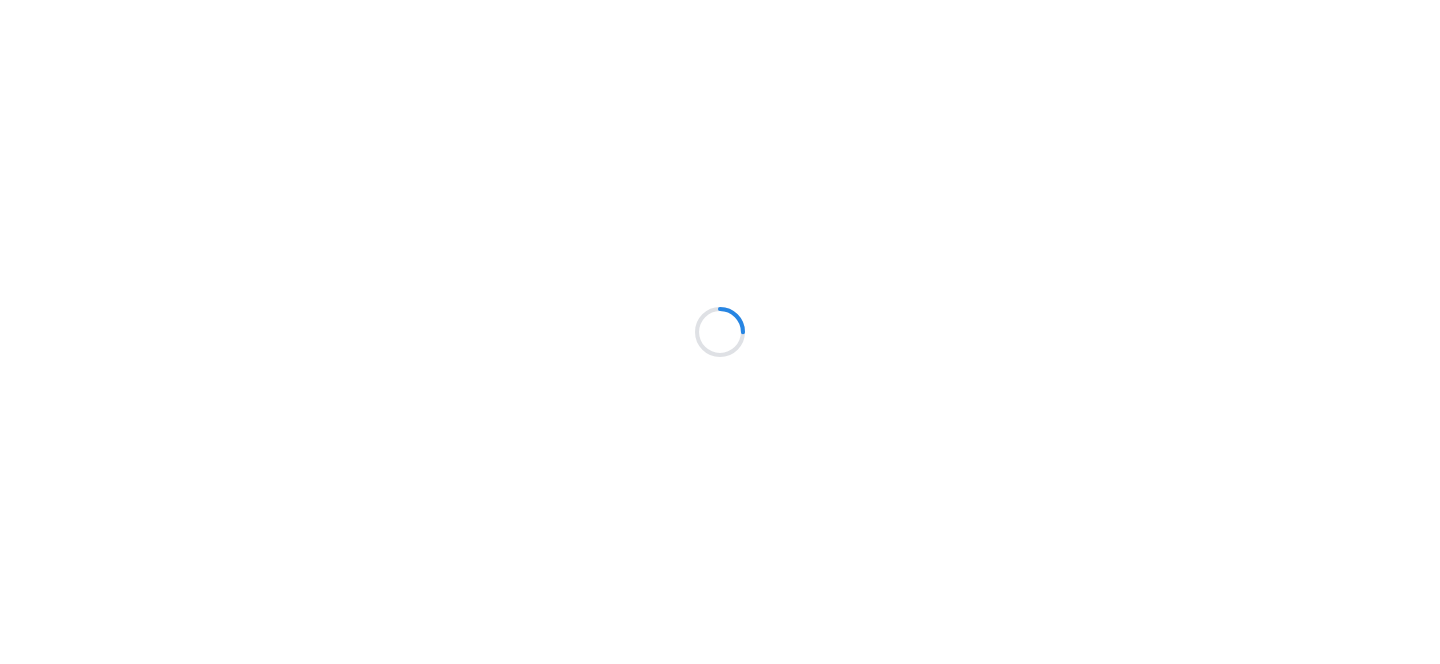 scroll, scrollTop: 0, scrollLeft: 0, axis: both 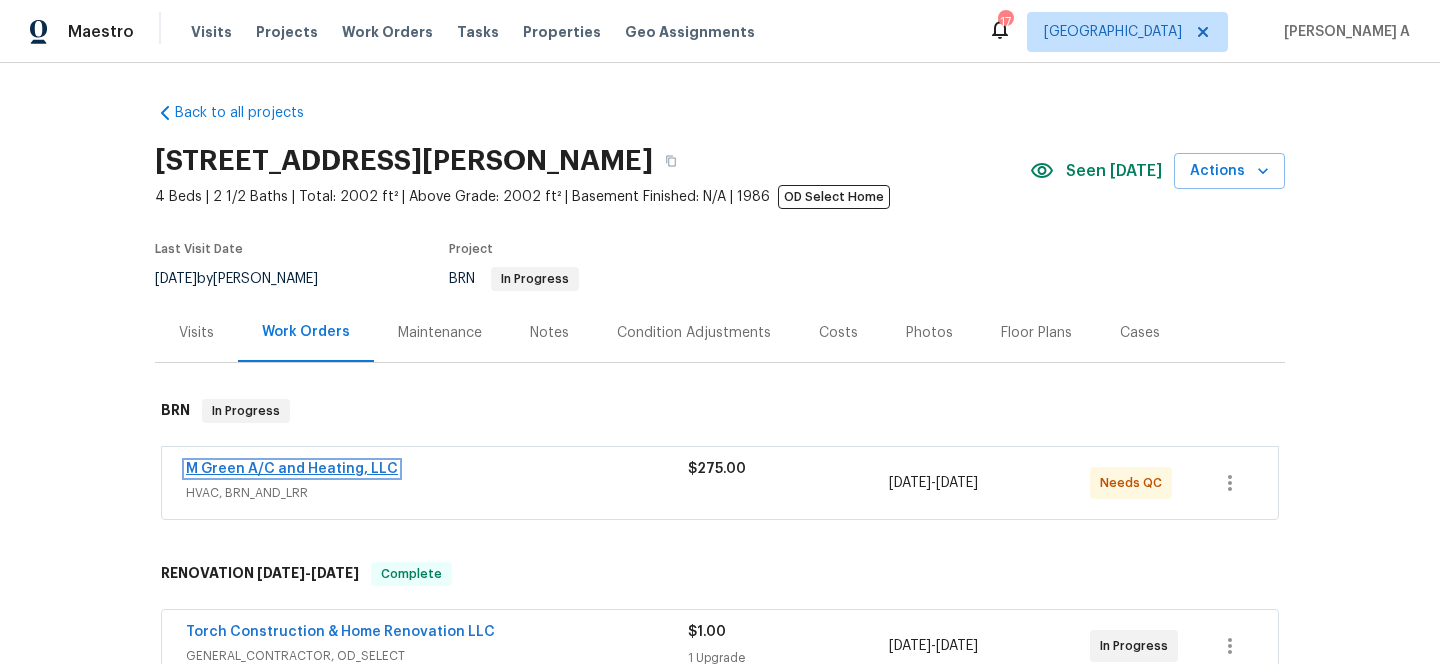 click on "M Green A/C and Heating, LLC" at bounding box center [292, 469] 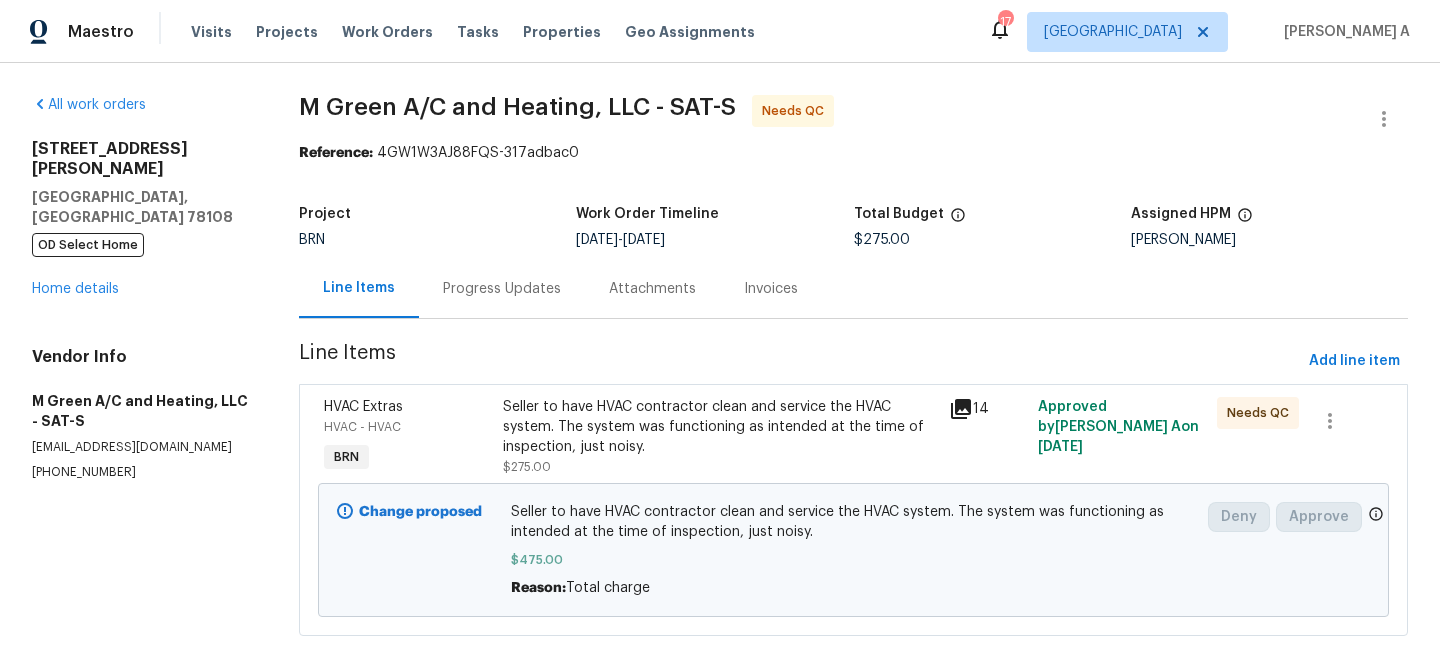 click on "Progress Updates" at bounding box center [502, 289] 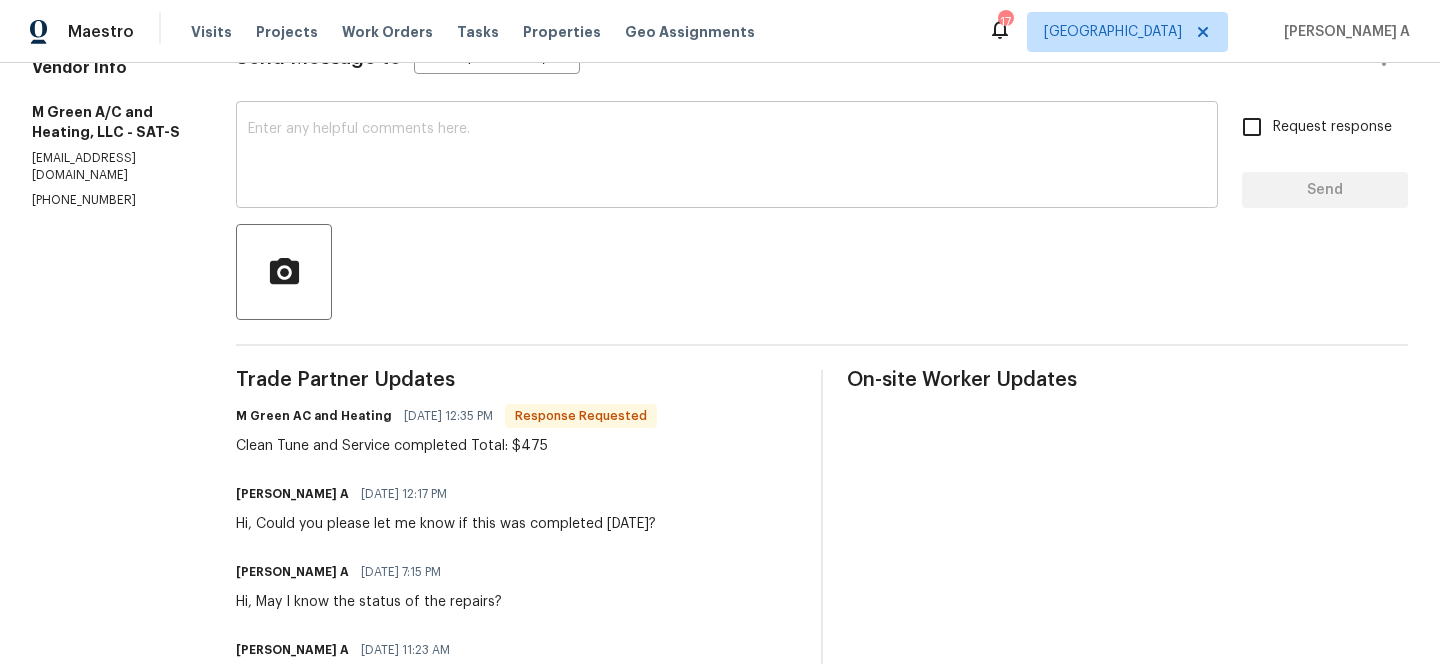 scroll, scrollTop: 0, scrollLeft: 0, axis: both 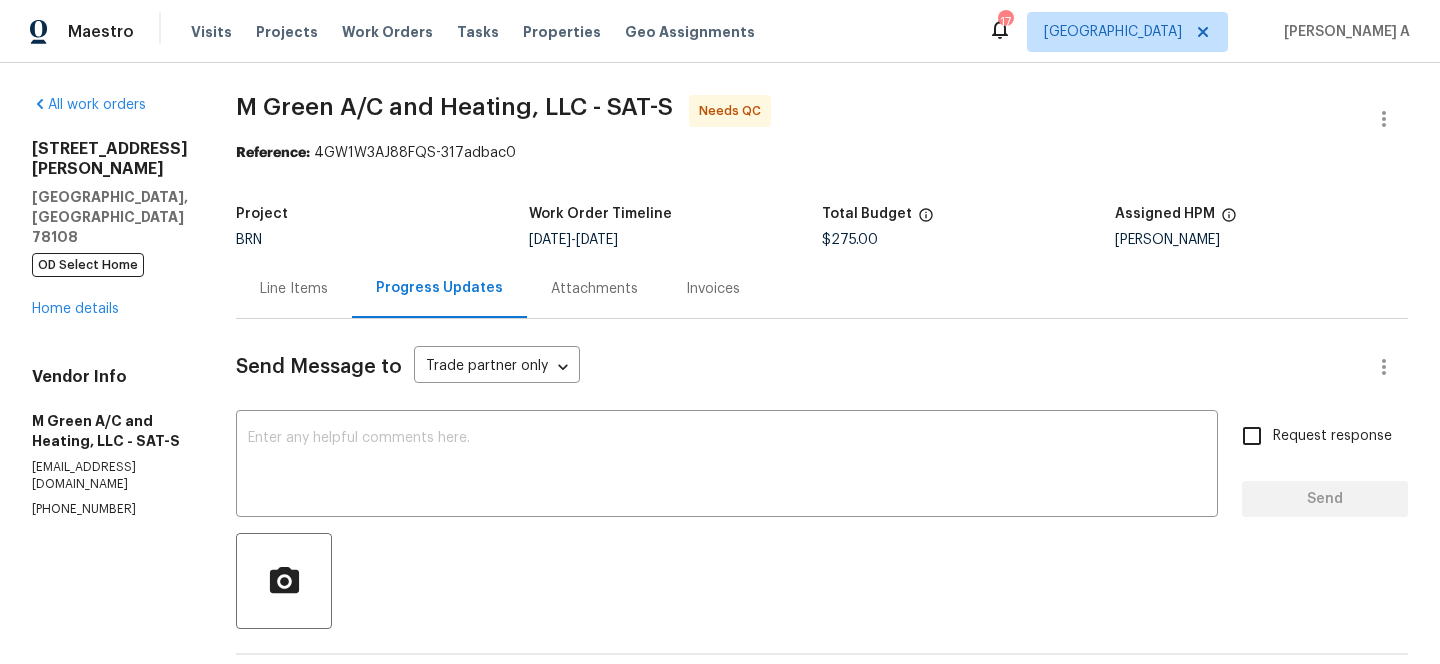 click on "Line Items" at bounding box center (294, 289) 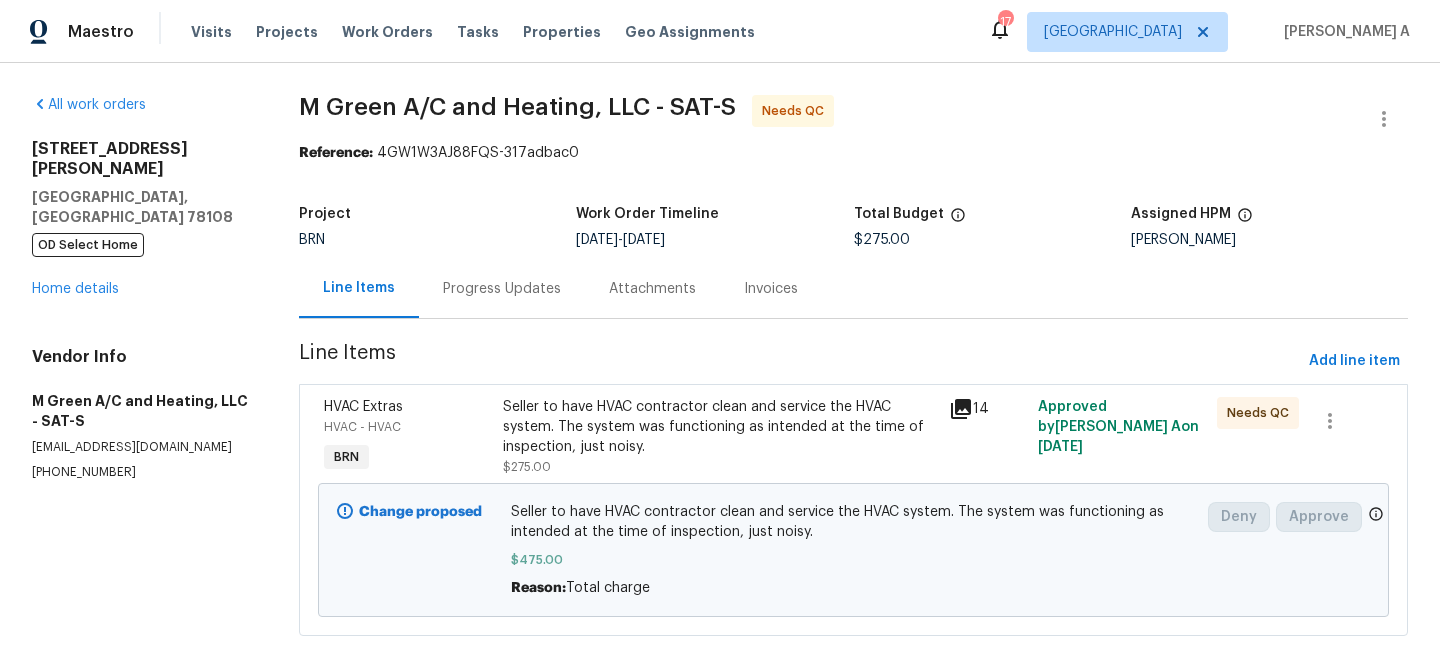 scroll, scrollTop: 7, scrollLeft: 0, axis: vertical 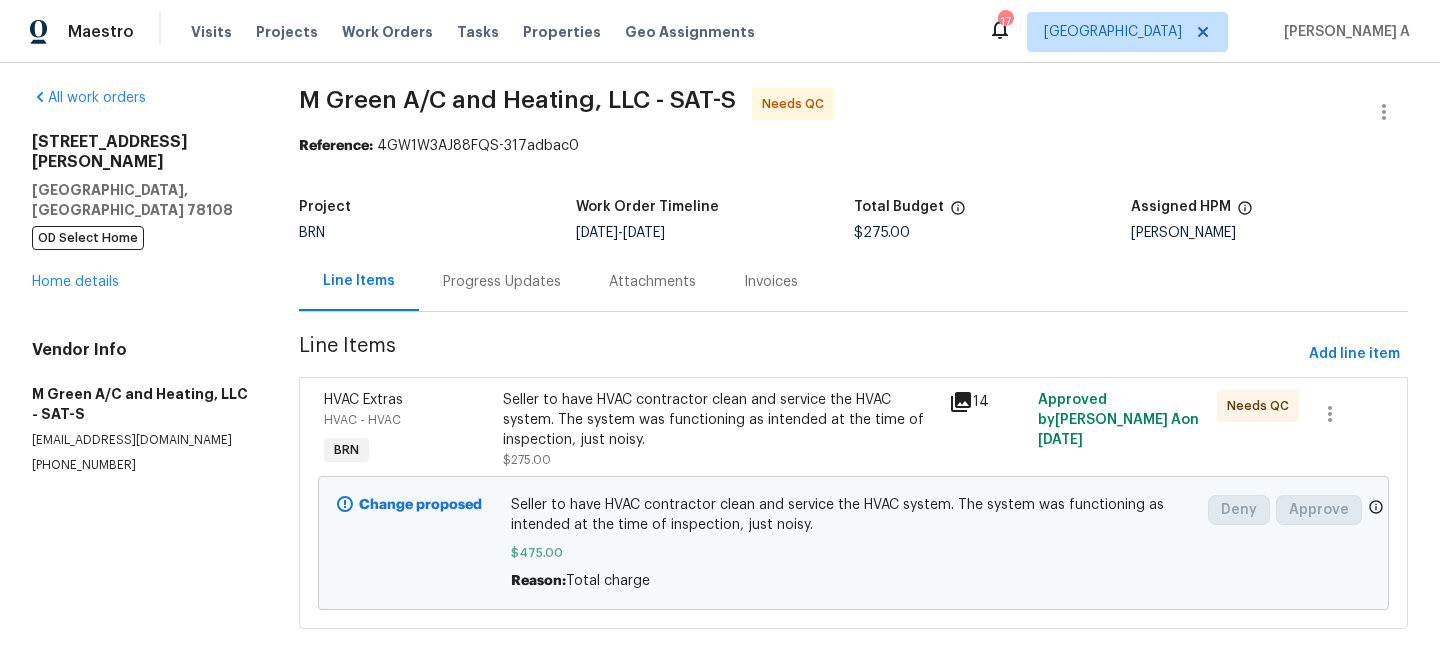 click on "Progress Updates" at bounding box center (502, 282) 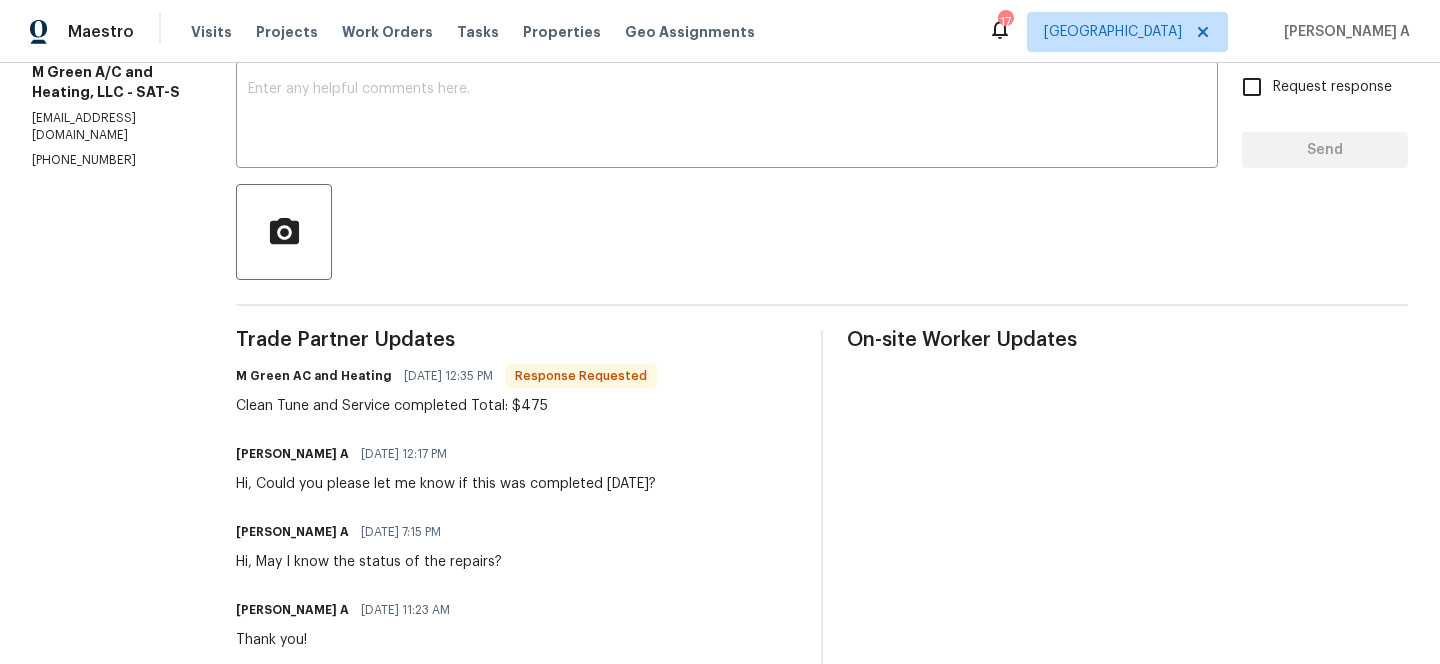 scroll, scrollTop: 0, scrollLeft: 0, axis: both 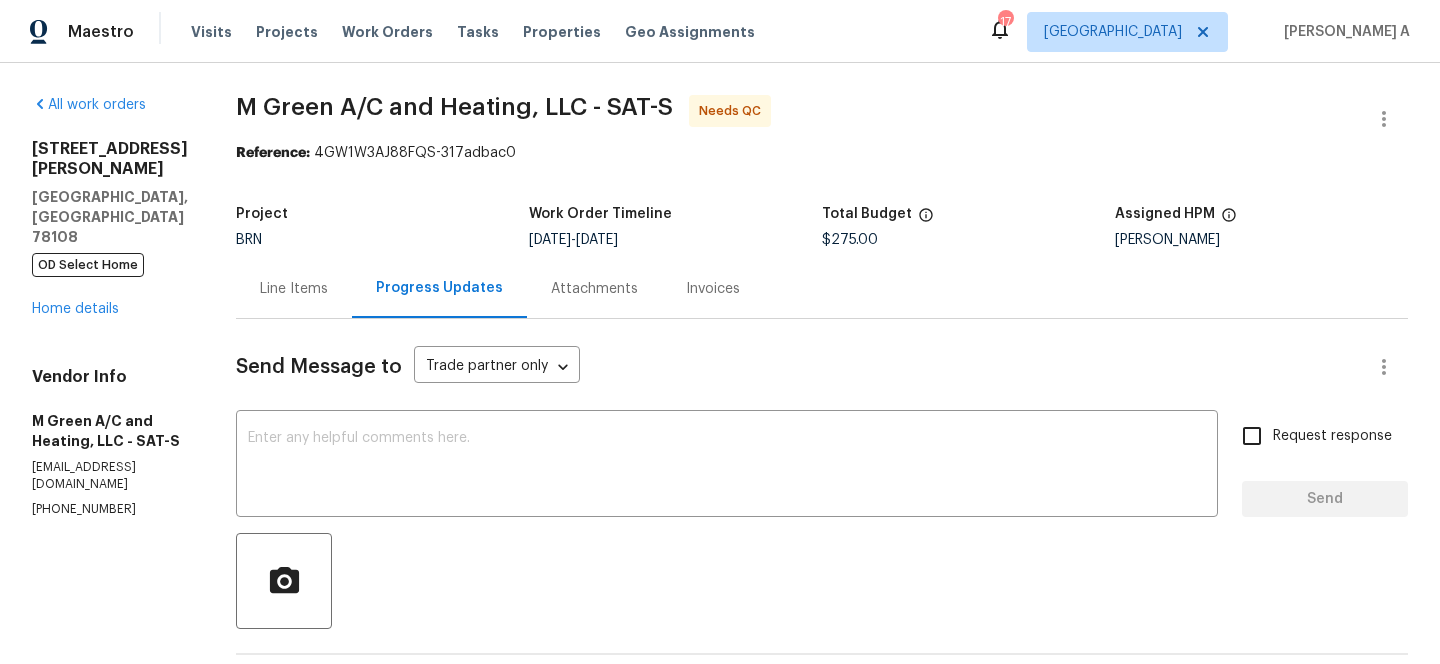 click on "Line Items" at bounding box center (294, 288) 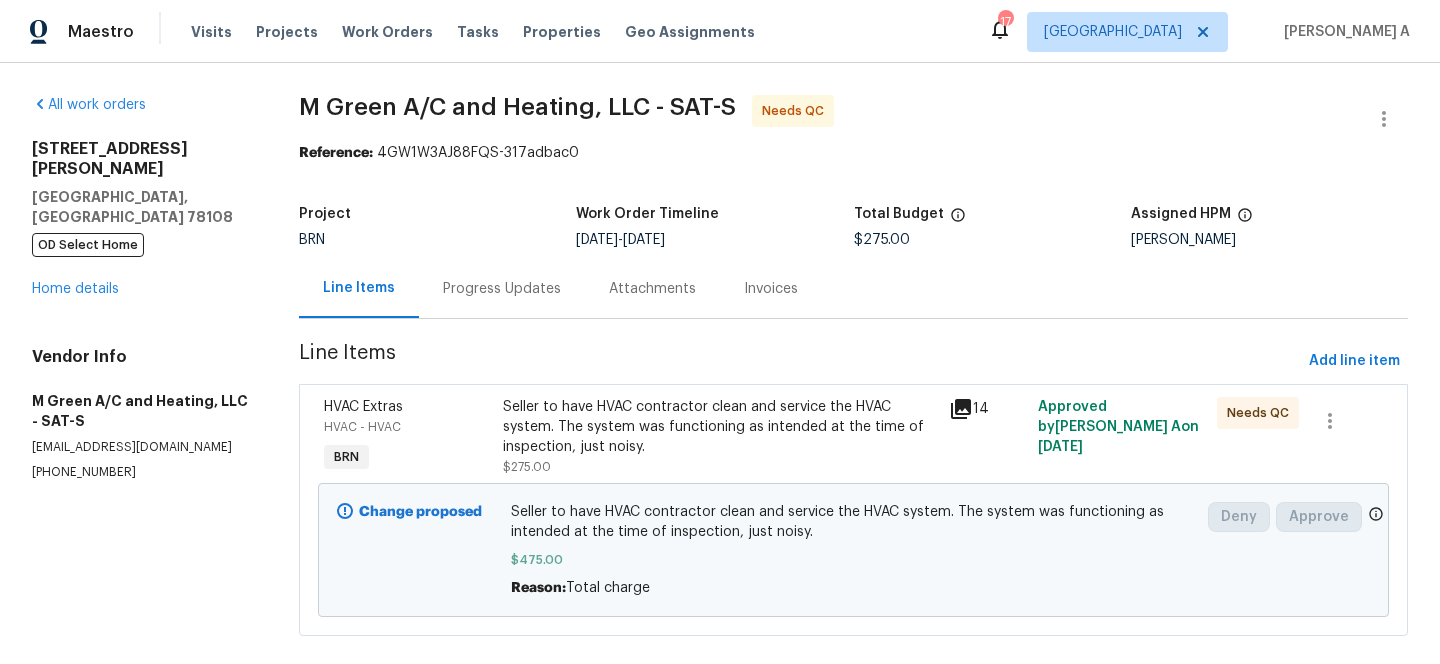 click on "Seller to have HVAC contractor clean and service the HVAC system.  The system was functioning as intended at the time of inspection, just noisy. $275.00" at bounding box center [720, 437] 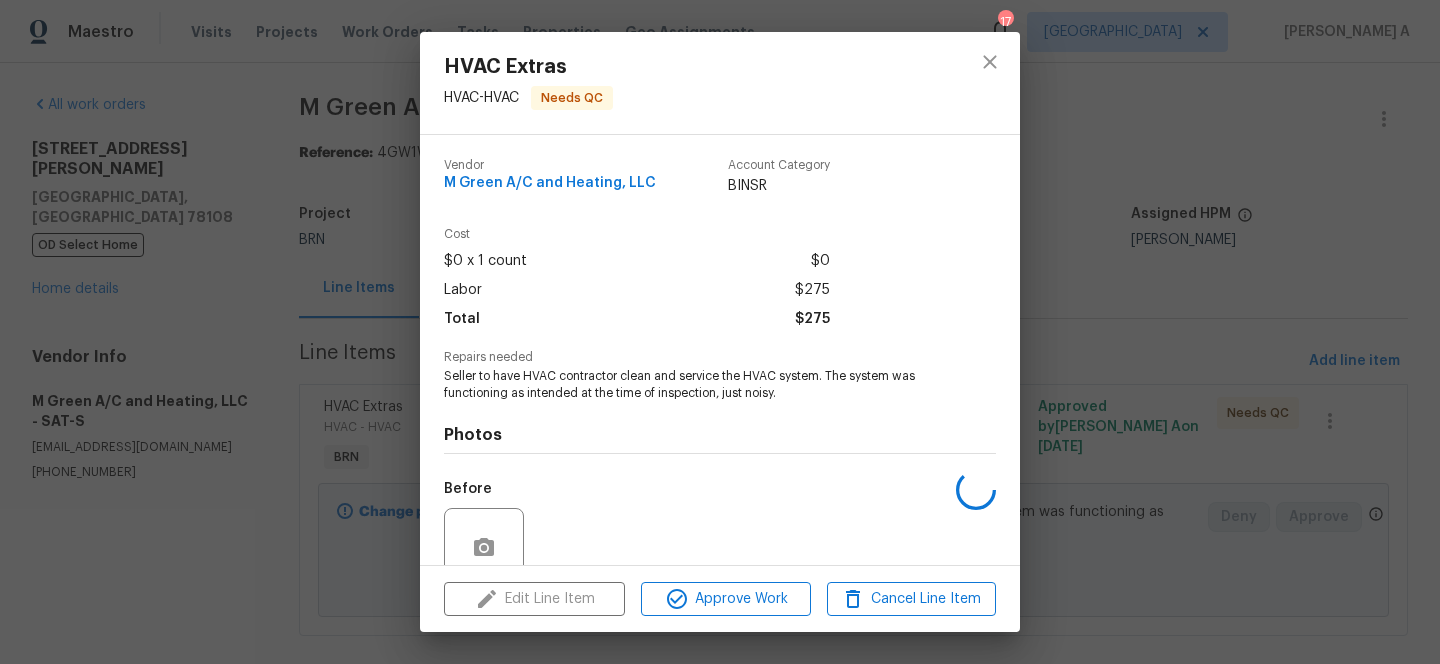 scroll, scrollTop: 173, scrollLeft: 0, axis: vertical 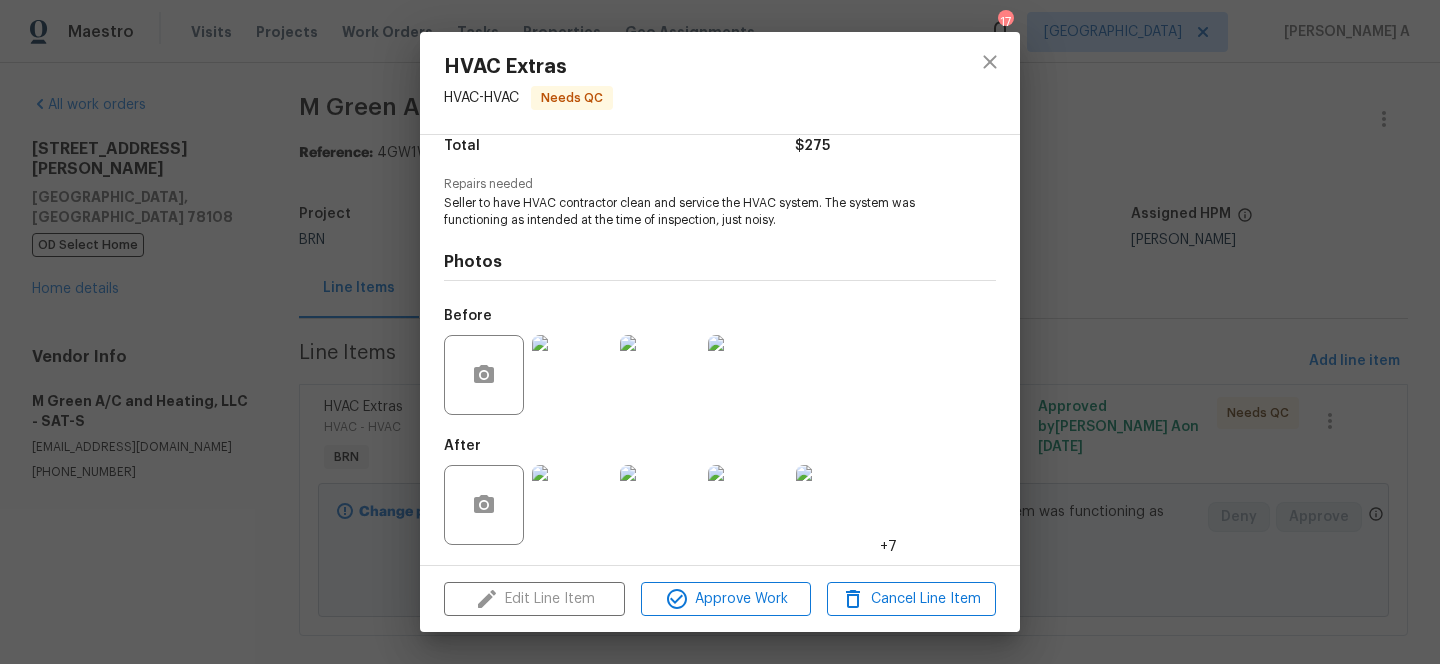 click at bounding box center [572, 505] 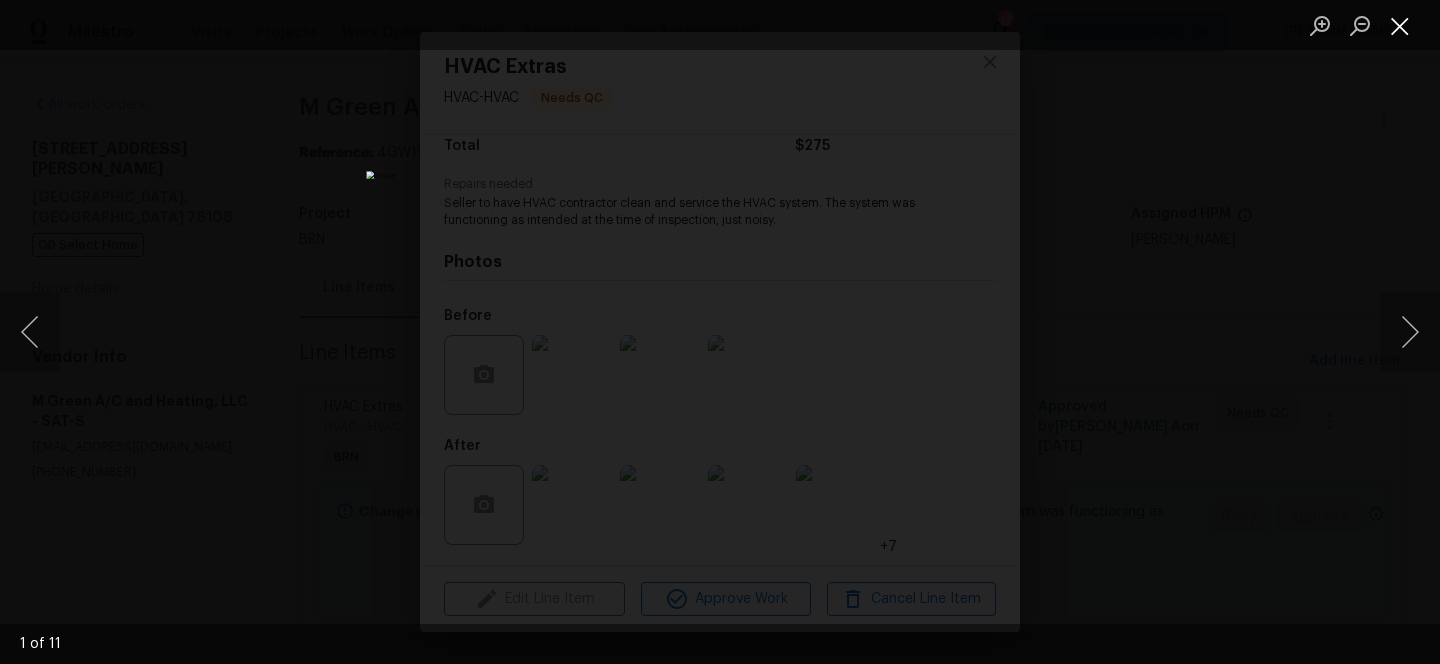 click at bounding box center [1400, 25] 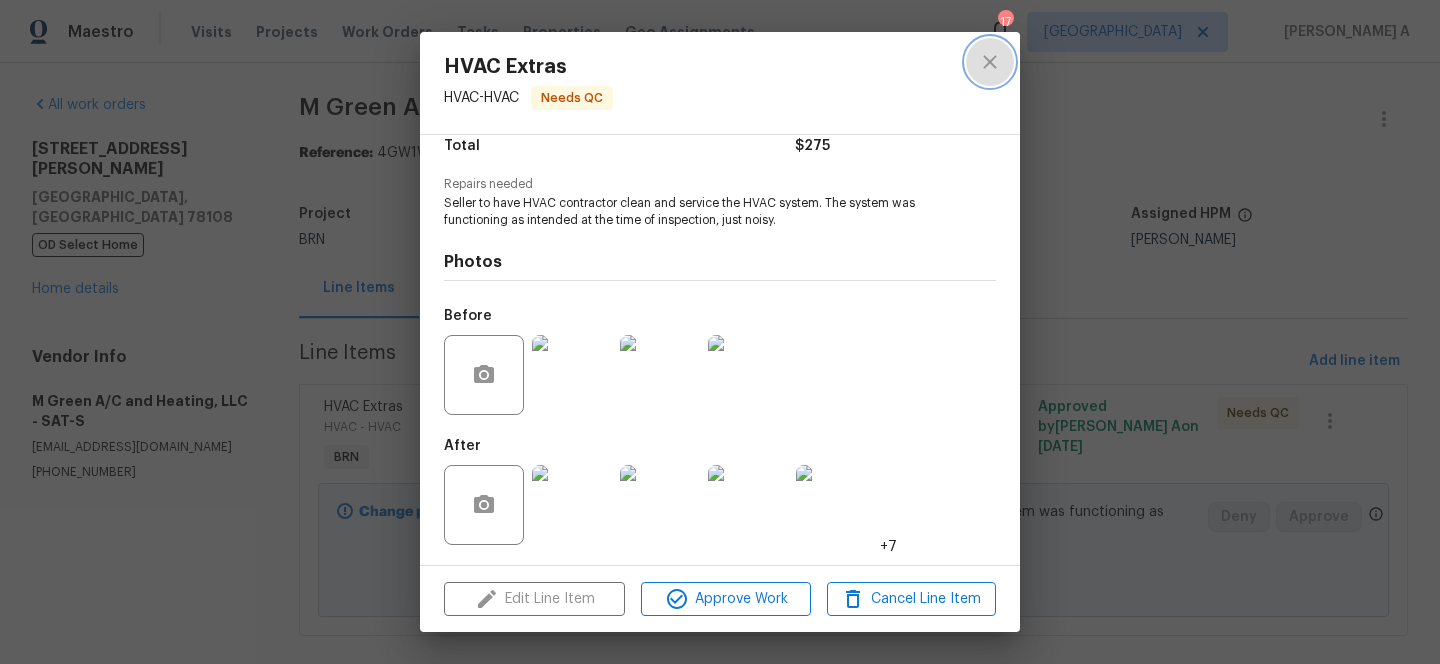 click at bounding box center [990, 62] 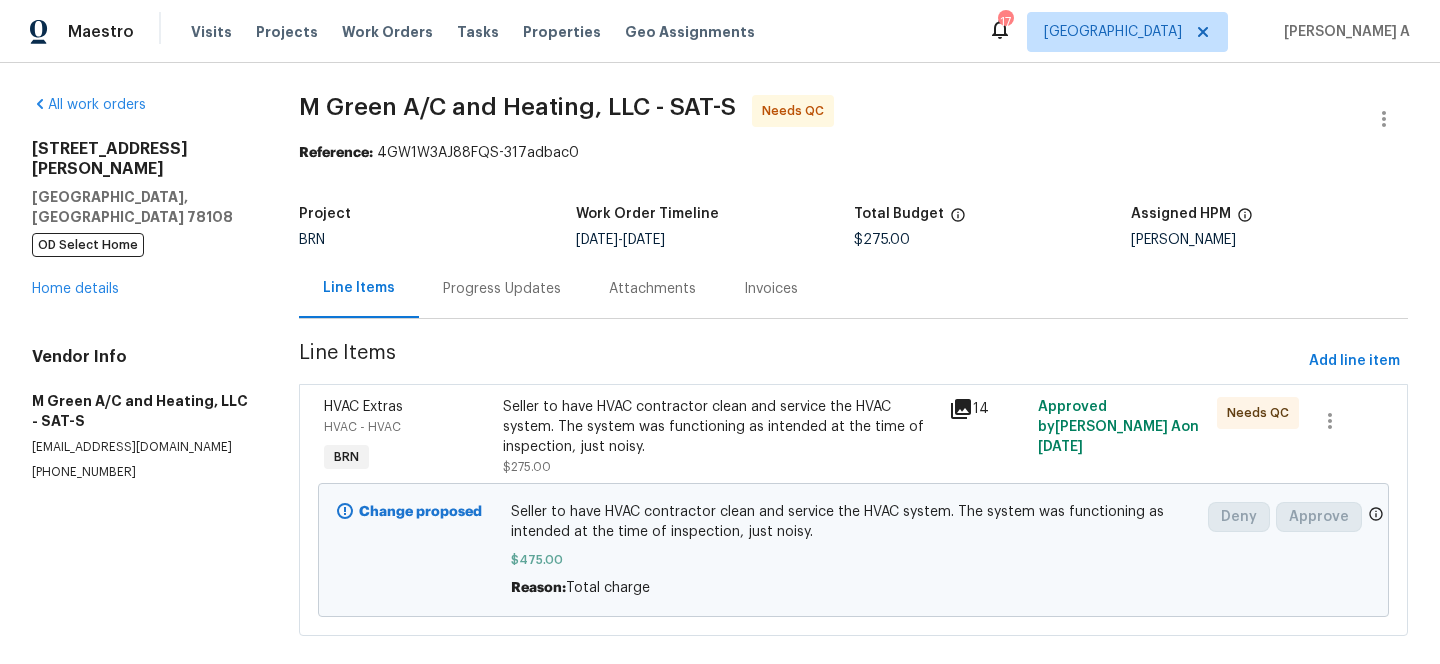 click on "Progress Updates" at bounding box center [502, 288] 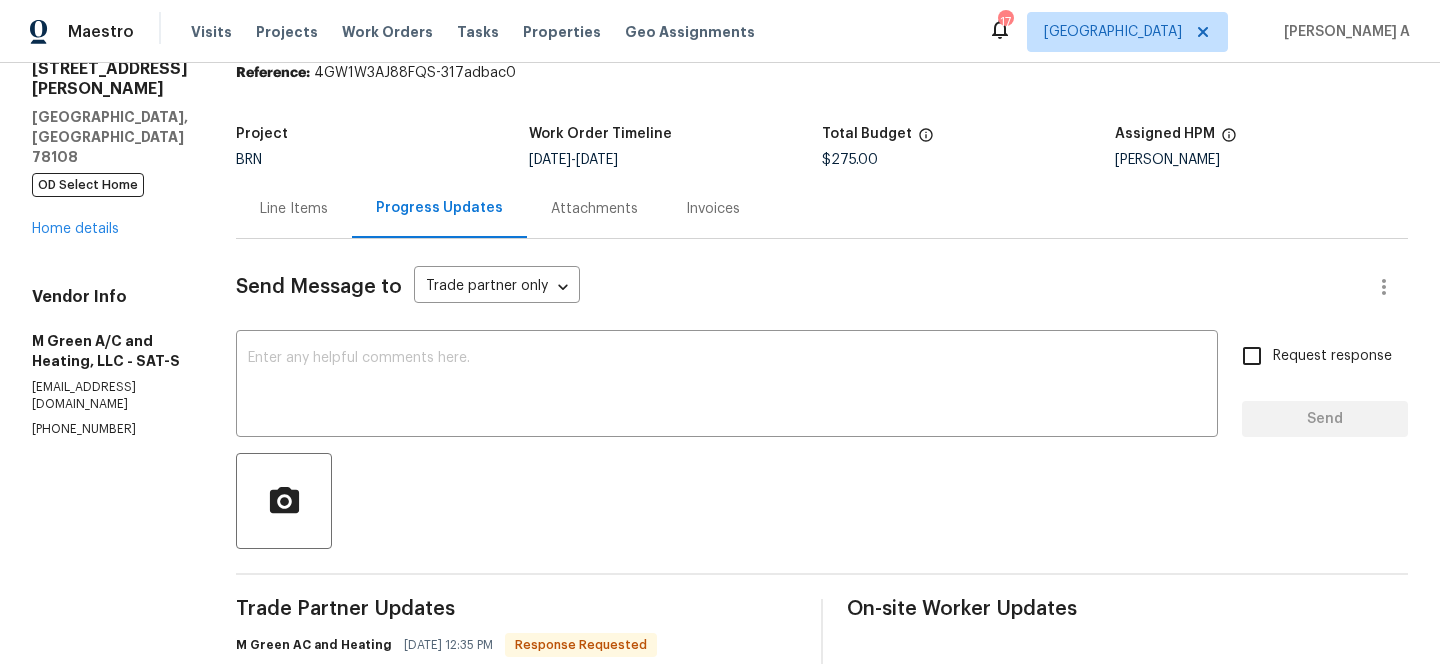 scroll, scrollTop: 61, scrollLeft: 0, axis: vertical 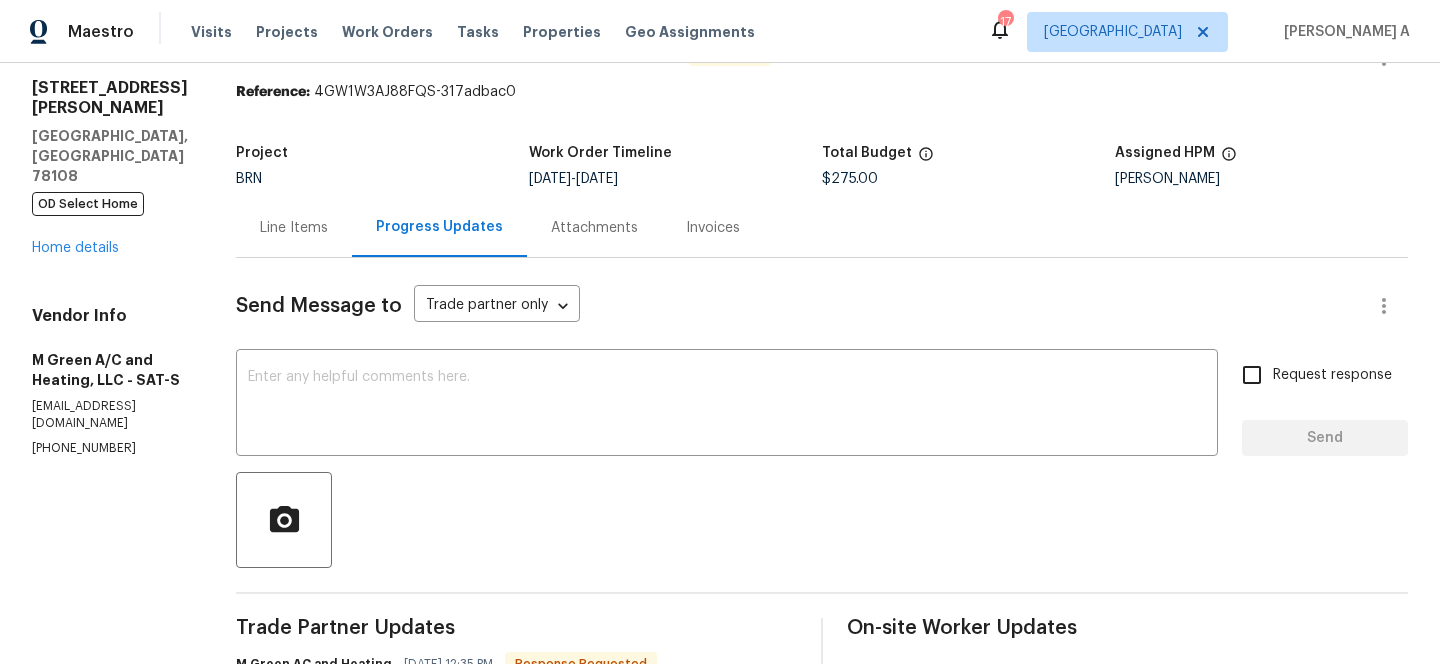 click on "Line Items" at bounding box center (294, 228) 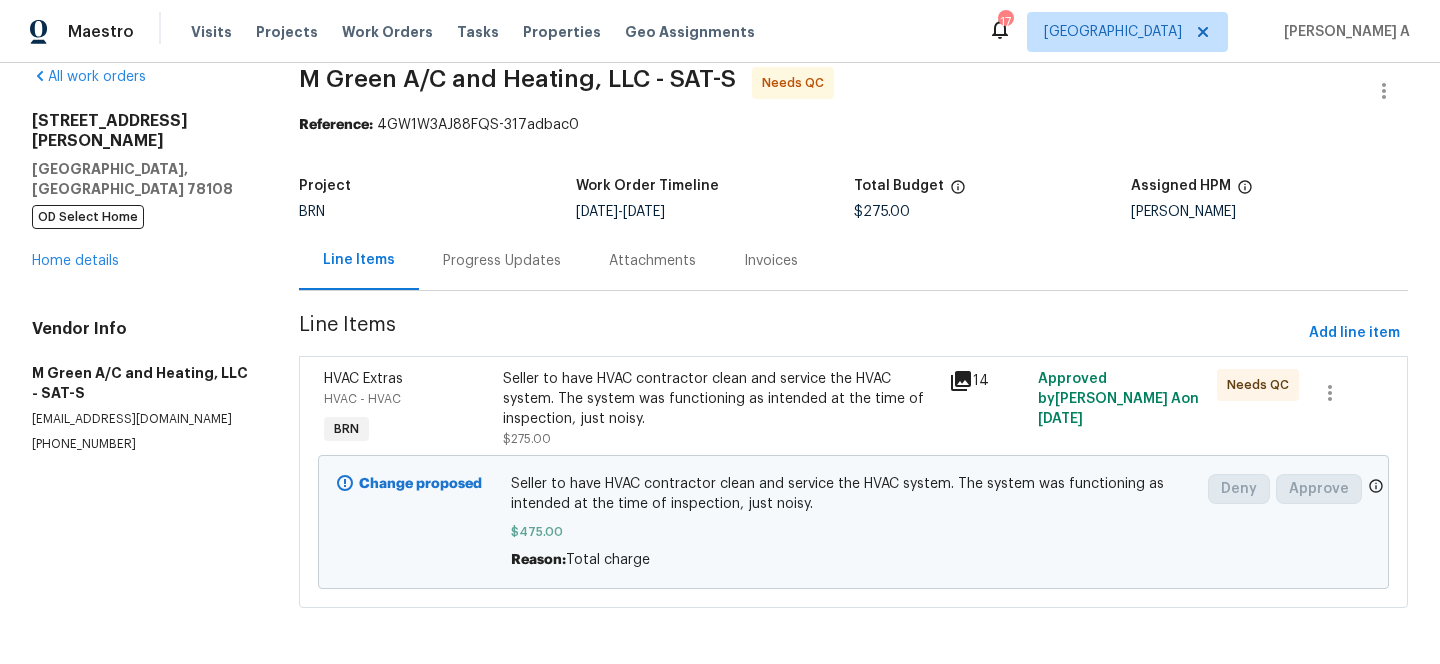 click on "Progress Updates" at bounding box center (502, 260) 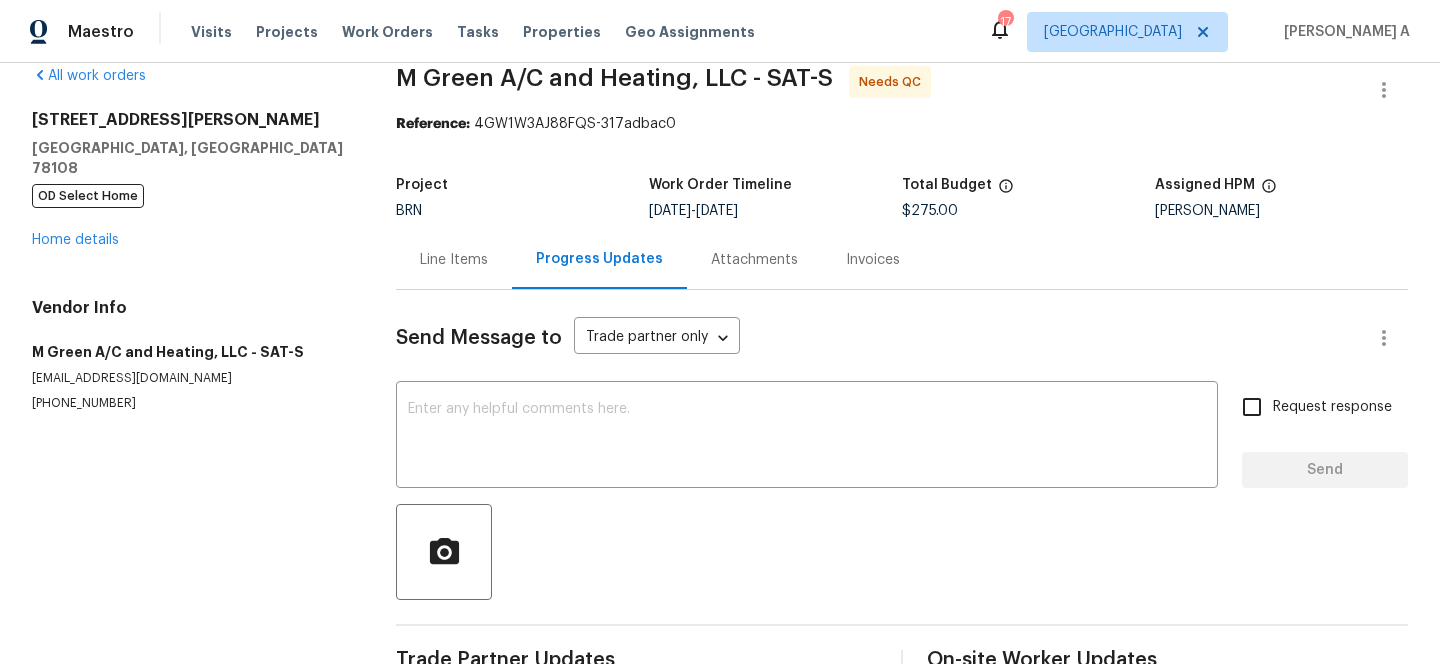 scroll, scrollTop: 61, scrollLeft: 0, axis: vertical 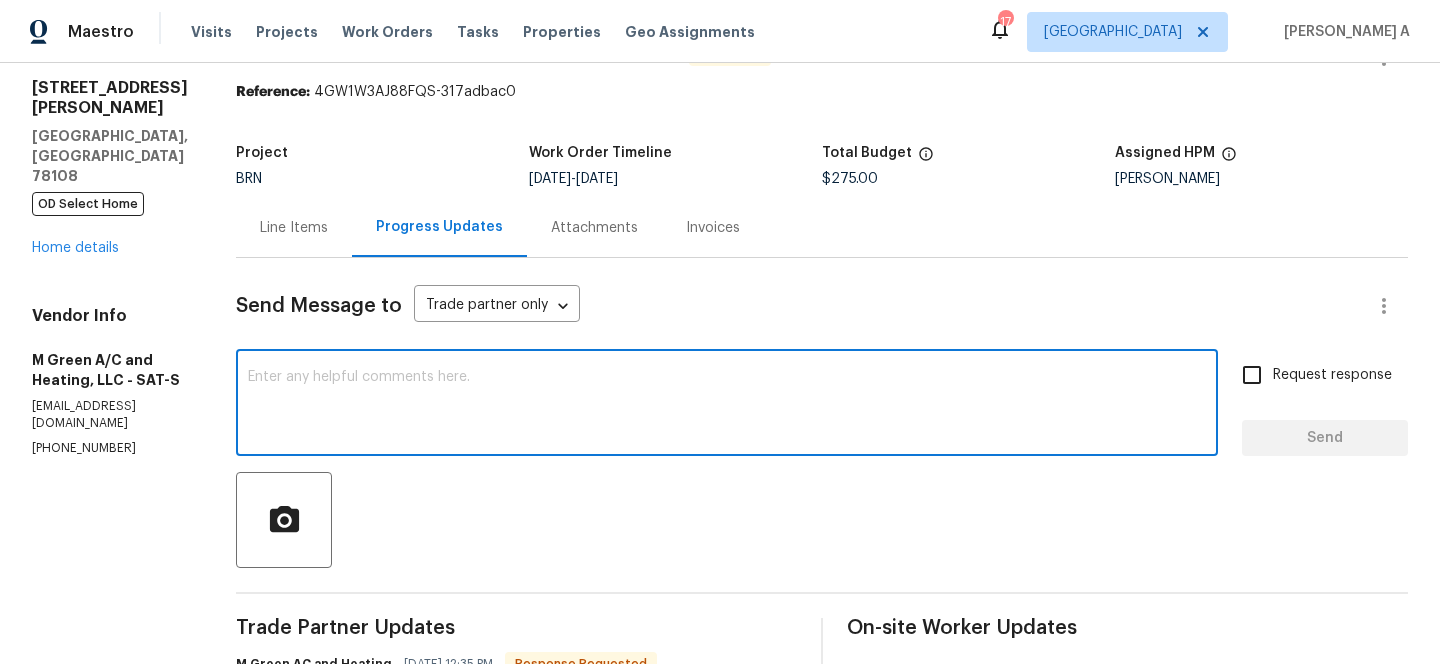 click at bounding box center (727, 405) 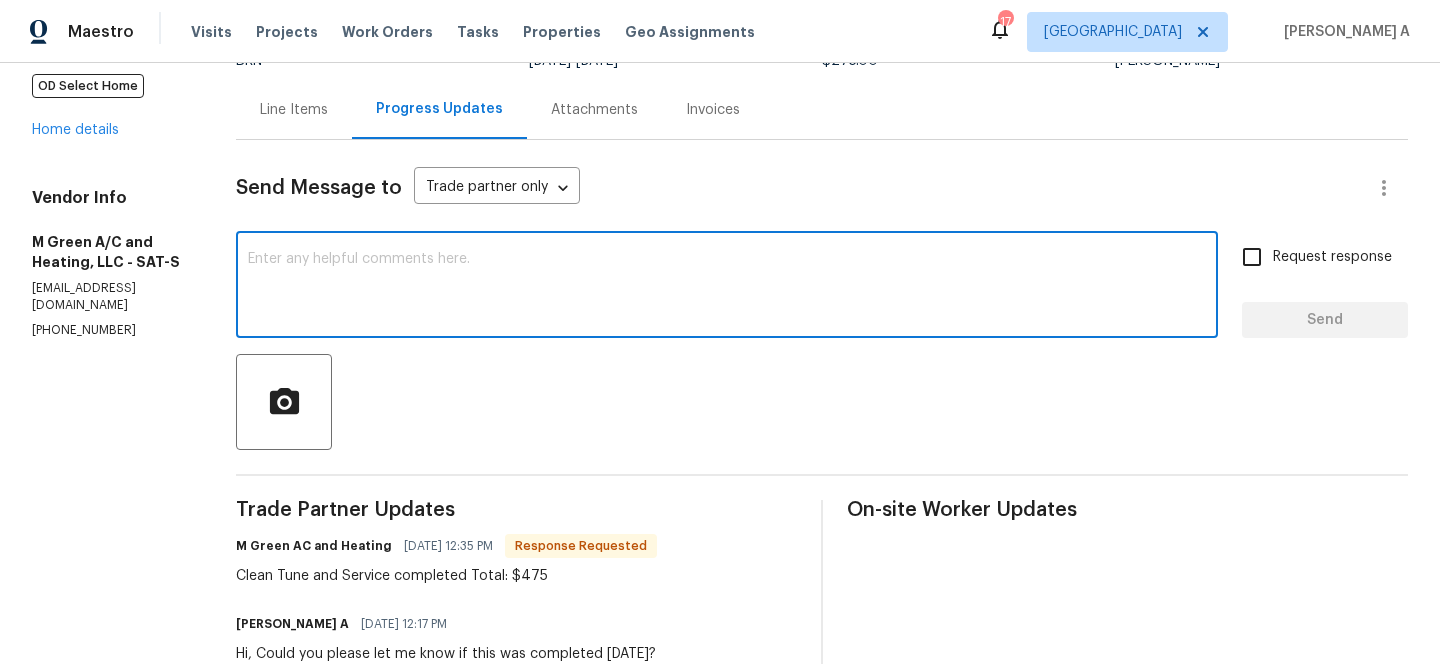 scroll, scrollTop: 181, scrollLeft: 0, axis: vertical 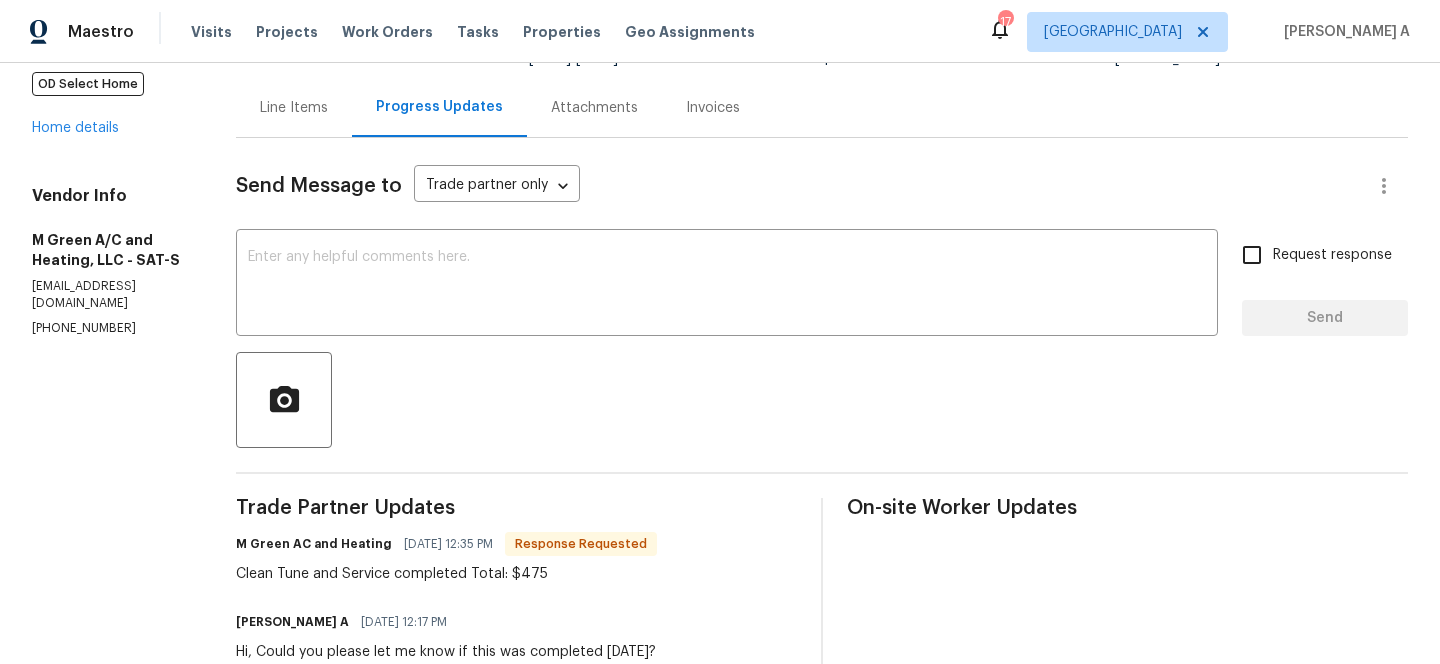 click on "Line Items" at bounding box center (294, 108) 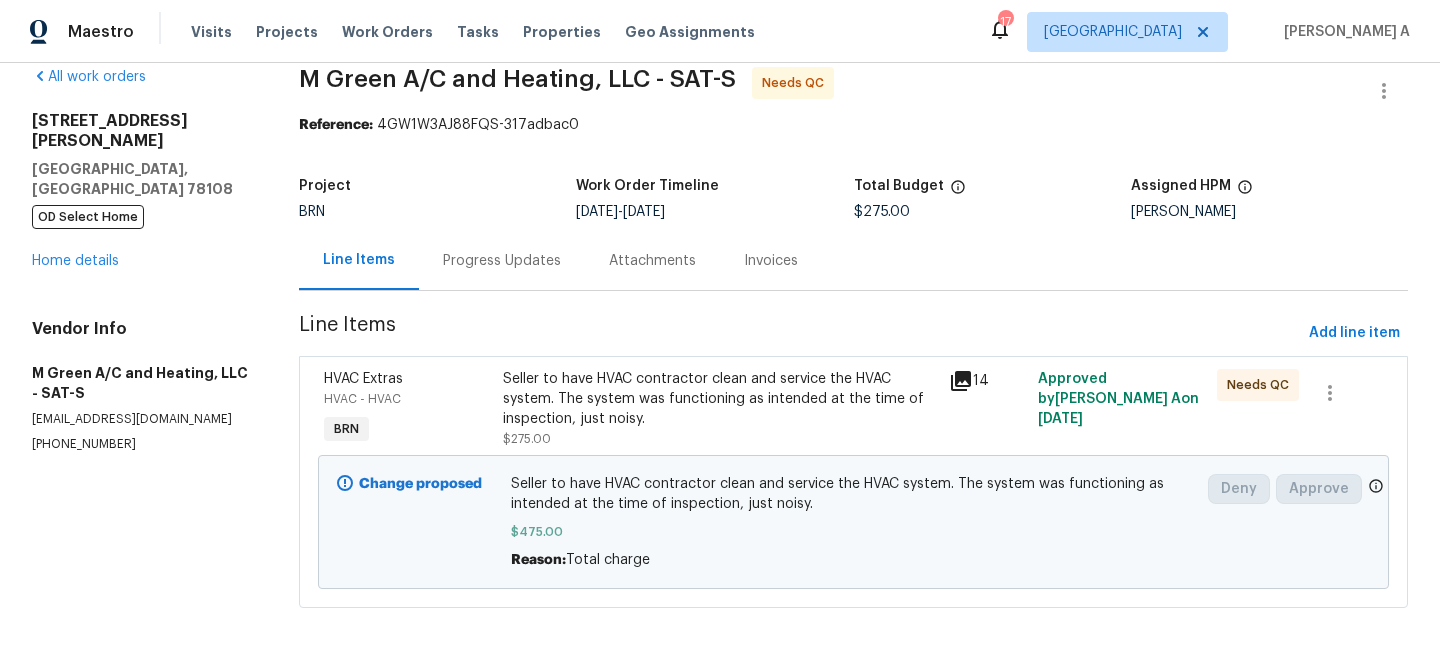 click on "HVAC Extras HVAC - HVAC BRN Seller to have HVAC contractor clean and service the HVAC system.  The system was functioning as intended at the time of inspection, just noisy. $275.00   14 Approved by  Akshay Ajaya Kumar A  on   7/7/2025 Needs QC Change proposed Seller to have HVAC contractor clean and service the HVAC system.  The system was functioning as intended at the time of inspection, just noisy. $475.00 Reason:  Total charge Deny Approve" at bounding box center [853, 482] 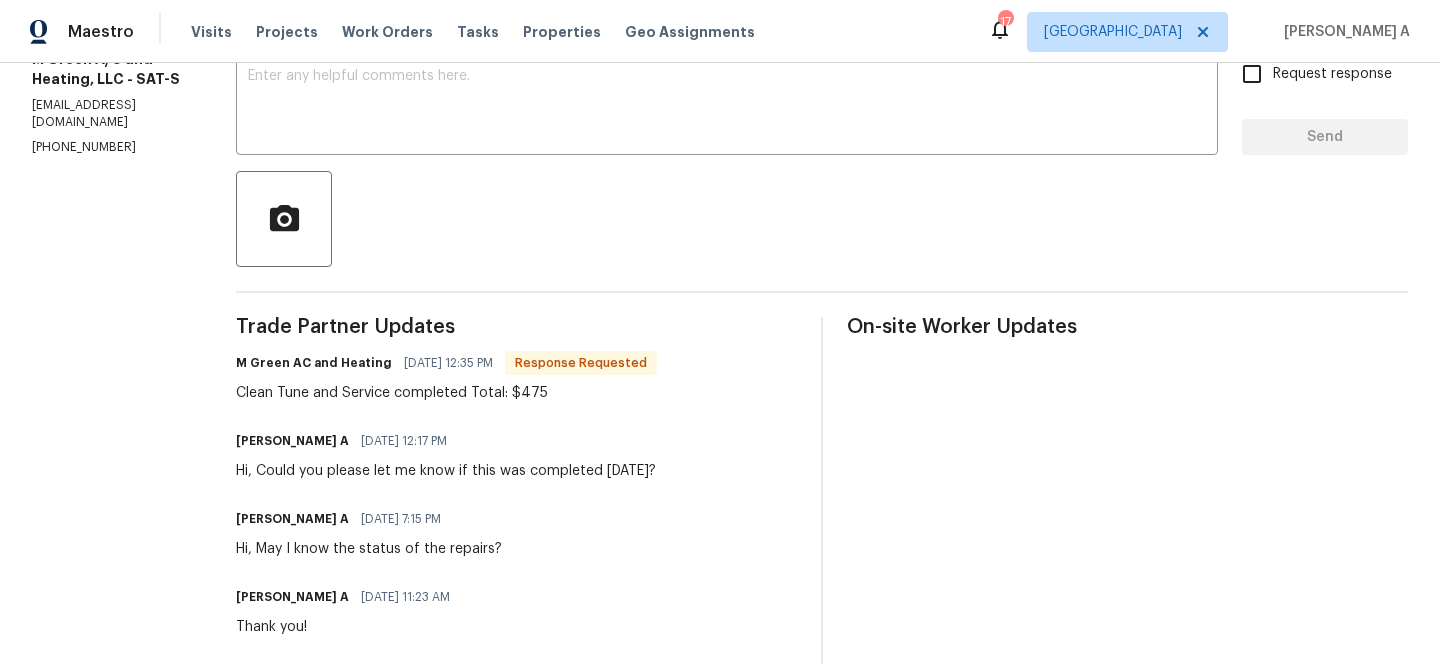 scroll, scrollTop: 0, scrollLeft: 0, axis: both 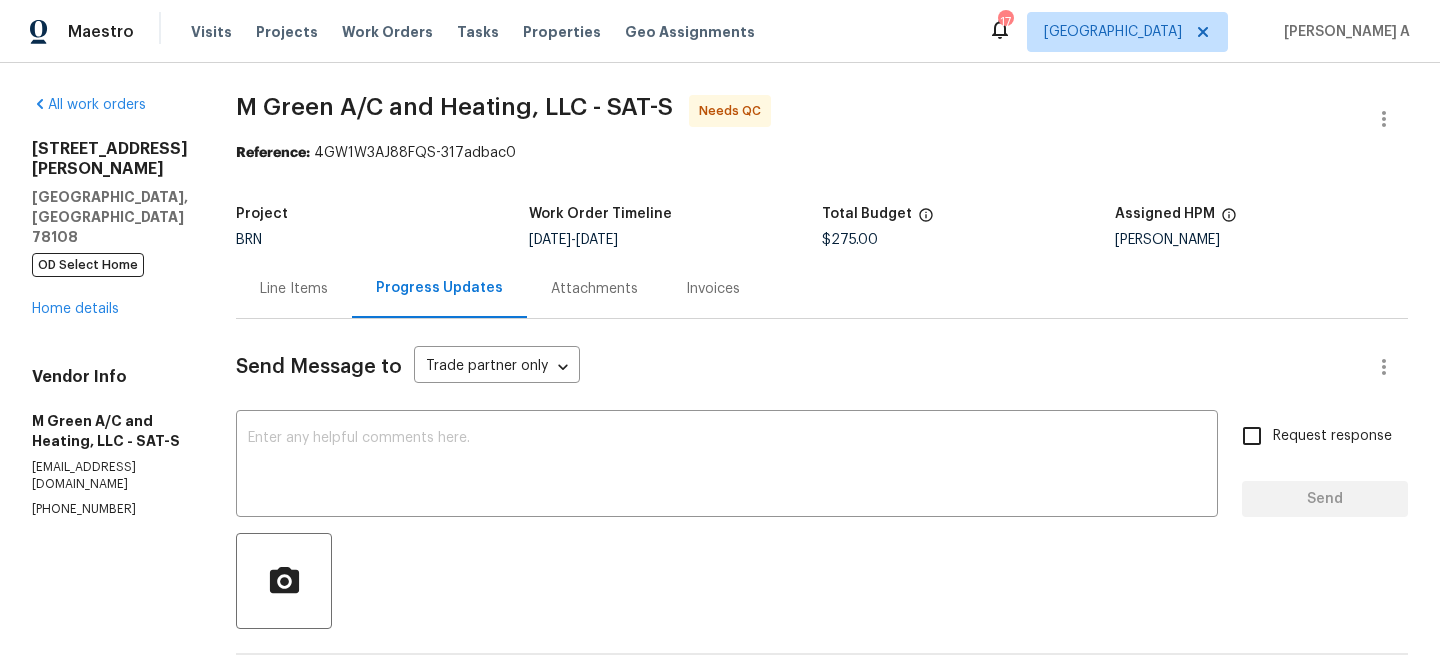 click on "Line Items" at bounding box center [294, 289] 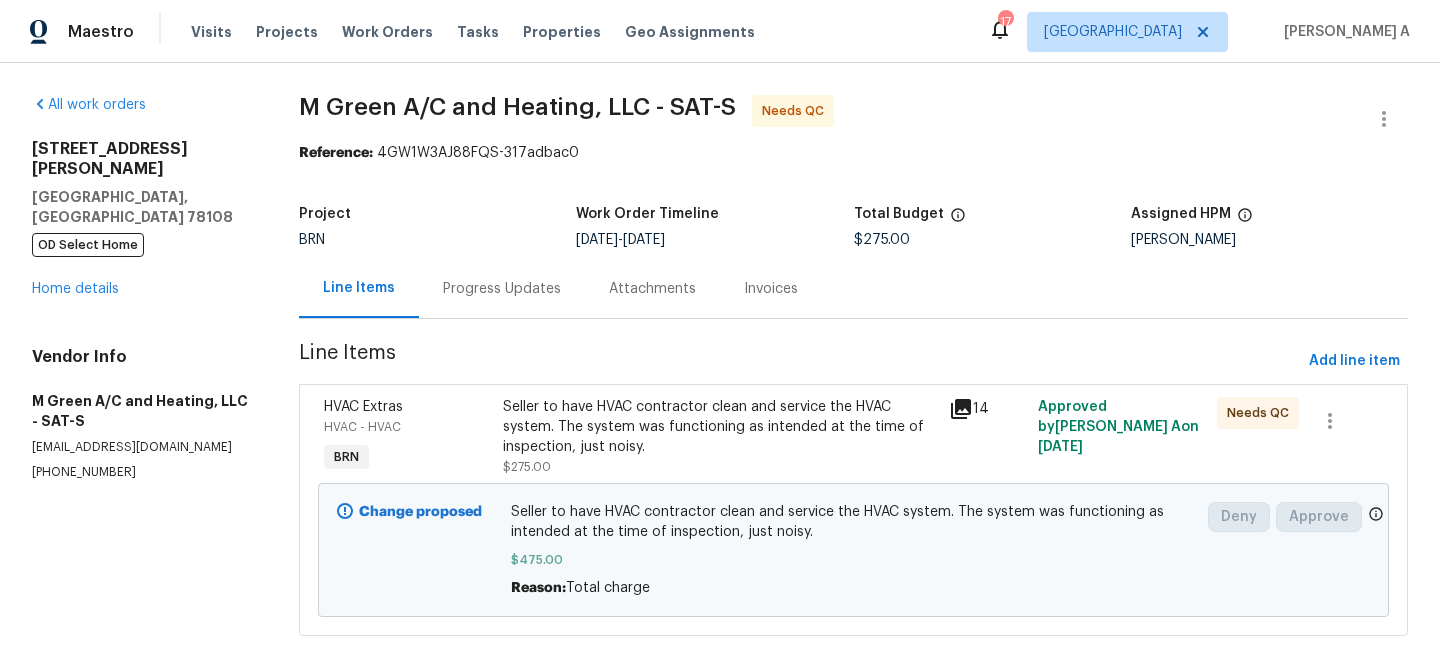 click on "Seller to have HVAC contractor clean and service the HVAC system.  The system was functioning as intended at the time of inspection, just noisy." at bounding box center [720, 427] 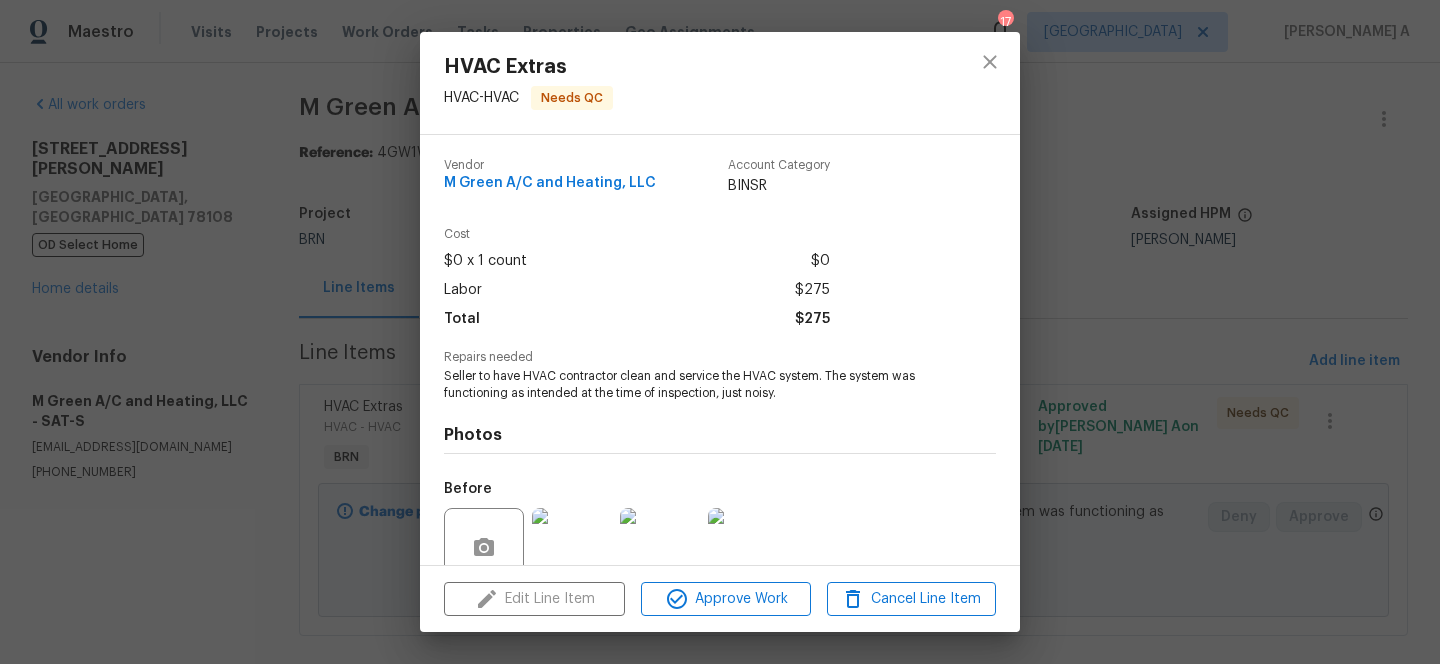 scroll, scrollTop: 173, scrollLeft: 0, axis: vertical 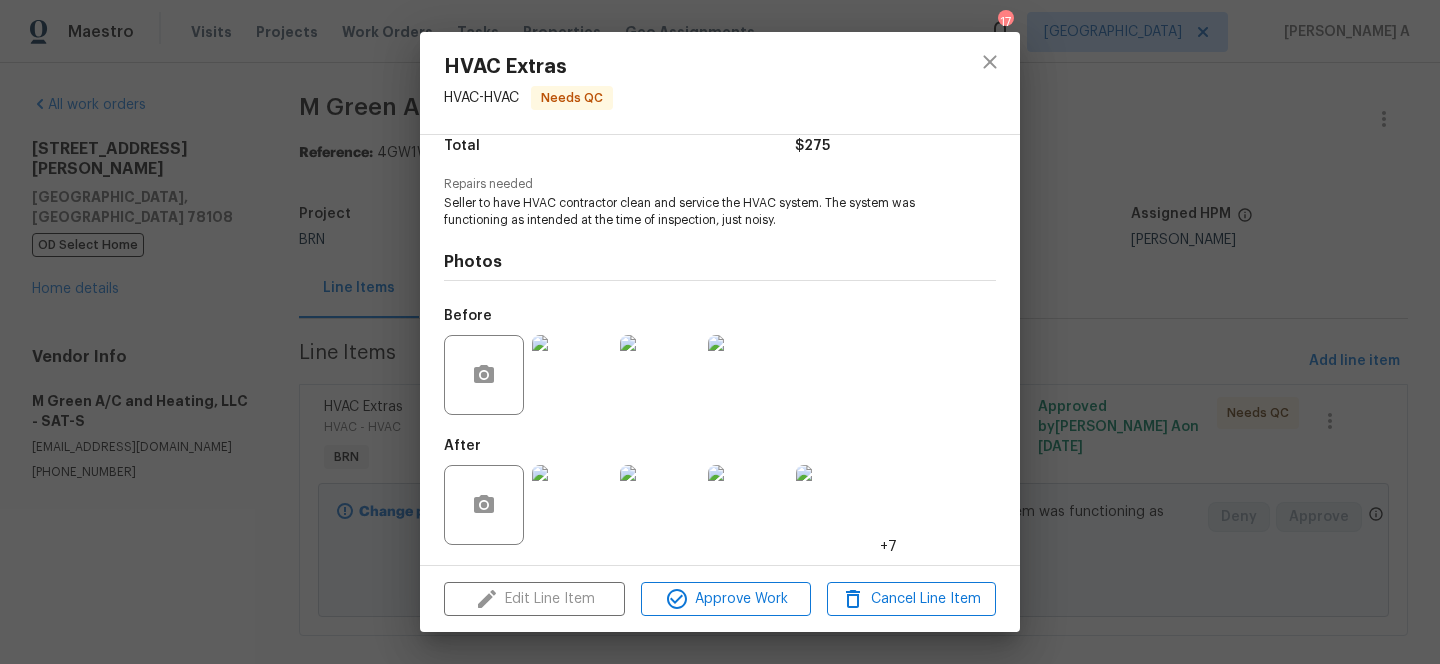 click at bounding box center [572, 505] 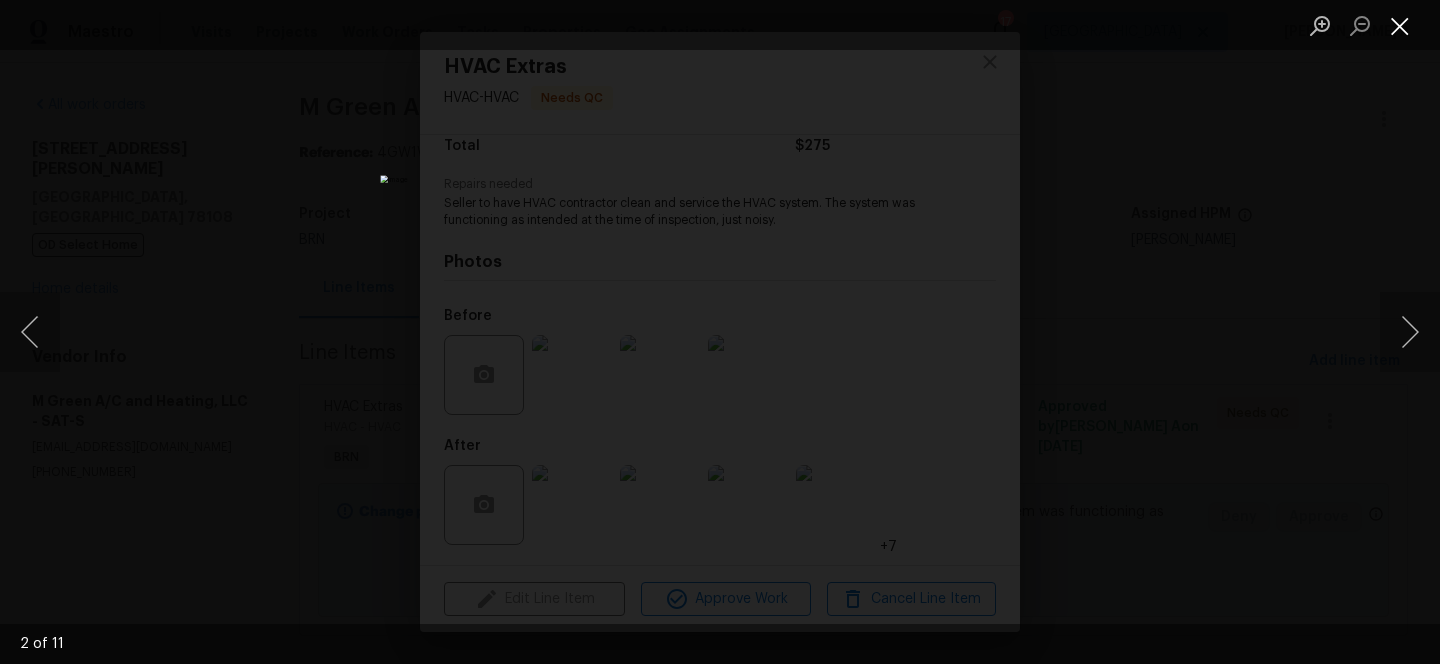 click at bounding box center [1400, 25] 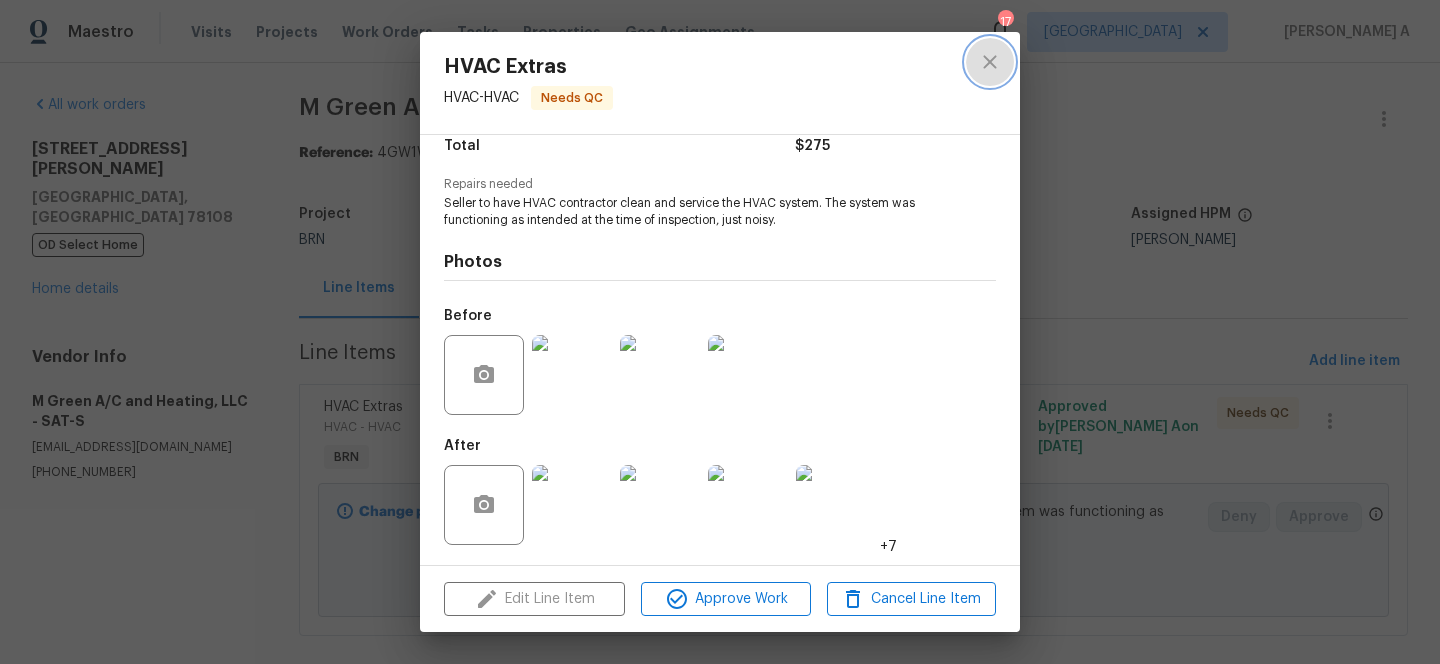 click at bounding box center (990, 62) 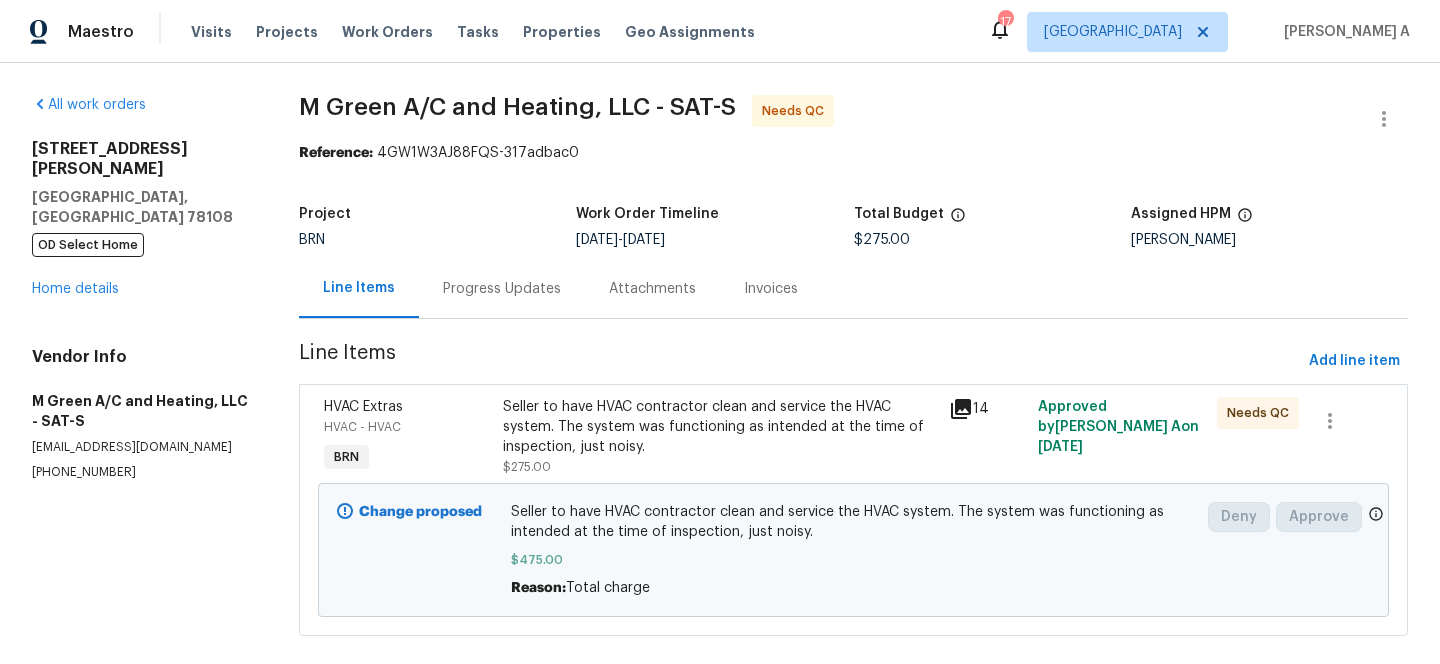 click on "Progress Updates" at bounding box center (502, 289) 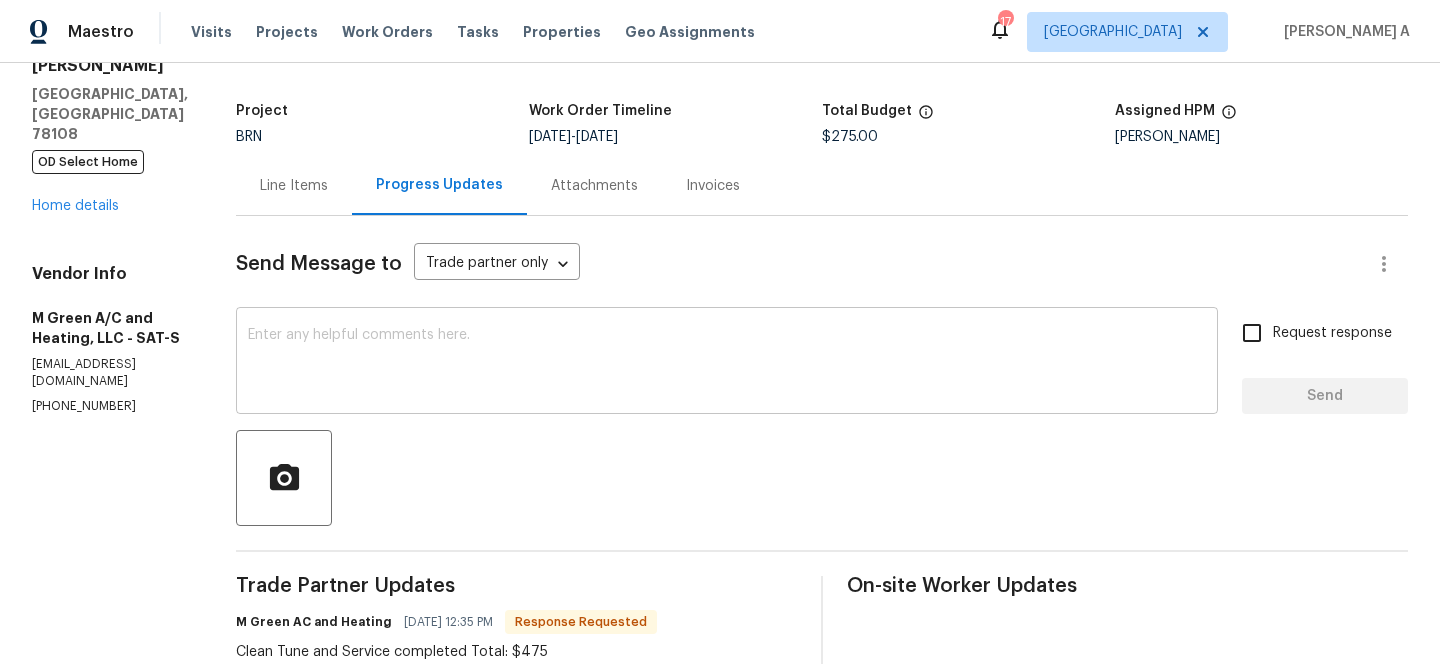 scroll, scrollTop: 110, scrollLeft: 0, axis: vertical 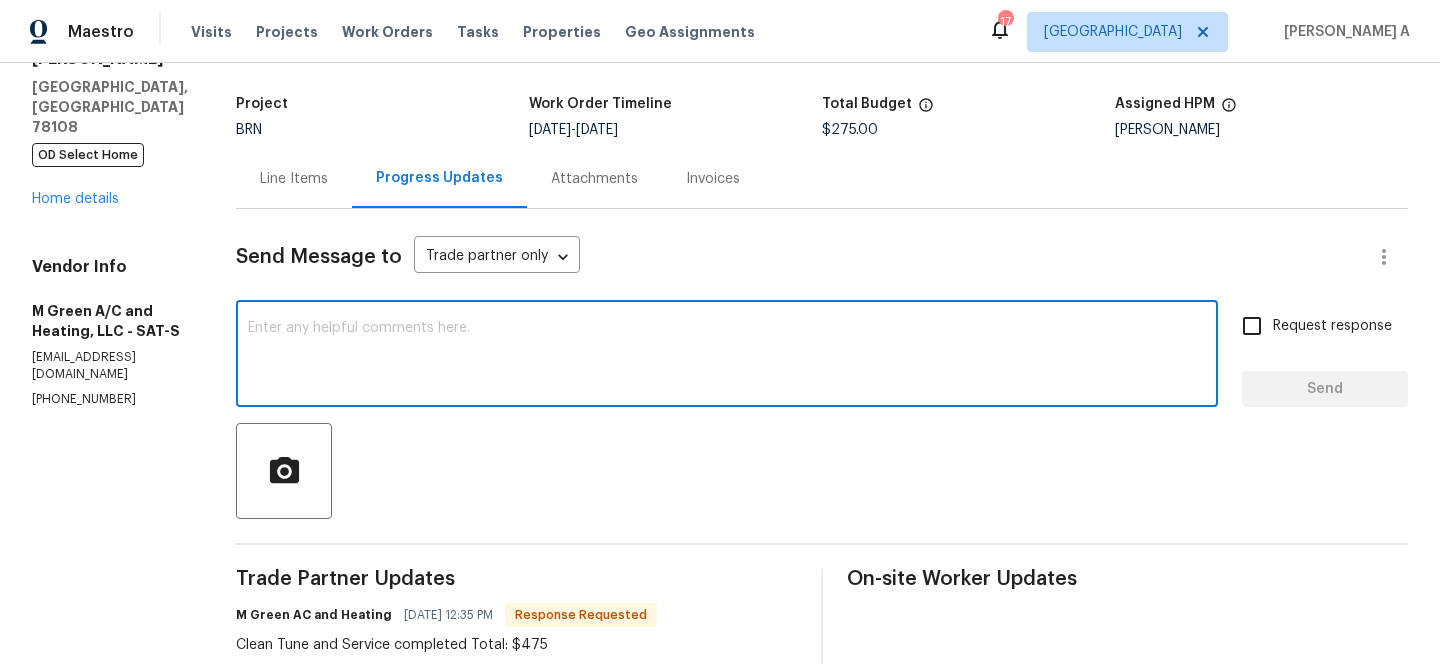 click at bounding box center (727, 356) 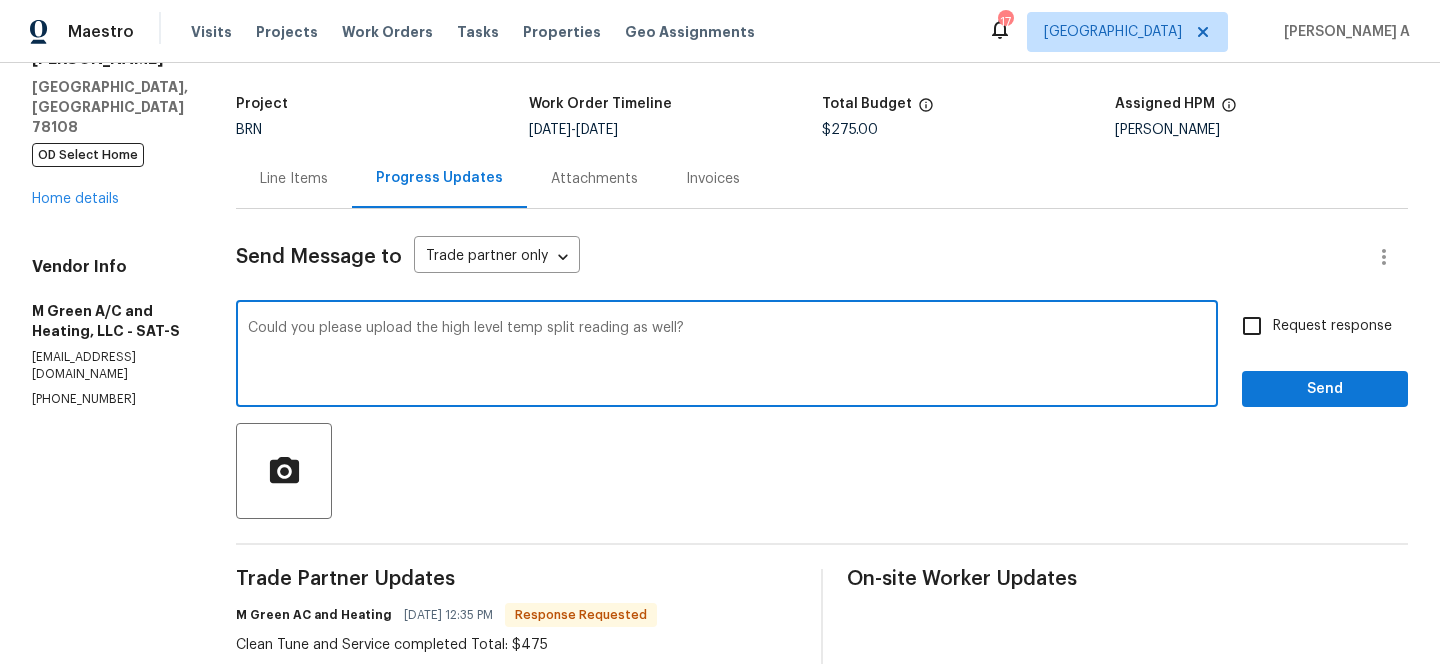click on "Replace with" at bounding box center [0, 0] 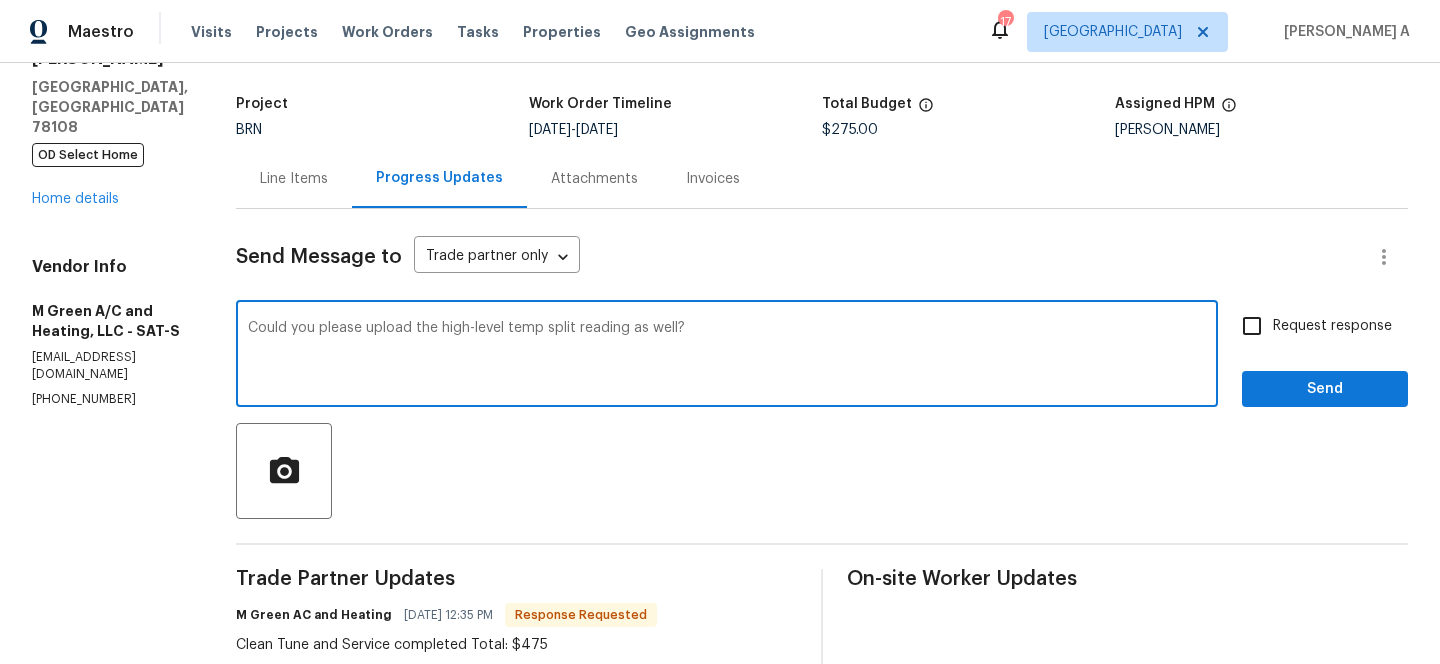 type on "Could you please upload the high-level temp split reading as well?" 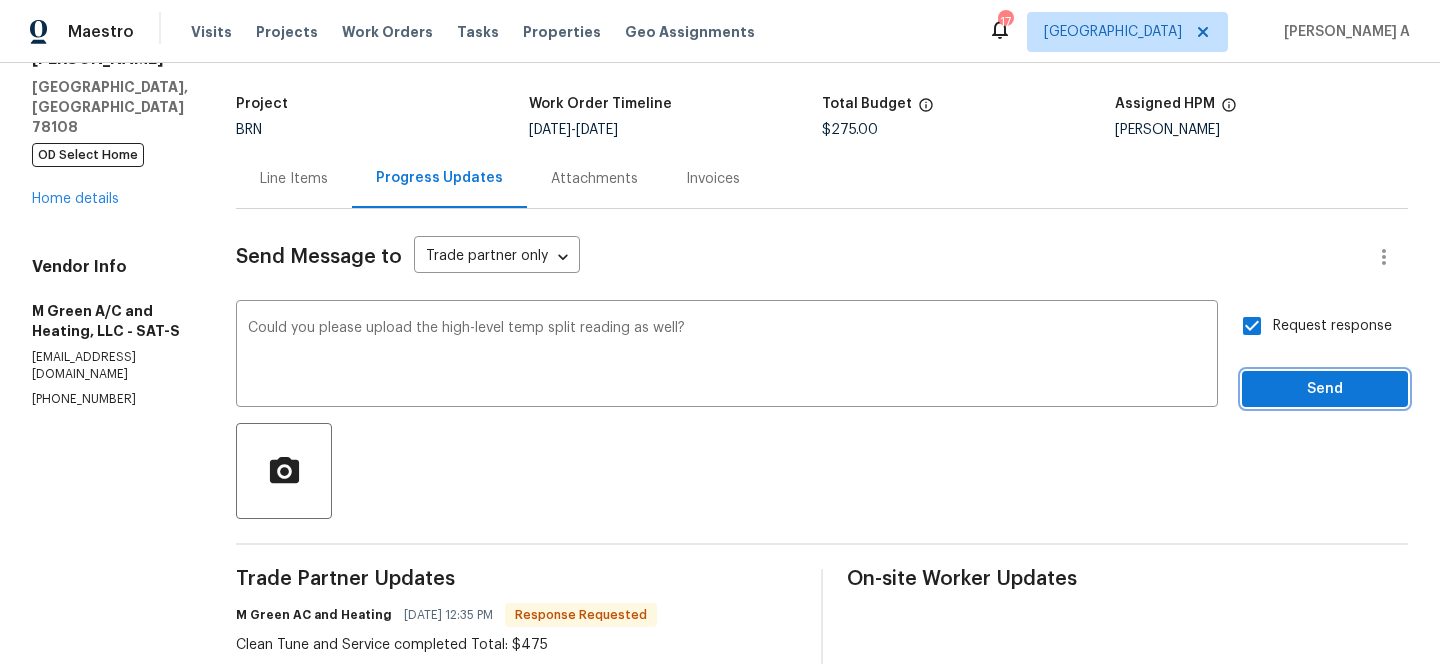 click on "Send" at bounding box center [1325, 389] 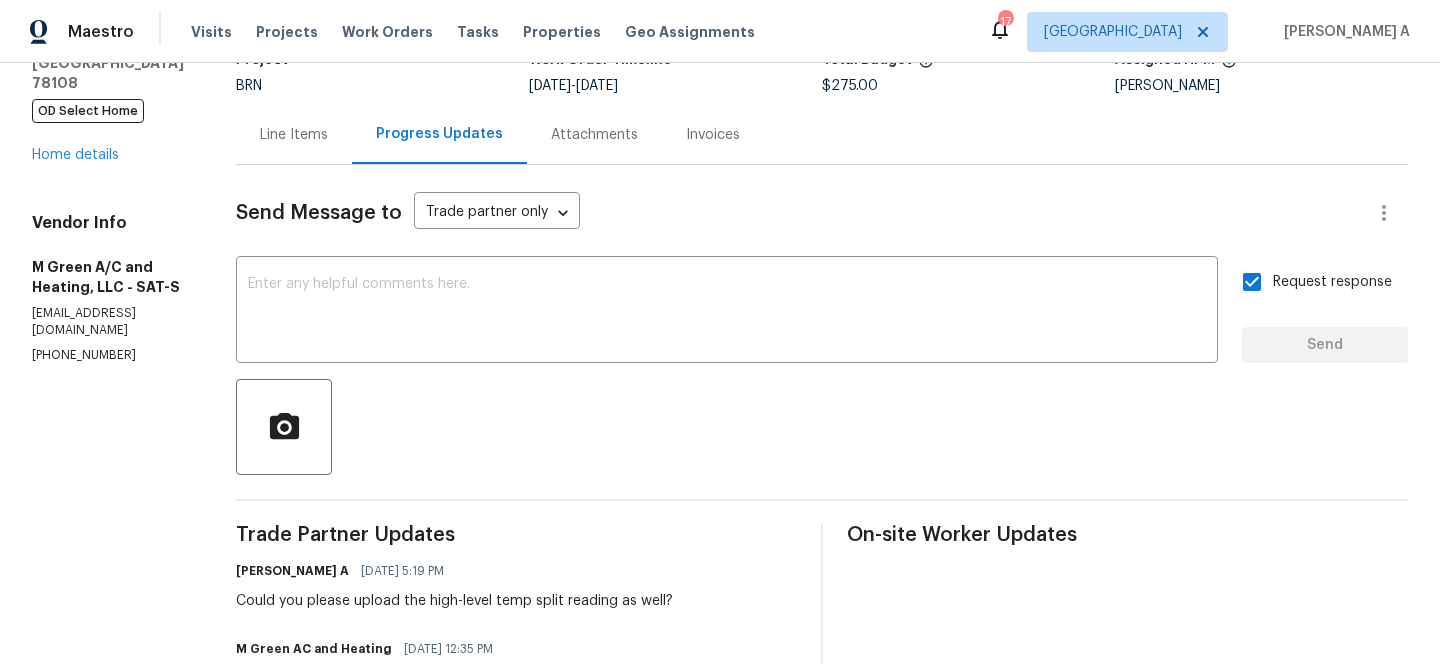 scroll, scrollTop: 0, scrollLeft: 0, axis: both 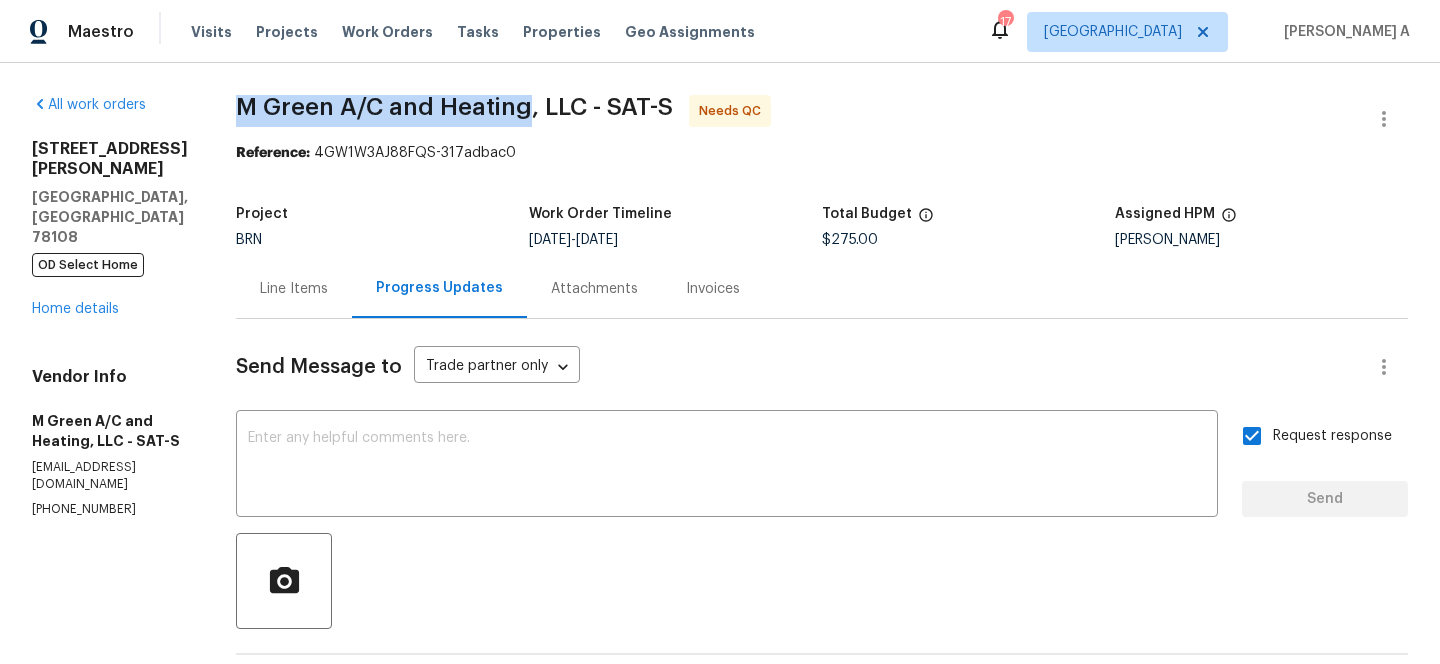 copy on "M Green A/C and Heating" 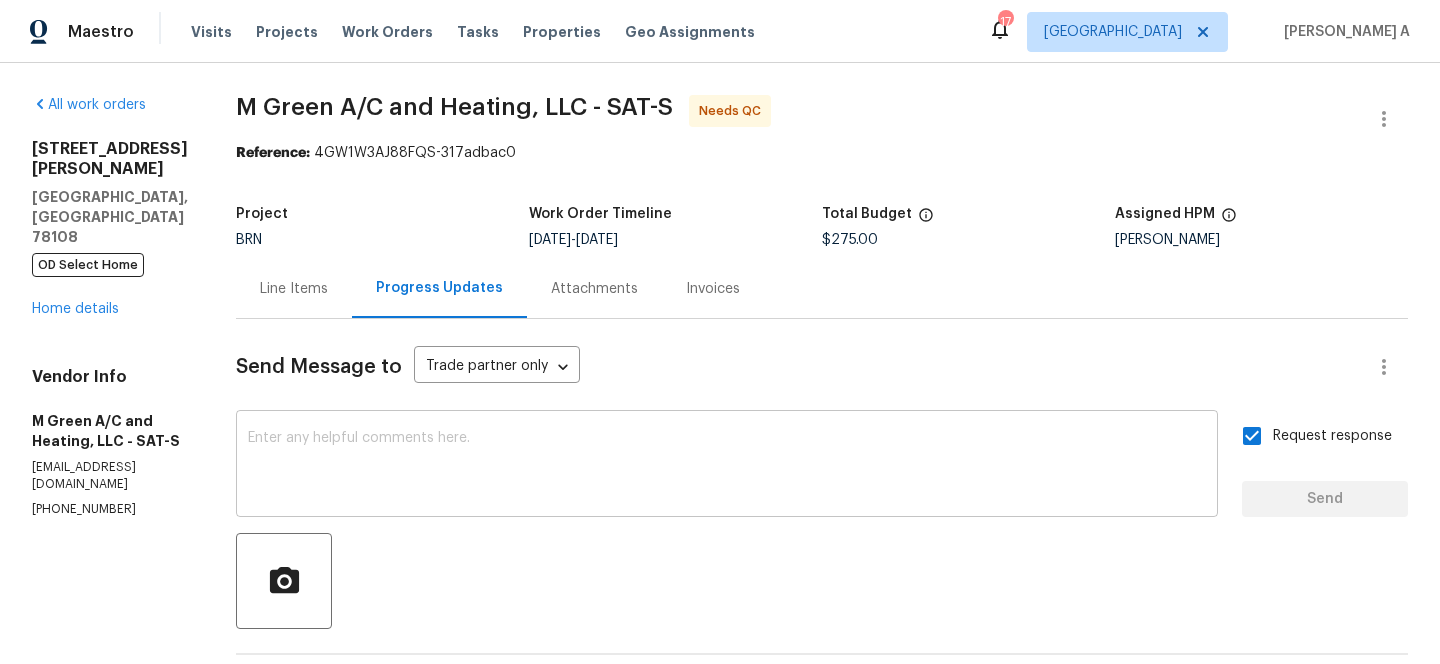 click at bounding box center [727, 466] 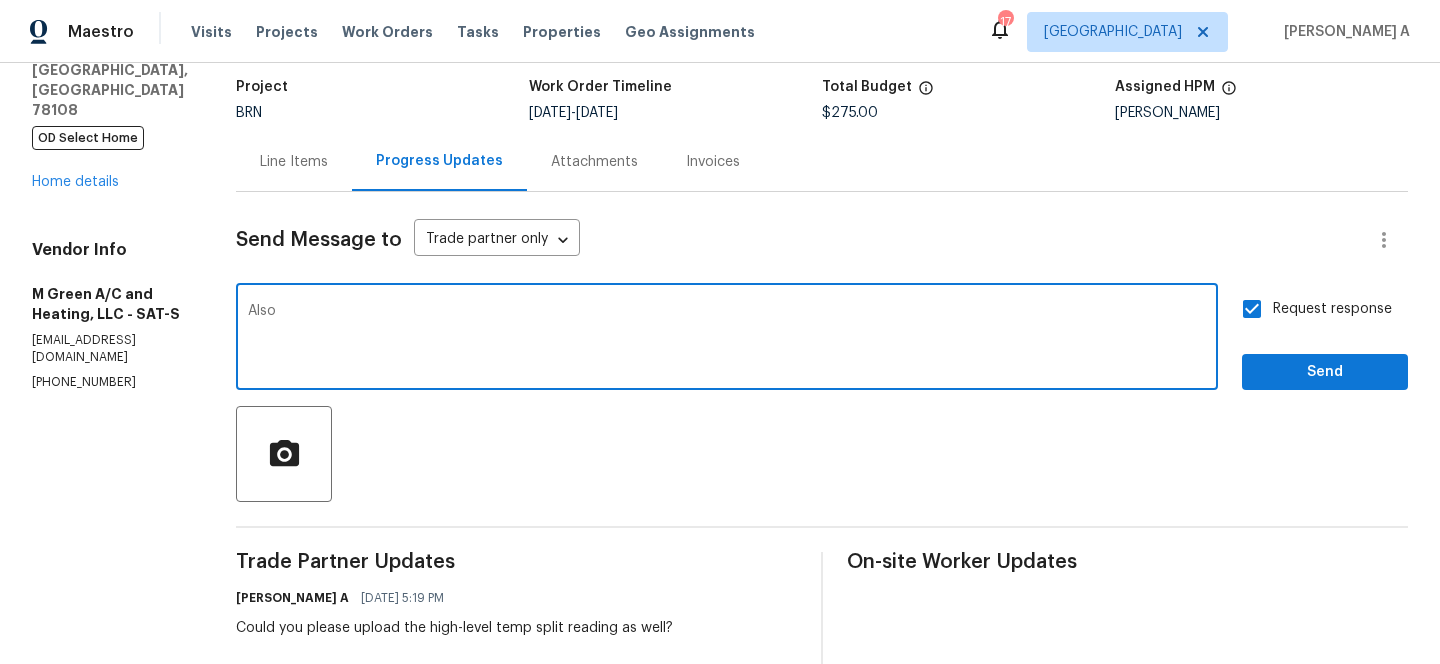 scroll, scrollTop: 134, scrollLeft: 0, axis: vertical 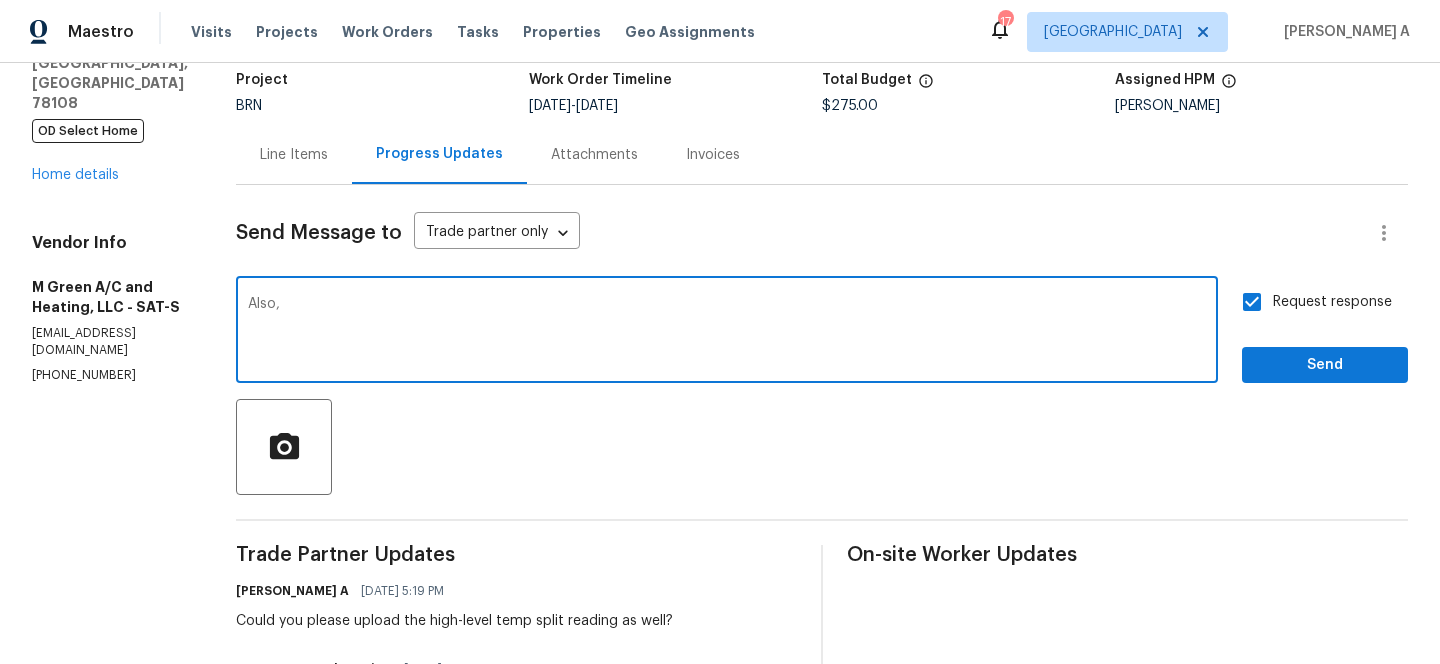 type on "Also," 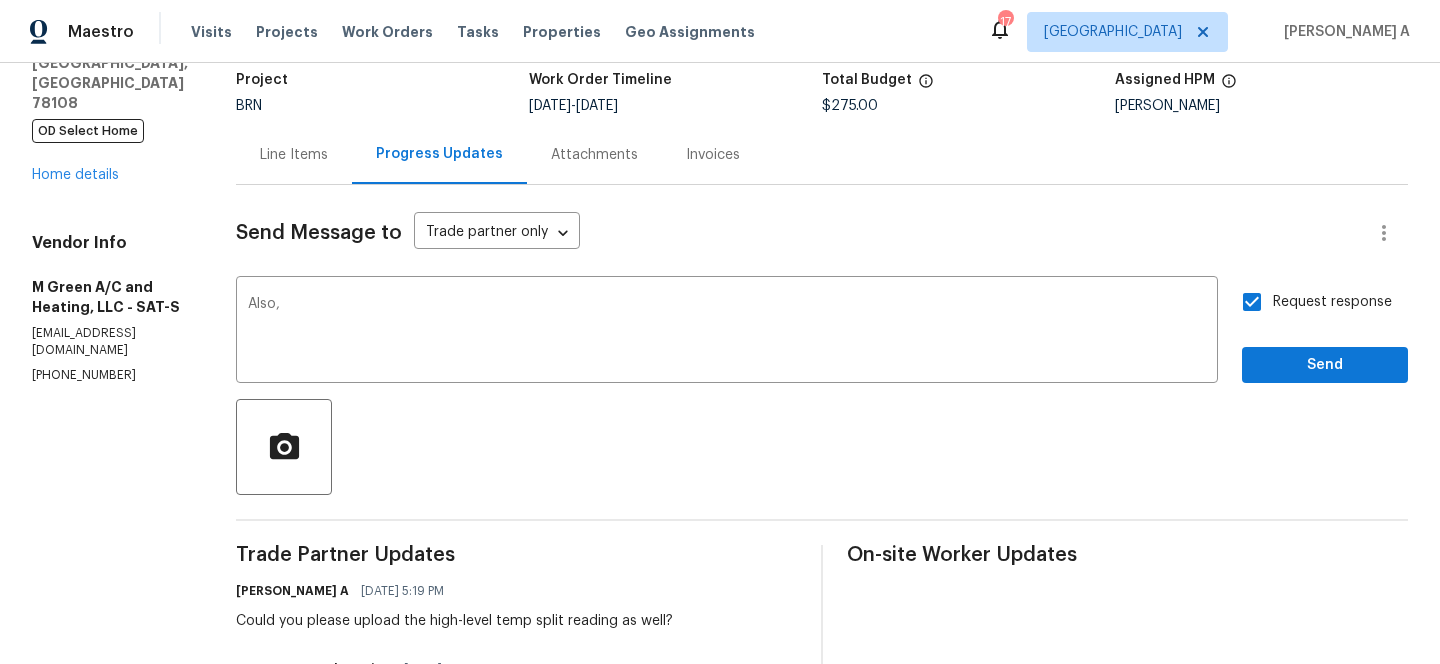 click on "Line Items" at bounding box center (294, 154) 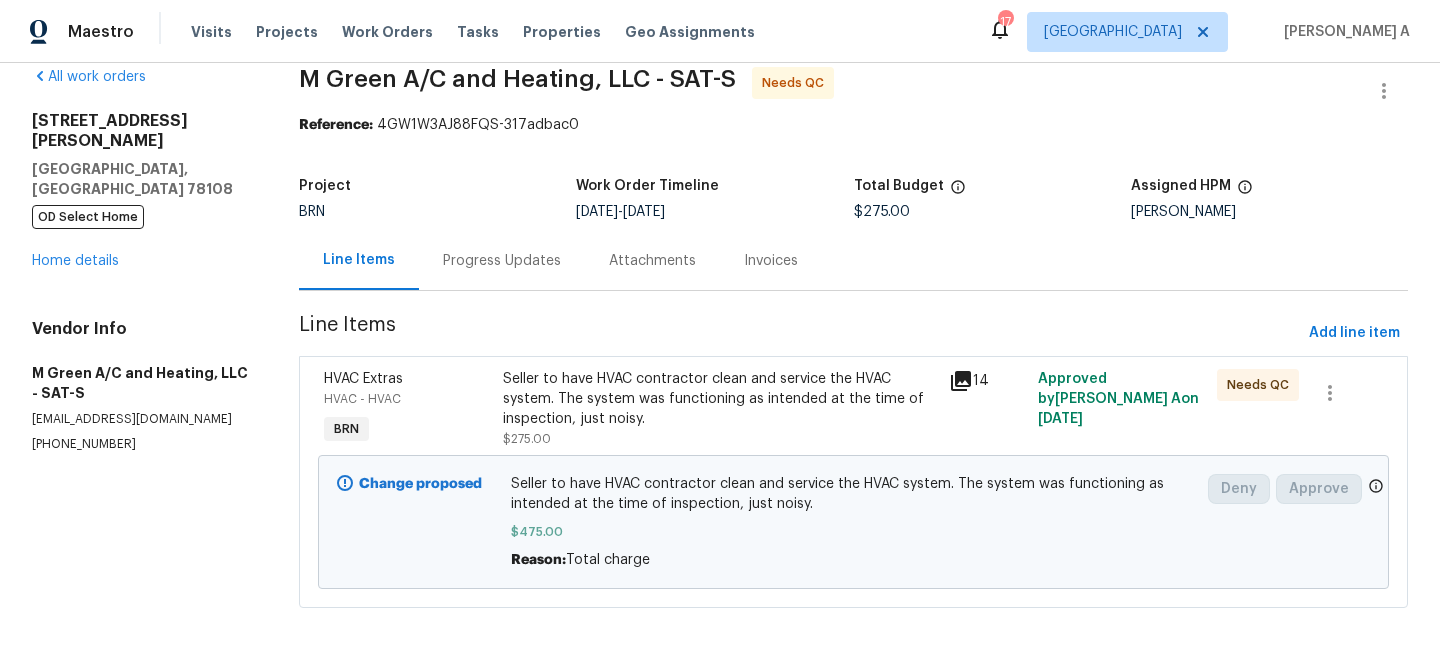 click on "Progress Updates" at bounding box center [502, 261] 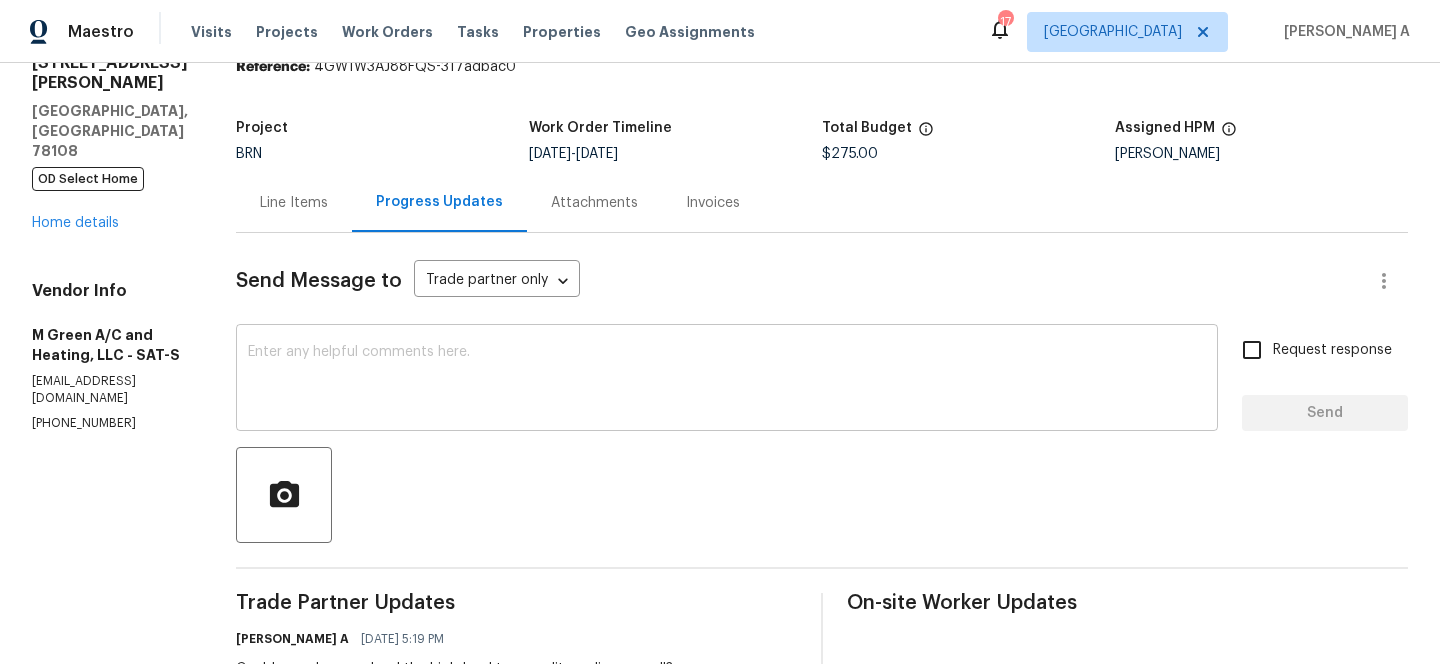 scroll, scrollTop: 35, scrollLeft: 0, axis: vertical 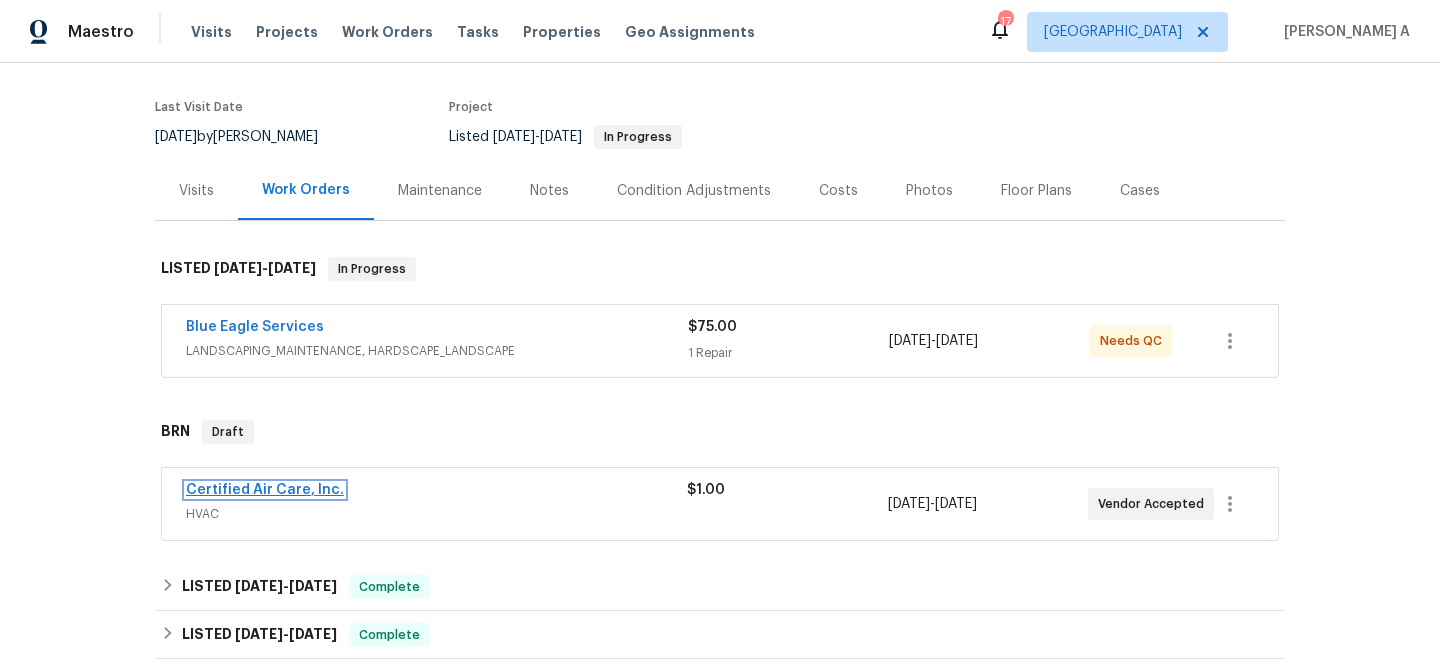 click on "Certified Air Care, Inc." at bounding box center (265, 490) 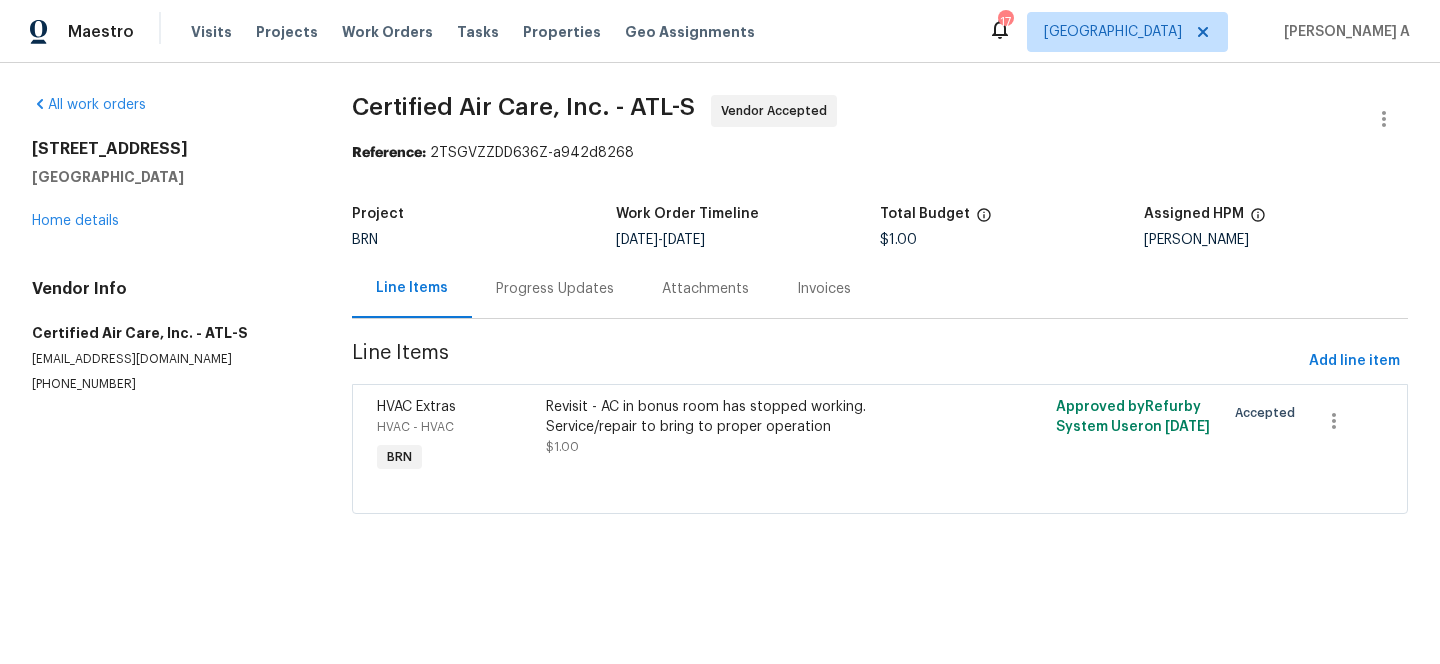click on "Progress Updates" at bounding box center [555, 288] 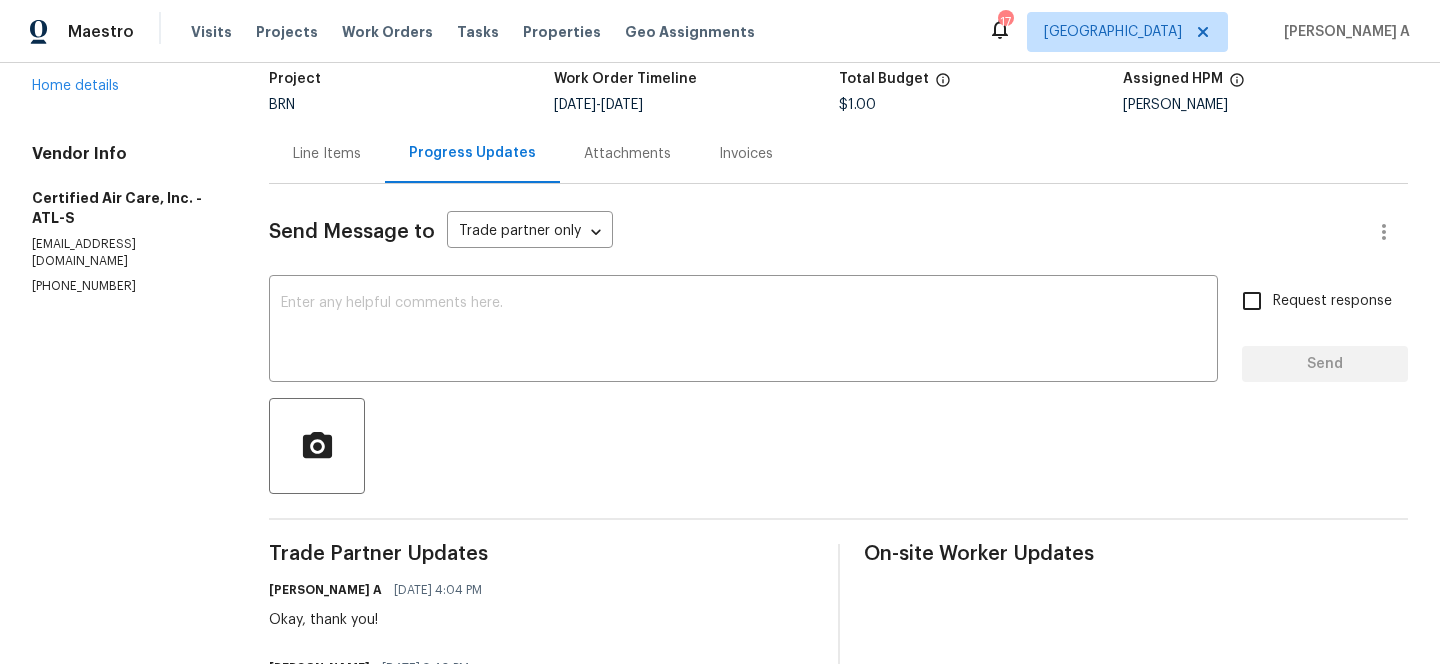 scroll, scrollTop: 0, scrollLeft: 0, axis: both 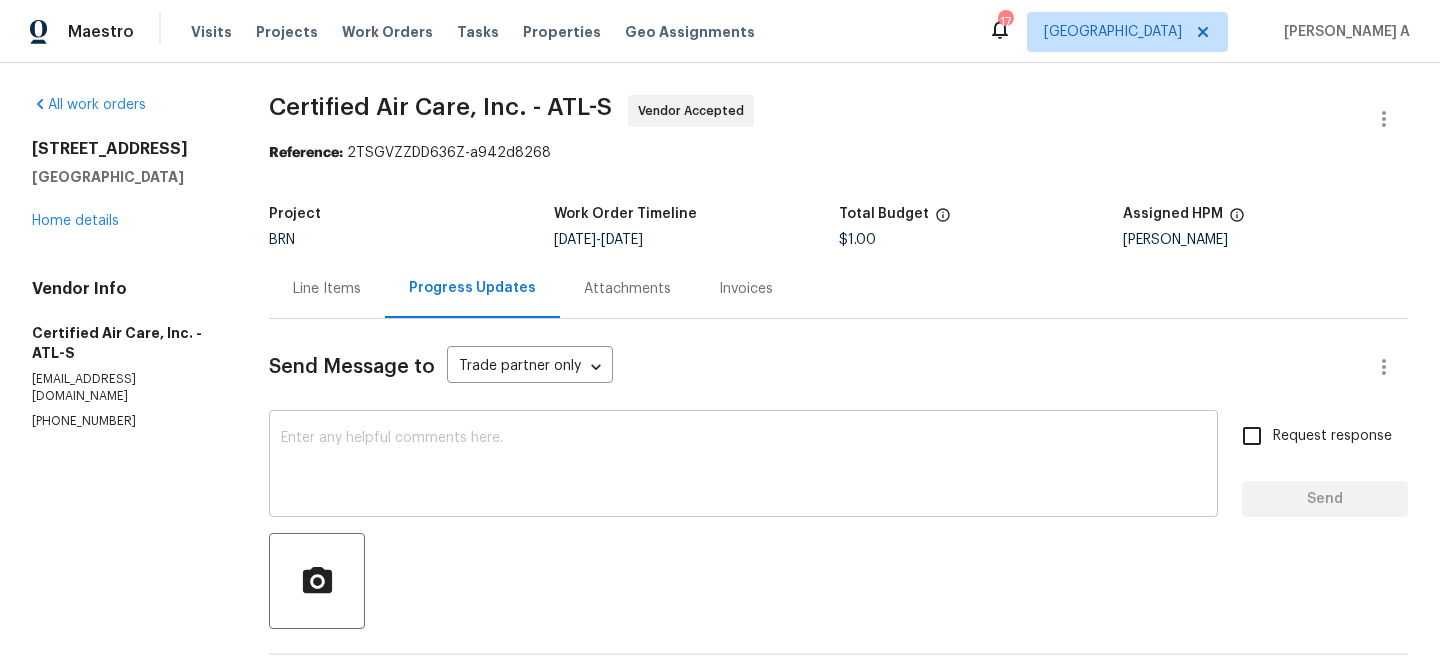 click at bounding box center (743, 466) 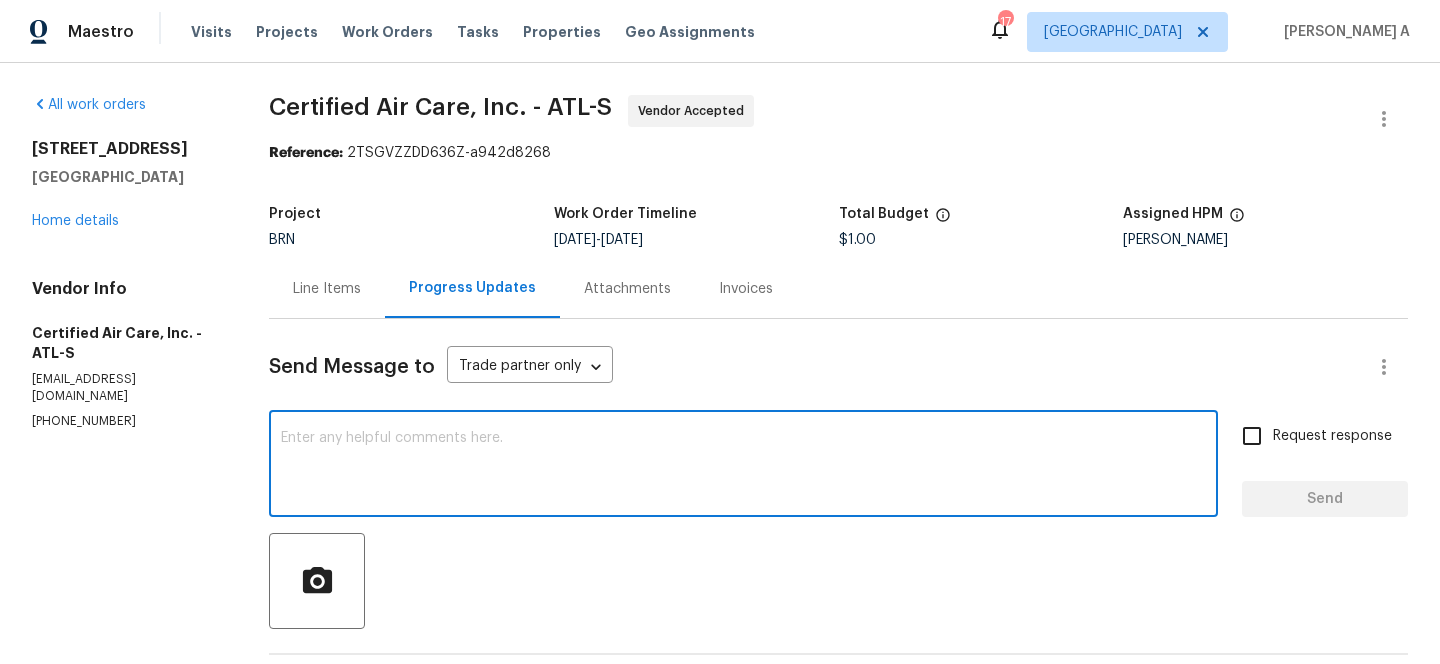type on "L" 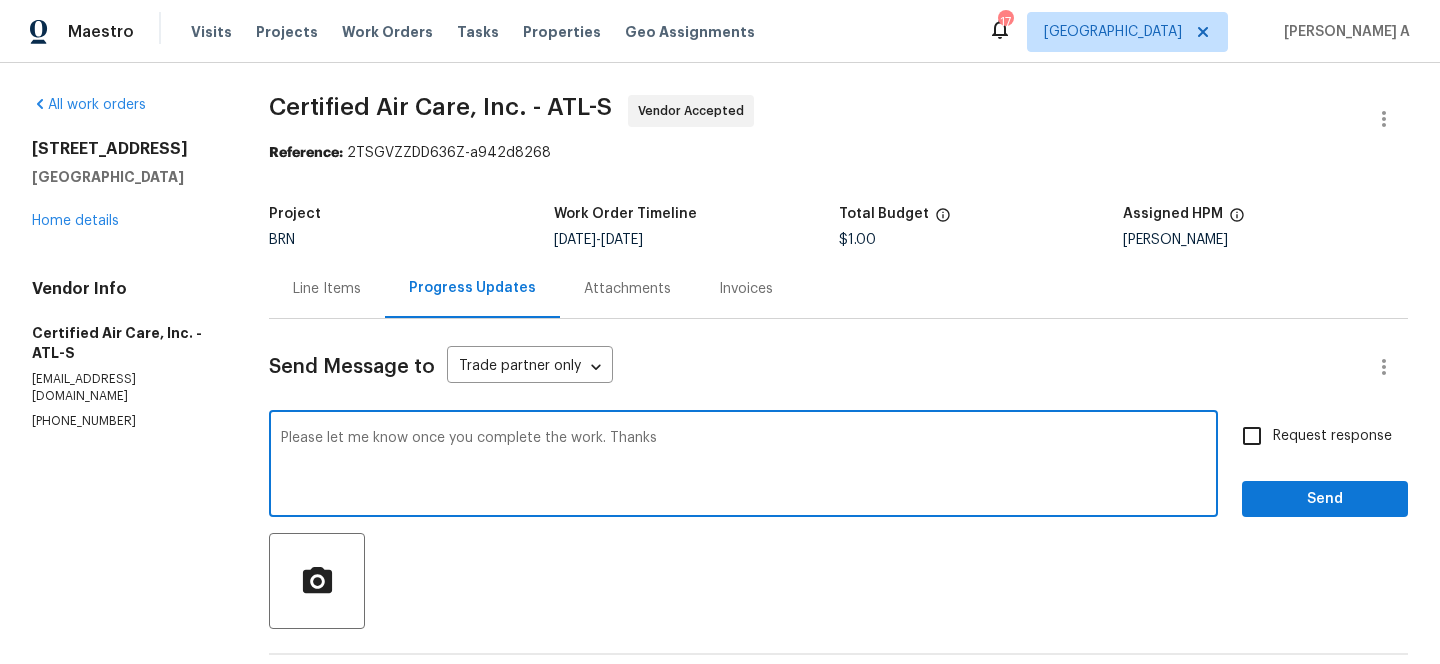 type on "Please let me know once you complete the work. Thanks" 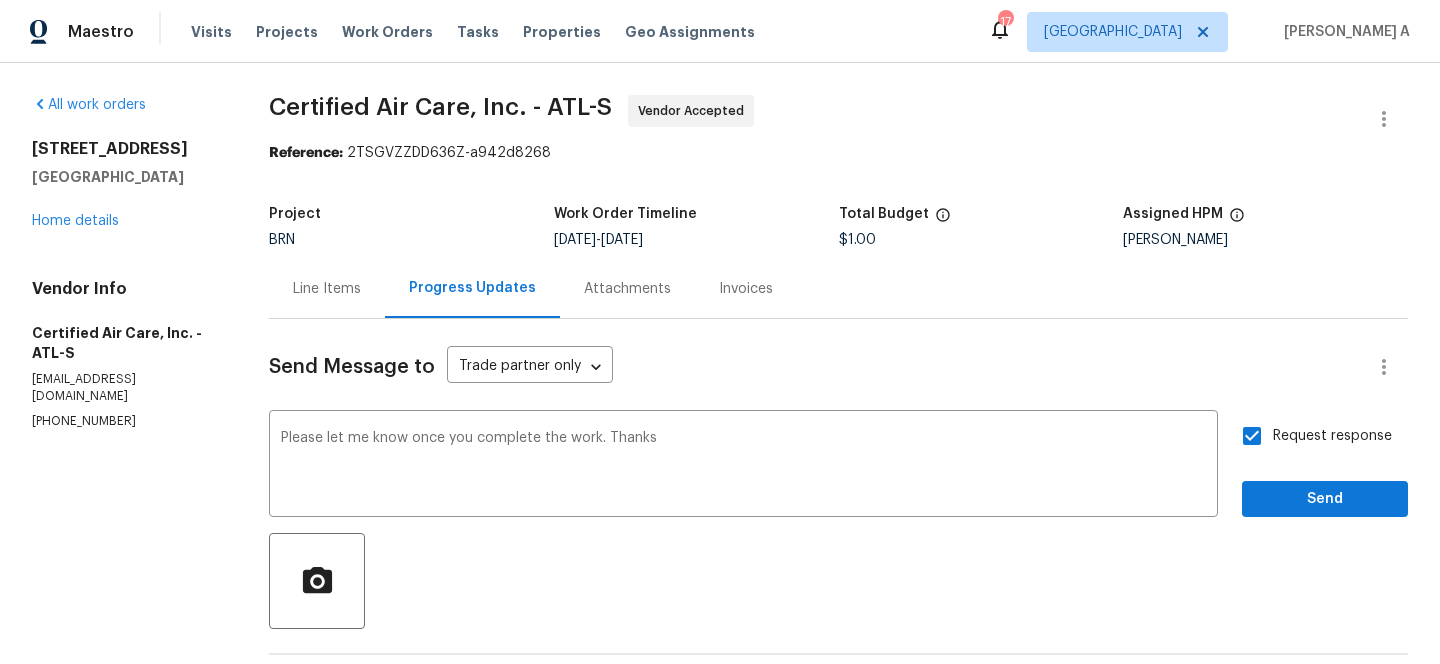 click on "Send Message to Trade partner only Trade partner only ​ Please let me know once you complete the work. Thanks x ​ Request response Send Trade Partner Updates Akshay Ajaya Kumar A 07/08/2025 4:04 PM Okay, thank you! Elizabeth Brown 07/07/2025 3:40 PM wed afternoon not sure a time though Akshay Ajaya Kumar A 07/07/2025 3:31 PM May I ask if it's possible to schedule it for tomorrow or Wednesday? Elizabeth Brown 07/07/2025 2:38 PM we will be on site thursday morning Akshay Ajaya Kumar A 07/07/2025 2:01 PM Hi, This is a rework for the property. Could you please revisit and address the issue as soon as possible? Reach out to me via the portal or call/text at 650-800-9524 for any questions or additional details and change orders for this work order. On-site Worker Updates" at bounding box center (838, 740) 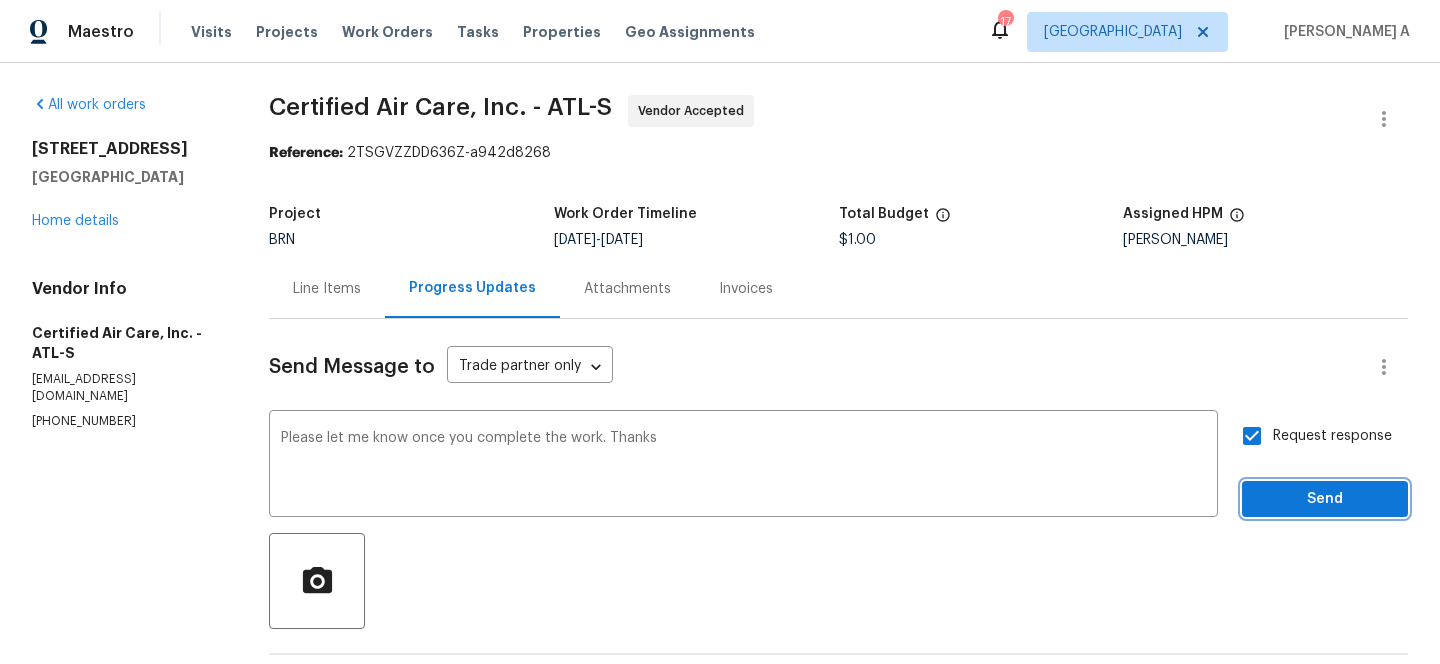 click on "Send" at bounding box center (1325, 499) 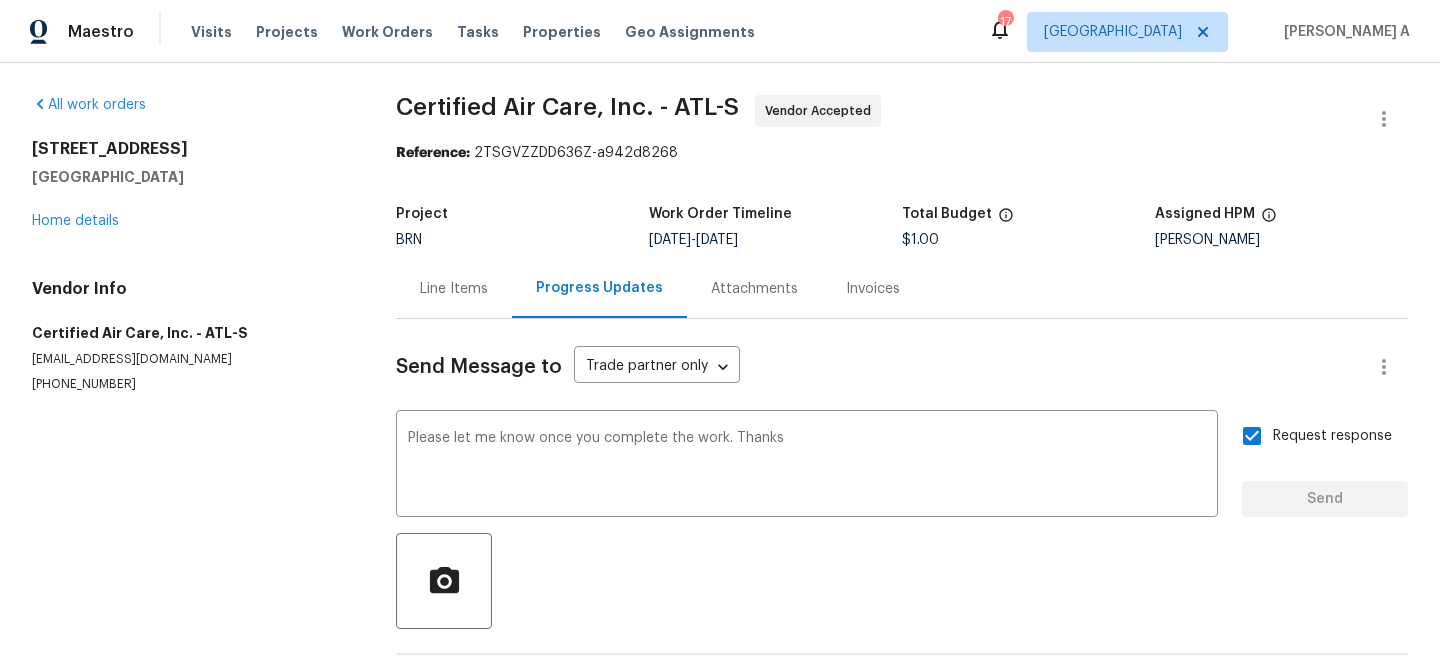 type 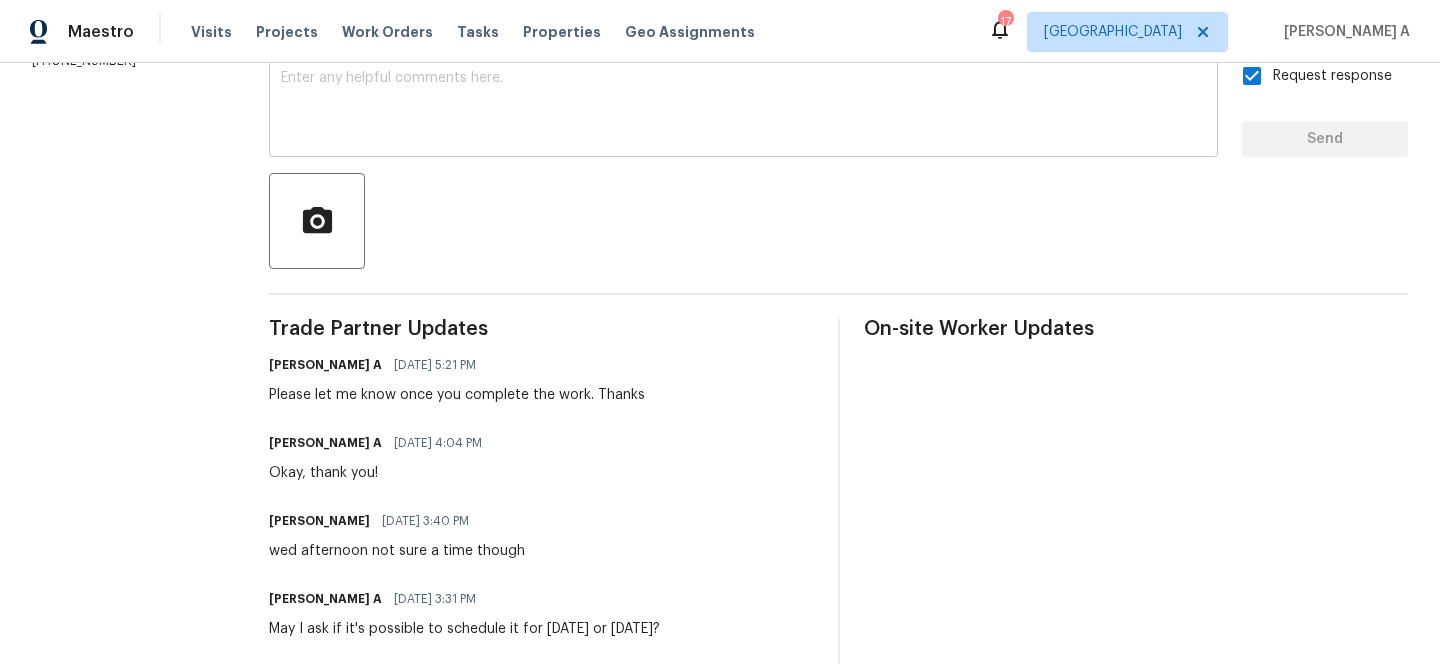 scroll, scrollTop: 120, scrollLeft: 0, axis: vertical 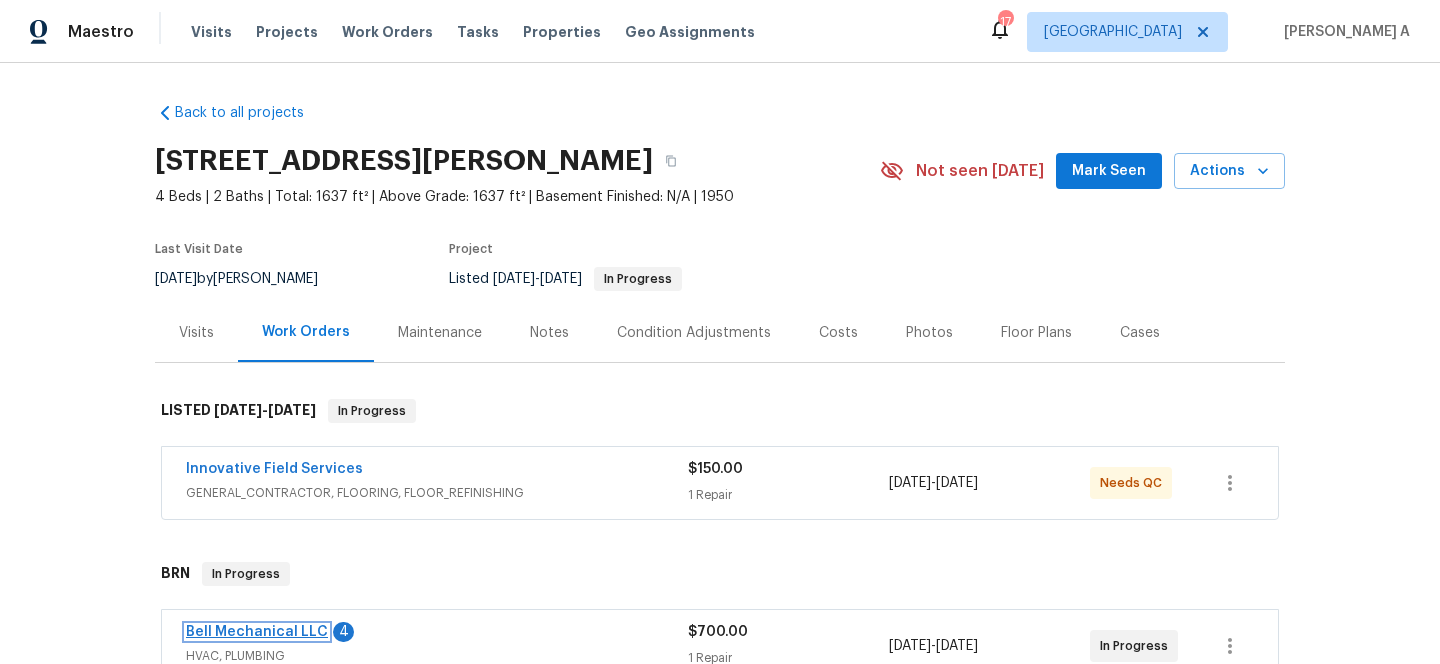 click on "Bell Mechanical LLC" at bounding box center [257, 632] 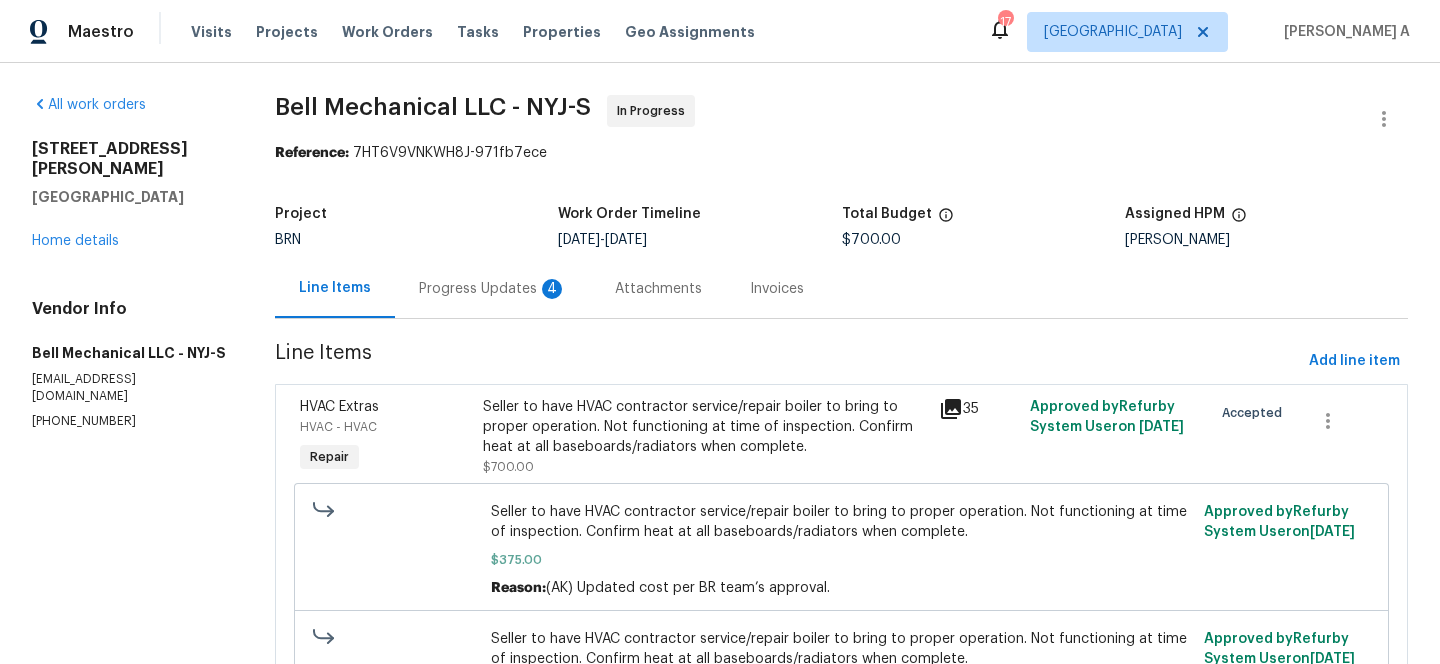 click on "Progress Updates 4" at bounding box center (493, 289) 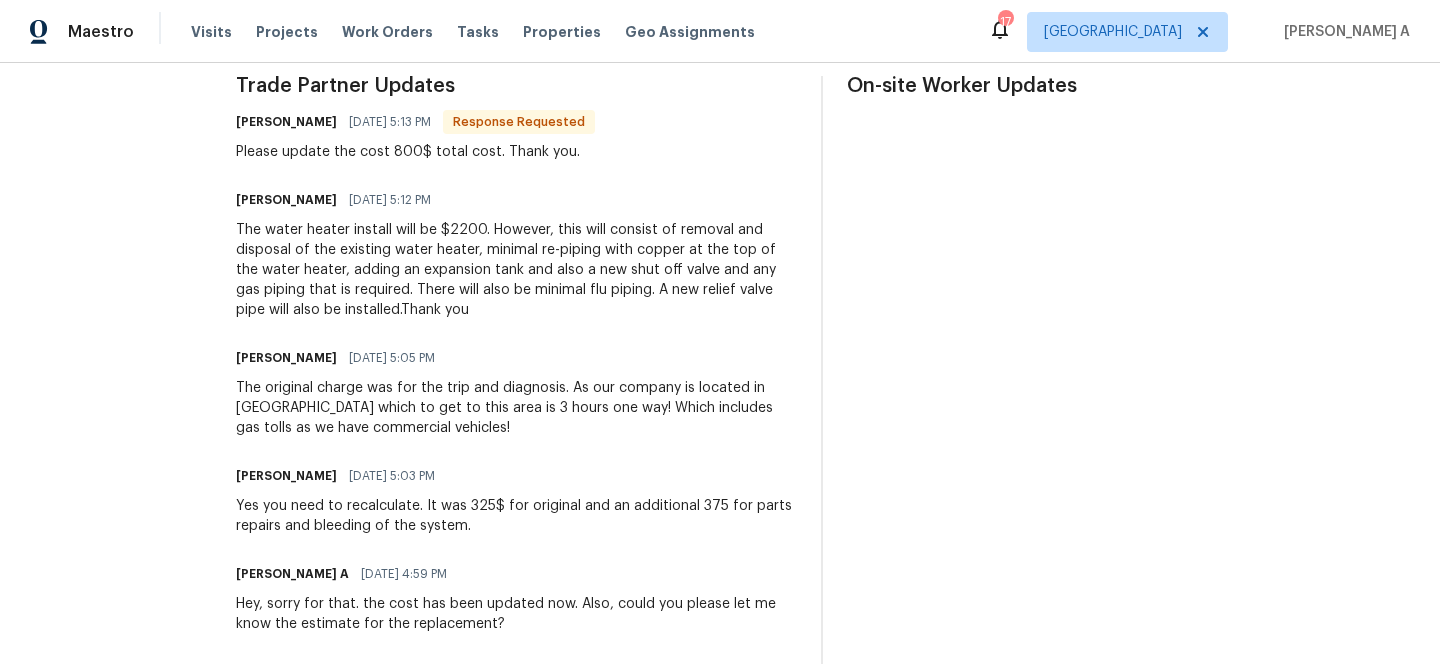 scroll, scrollTop: 600, scrollLeft: 0, axis: vertical 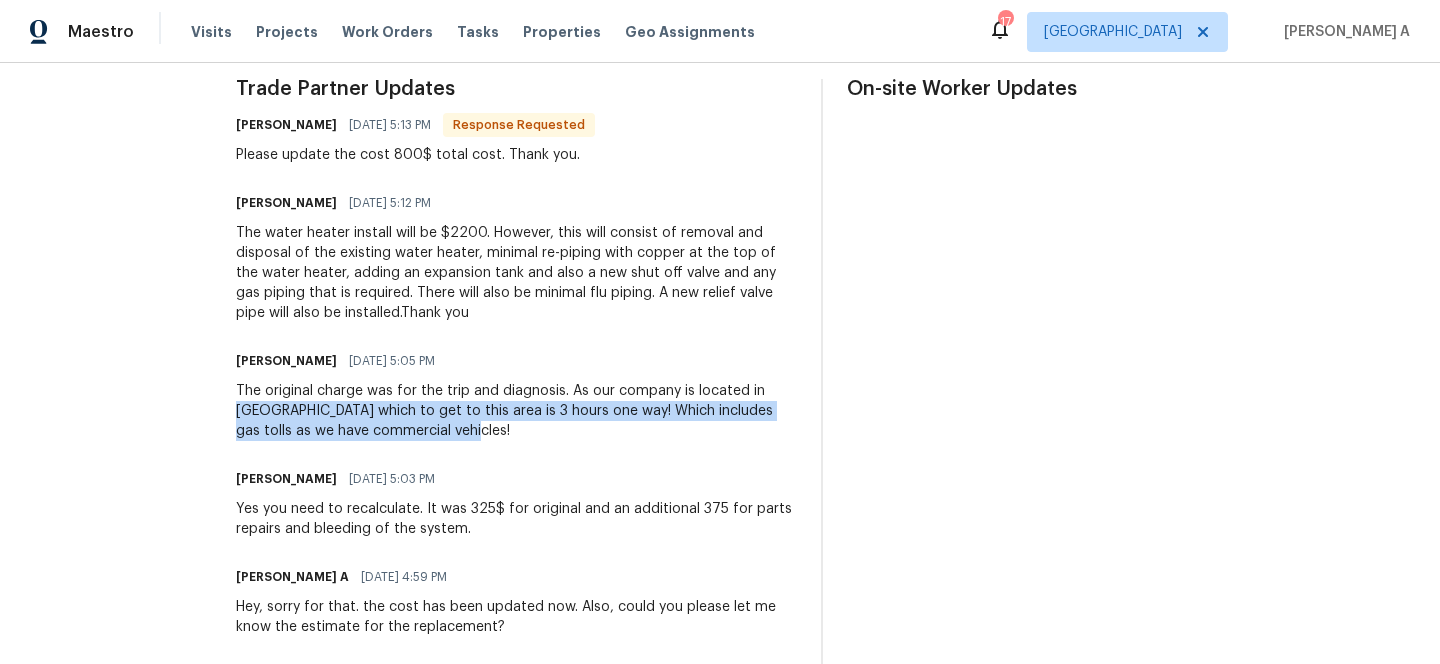 drag, startPoint x: 253, startPoint y: 402, endPoint x: 503, endPoint y: 422, distance: 250.79872 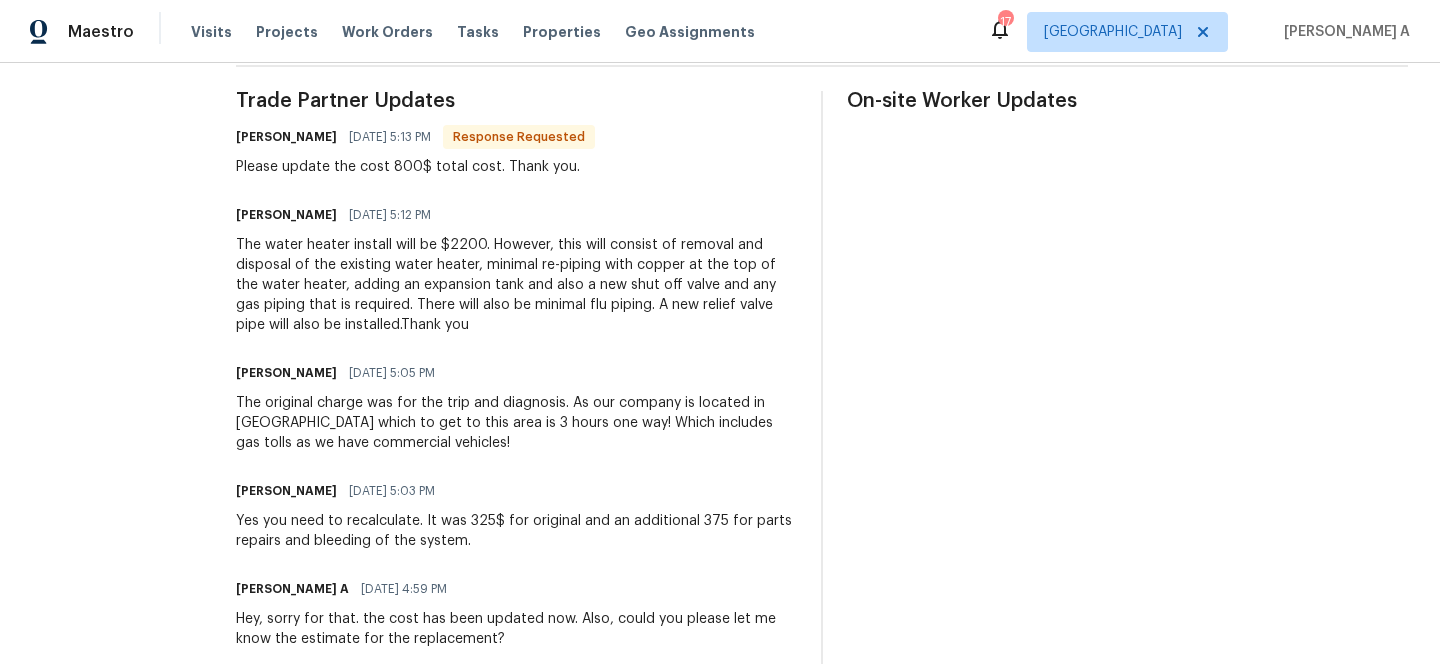 scroll, scrollTop: 577, scrollLeft: 0, axis: vertical 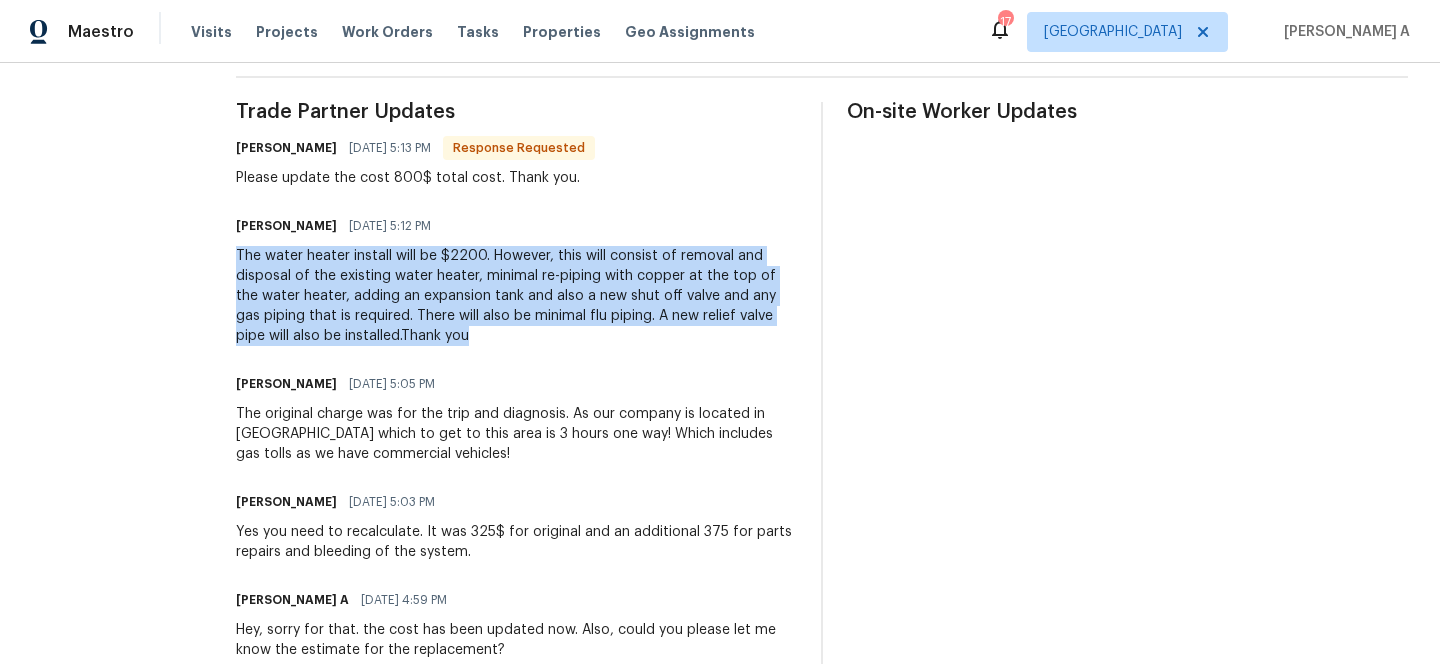 drag, startPoint x: 248, startPoint y: 257, endPoint x: 639, endPoint y: 344, distance: 400.5621 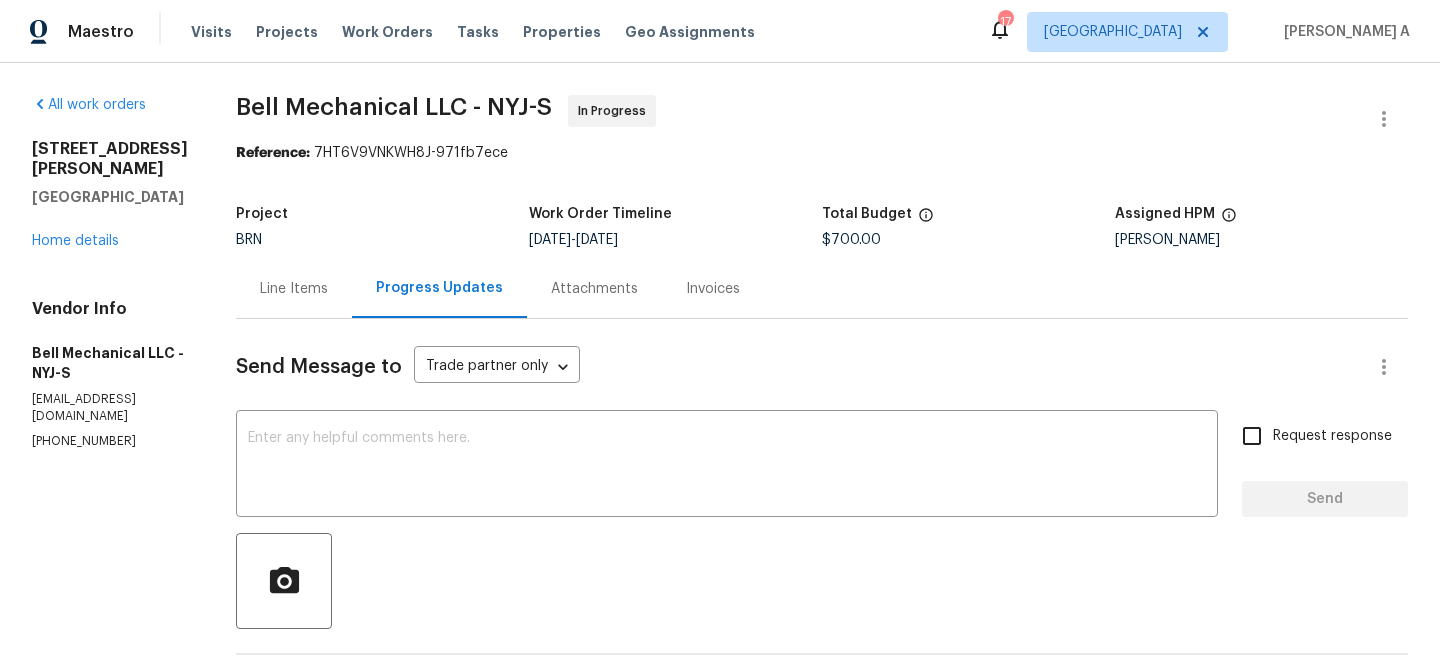 click on "Reference:   7HT6V9VNKWH8J-971fb7ece" at bounding box center (822, 153) 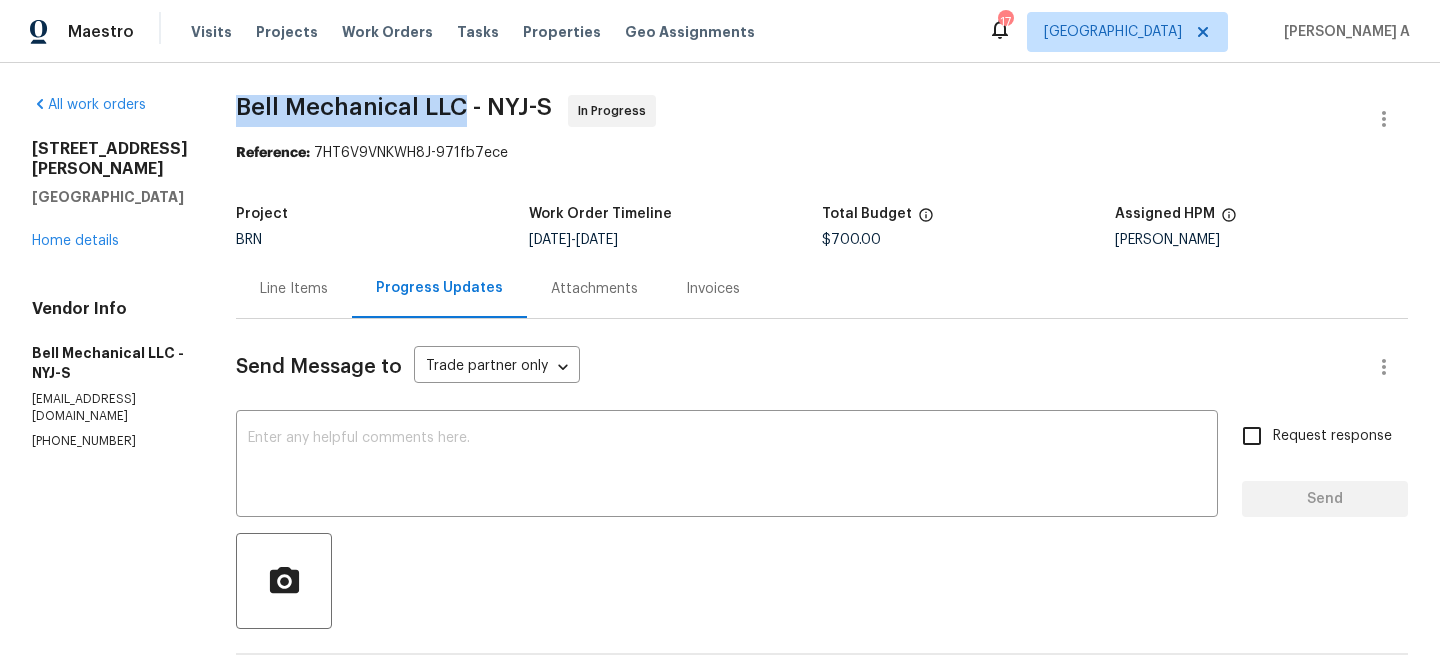copy on "Bell Mechanical LLC" 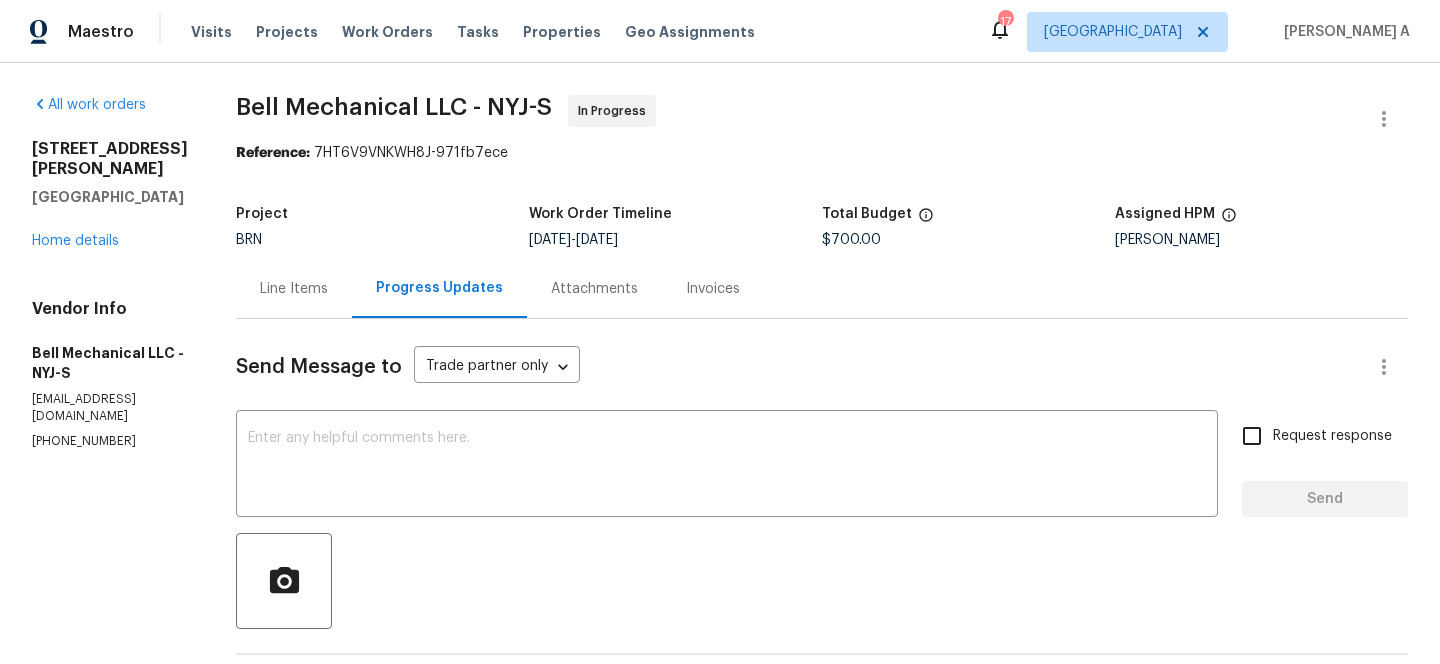 click on "Line Items" at bounding box center (294, 288) 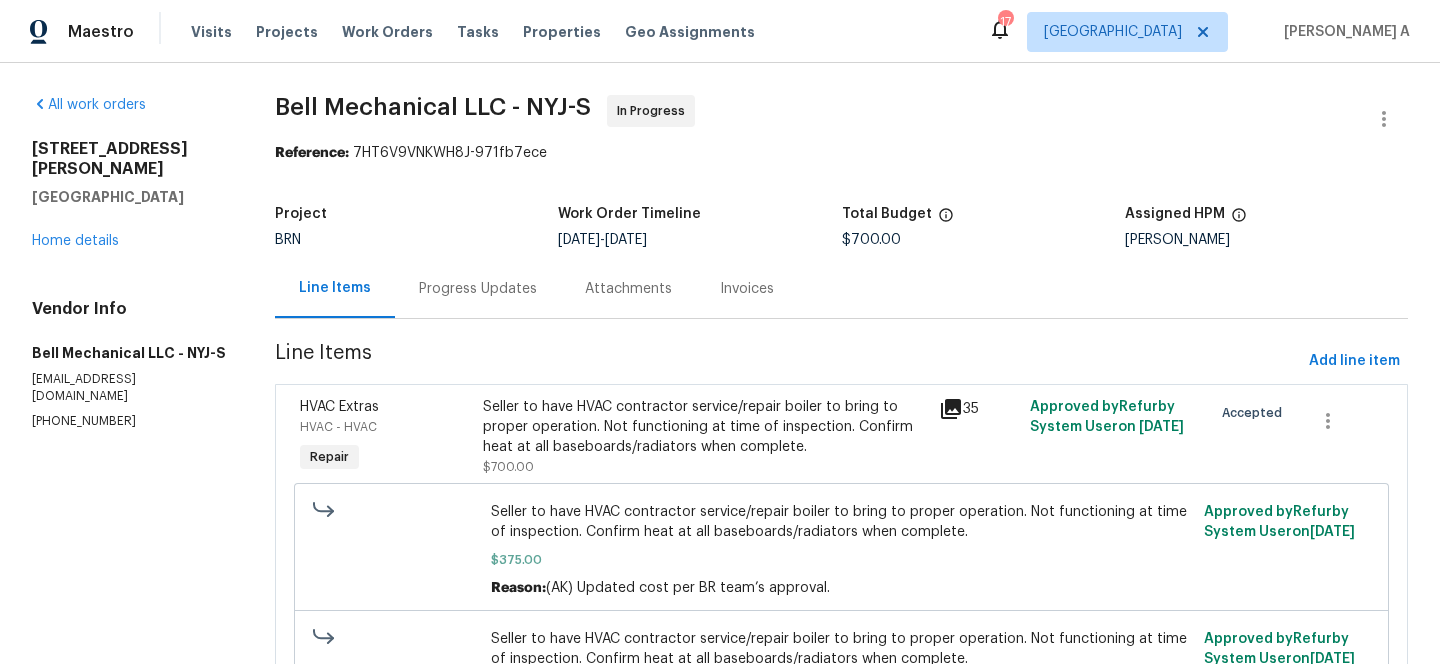 click on "Seller to have HVAC contractor service/repair boiler to bring to proper operation. Not functioning at time of inspection. Confirm heat at all baseboards/radiators when complete." at bounding box center (705, 427) 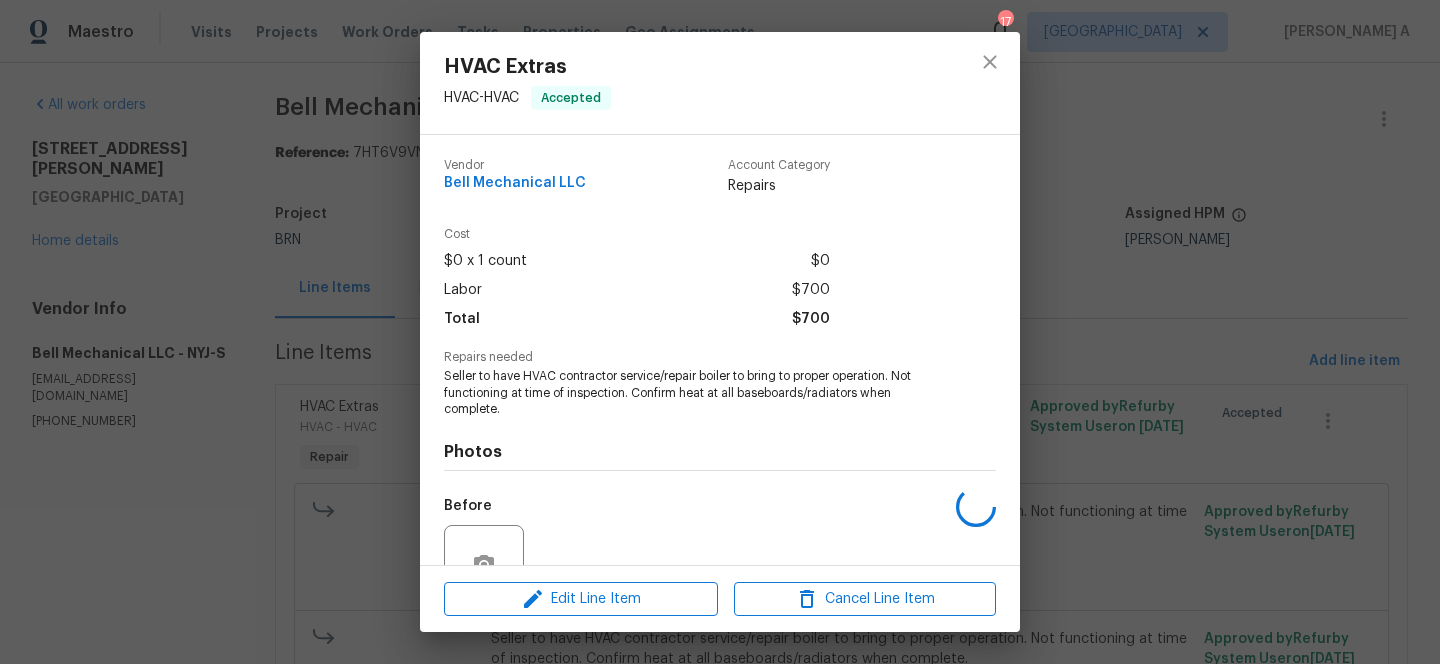 click on "Seller to have HVAC contractor service/repair boiler to bring to proper operation. Not functioning at time of inspection. Confirm heat at all baseboards/radiators when complete." at bounding box center (692, 393) 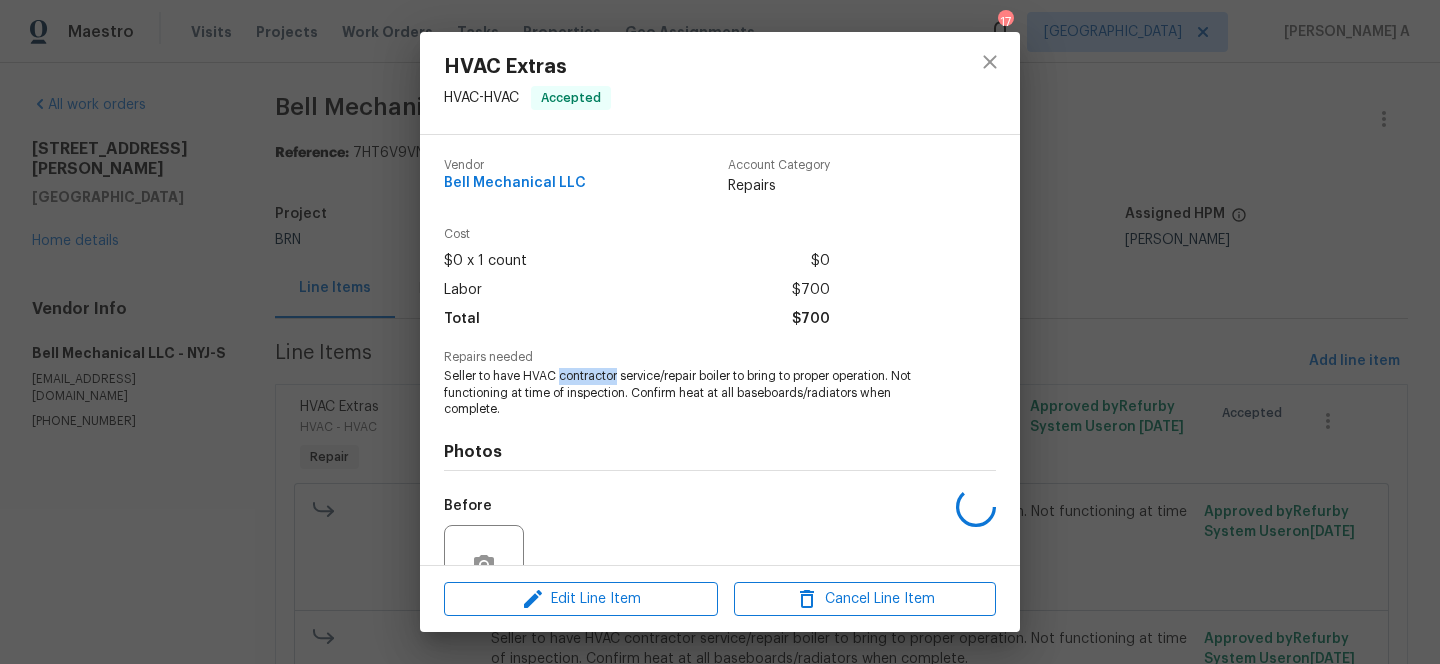 click on "Seller to have HVAC contractor service/repair boiler to bring to proper operation. Not functioning at time of inspection. Confirm heat at all baseboards/radiators when complete." at bounding box center (692, 393) 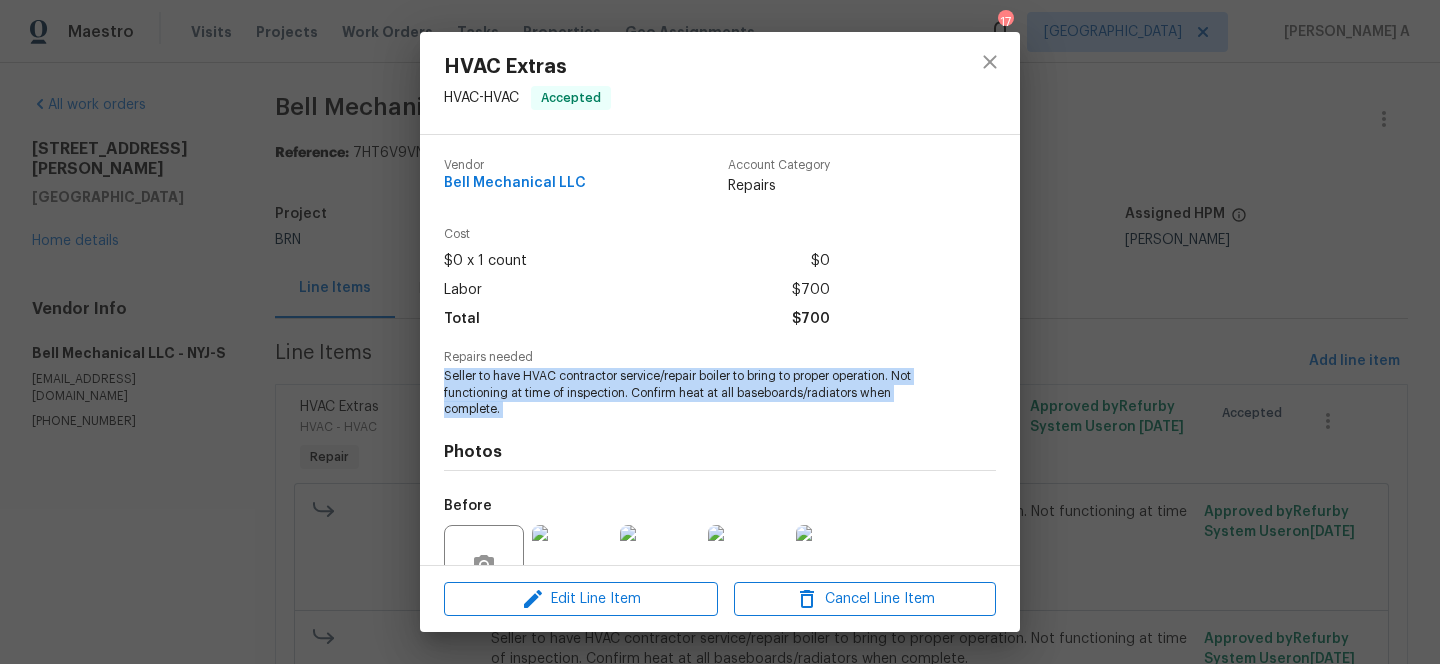 click on "Seller to have HVAC contractor service/repair boiler to bring to proper operation. Not functioning at time of inspection. Confirm heat at all baseboards/radiators when complete." at bounding box center (692, 393) 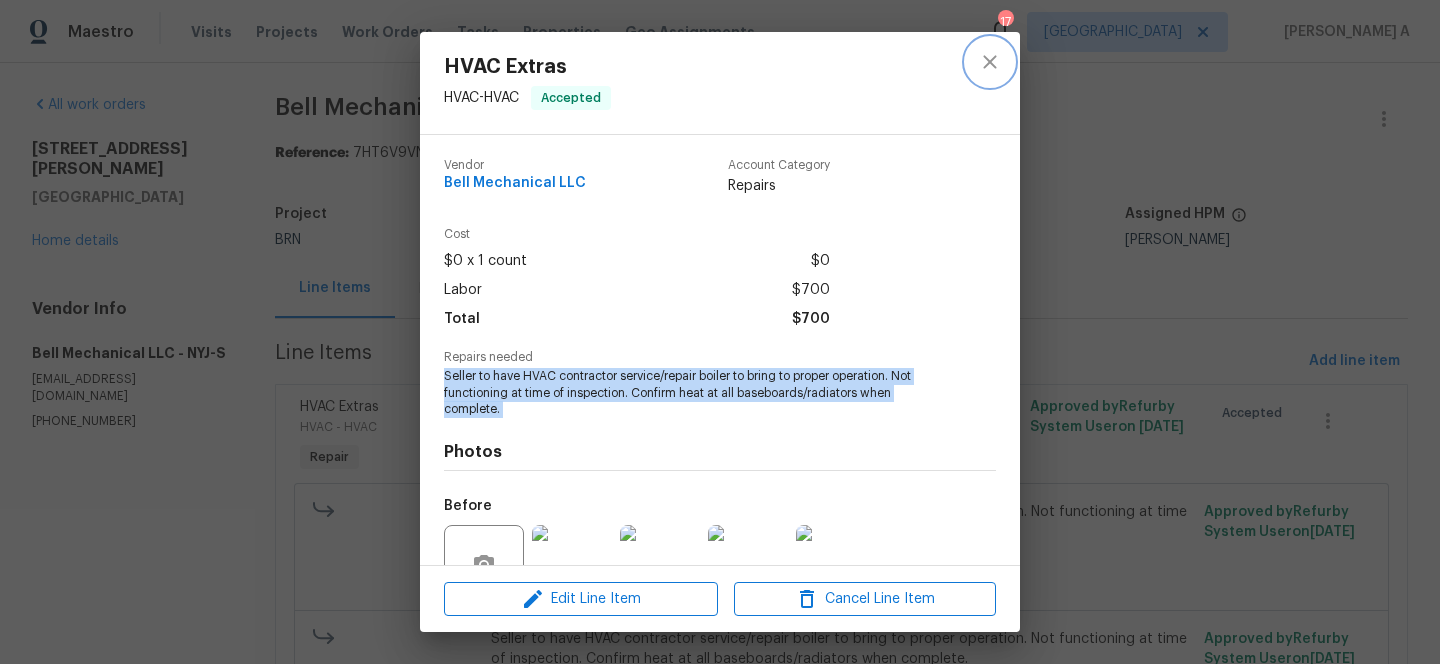 click 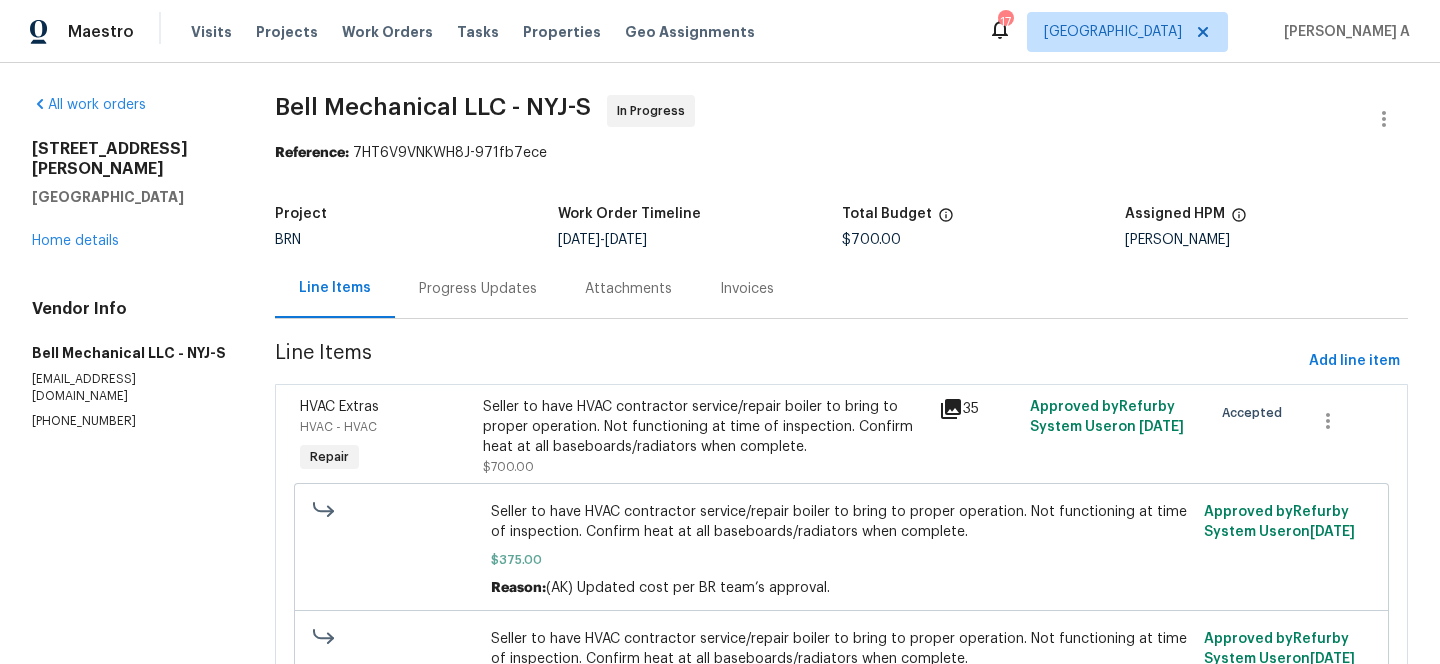 click on "Progress Updates" at bounding box center [478, 289] 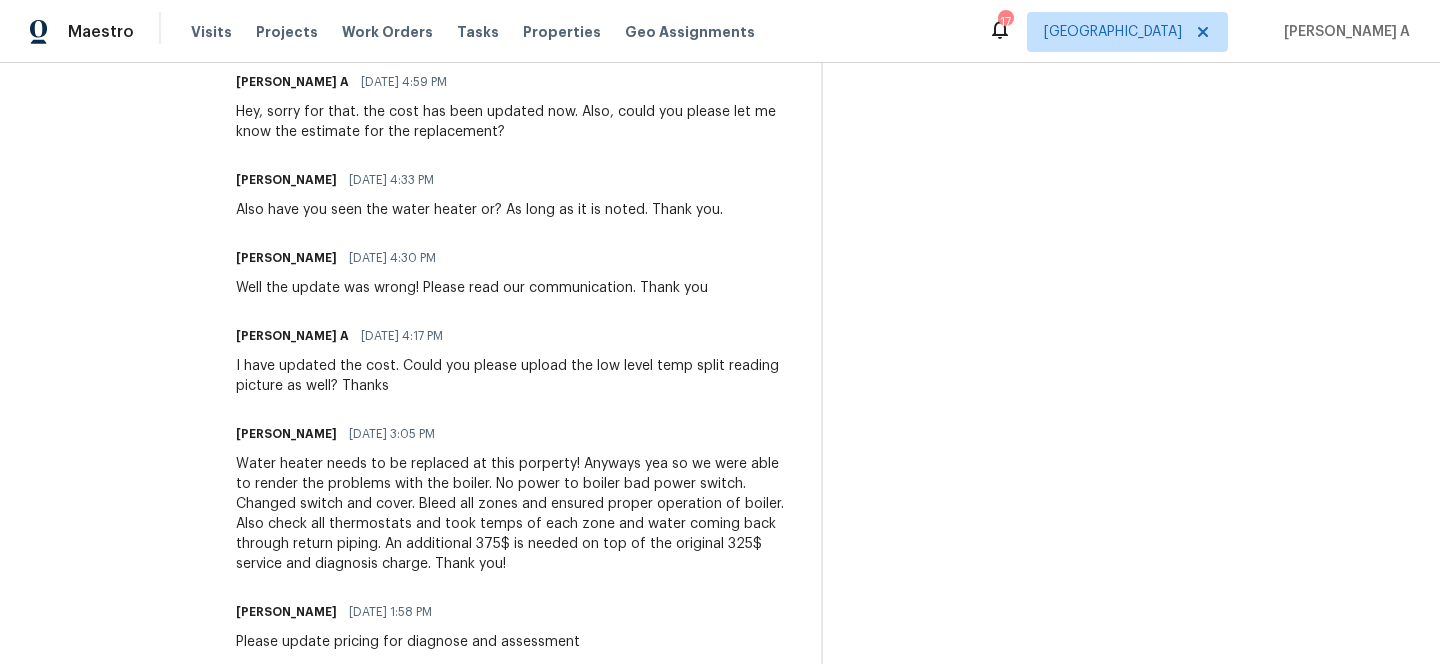 scroll, scrollTop: 1130, scrollLeft: 0, axis: vertical 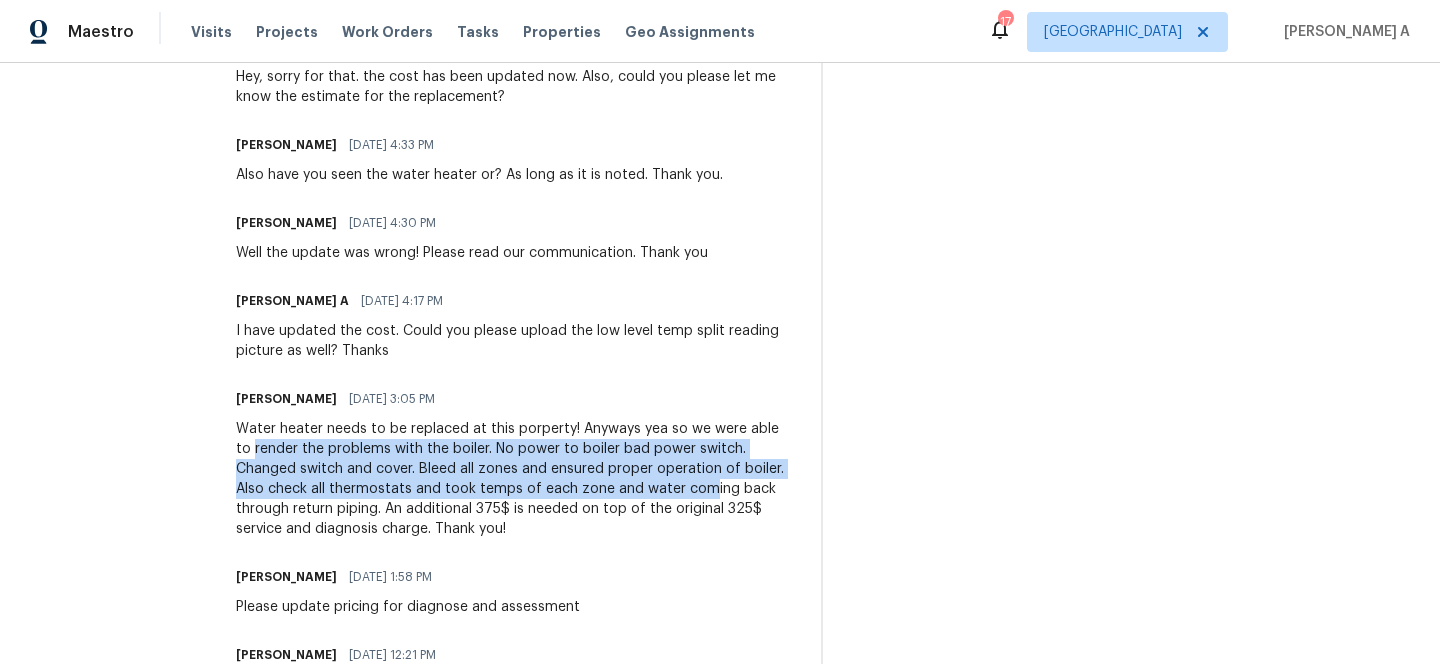 drag, startPoint x: 245, startPoint y: 440, endPoint x: 640, endPoint y: 494, distance: 398.67404 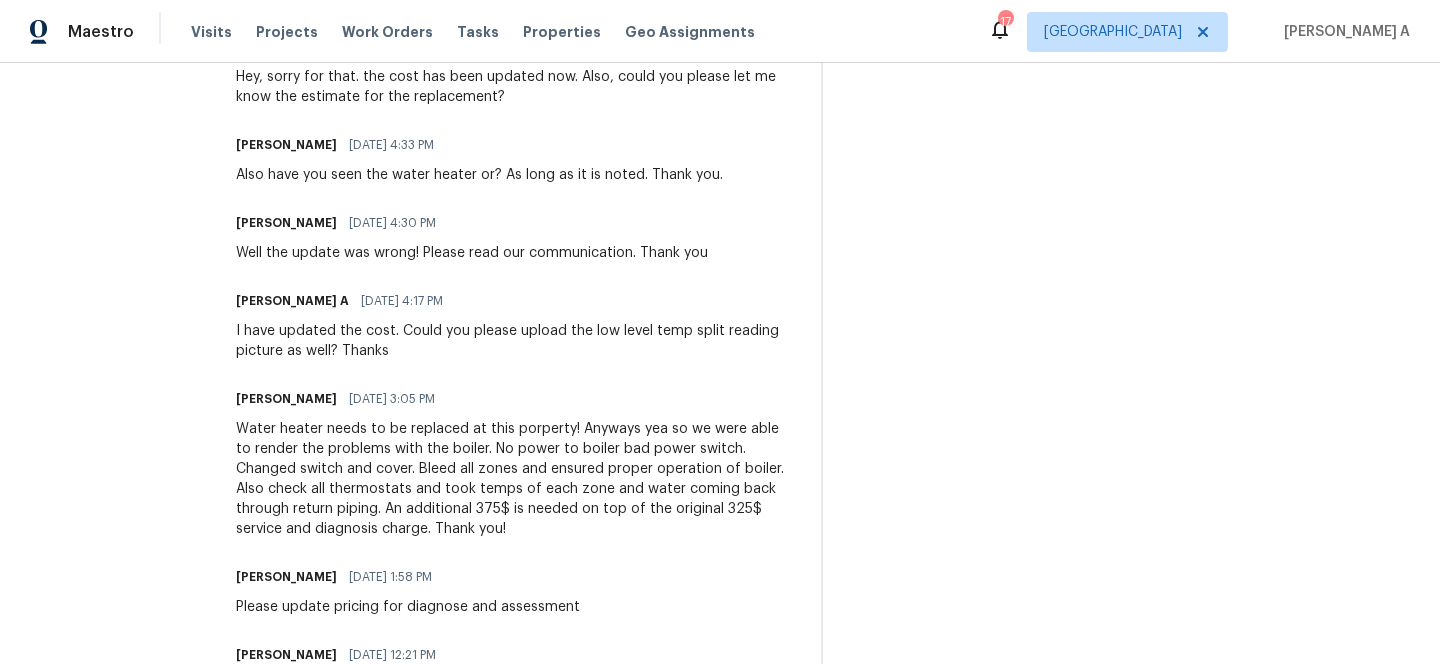 click on "Water heater needs to be replaced at this porperty! Anyways yea so we were able to render the problems with the boiler. No power to boiler bad power switch. Changed switch and cover. Bleed all zones and ensured proper operation of boiler. Also check all thermostats and took temps of each zone and water coming back through return piping. An additional 375$ is needed on top of the original 325$ service and diagnosis charge. Thank you!" at bounding box center [516, 479] 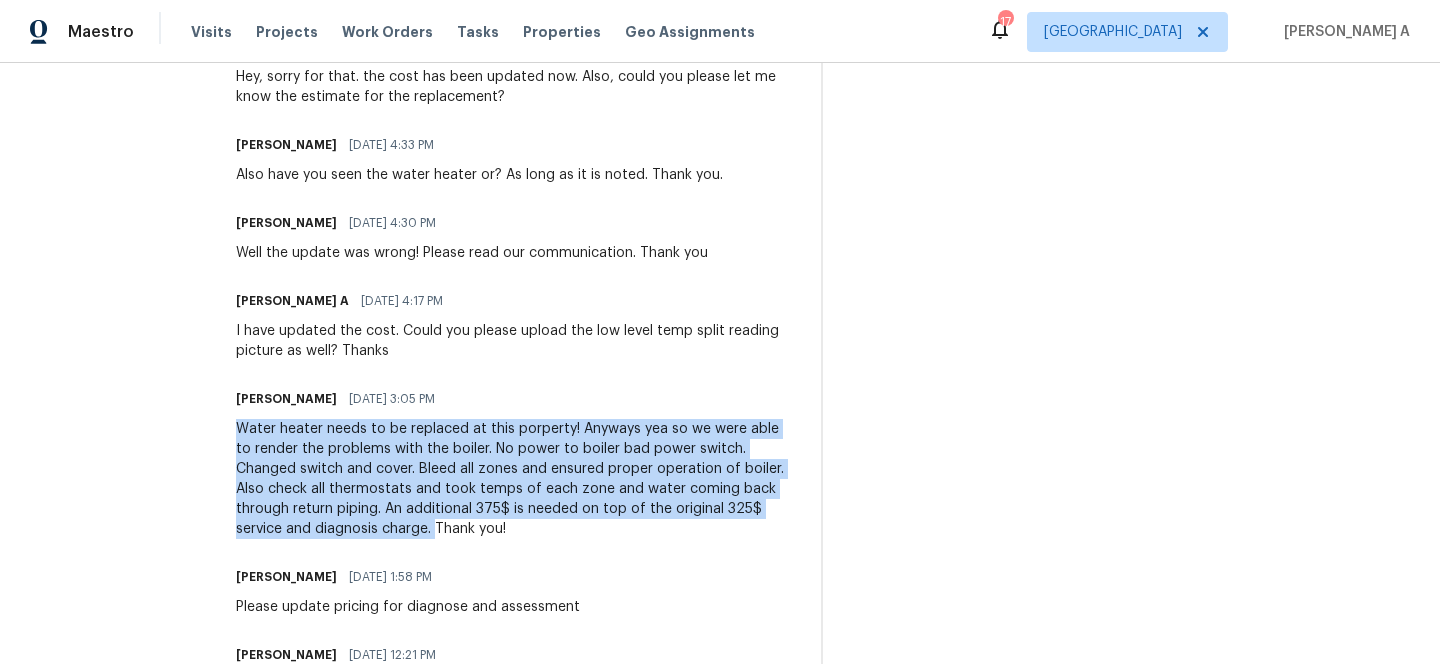 copy on "Water heater needs to be replaced at this porperty! Anyways yea so we were able to render the problems with the boiler. No power to boiler bad power switch. Changed switch and cover. Bleed all zones and ensured proper operation of boiler. Also check all thermostats and took temps of each zone and water coming back through return piping. An additional 375$ is needed on top of the original 325$ service and diagnosis charge." 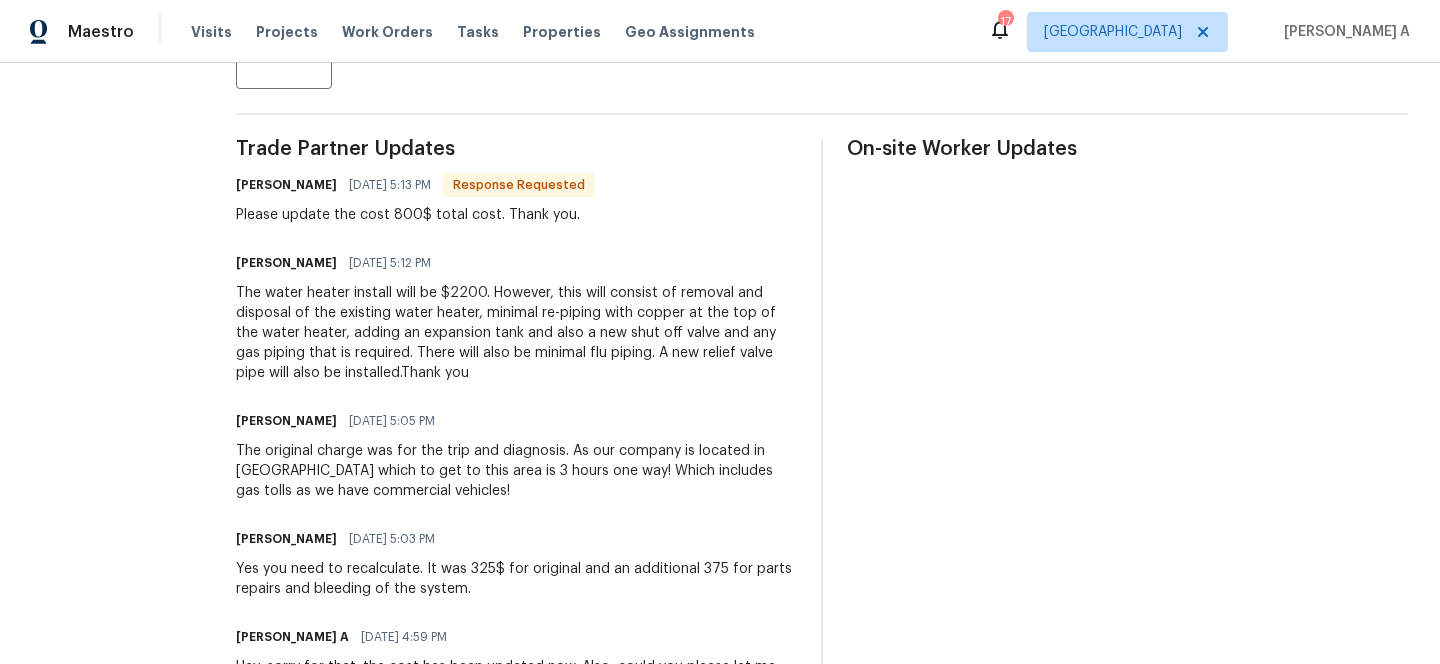 scroll, scrollTop: 536, scrollLeft: 0, axis: vertical 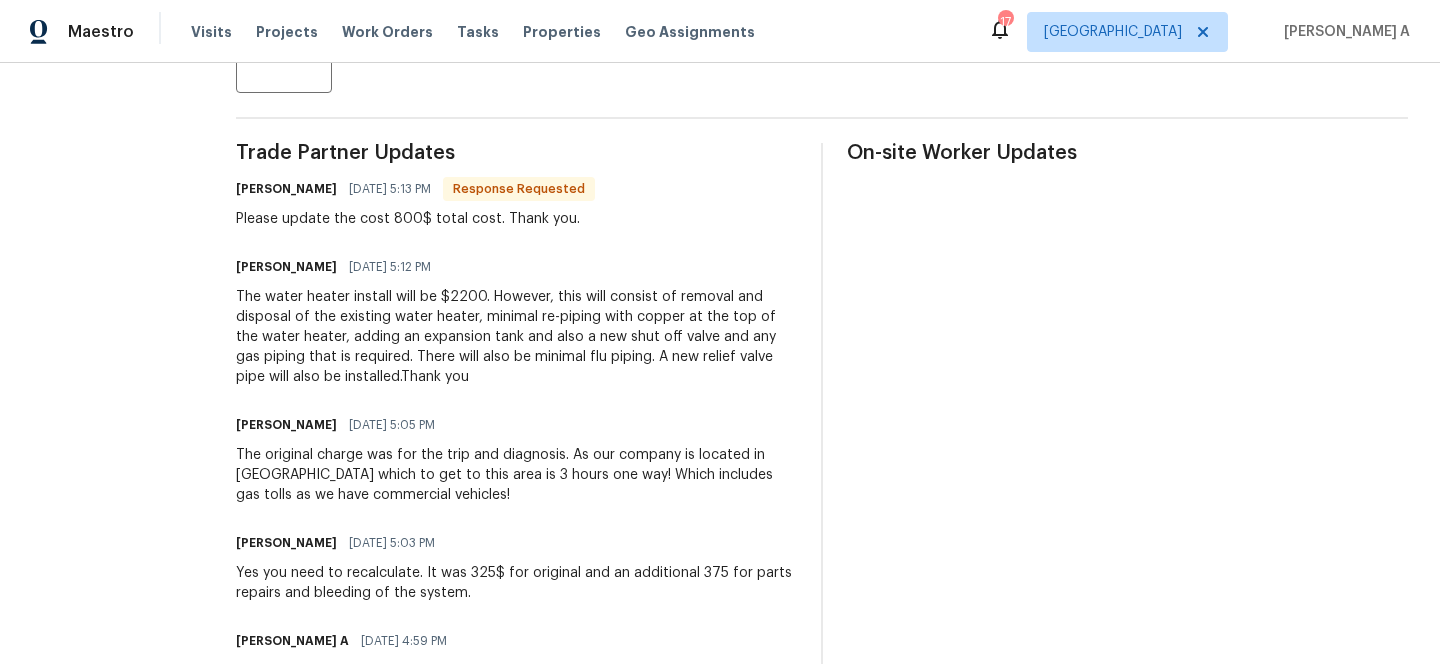 click on "The water heater install will be $2200. However, this will consist of removal and disposal of the existing water heater, minimal re-piping with copper at the top of the water heater, adding an expansion tank and also a new shut off valve and any gas piping that is required. There will also be minimal flu piping. A new relief valve pipe will also be installed.Thank you" at bounding box center (516, 337) 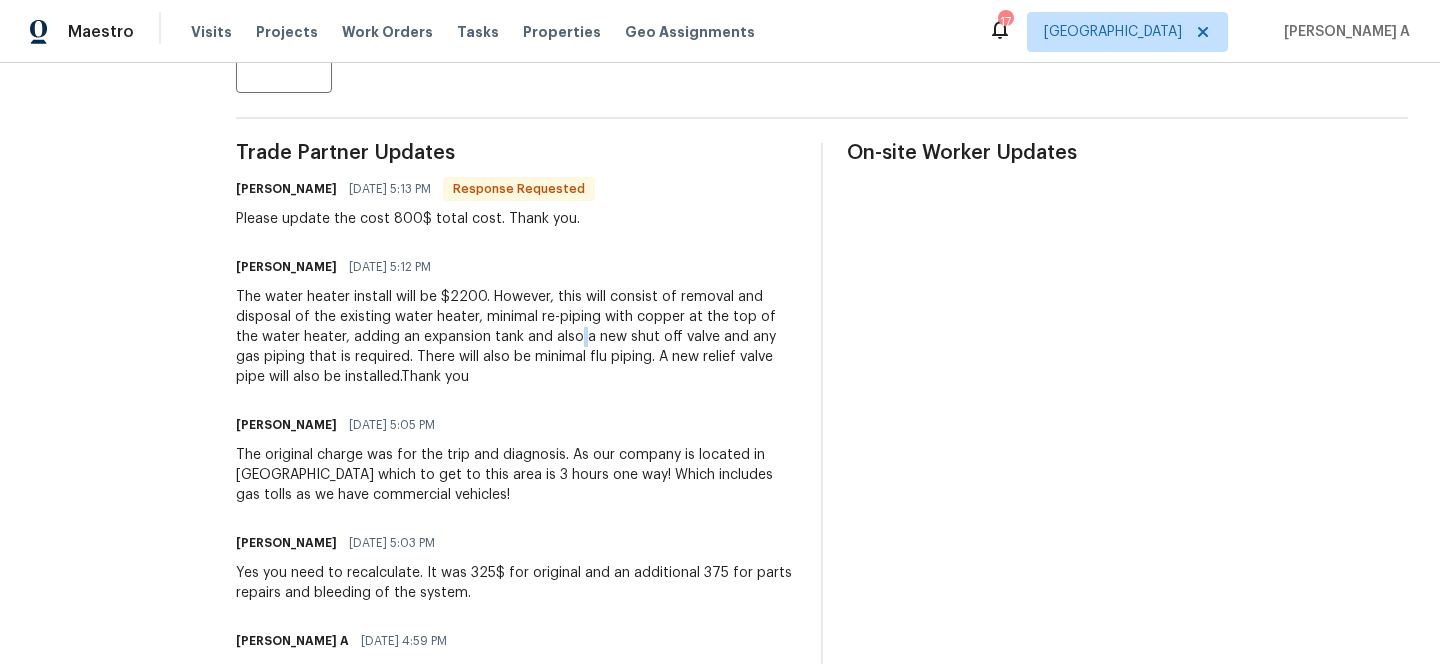 click on "The water heater install will be $2200. However, this will consist of removal and disposal of the existing water heater, minimal re-piping with copper at the top of the water heater, adding an expansion tank and also a new shut off valve and any gas piping that is required. There will also be minimal flu piping. A new relief valve pipe will also be installed.Thank you" at bounding box center (516, 337) 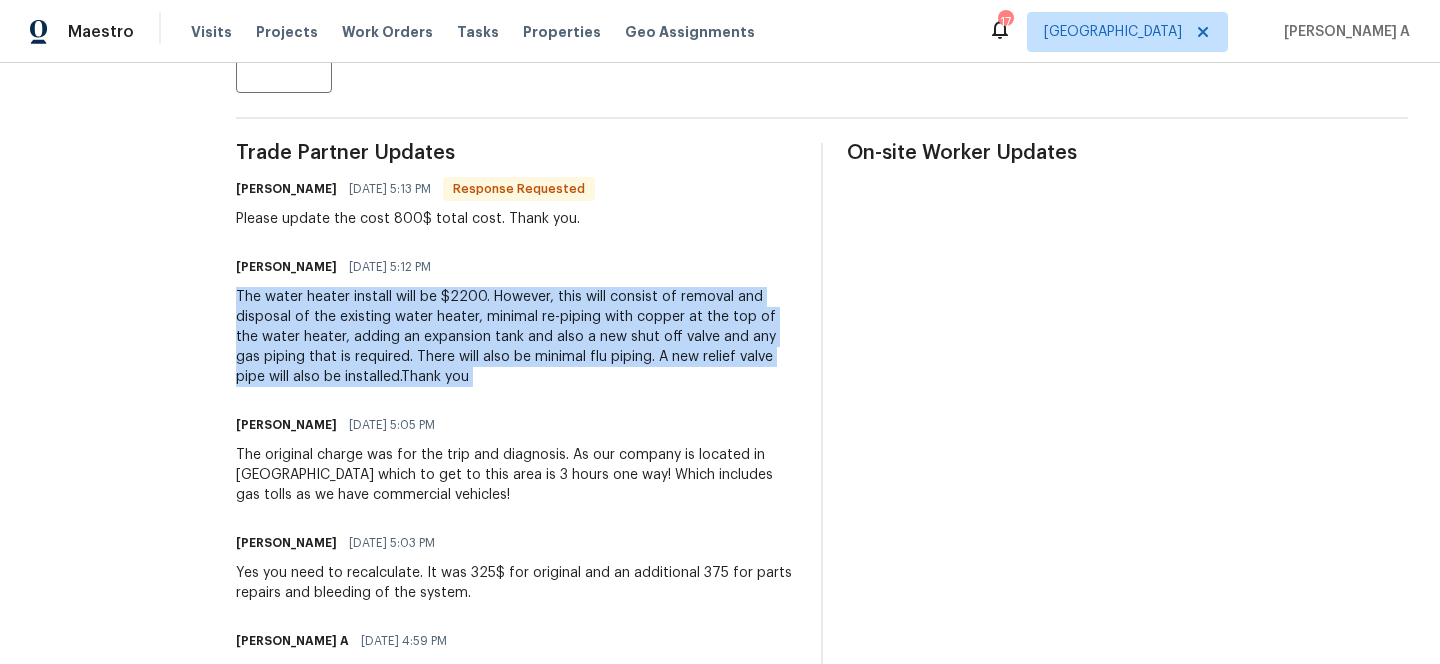 click on "The water heater install will be $2200. However, this will consist of removal and disposal of the existing water heater, minimal re-piping with copper at the top of the water heater, adding an expansion tank and also a new shut off valve and any gas piping that is required. There will also be minimal flu piping. A new relief valve pipe will also be installed.Thank you" at bounding box center (516, 337) 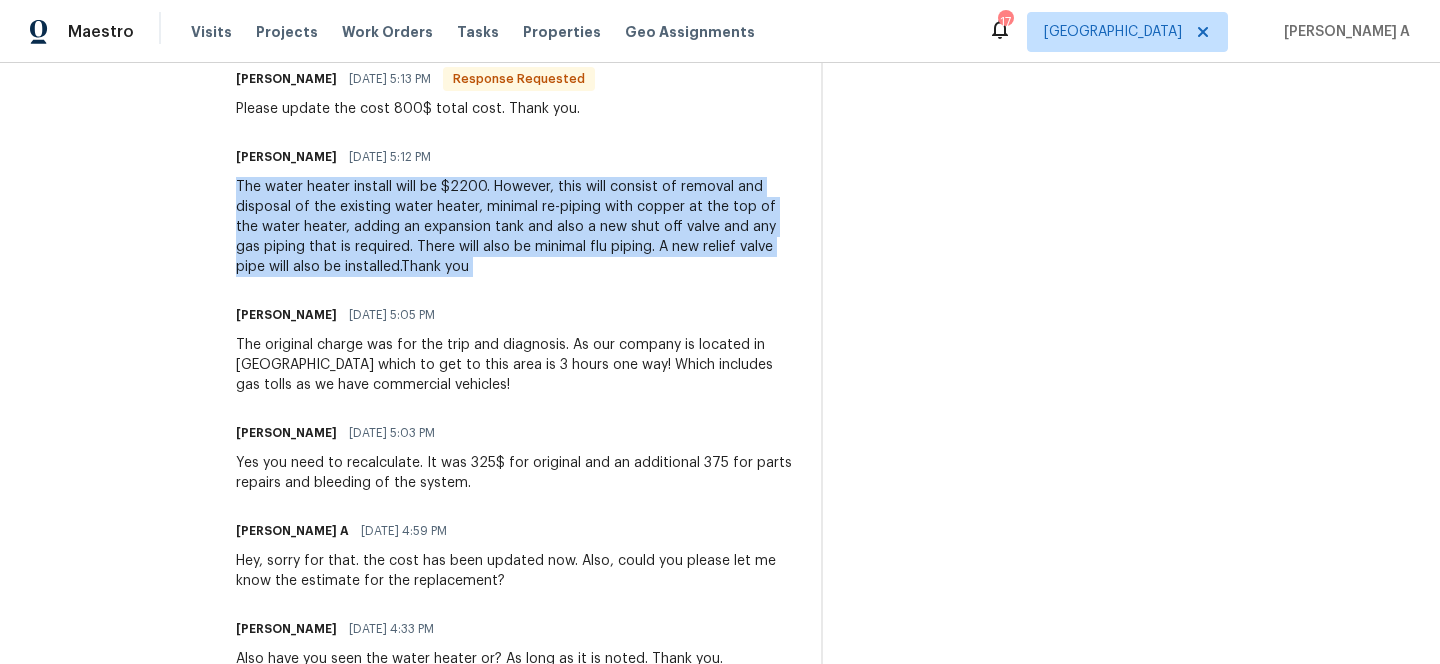 scroll, scrollTop: 681, scrollLeft: 0, axis: vertical 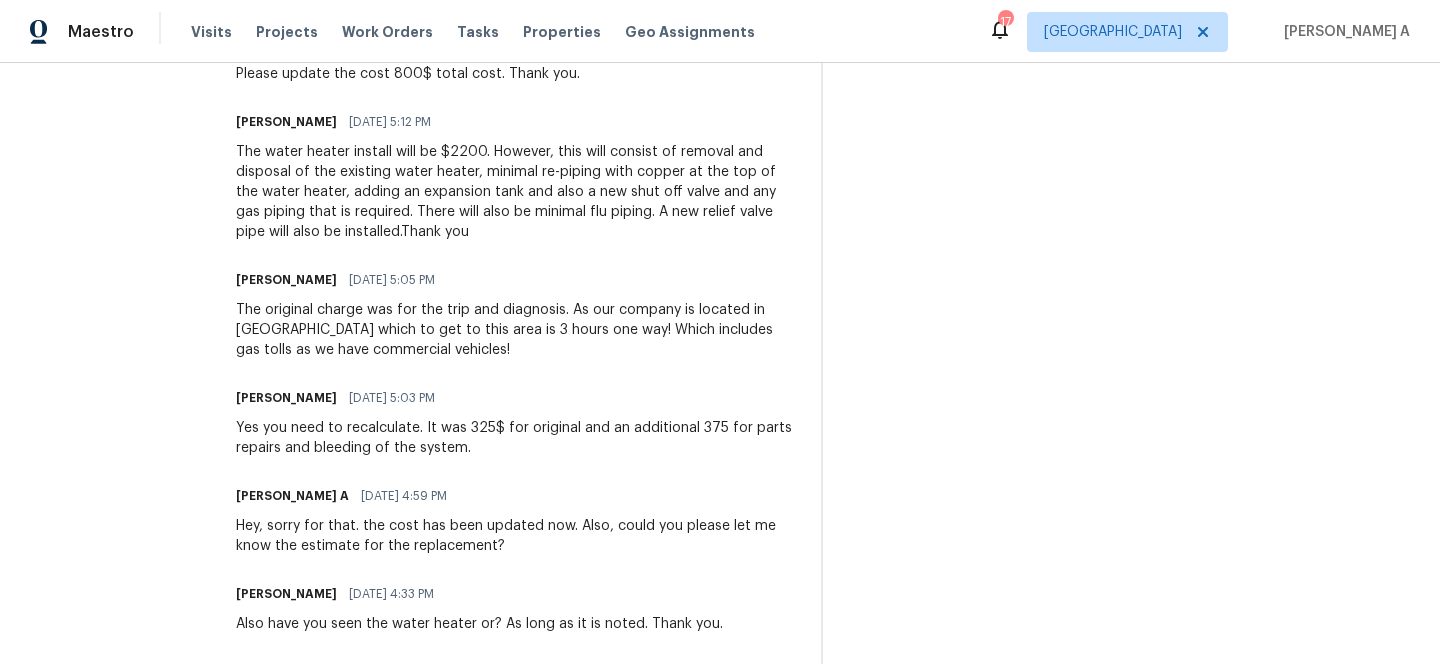 click on "The original charge was for the trip and diagnosis. As our company is located in south Jersey which to get to this area is 3 hours one way! Which includes gas tolls as we have commercial vehicles!" at bounding box center (516, 330) 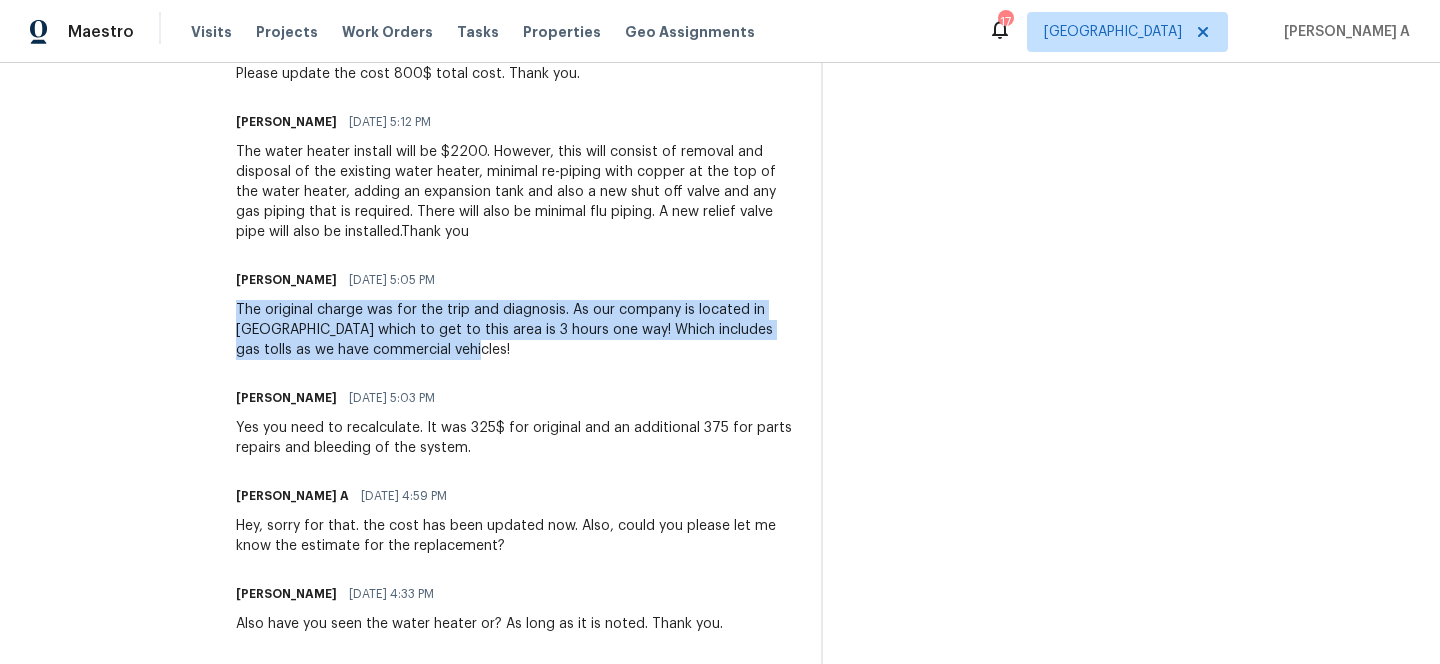 copy on "The original charge was for the trip and diagnosis. As our company is located in south Jersey which to get to this area is 3 hours one way! Which includes gas tolls as we have commercial vehicles!" 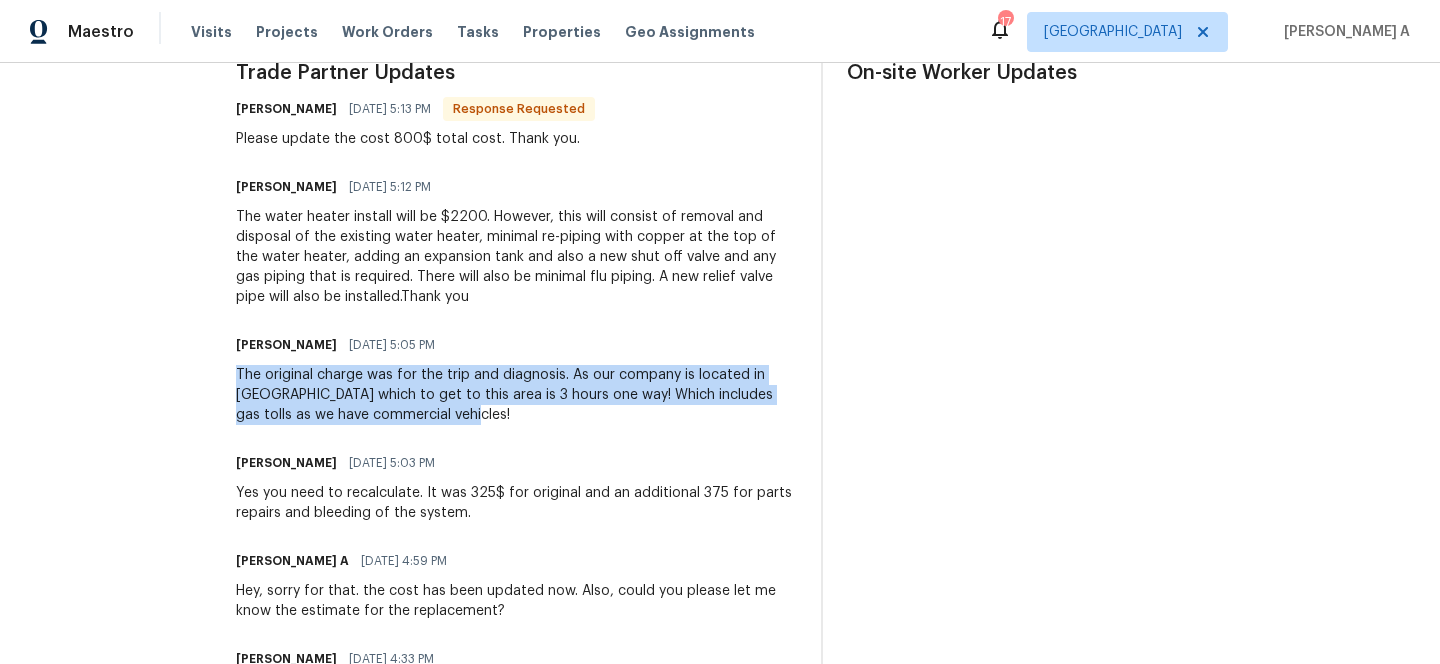 scroll, scrollTop: 603, scrollLeft: 0, axis: vertical 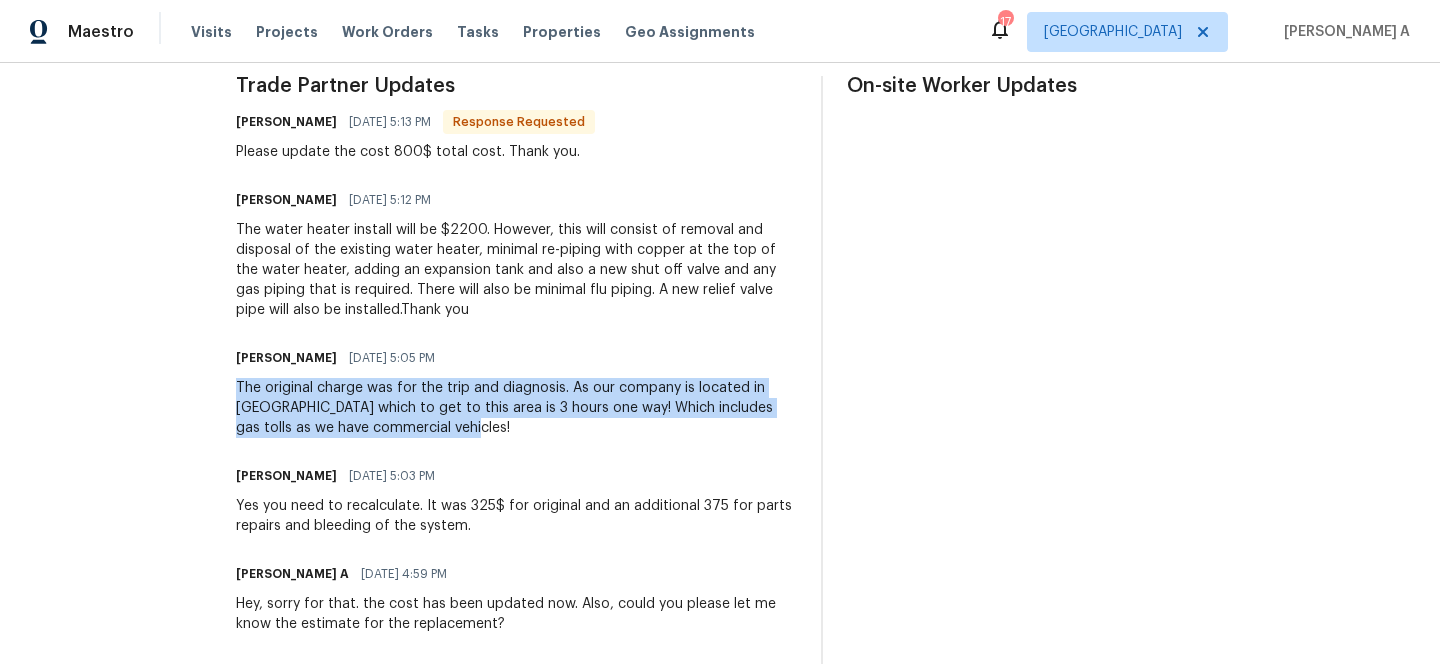 click on "The water heater install will be $2200. However, this will consist of removal and disposal of the existing water heater, minimal re-piping with copper at the top of the water heater, adding an expansion tank and also a new shut off valve and any gas piping that is required. There will also be minimal flu piping. A new relief valve pipe will also be installed.Thank you" at bounding box center [516, 270] 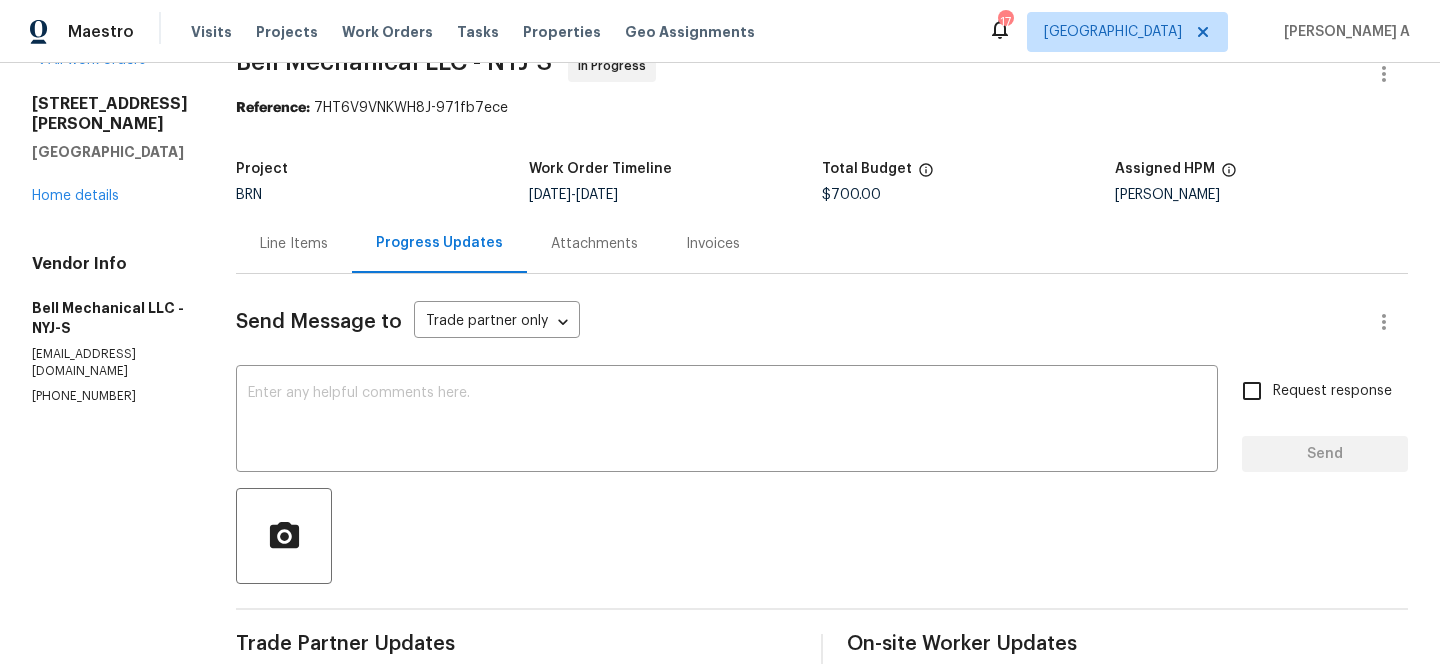 scroll, scrollTop: 0, scrollLeft: 0, axis: both 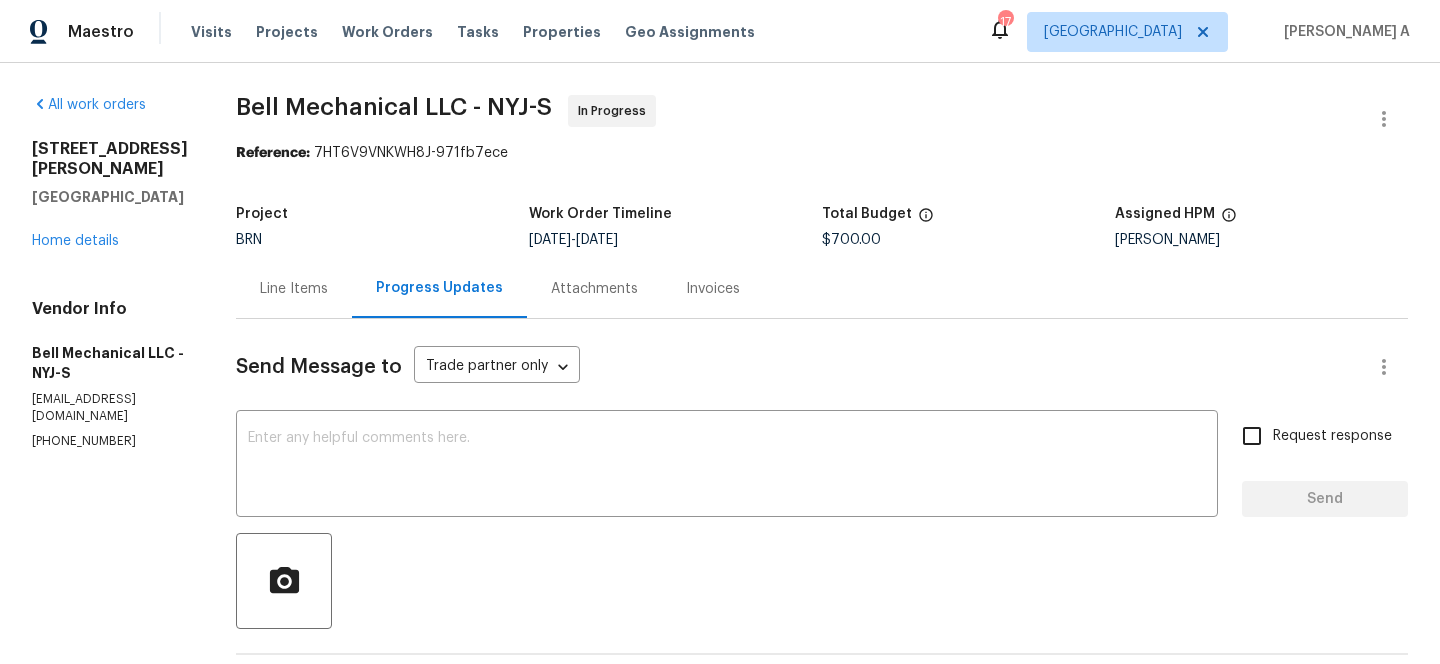 click on "$700.00" at bounding box center (851, 240) 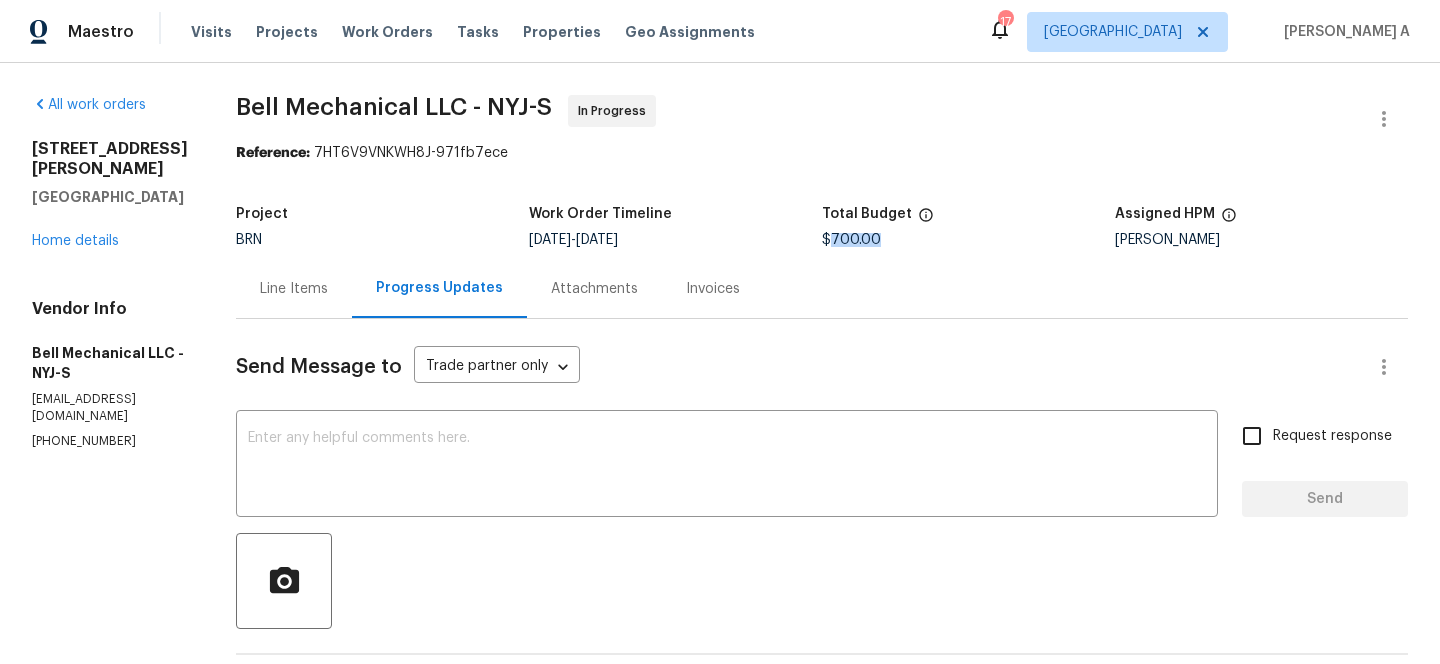 click on "$700.00" at bounding box center (851, 240) 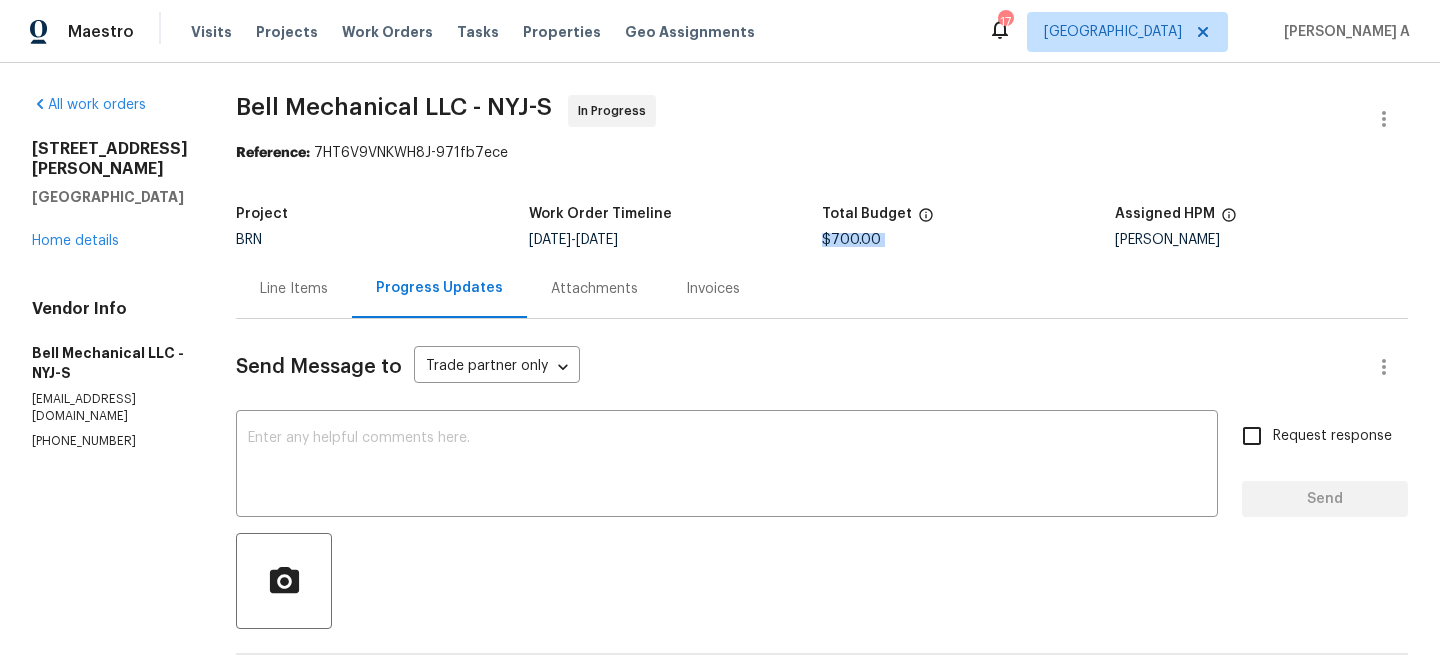 click on "$700.00" at bounding box center [851, 240] 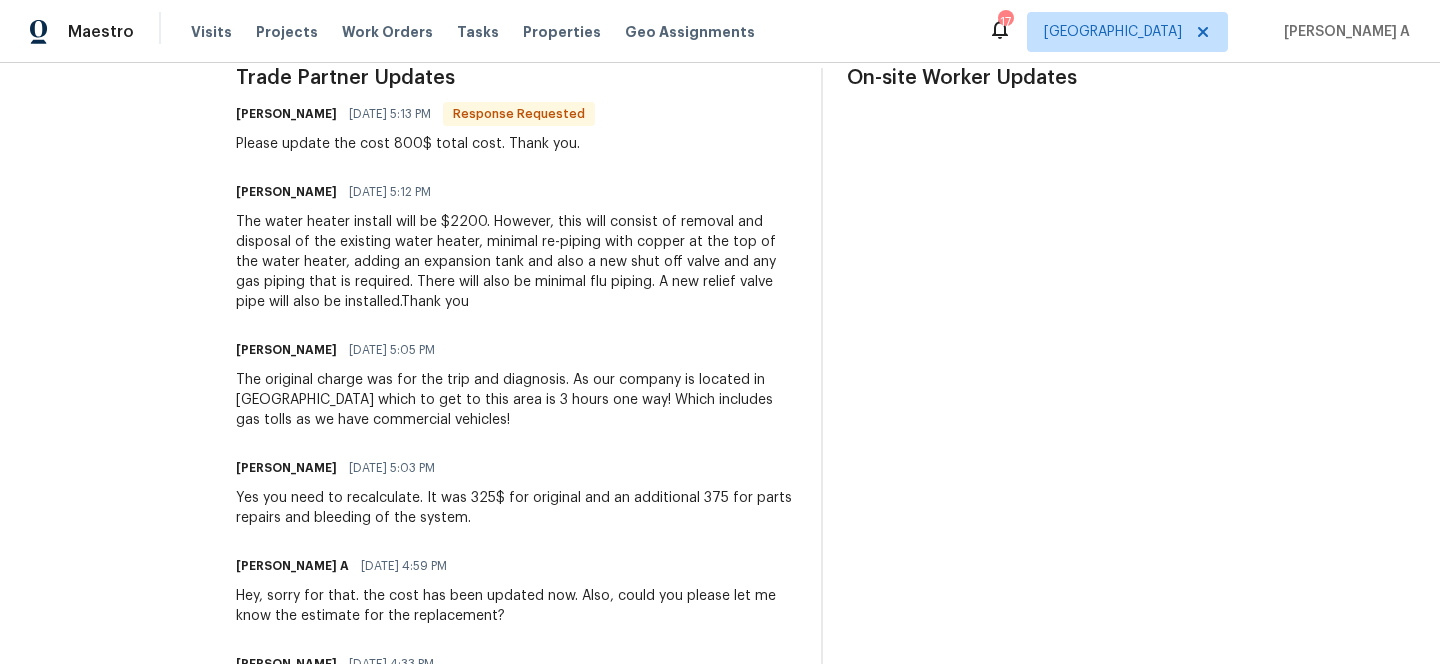 scroll, scrollTop: 647, scrollLeft: 0, axis: vertical 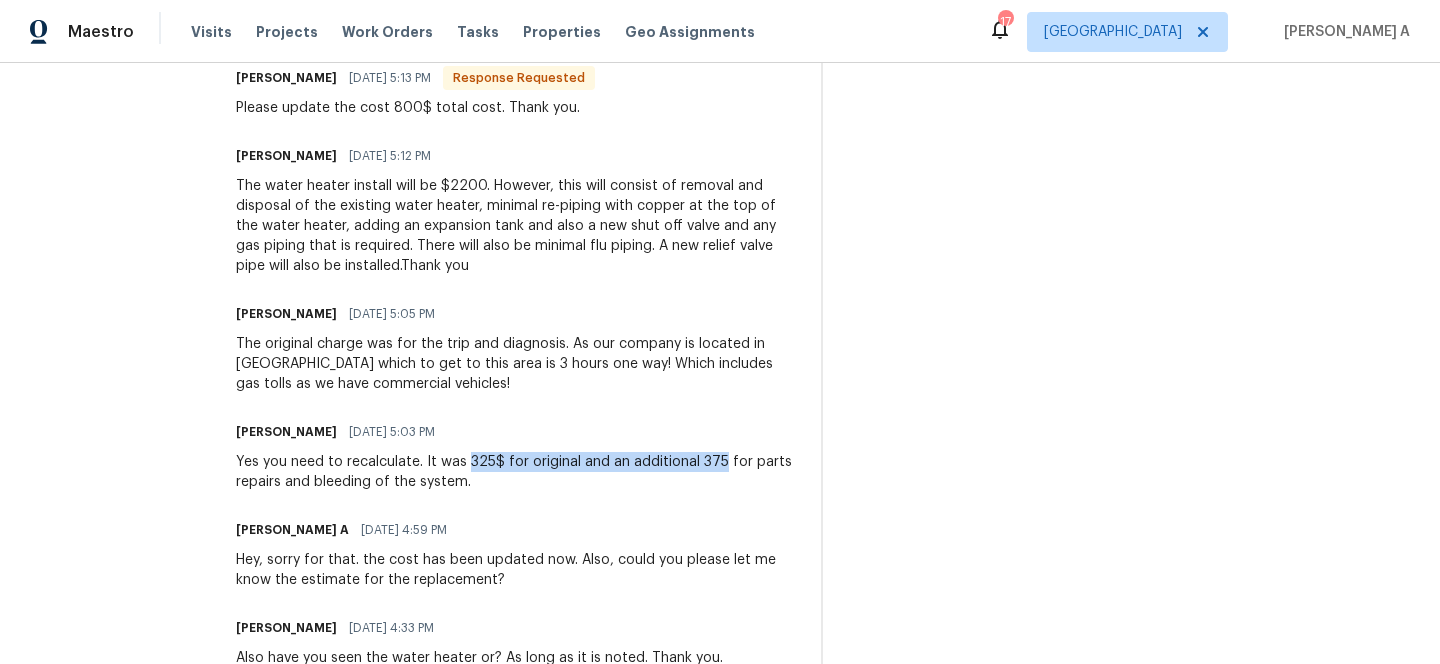 copy on "325$ for original and an additional 375" 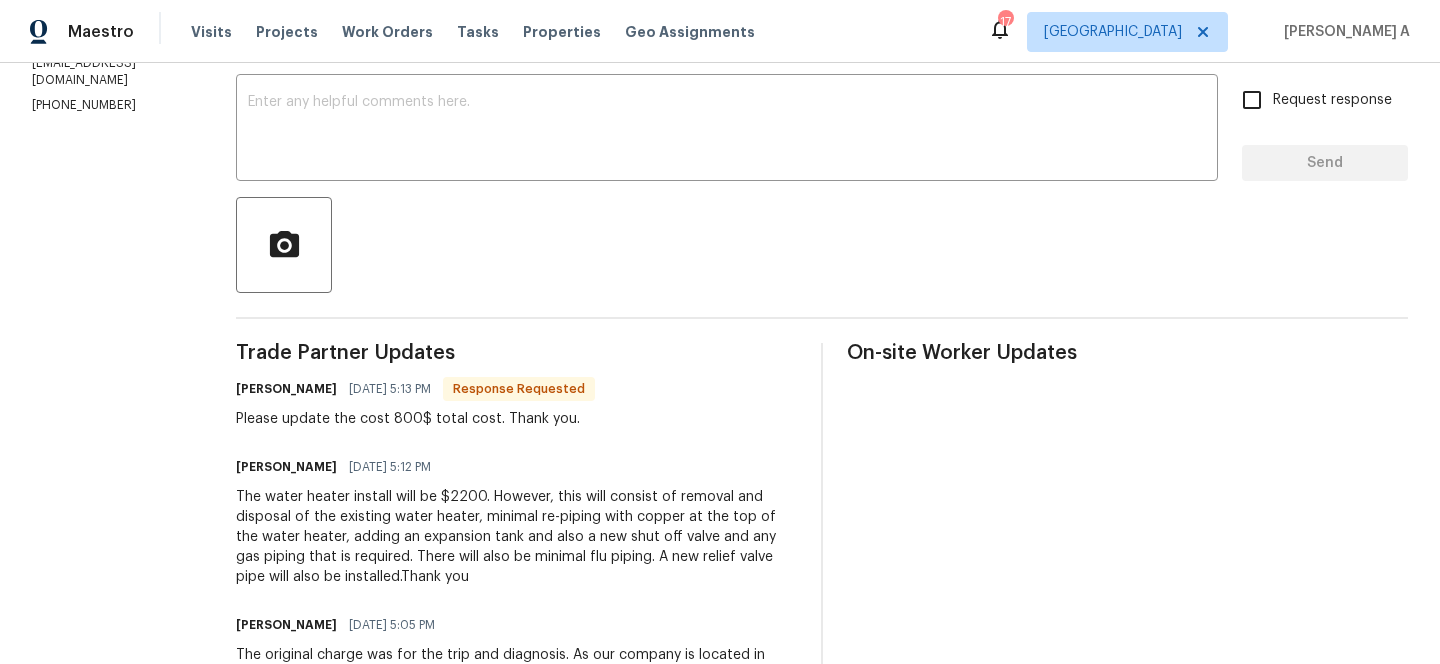 scroll, scrollTop: 178, scrollLeft: 0, axis: vertical 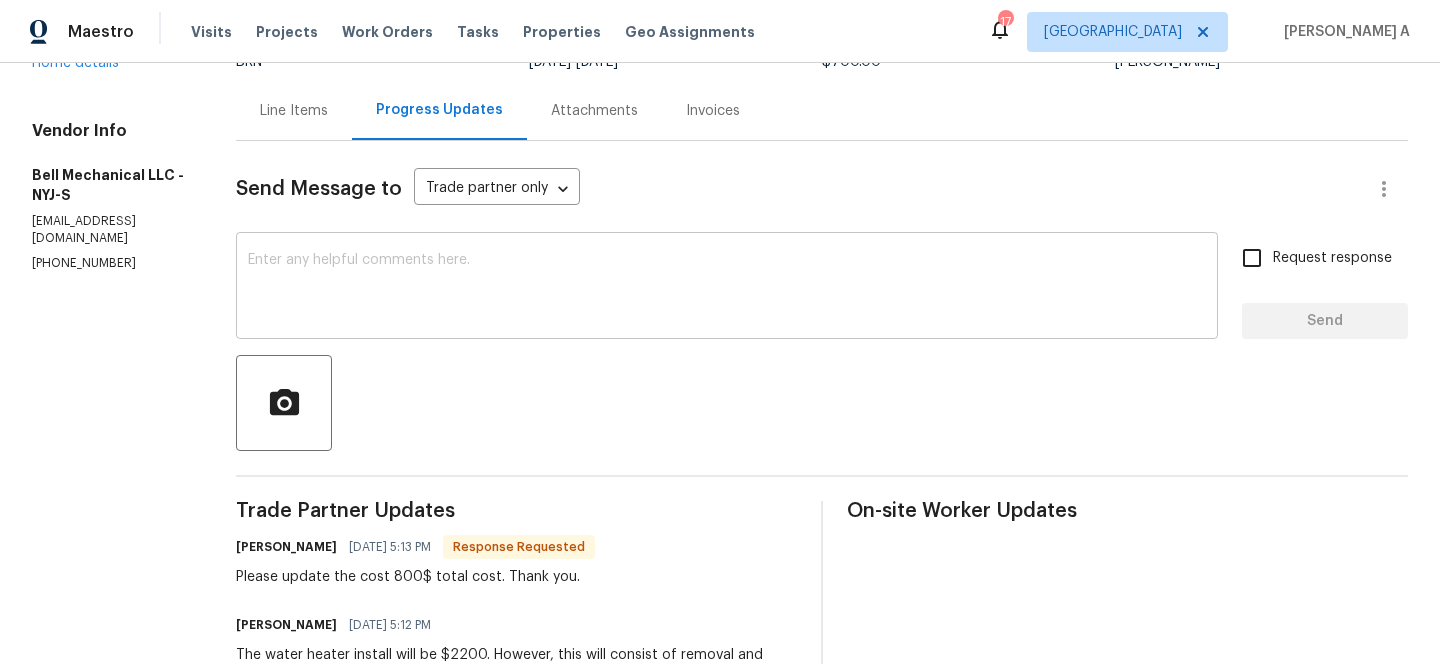 click on "x ​" at bounding box center [727, 288] 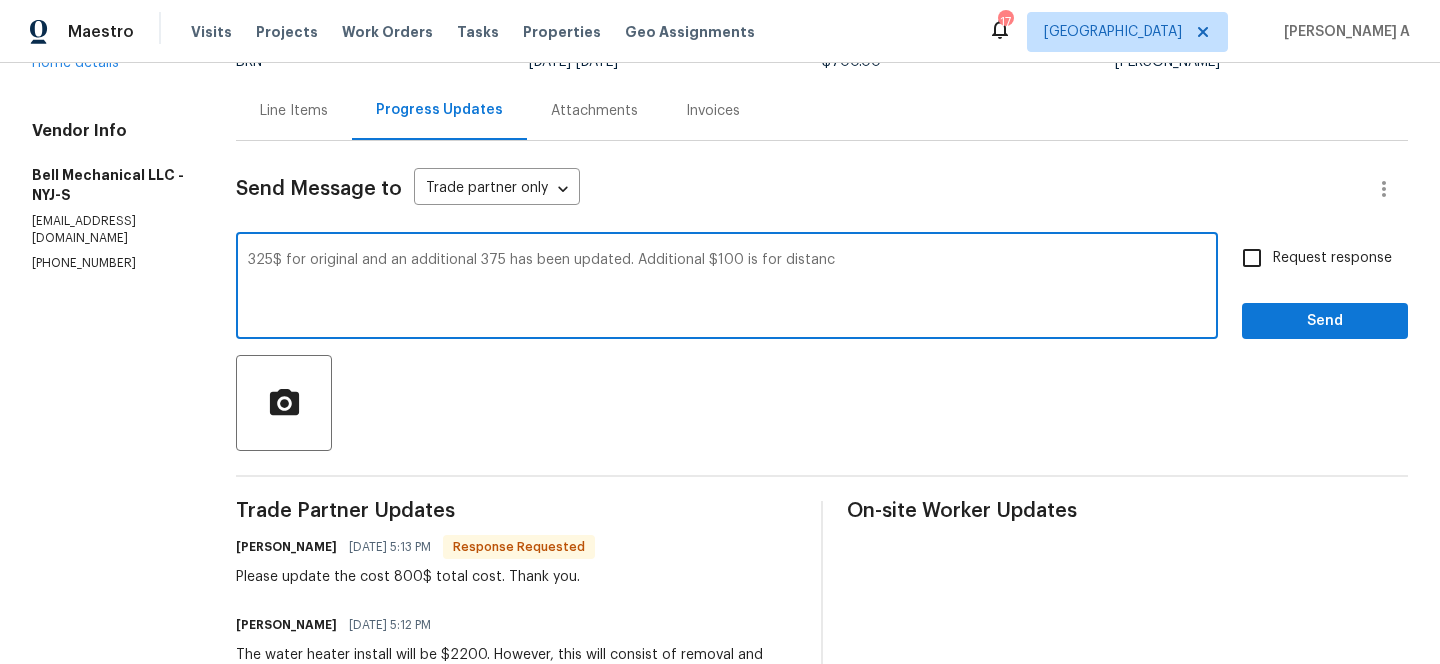 type on "325$ for original and an additional 375 has been updated. Additional $100 is for distance" 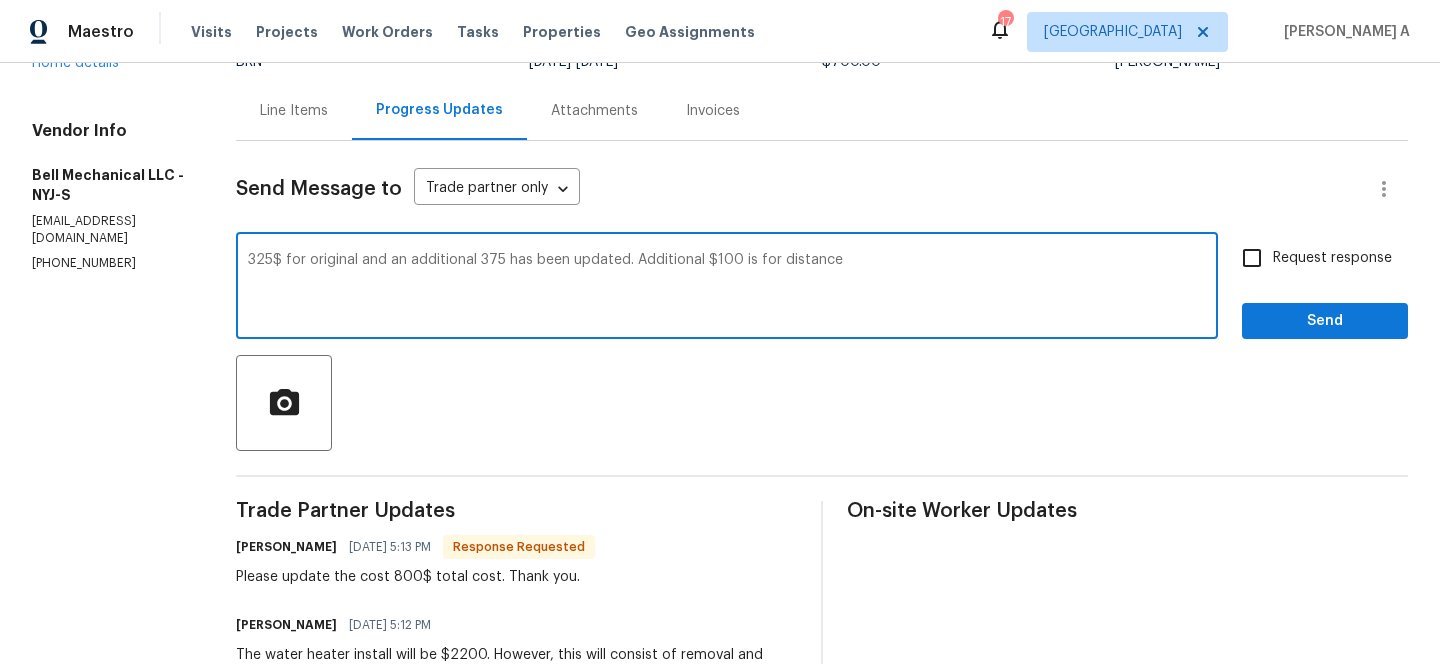 drag, startPoint x: 884, startPoint y: 264, endPoint x: 48, endPoint y: 244, distance: 836.2392 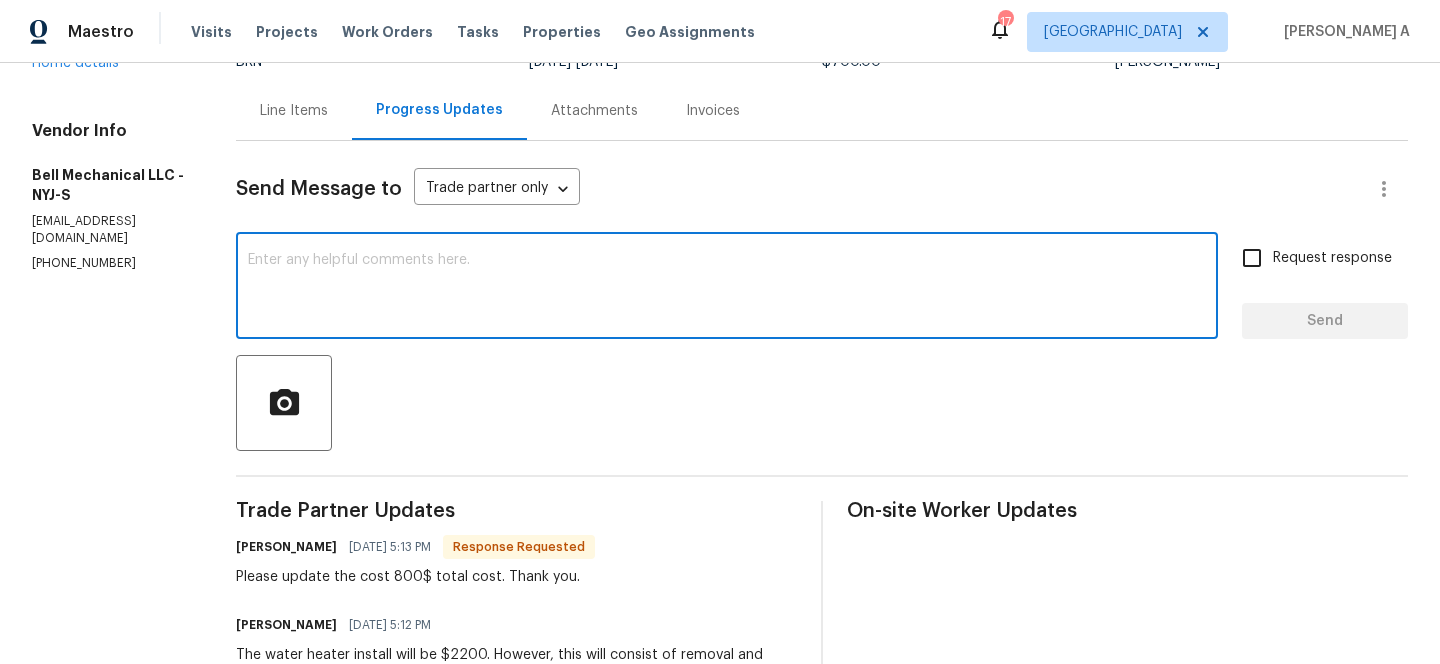 scroll, scrollTop: 125, scrollLeft: 0, axis: vertical 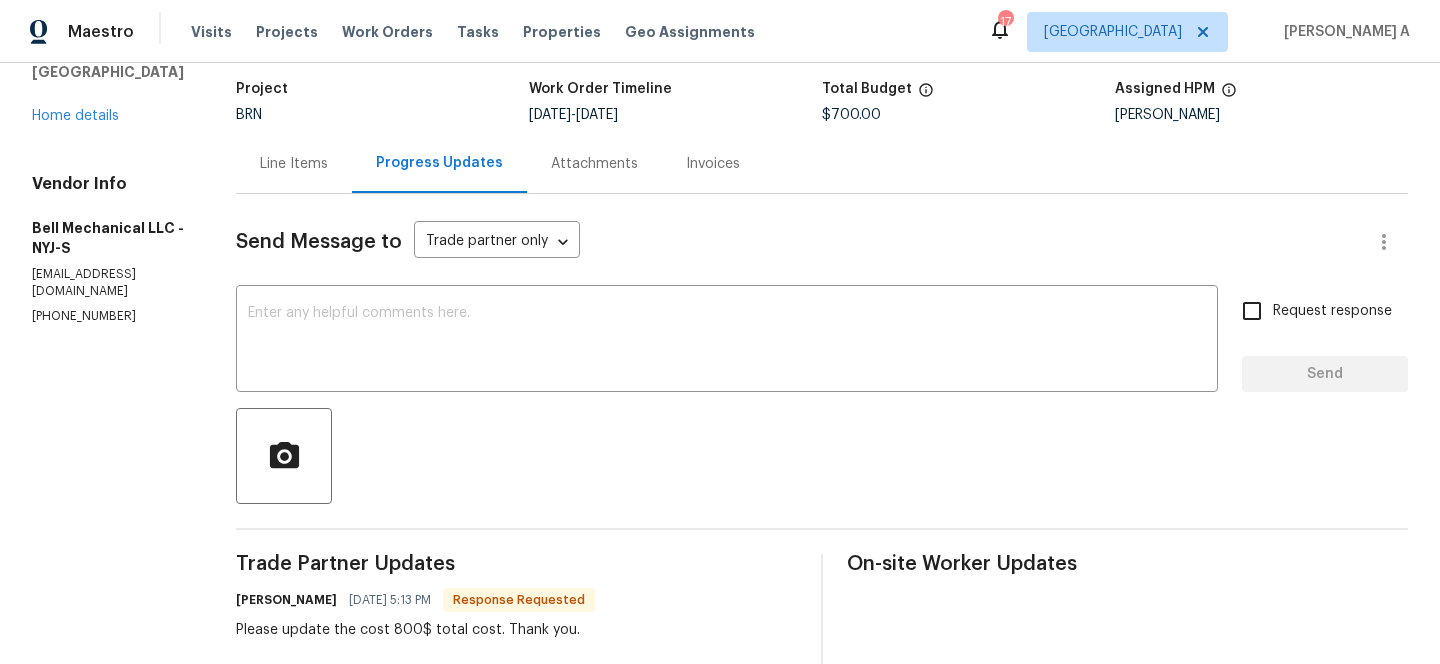 click on "Line Items" at bounding box center (294, 163) 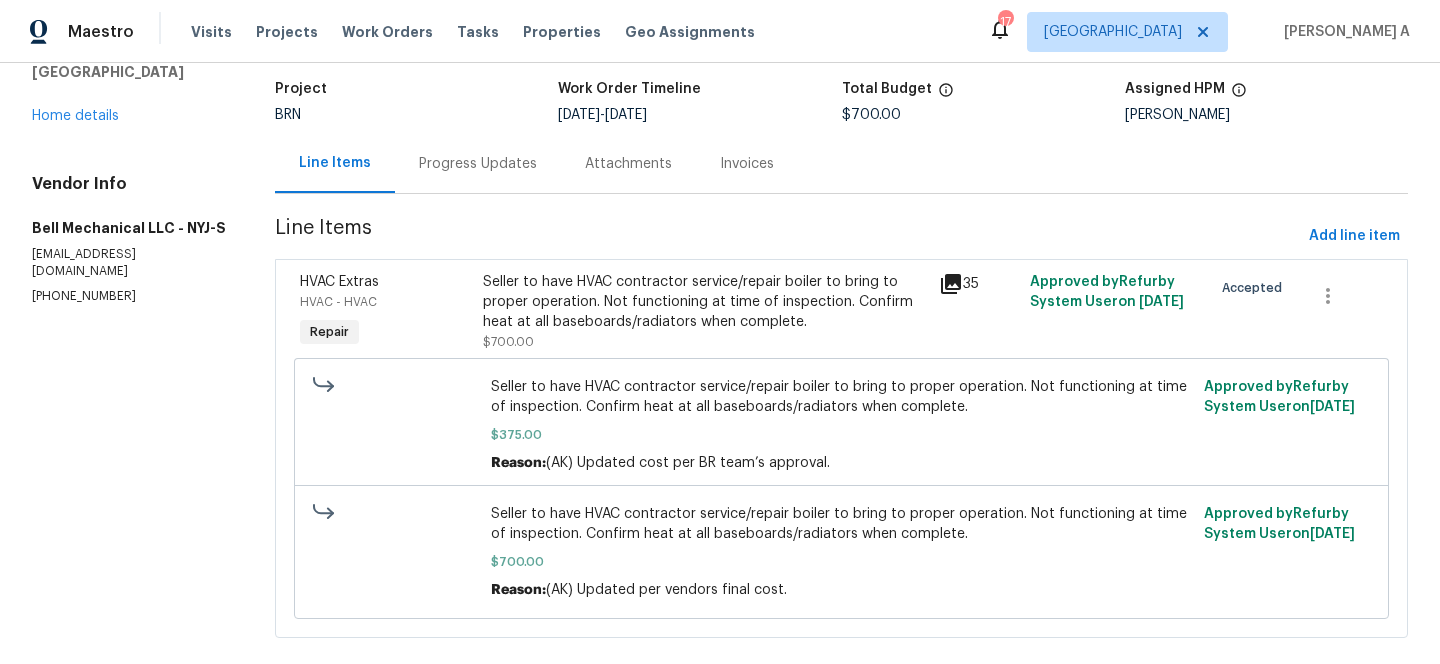 click on "Seller to have HVAC contractor service/repair boiler to bring to proper operation. Not functioning at time of inspection. Confirm heat at all baseboards/radiators when complete." at bounding box center (705, 302) 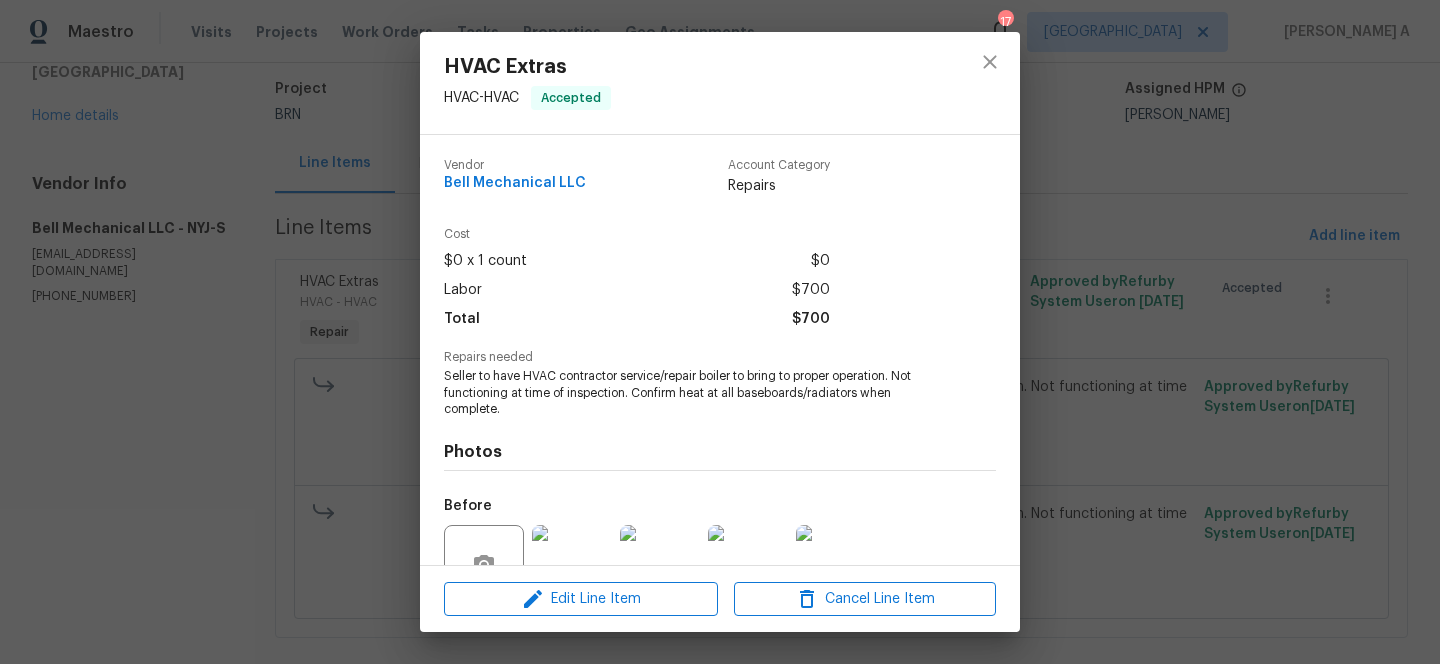scroll, scrollTop: 190, scrollLeft: 0, axis: vertical 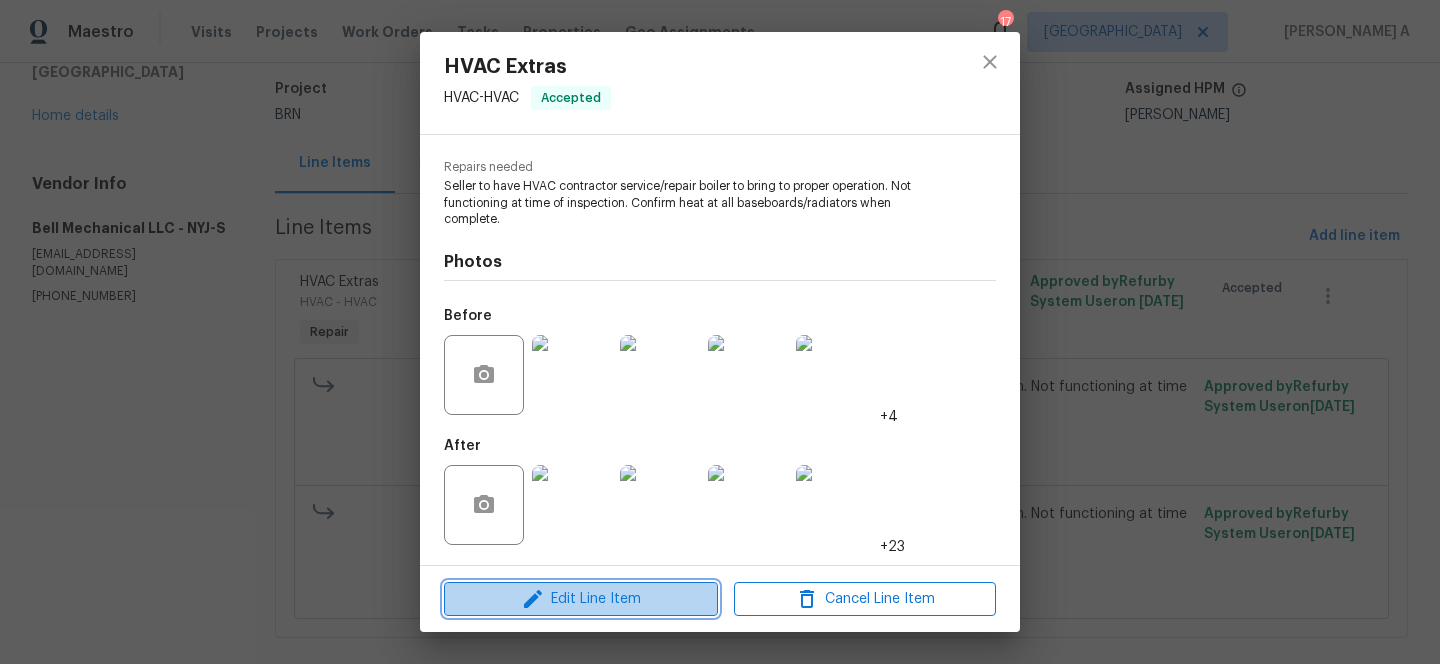 click on "Edit Line Item" at bounding box center (581, 599) 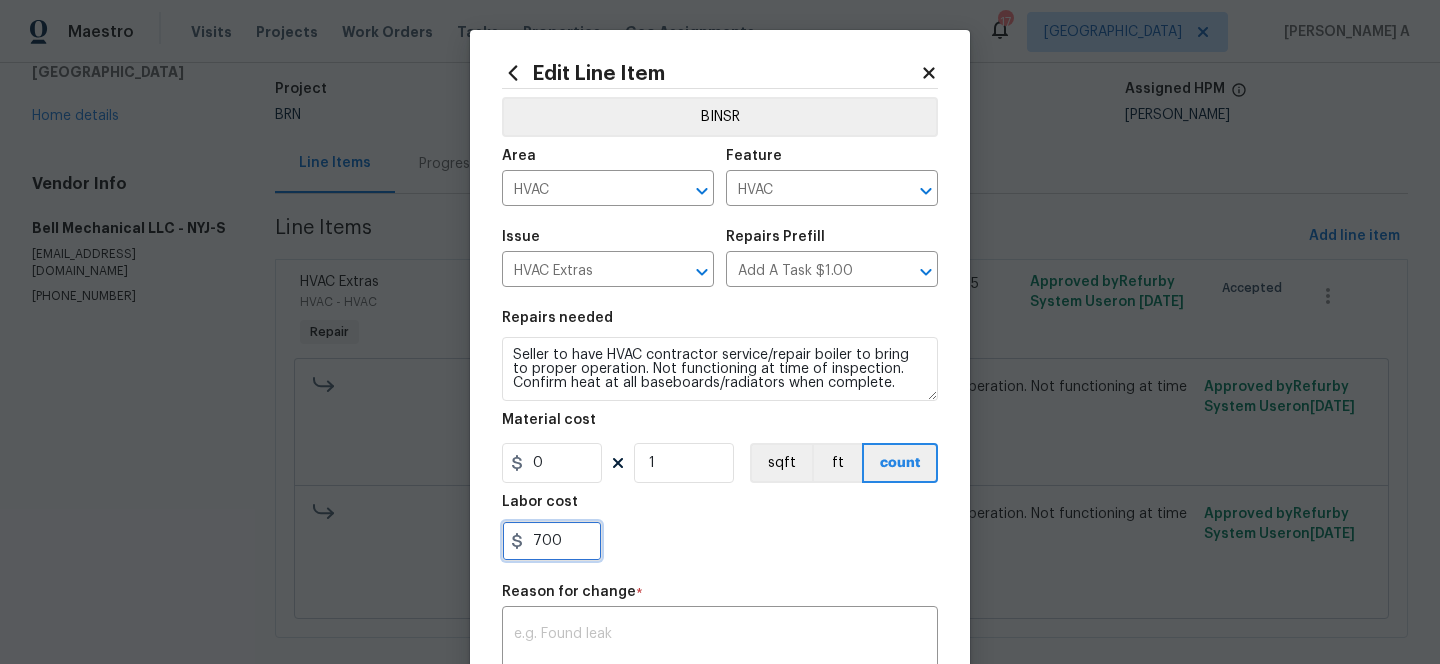 click on "700" at bounding box center (552, 541) 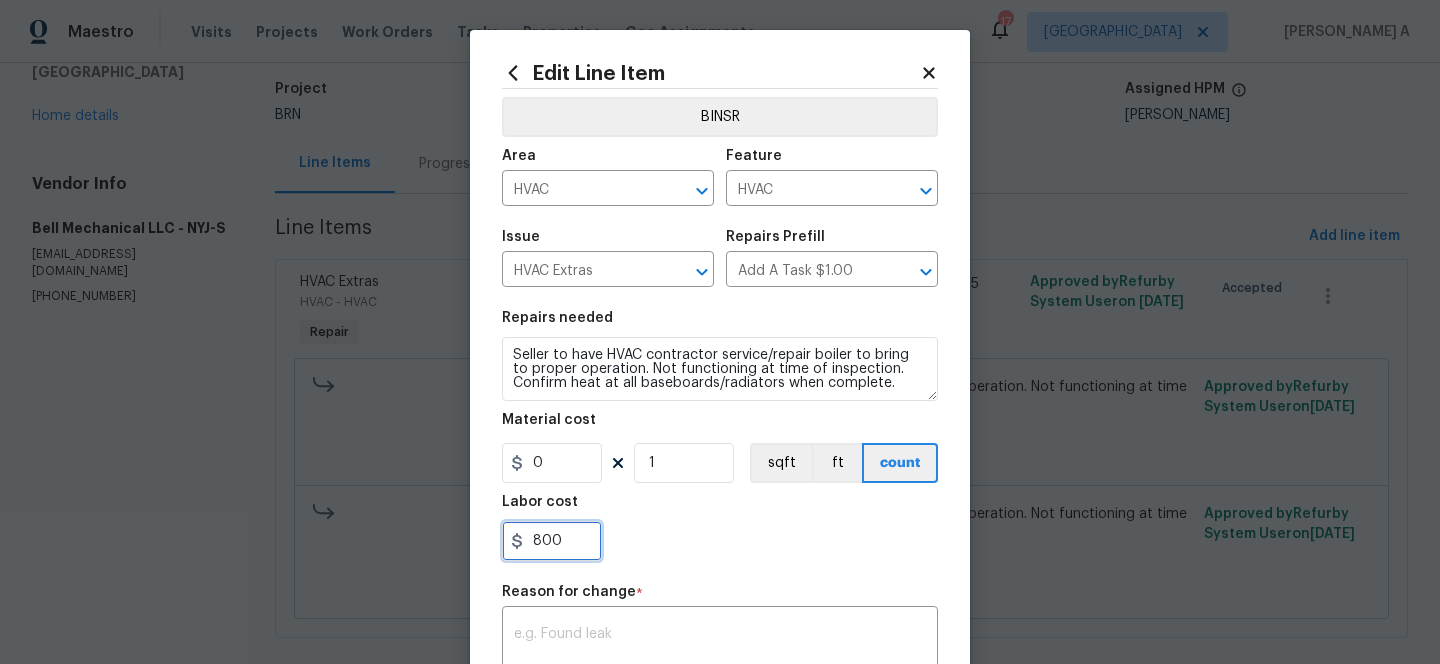 type on "800" 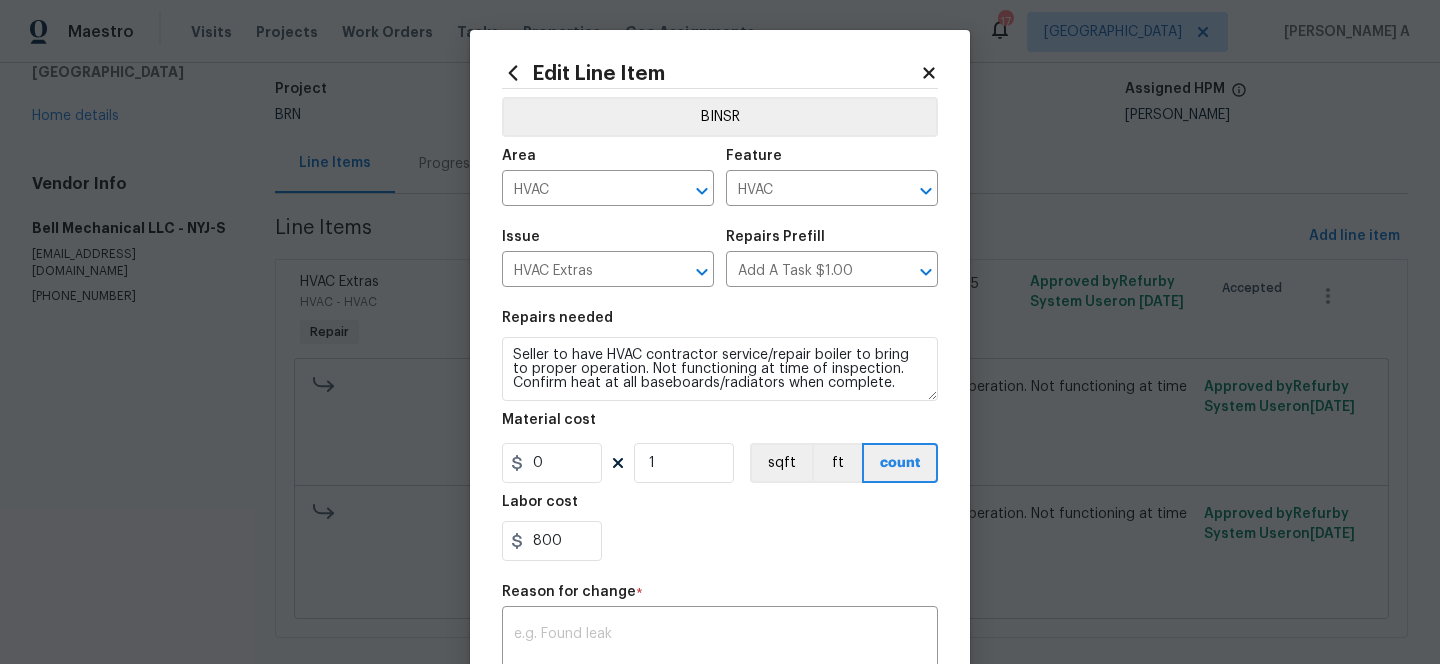 click on "800" at bounding box center [720, 541] 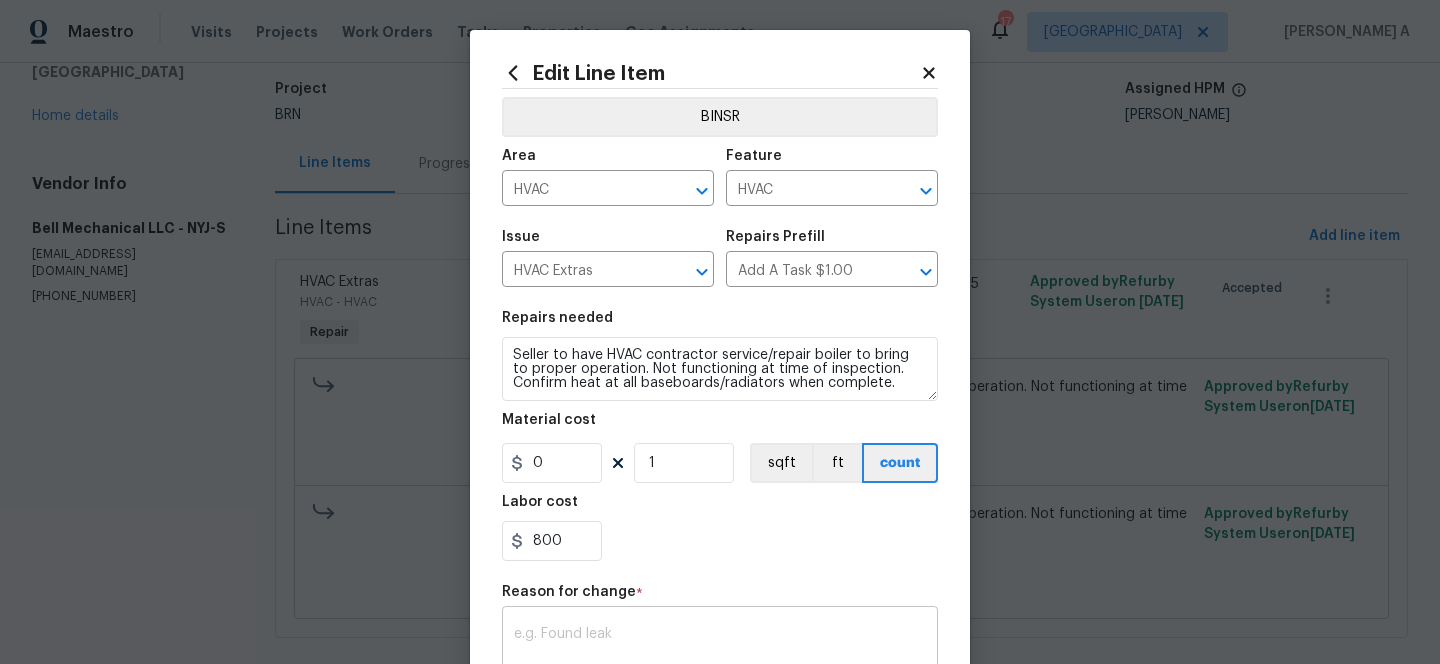 click at bounding box center (720, 648) 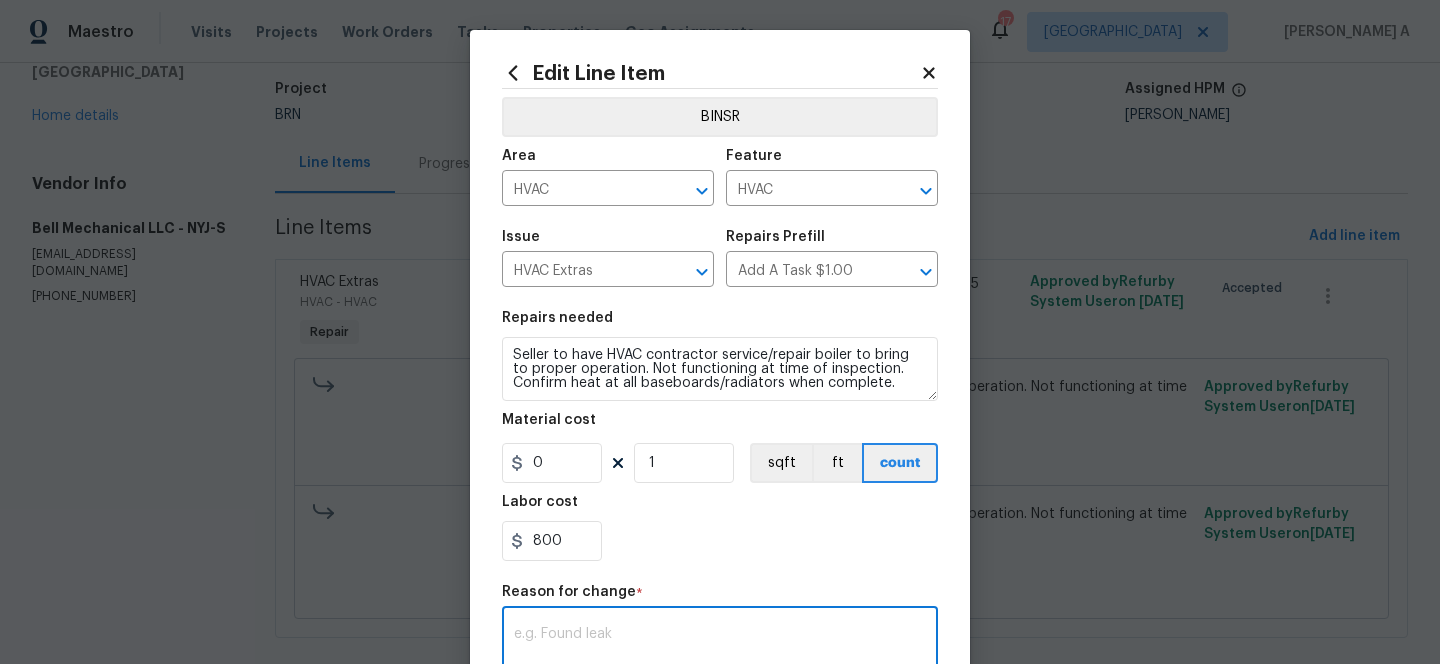 paste on "(AK) Updated per vendors final cost." 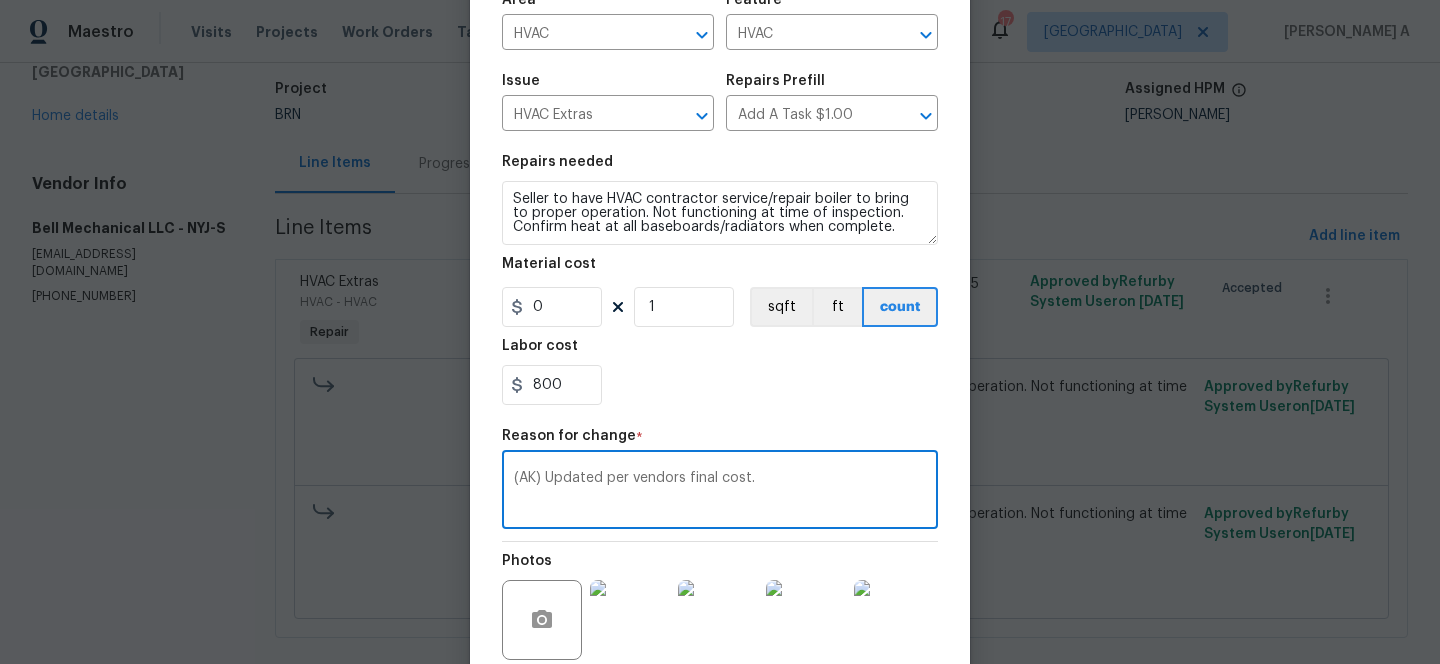 scroll, scrollTop: 342, scrollLeft: 0, axis: vertical 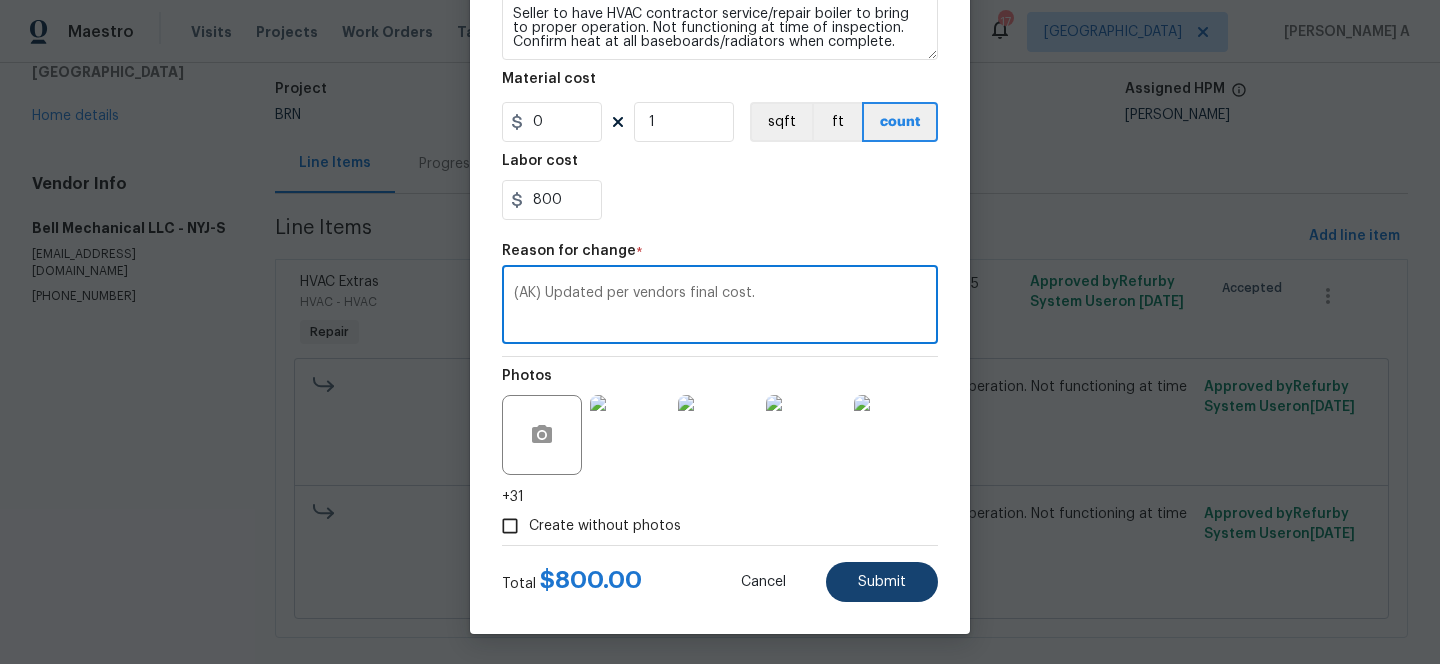 type on "(AK) Updated per vendors final cost." 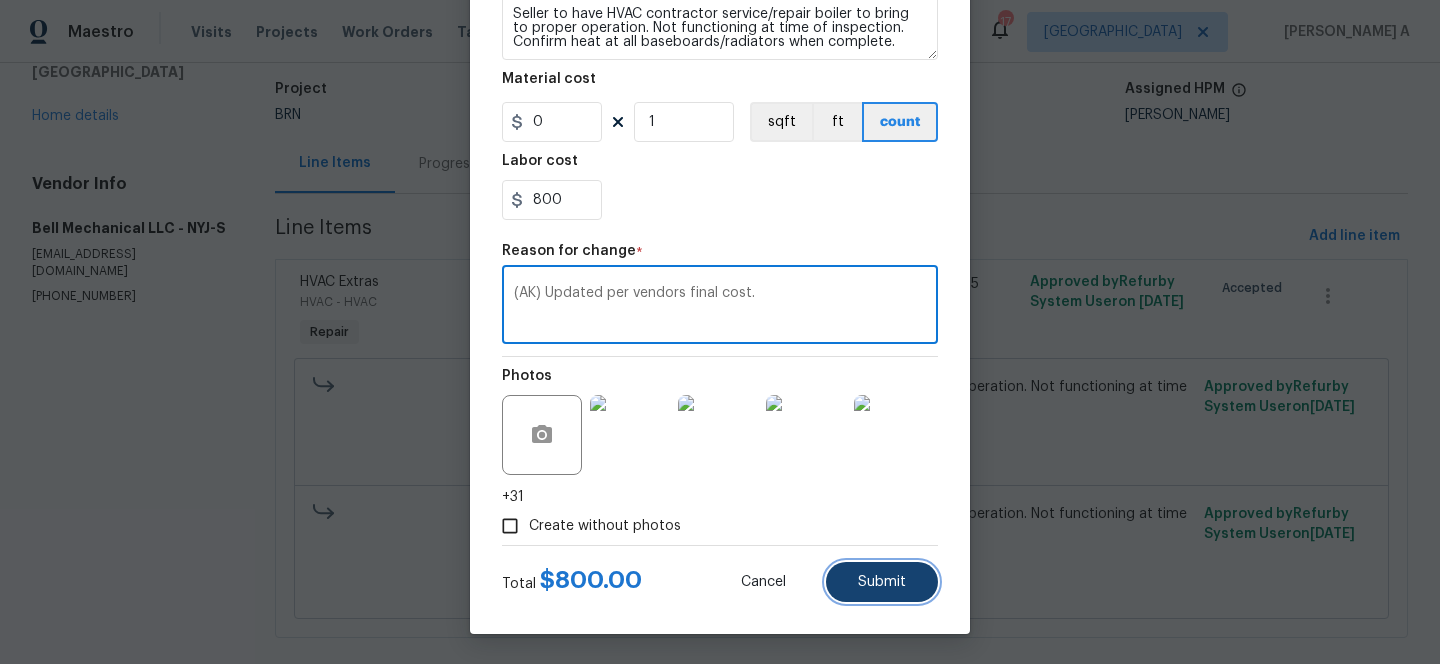 click on "Submit" at bounding box center [882, 582] 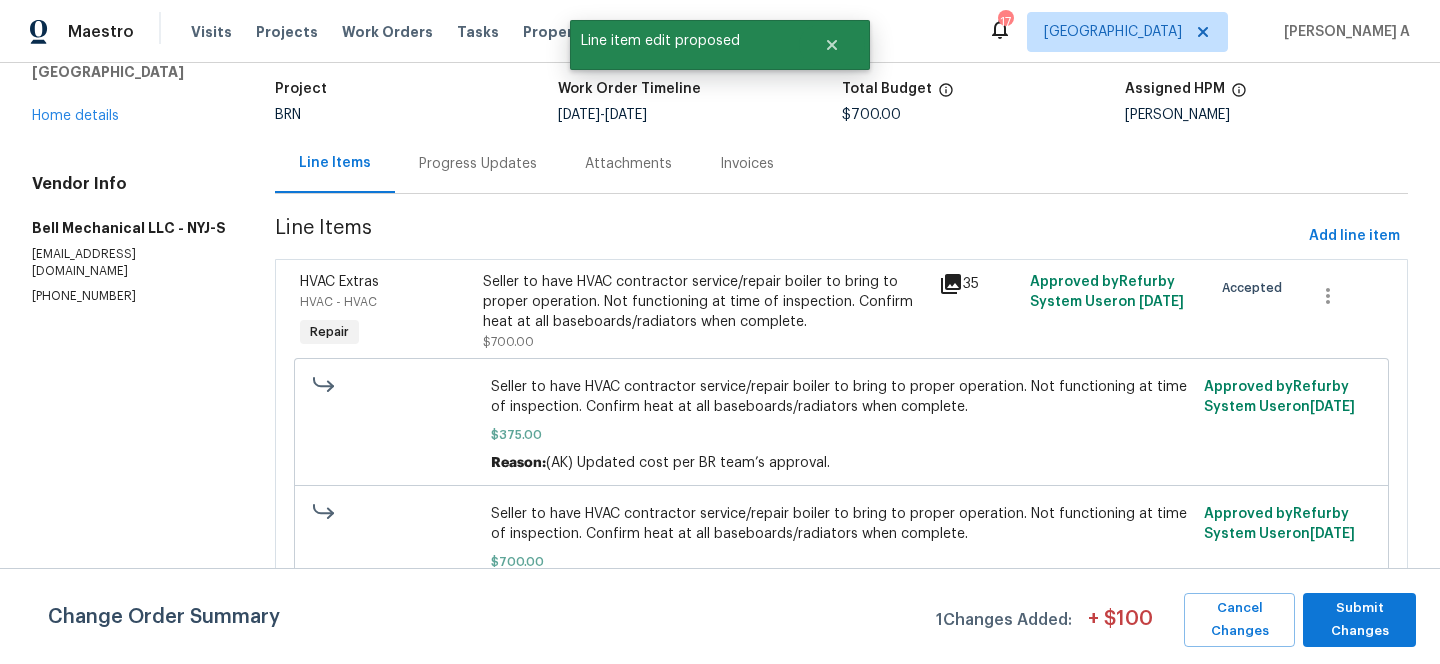 scroll, scrollTop: 0, scrollLeft: 0, axis: both 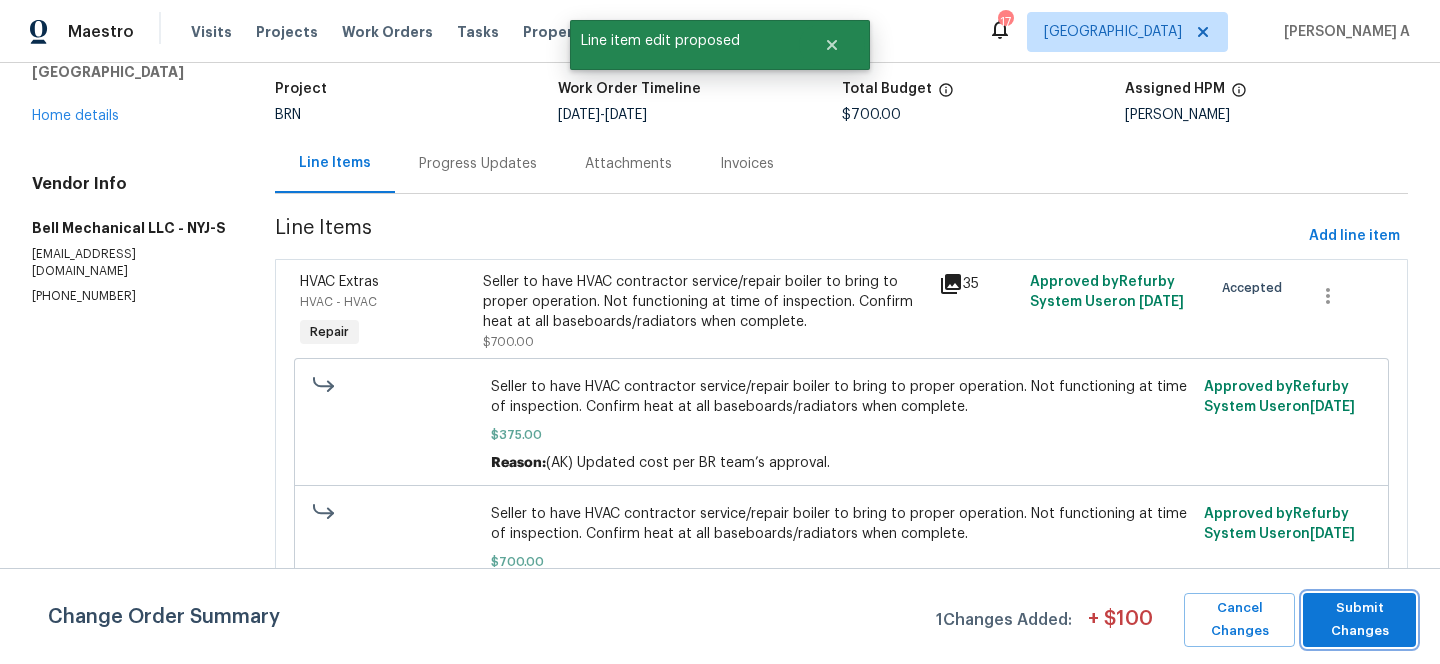 click on "Submit Changes" at bounding box center (1359, 620) 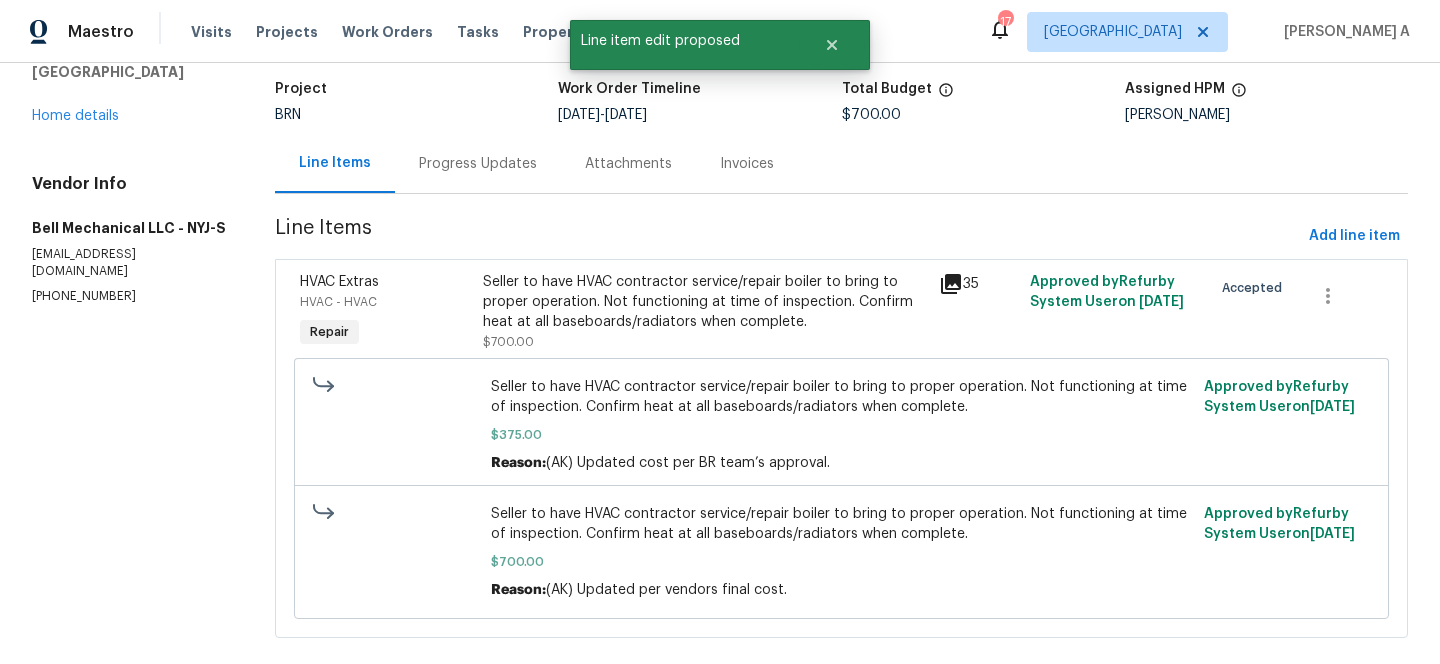 scroll, scrollTop: 0, scrollLeft: 0, axis: both 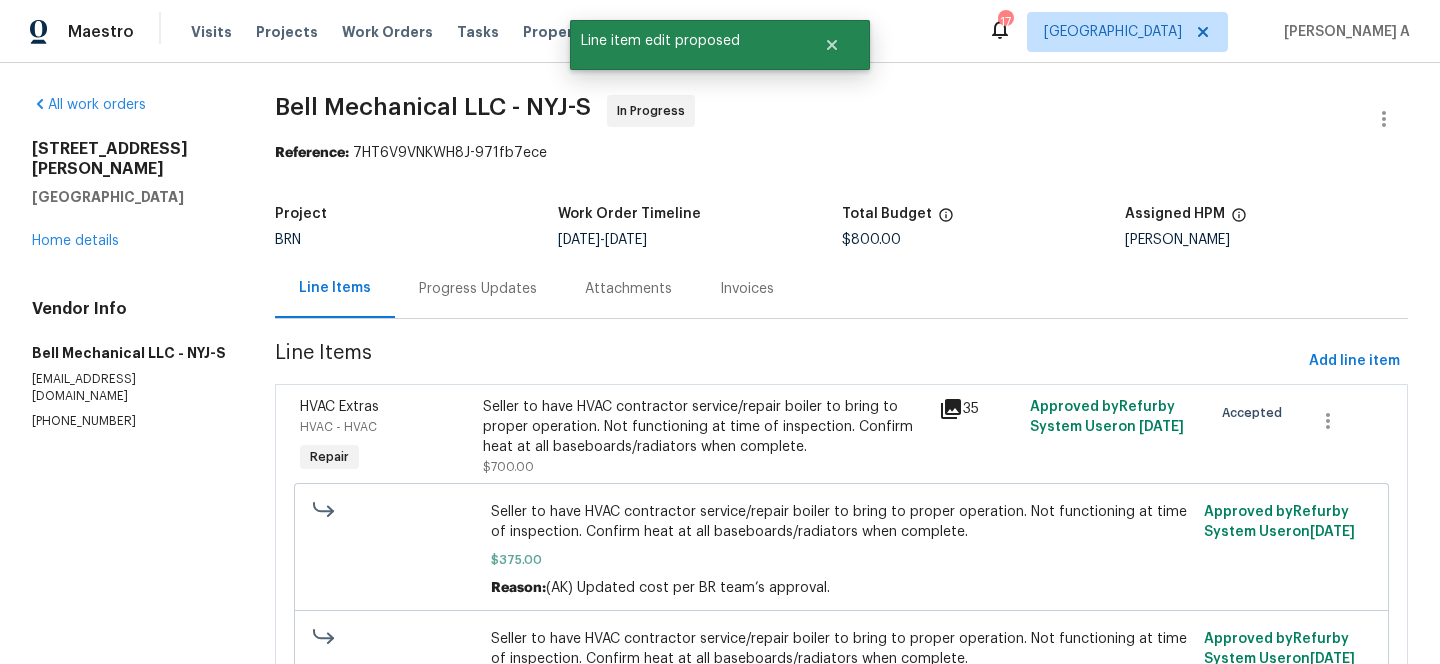 click on "Progress Updates" at bounding box center (478, 288) 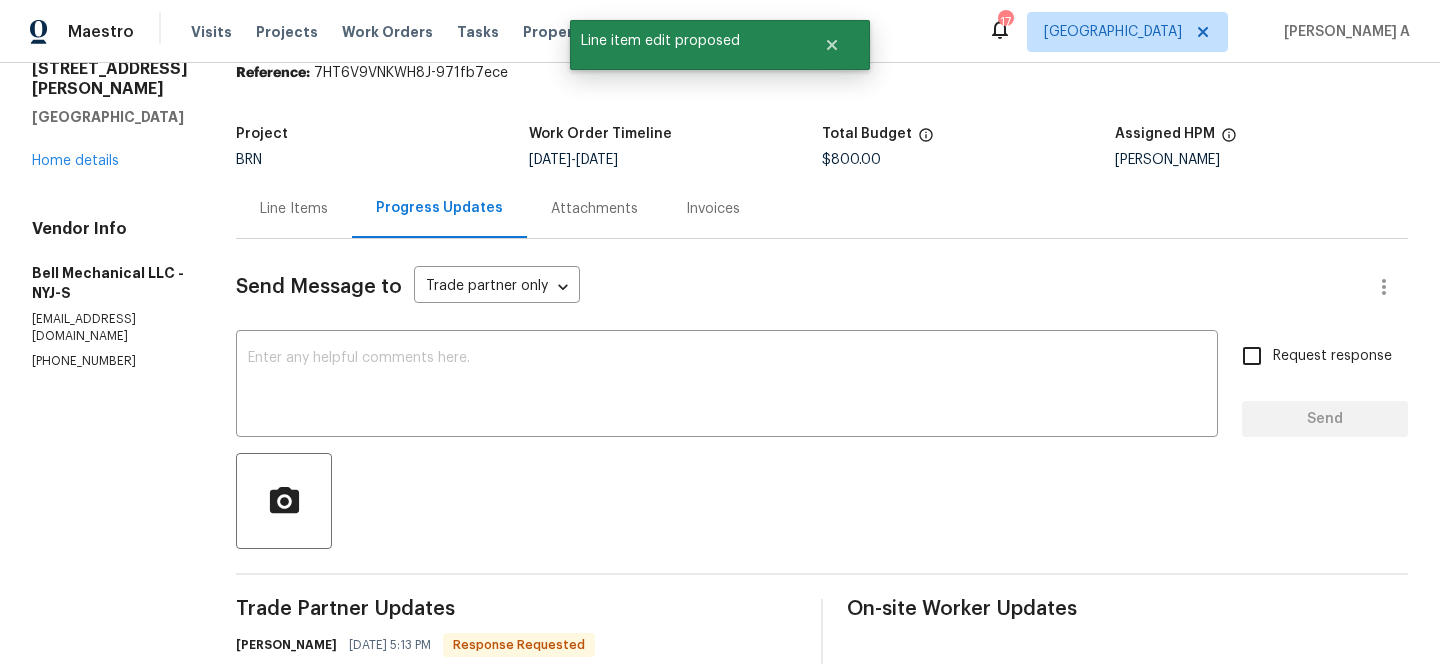 scroll, scrollTop: 129, scrollLeft: 0, axis: vertical 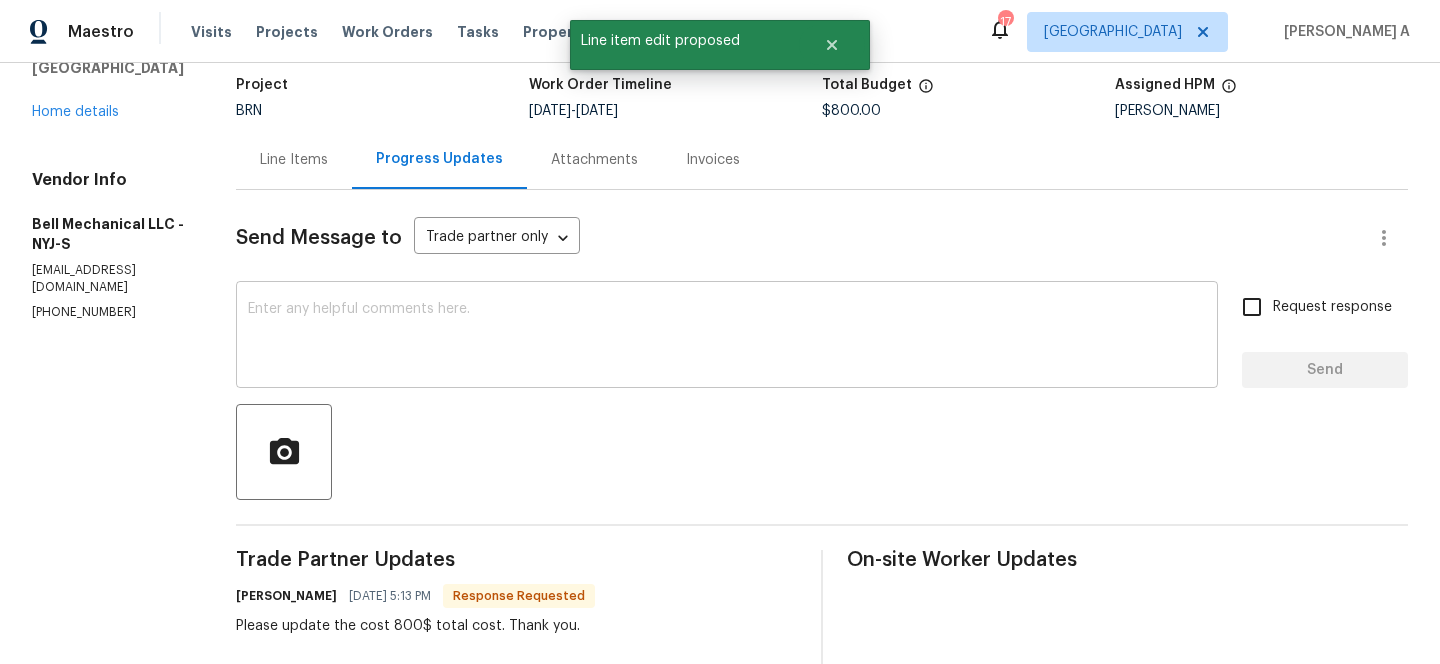 click at bounding box center (727, 337) 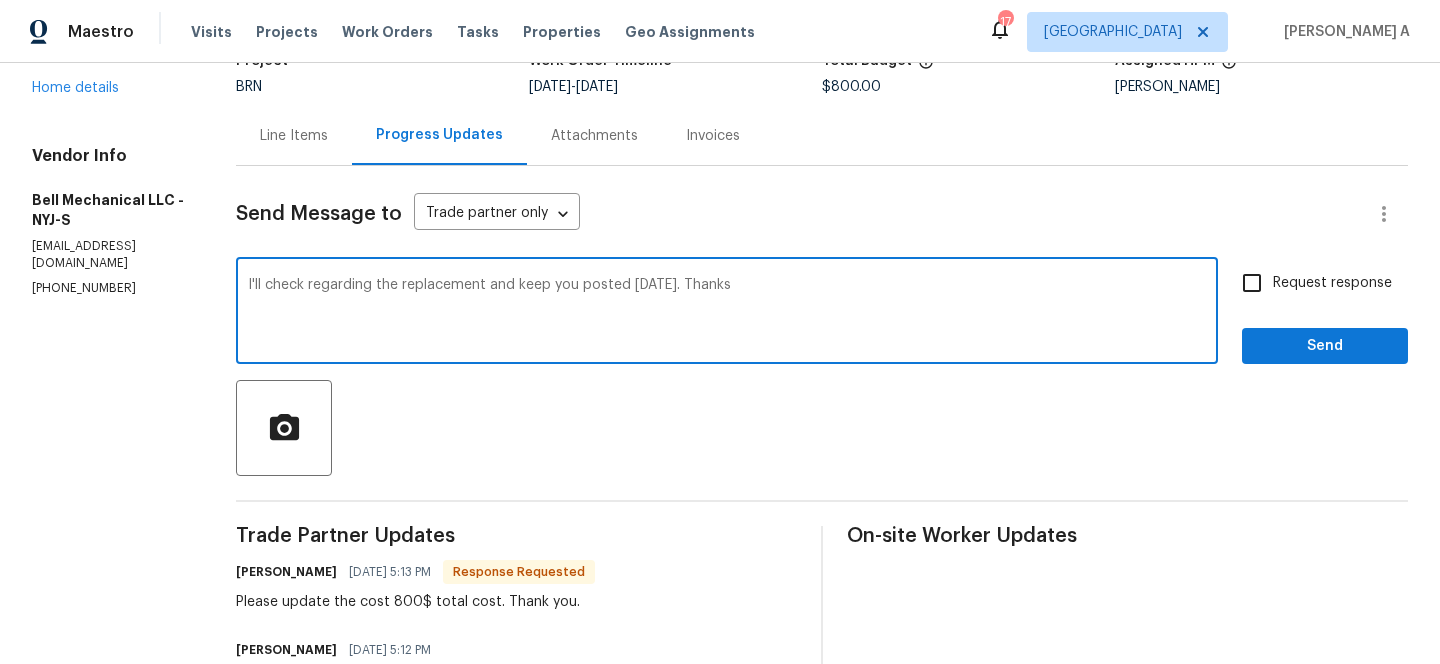 scroll, scrollTop: 161, scrollLeft: 0, axis: vertical 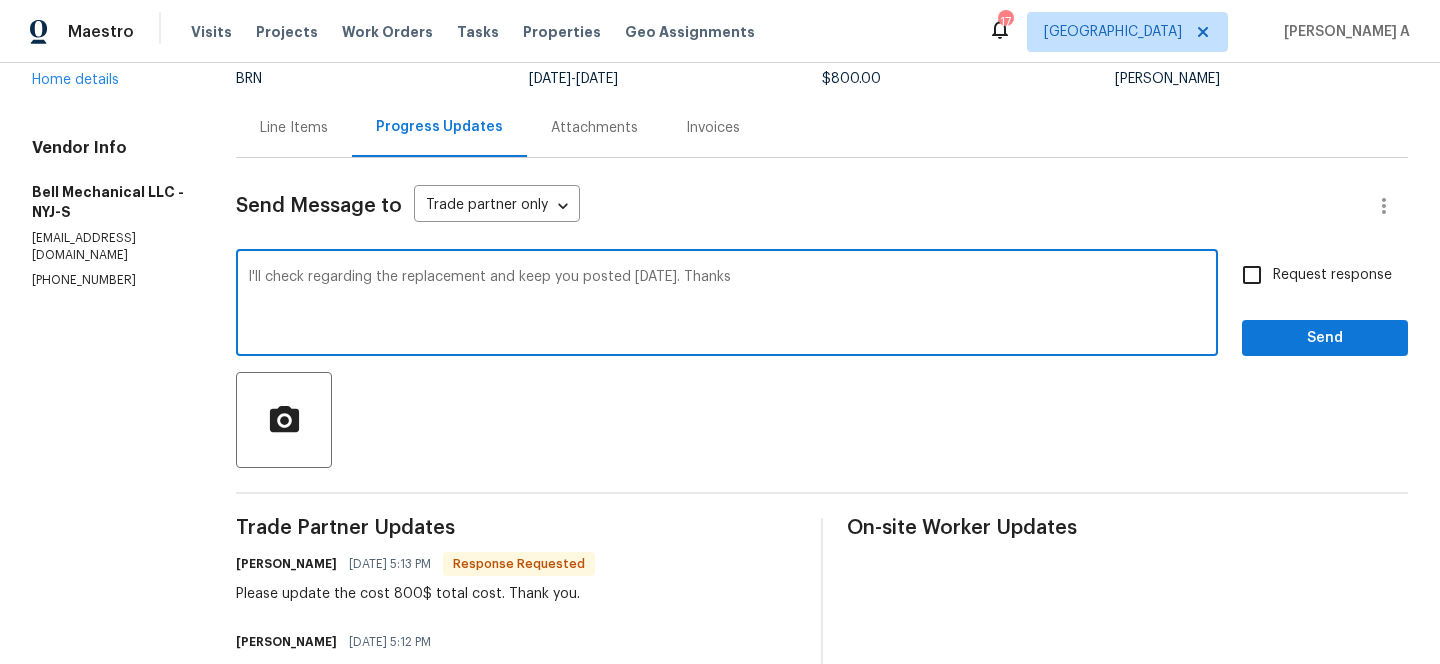 type on "I'll check regarding the replacement and keep you posted tomorrow. Thanks" 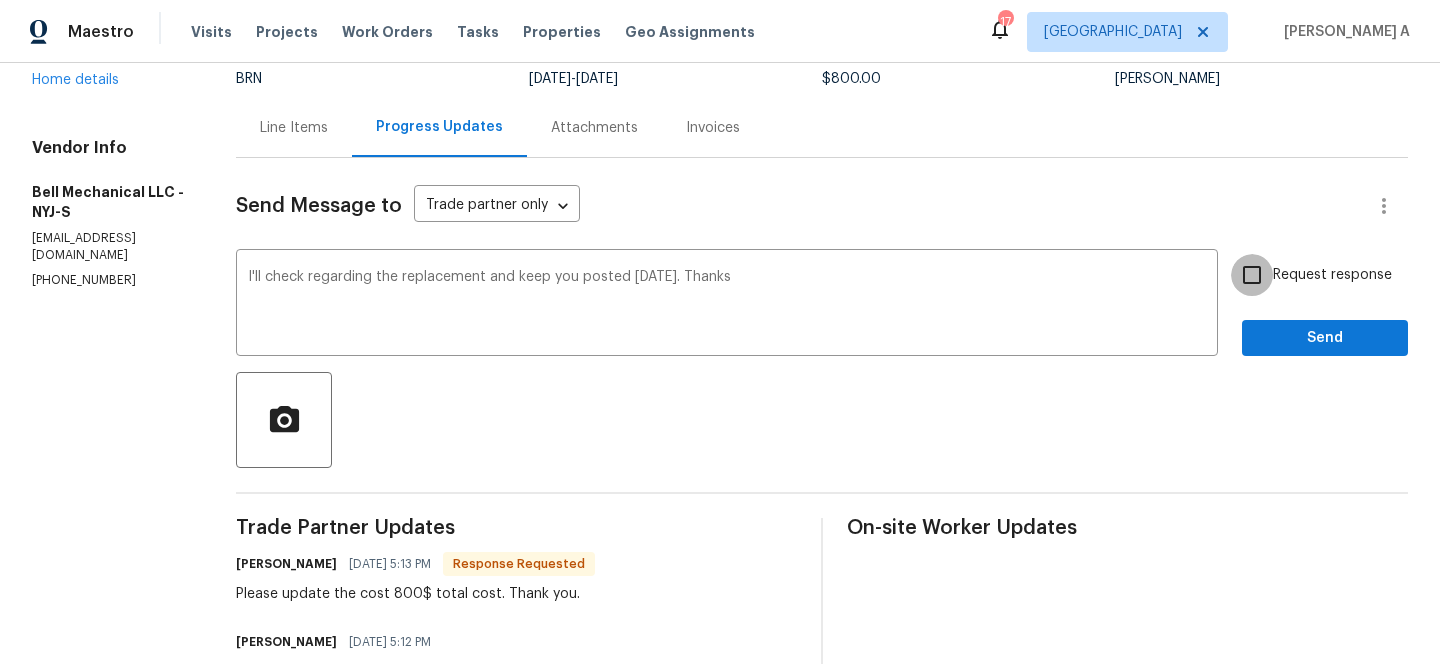 click on "Request response" at bounding box center [1252, 275] 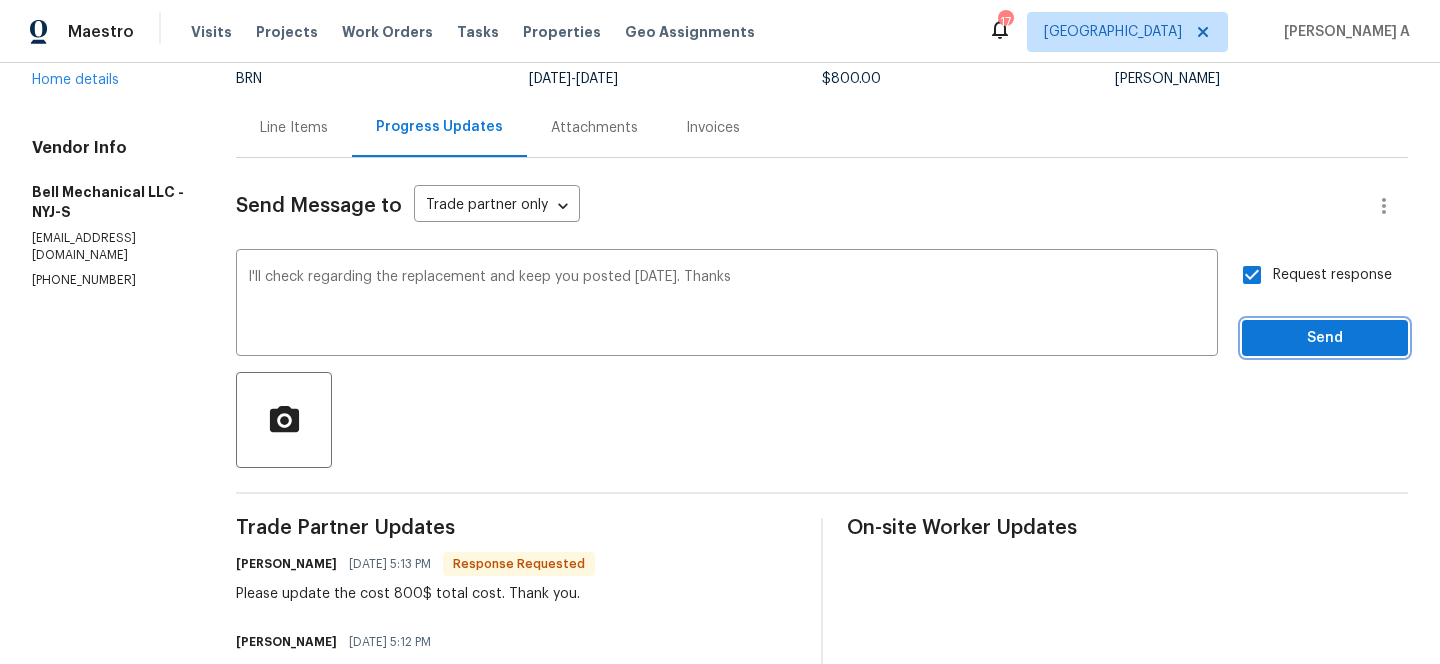 click on "Send" at bounding box center [1325, 338] 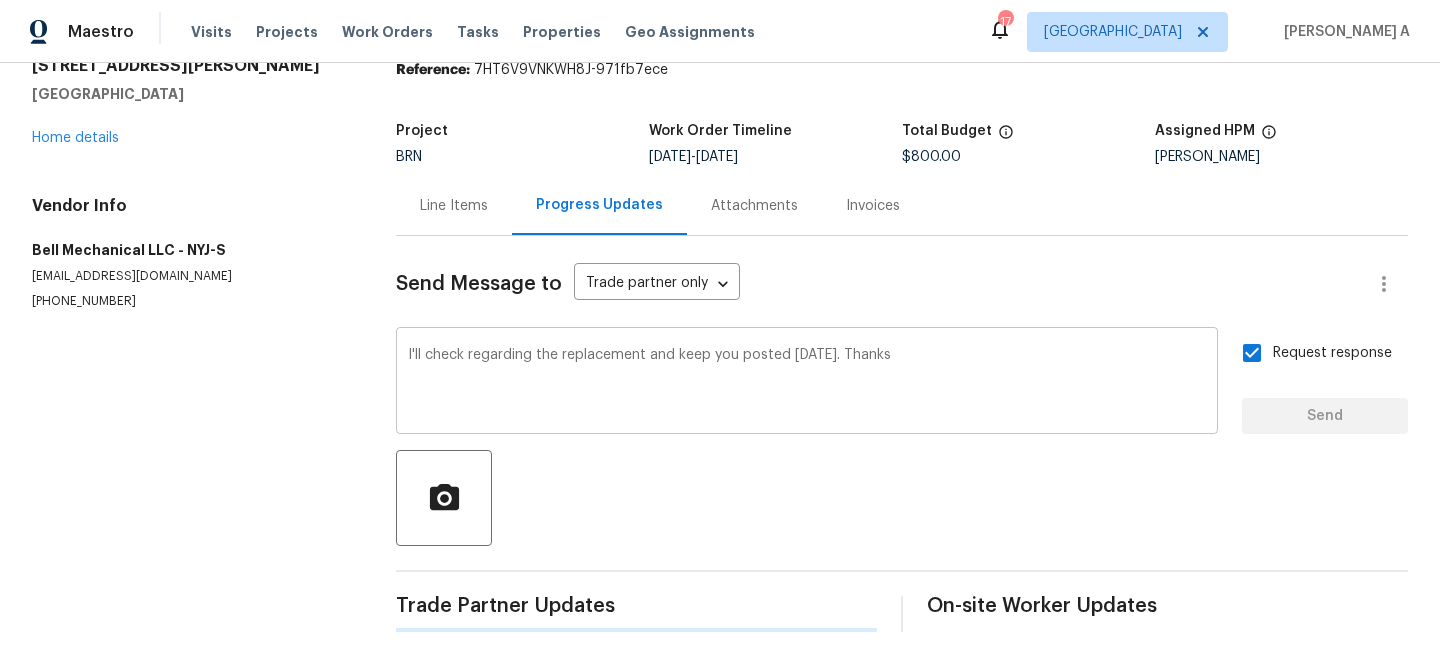 type 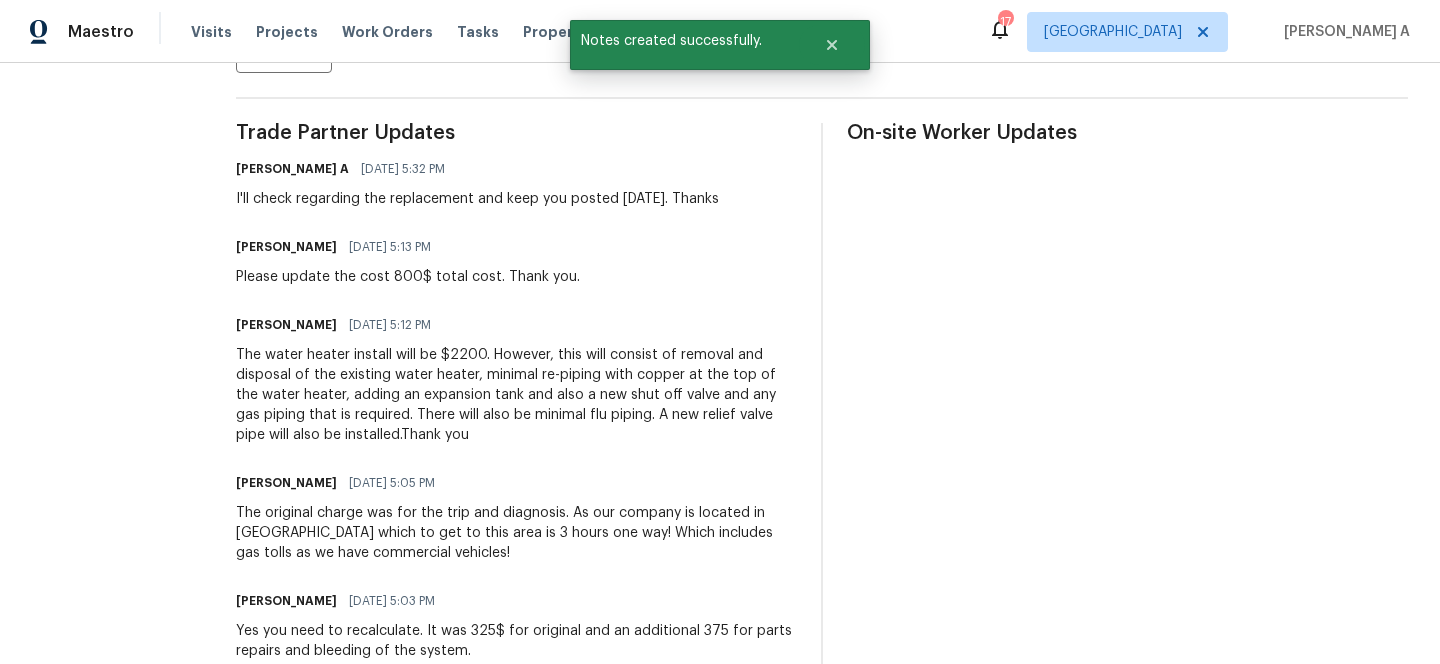 scroll, scrollTop: 0, scrollLeft: 0, axis: both 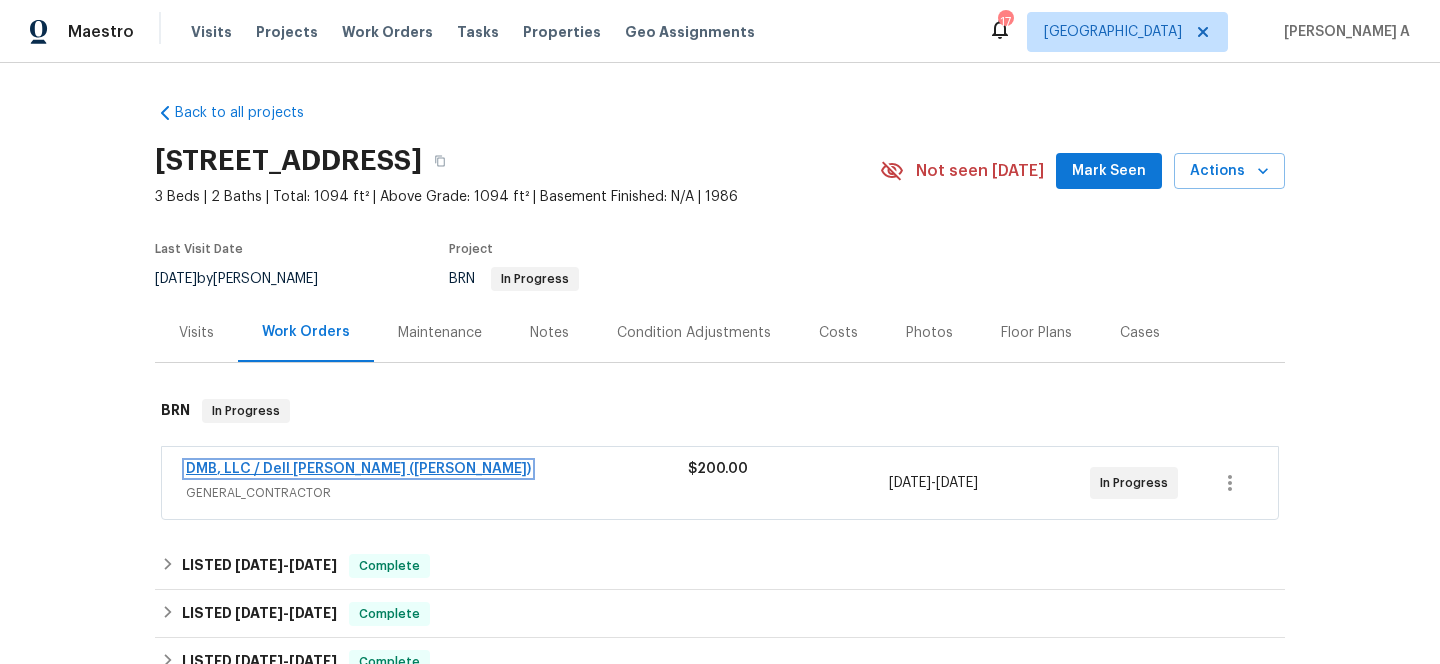 click on "DMB, LLC / Dell Bryson (Heise)" at bounding box center [358, 469] 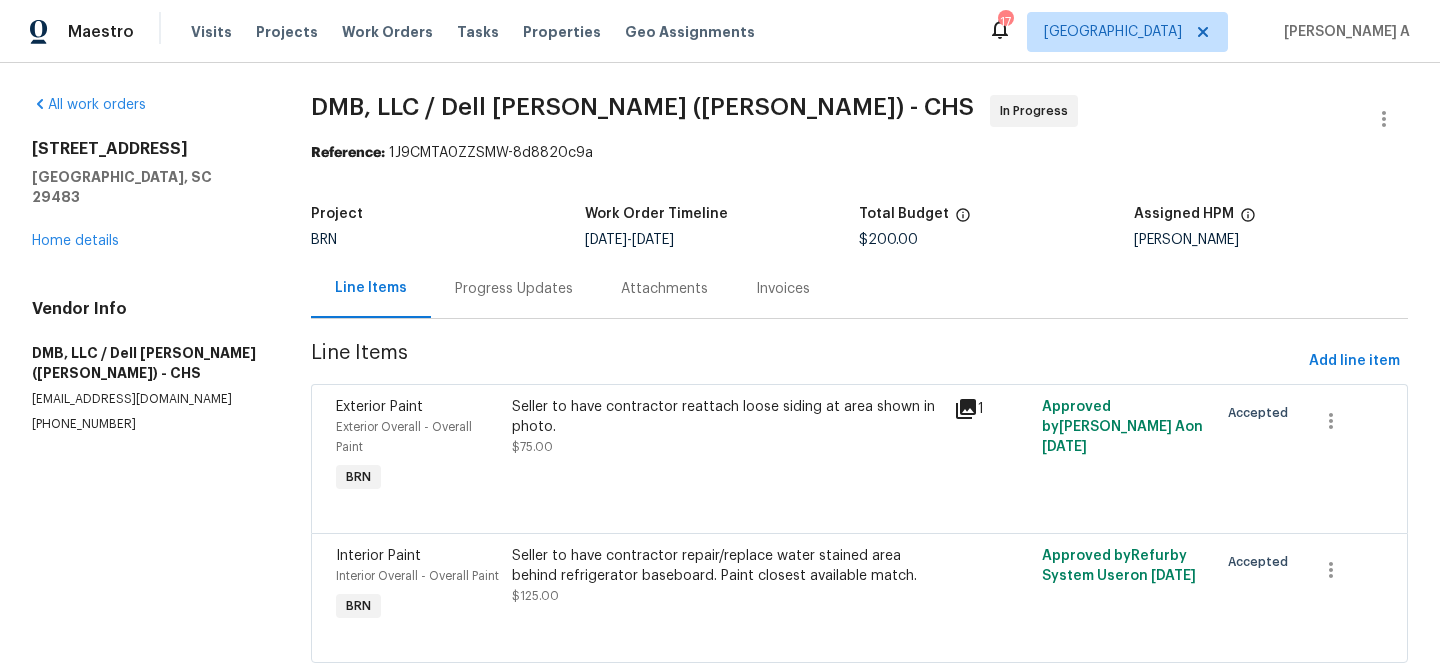 click on "Progress Updates" at bounding box center (514, 289) 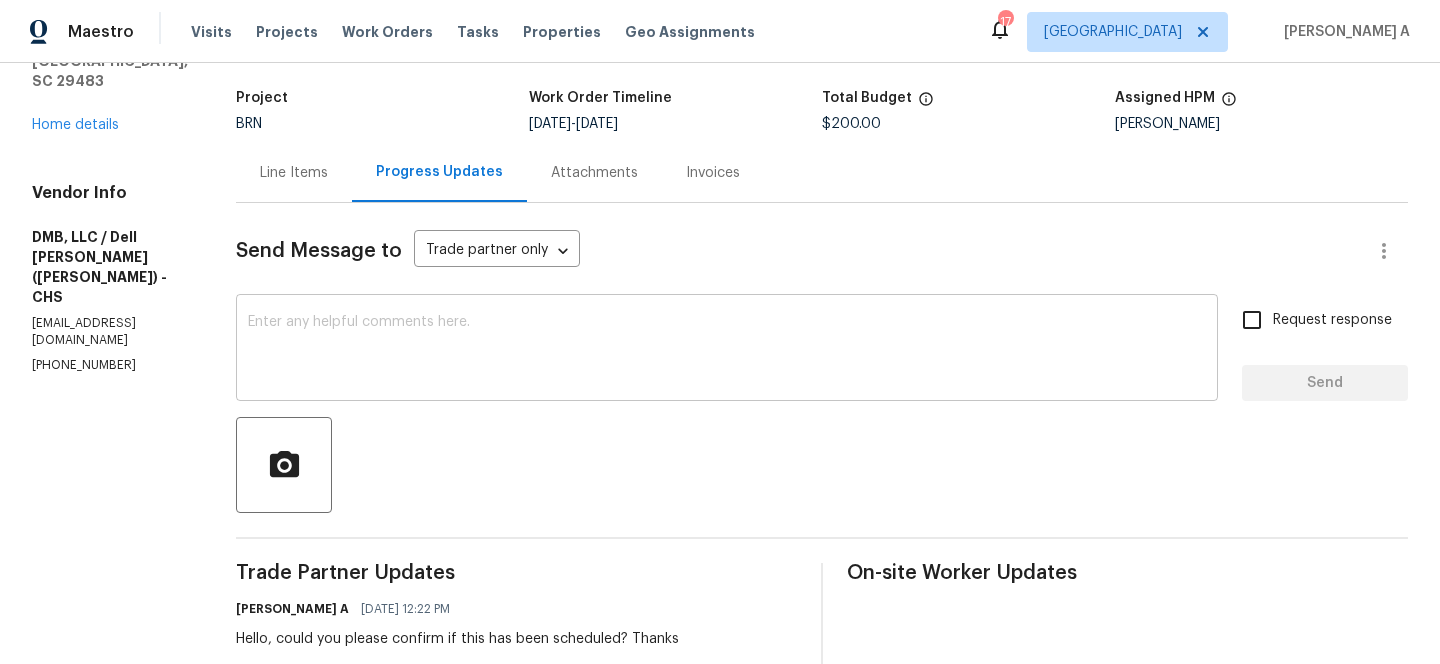 scroll, scrollTop: 122, scrollLeft: 0, axis: vertical 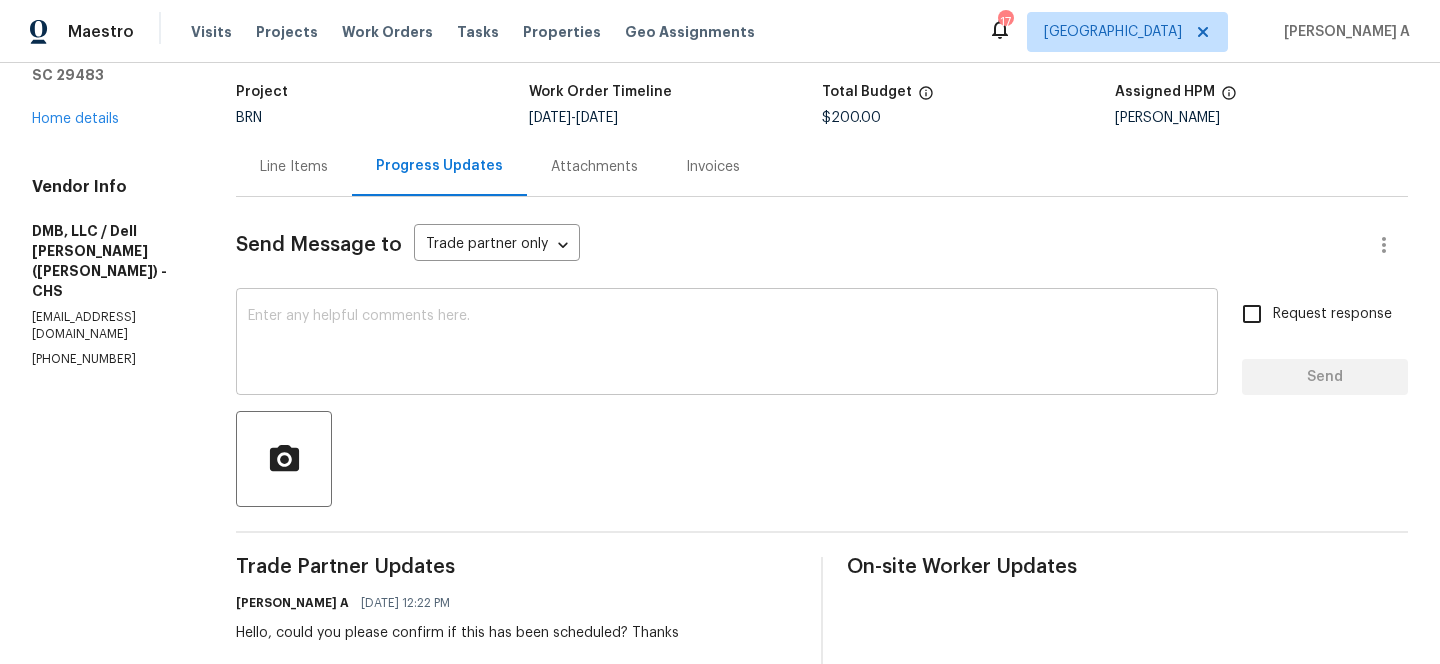 click at bounding box center [727, 344] 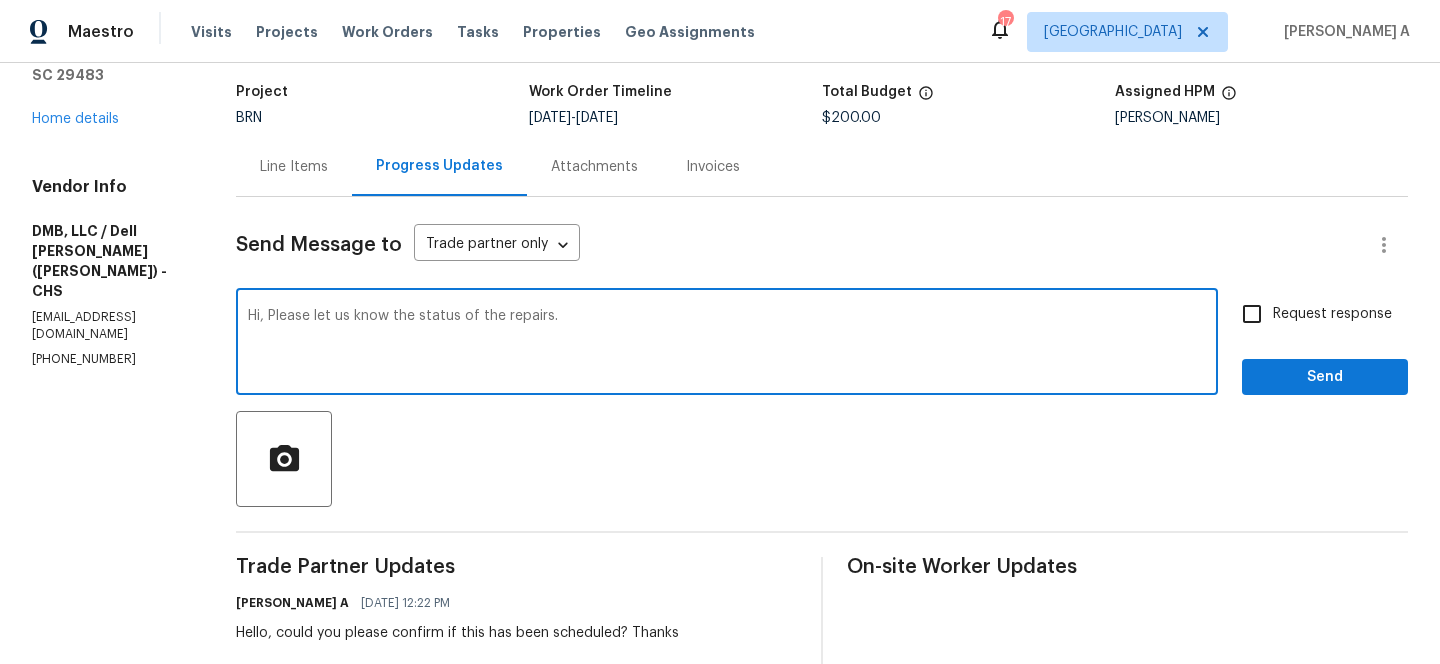 type on "Hi, Please let us know the status of the repairs." 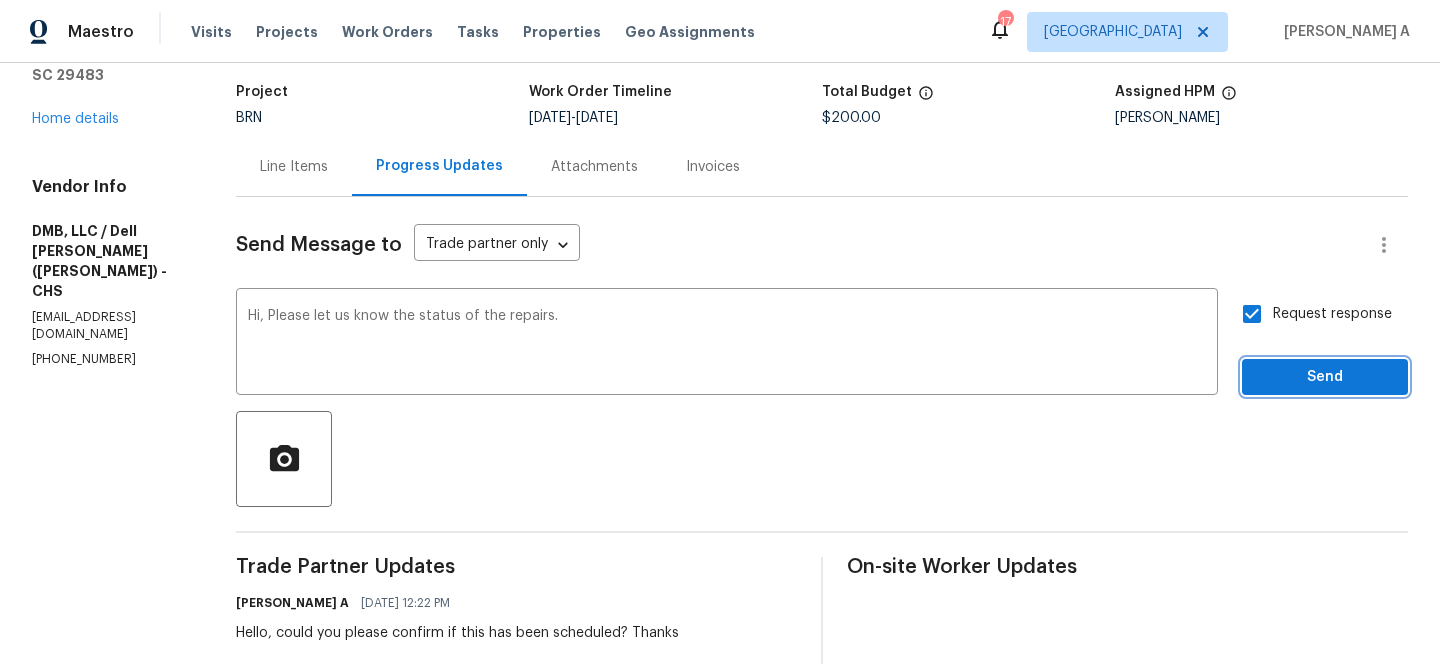 click on "Send" at bounding box center (1325, 377) 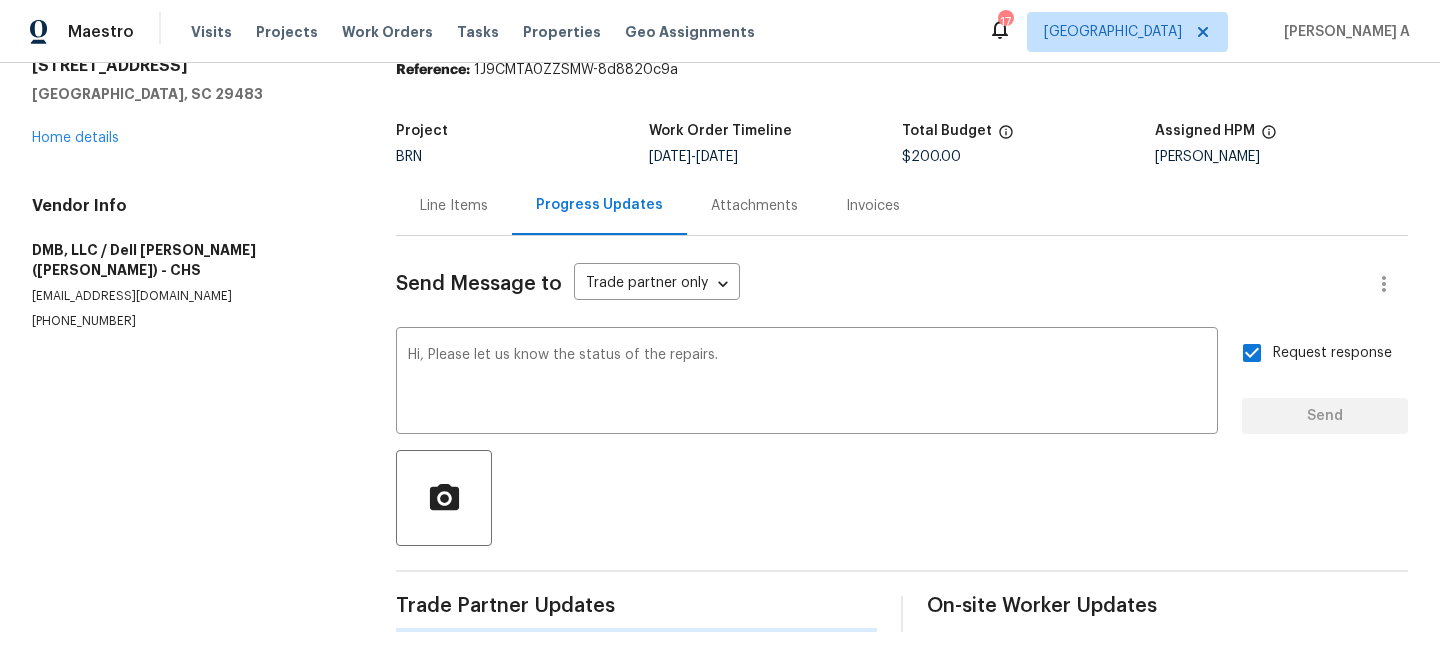 type 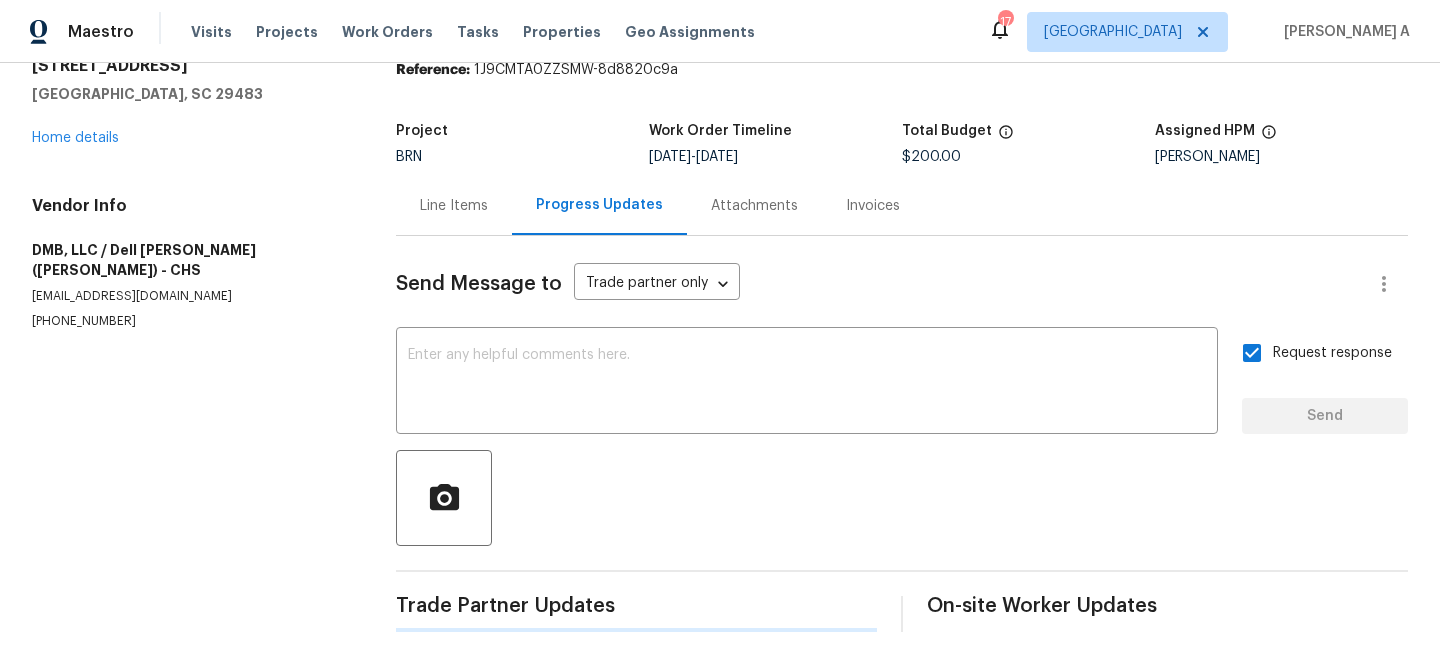 scroll, scrollTop: 122, scrollLeft: 0, axis: vertical 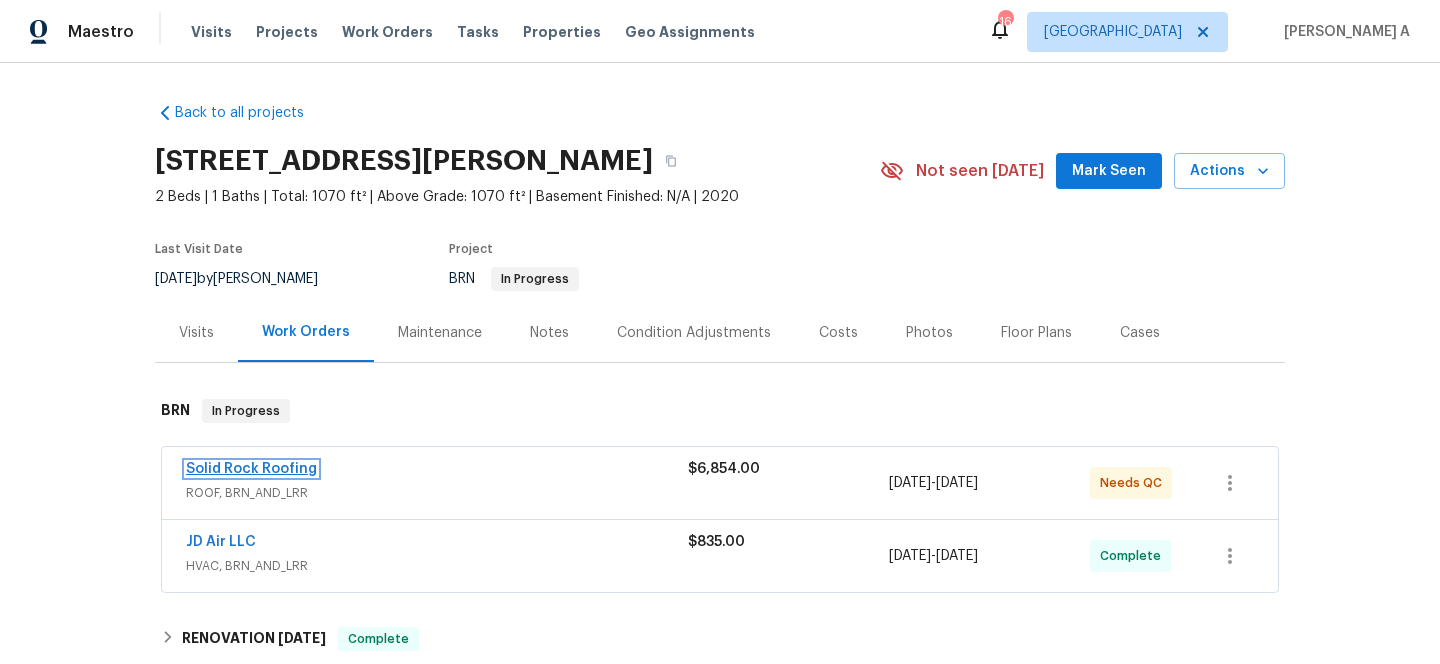 click on "Solid Rock Roofing" at bounding box center (251, 469) 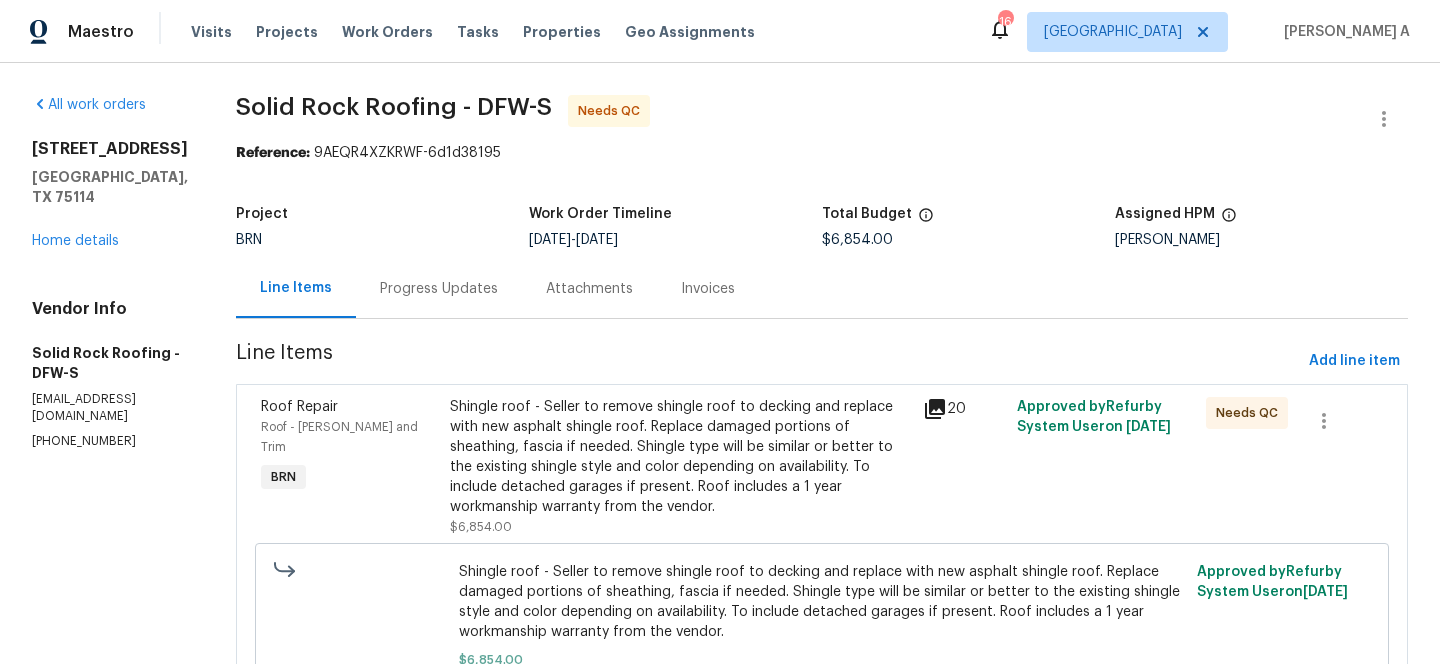 click on "Progress Updates" at bounding box center [439, 289] 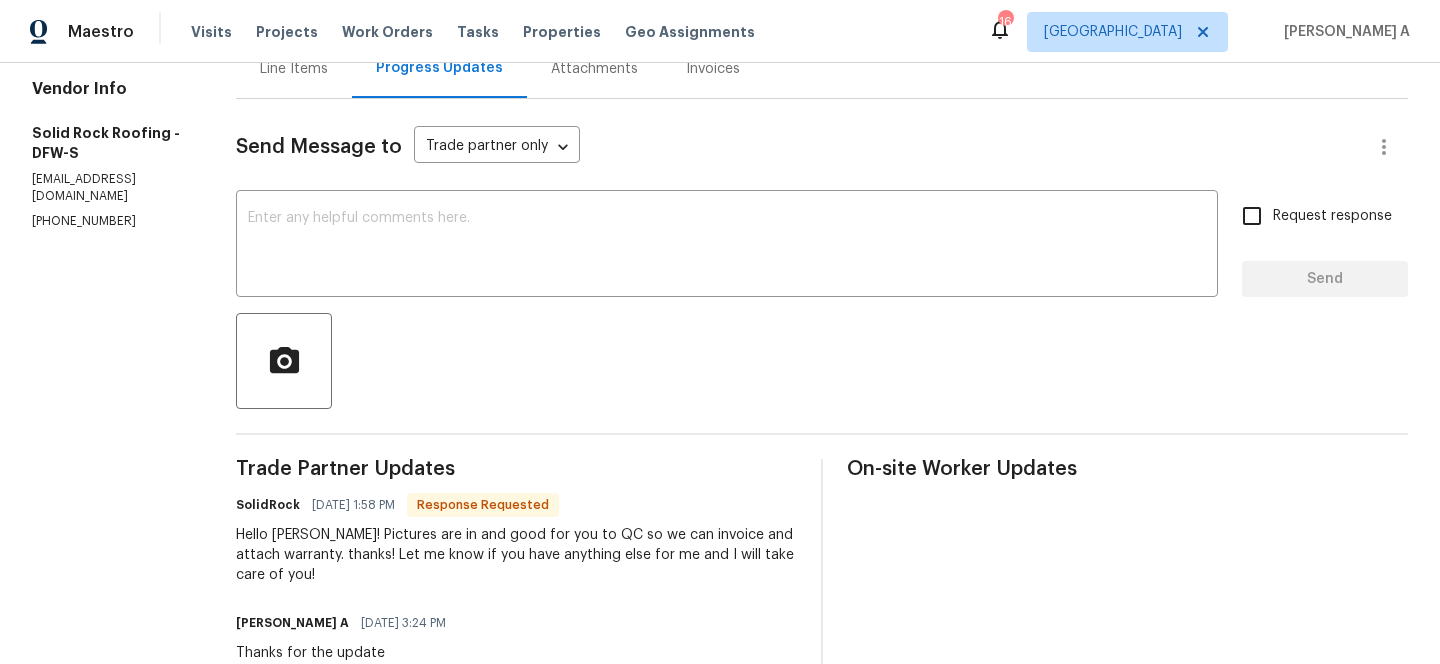 scroll, scrollTop: 0, scrollLeft: 0, axis: both 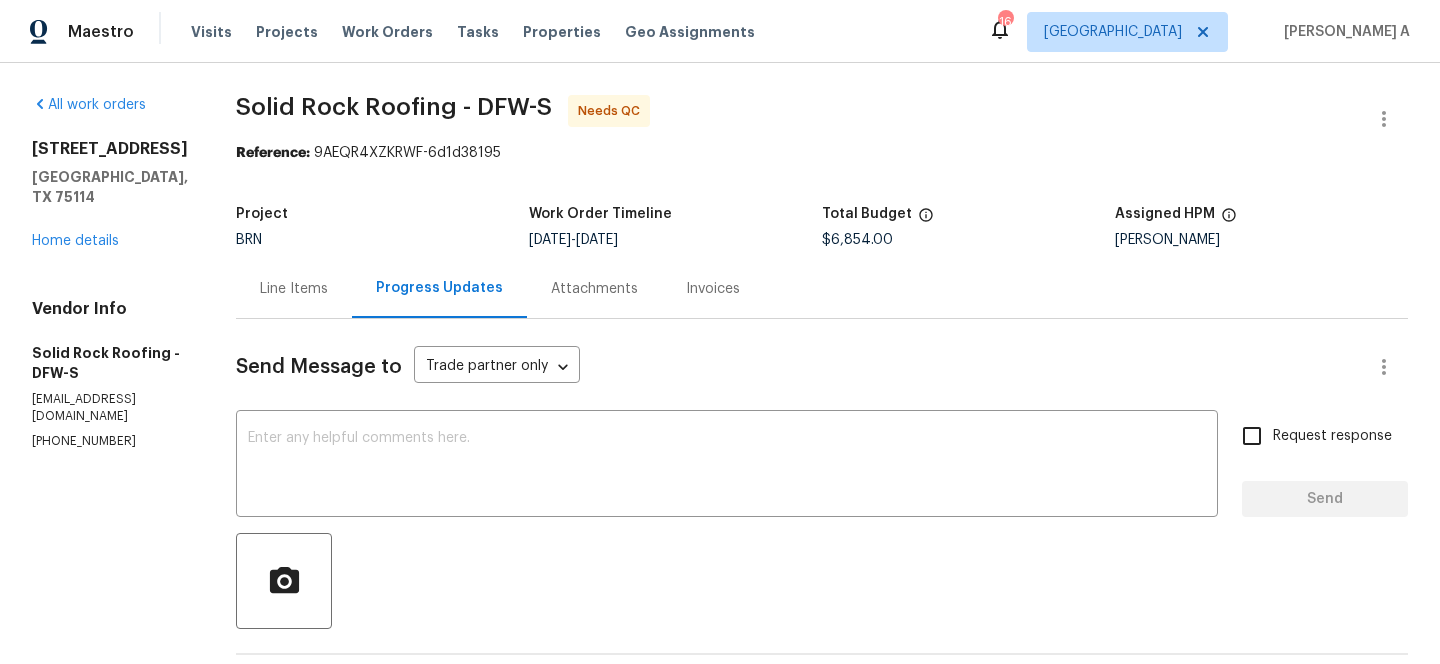 click on "Line Items" at bounding box center (294, 289) 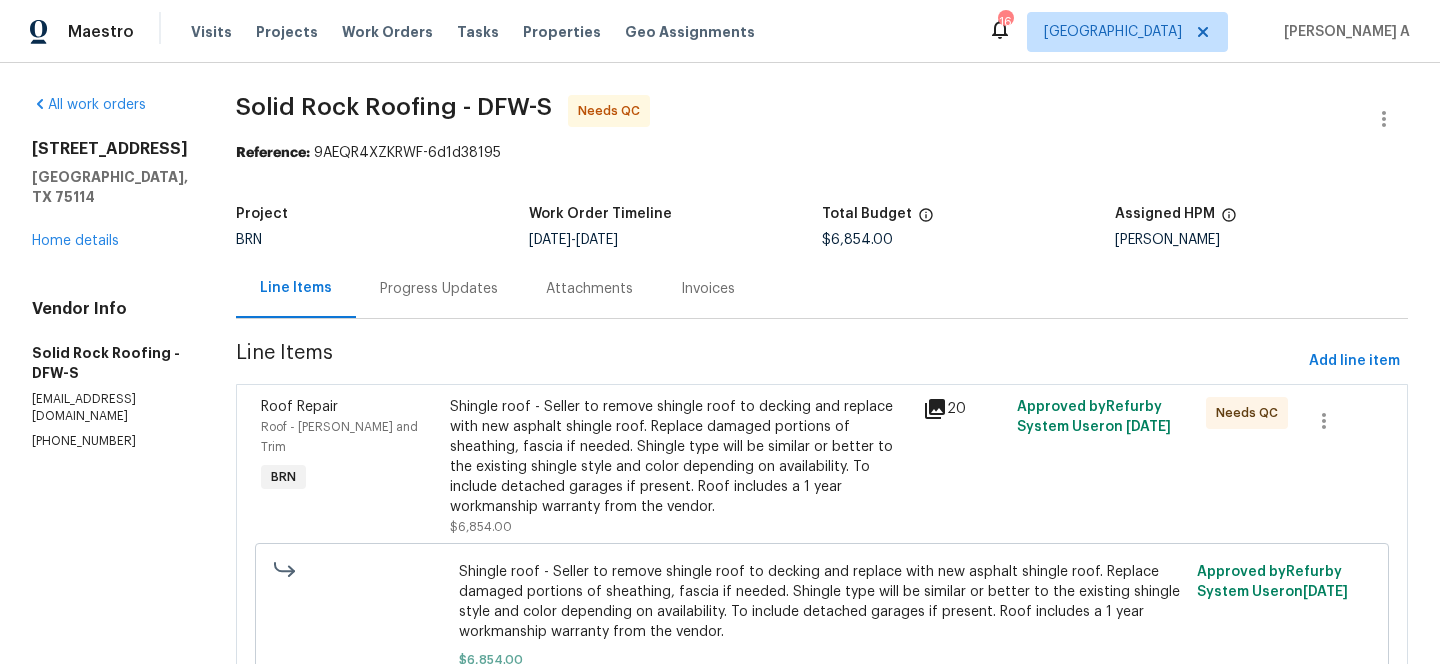 click on "Shingle roof - Seller to remove shingle roof to decking and replace with new asphalt shingle roof. Replace damaged portions of sheathing, fascia if needed. Shingle type will be similar or better to the existing shingle style and color depending on availability. To include detached garages if present. Roof includes a 1 year workmanship warranty from the vendor." at bounding box center (680, 457) 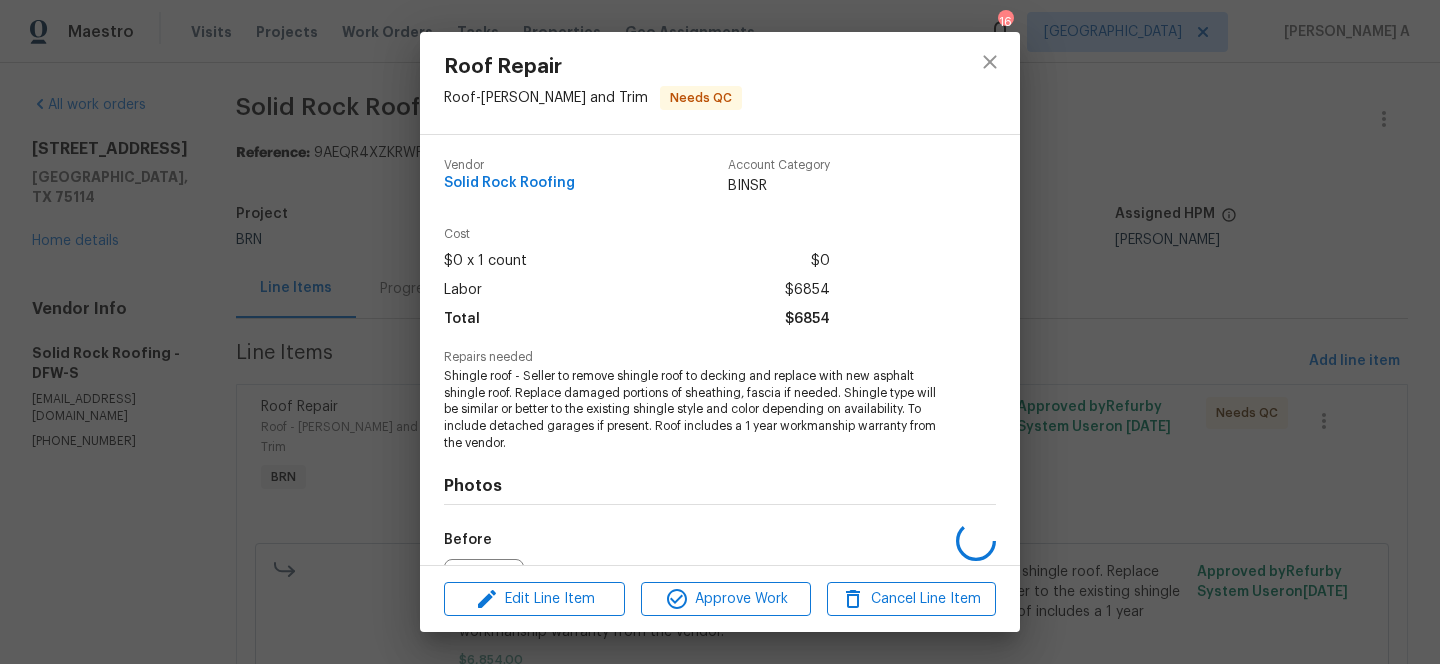 scroll, scrollTop: 224, scrollLeft: 0, axis: vertical 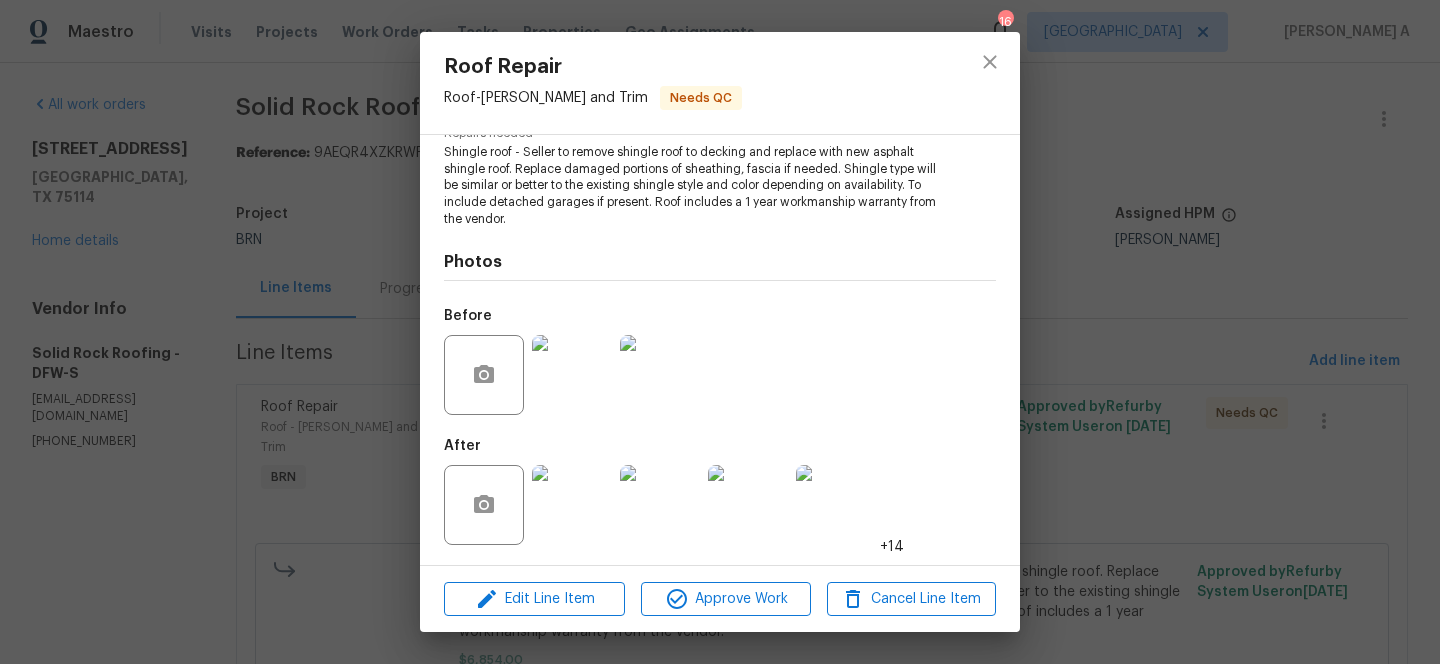 click at bounding box center [572, 505] 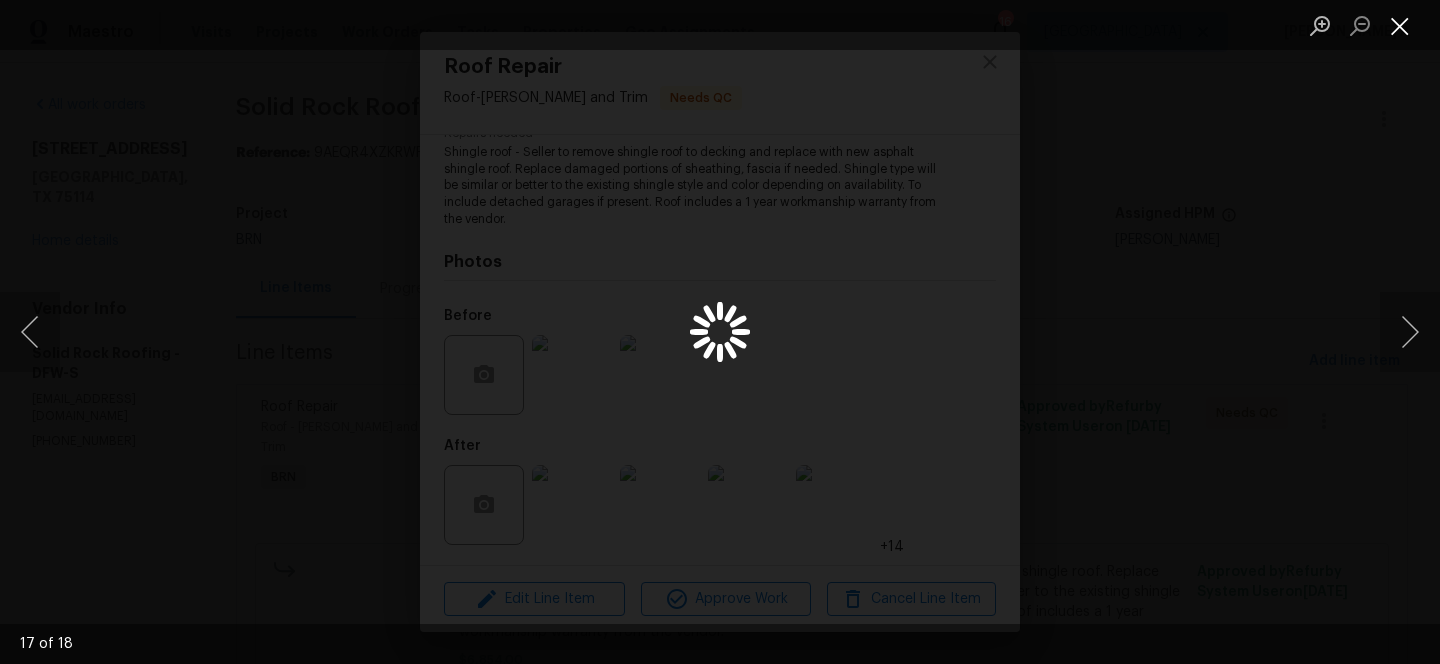 click at bounding box center (1400, 25) 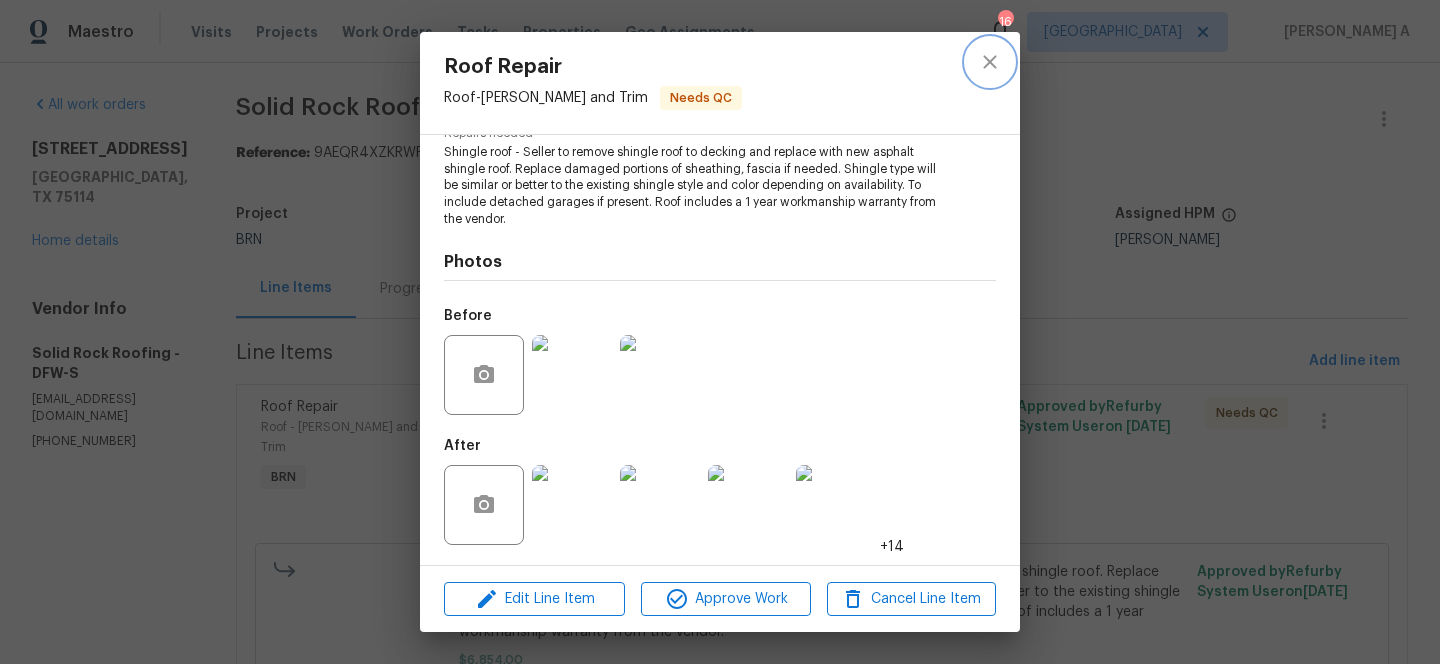 click 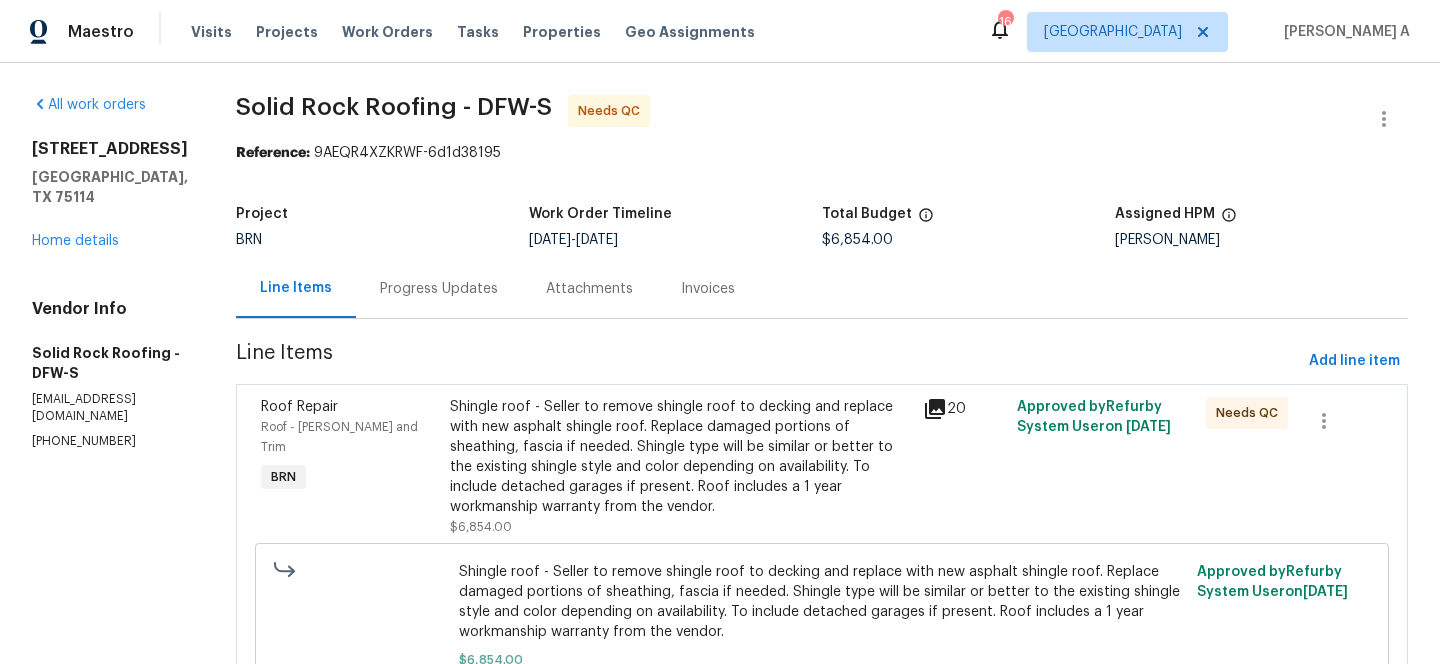 click on "Progress Updates" at bounding box center [439, 288] 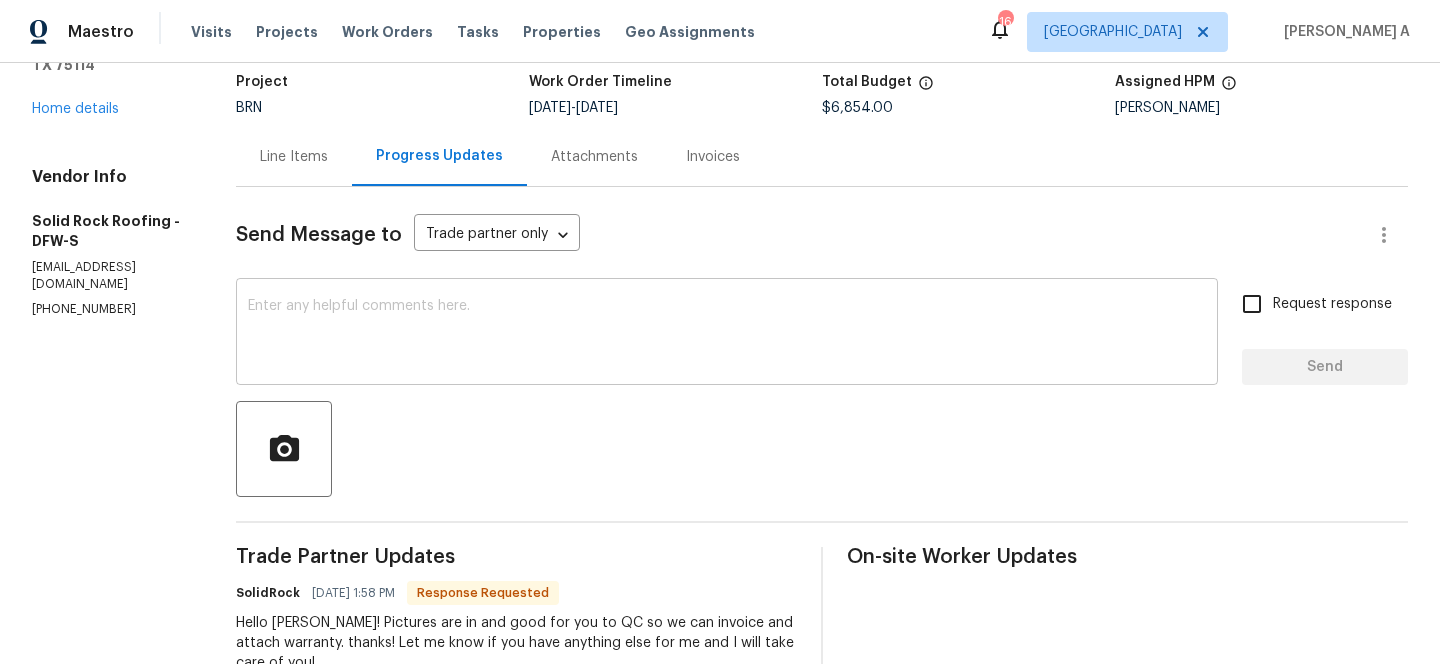 scroll, scrollTop: 135, scrollLeft: 0, axis: vertical 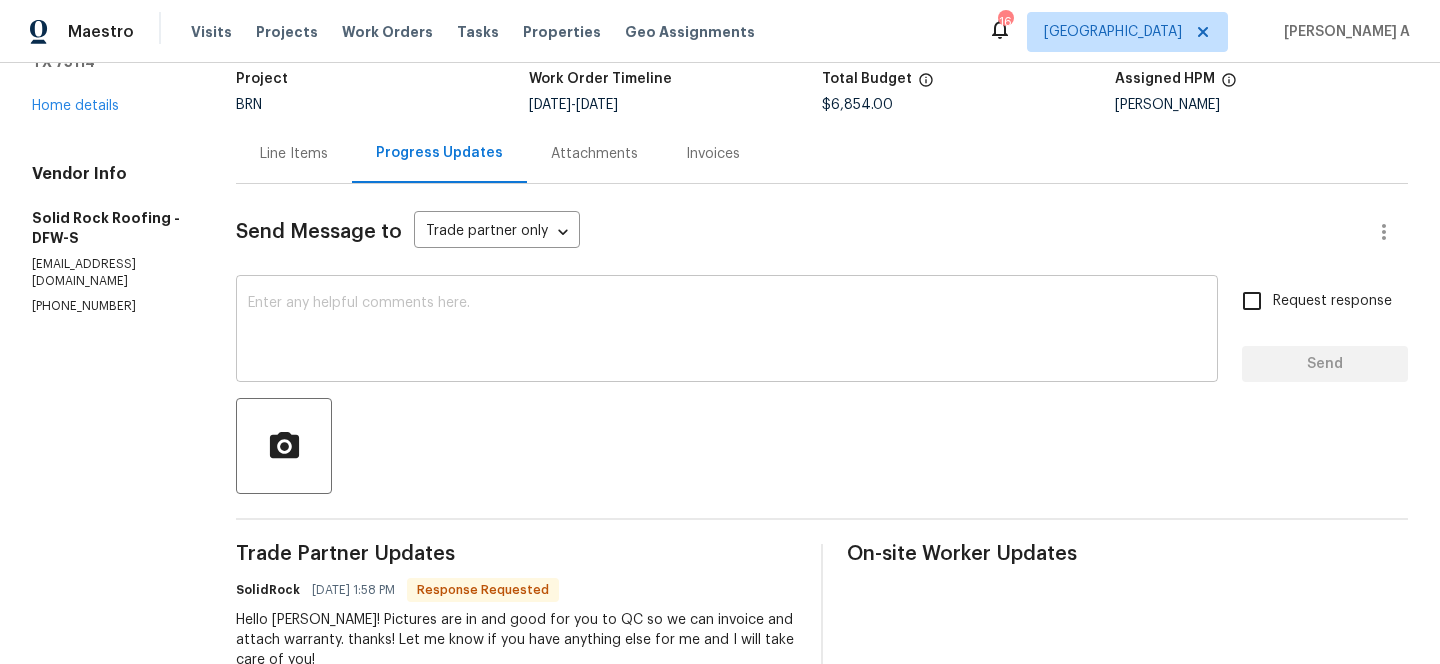 click at bounding box center [727, 331] 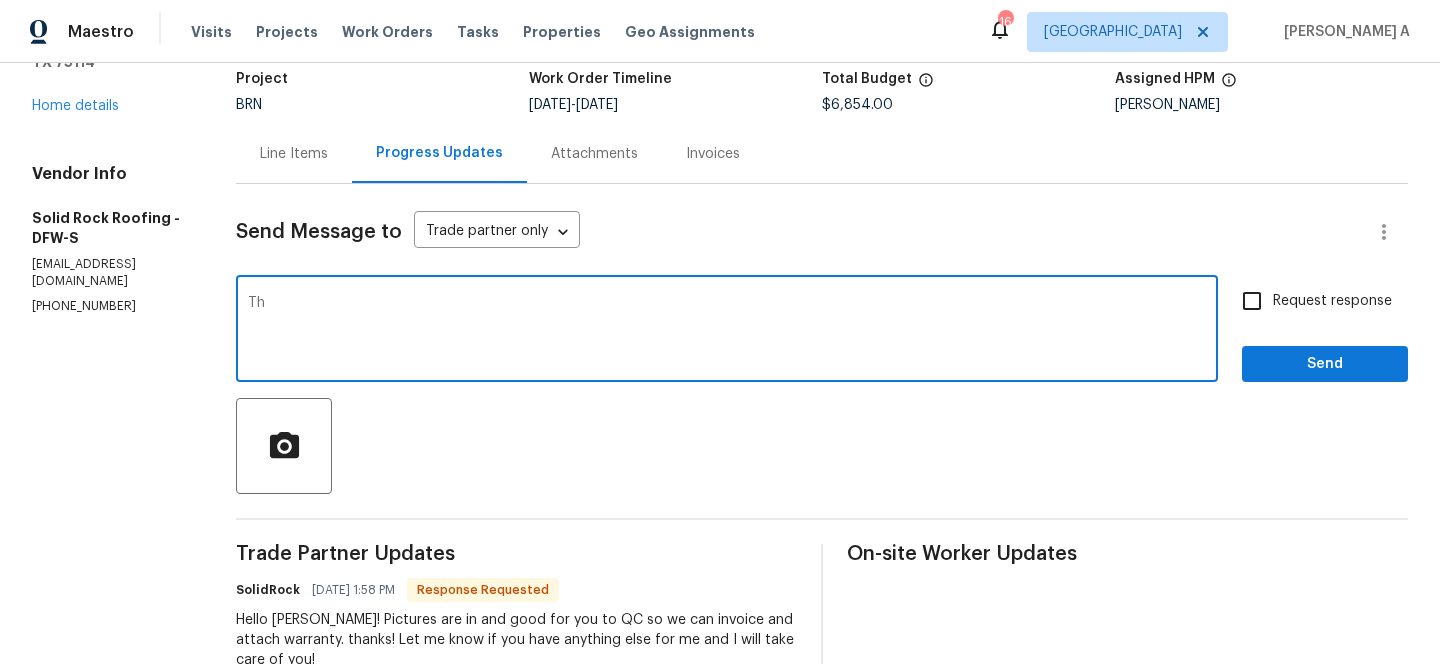 type on "T" 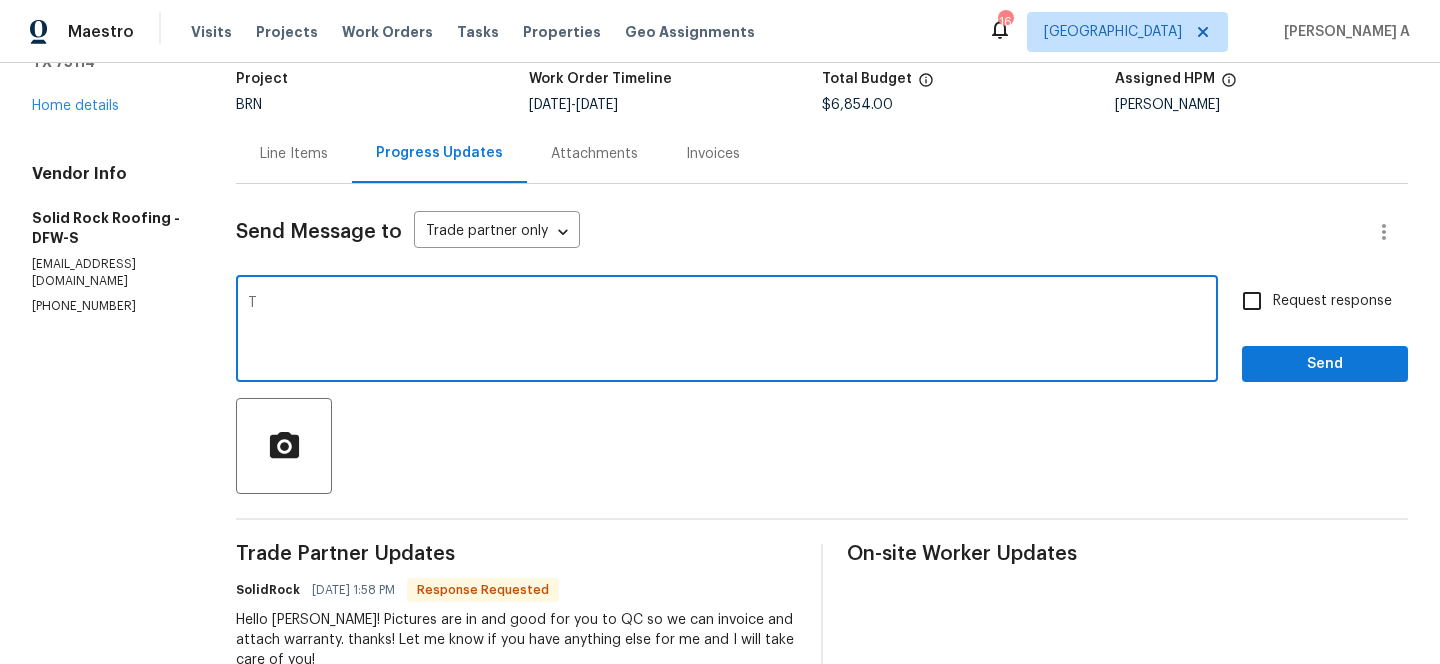 type 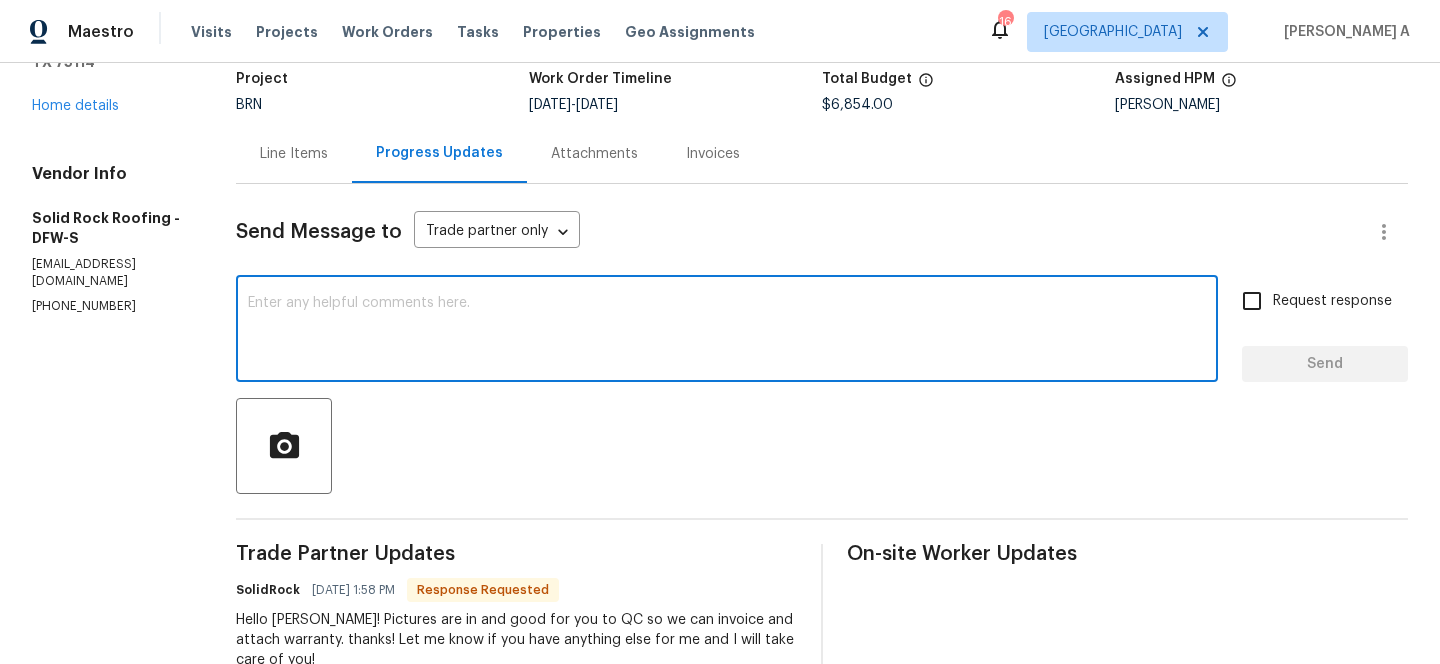 click on "Line Items" at bounding box center (294, 154) 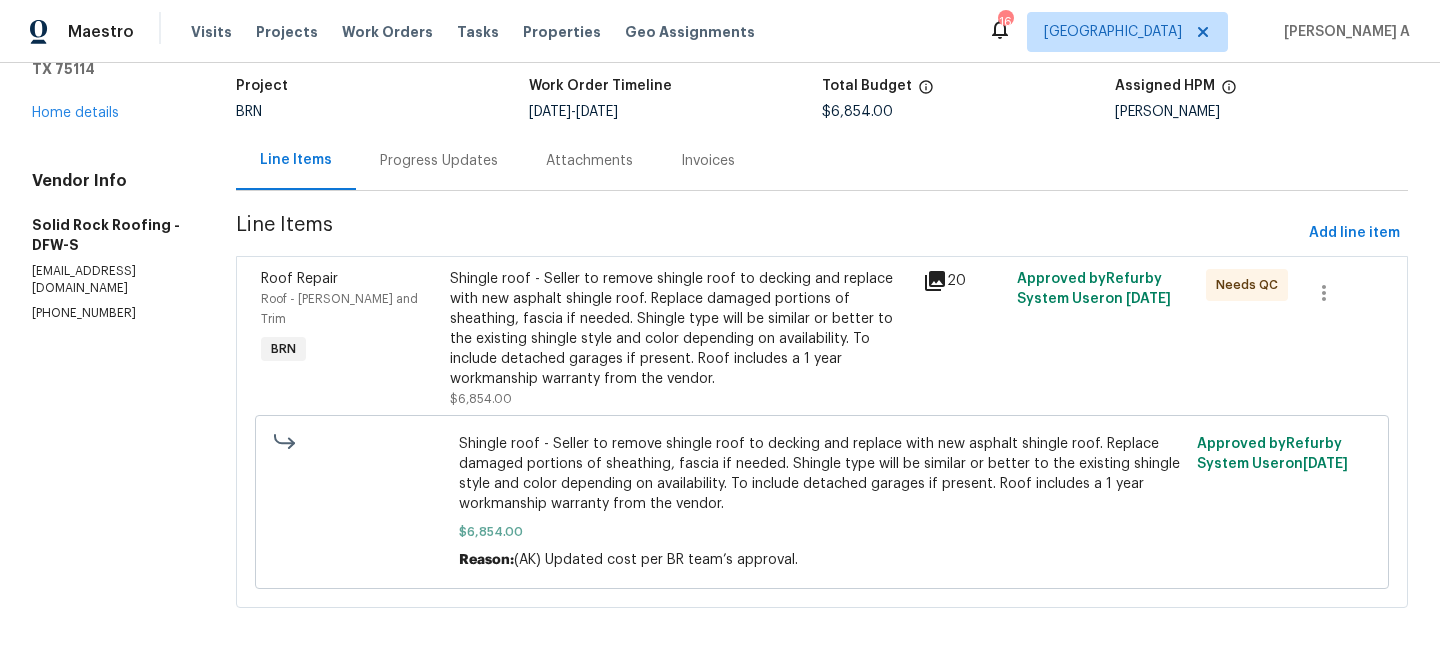 scroll, scrollTop: 129, scrollLeft: 0, axis: vertical 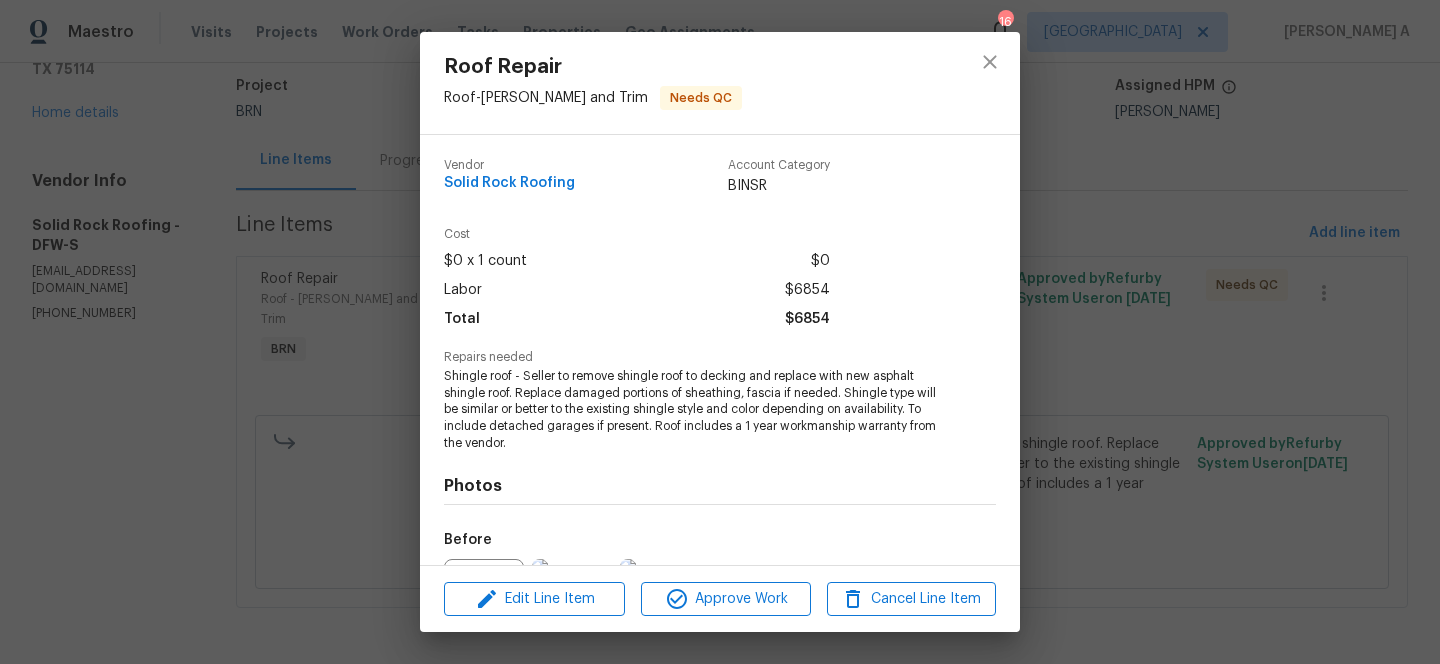 click on "Shingle roof - Seller to remove shingle roof to decking and replace with new asphalt shingle roof. Replace damaged portions of sheathing, fascia if needed. Shingle type will be similar or better to the existing shingle style and color depending on availability. To include detached garages if present. Roof includes a 1 year workmanship warranty from the vendor." at bounding box center (692, 410) 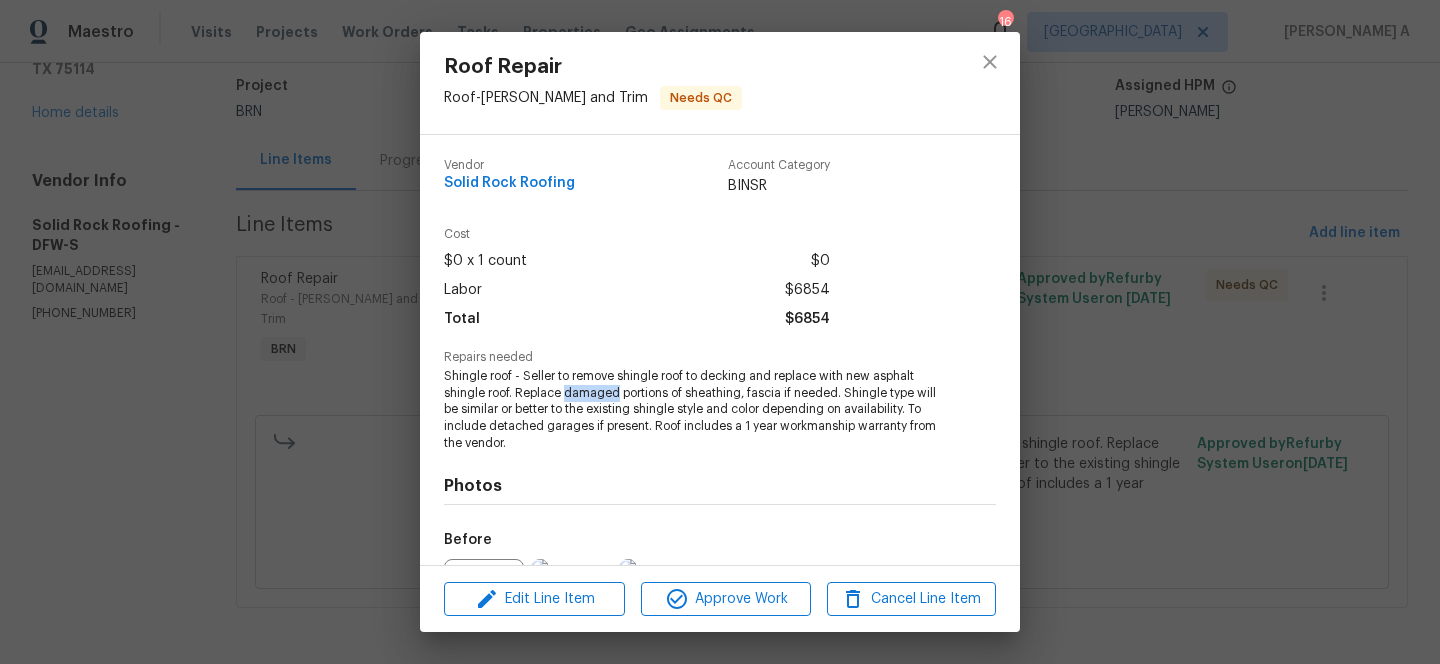 click on "Shingle roof - Seller to remove shingle roof to decking and replace with new asphalt shingle roof. Replace damaged portions of sheathing, fascia if needed. Shingle type will be similar or better to the existing shingle style and color depending on availability. To include detached garages if present. Roof includes a 1 year workmanship warranty from the vendor." at bounding box center (692, 410) 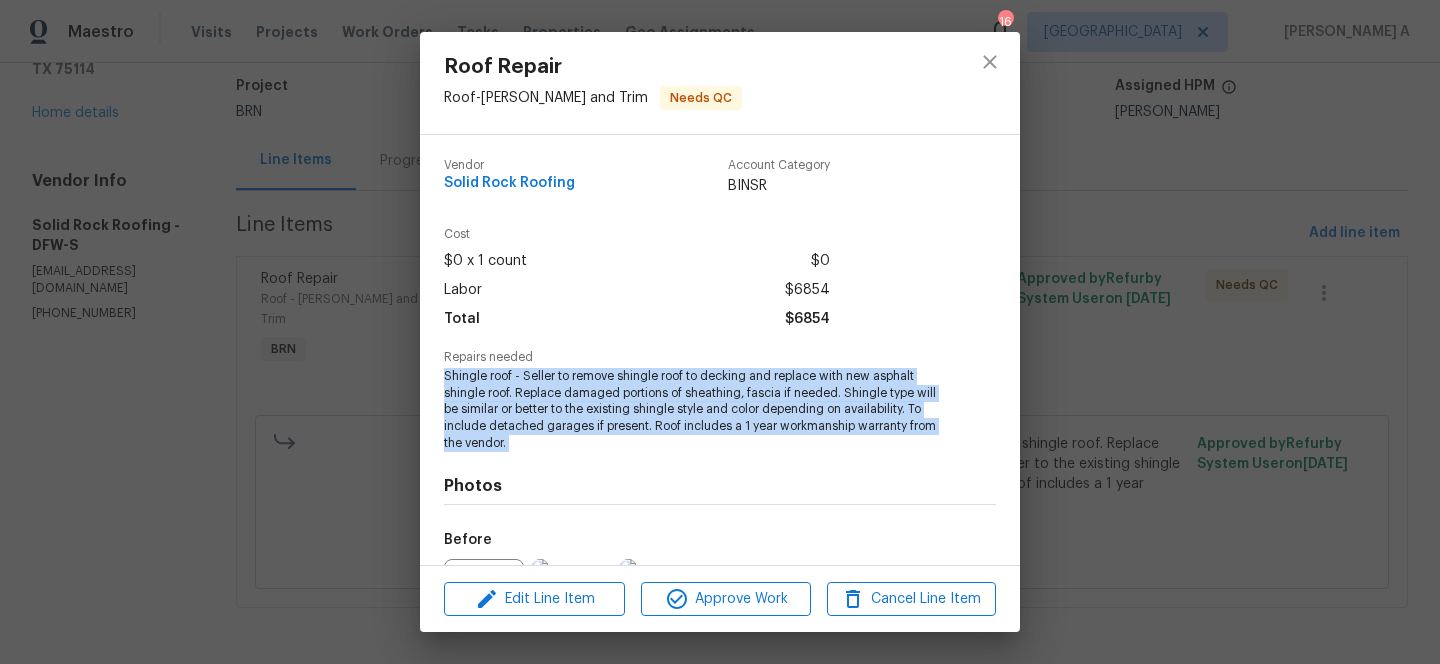 click on "Shingle roof - Seller to remove shingle roof to decking and replace with new asphalt shingle roof. Replace damaged portions of sheathing, fascia if needed. Shingle type will be similar or better to the existing shingle style and color depending on availability. To include detached garages if present. Roof includes a 1 year workmanship warranty from the vendor." at bounding box center [692, 410] 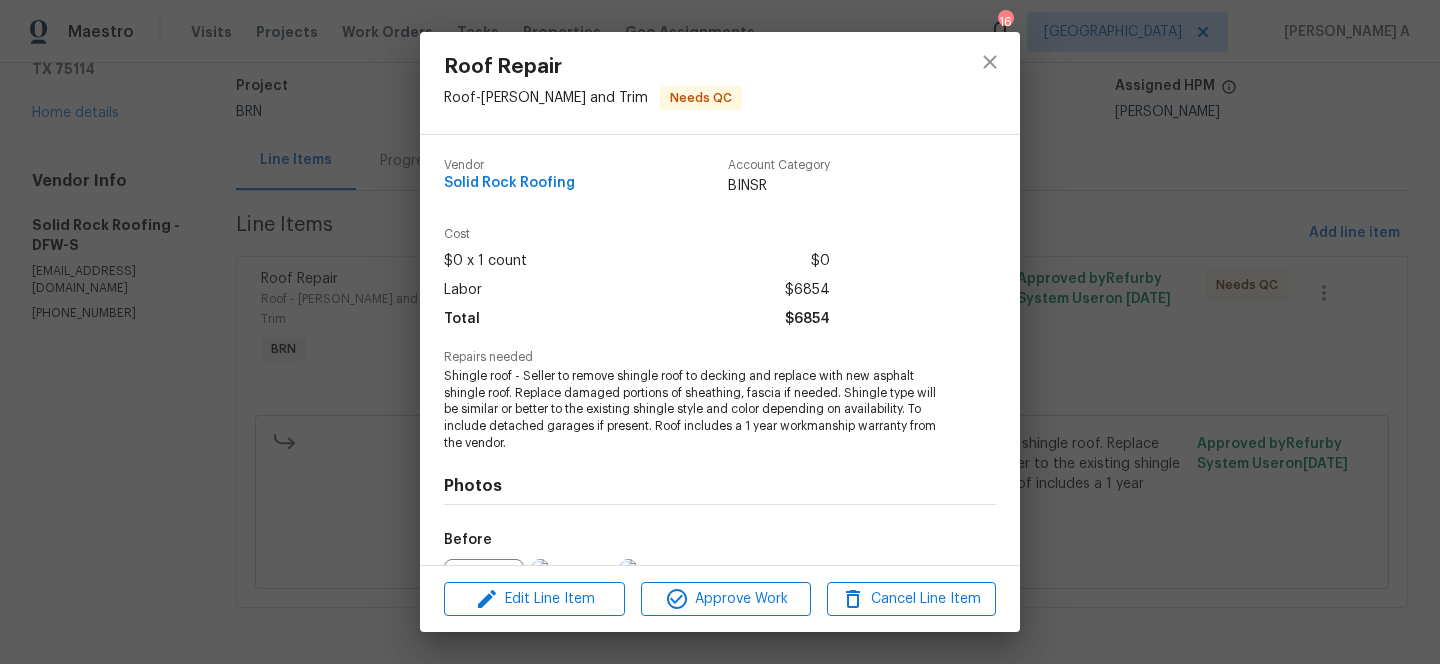 click on "Solid Rock Roofing" at bounding box center [509, 183] 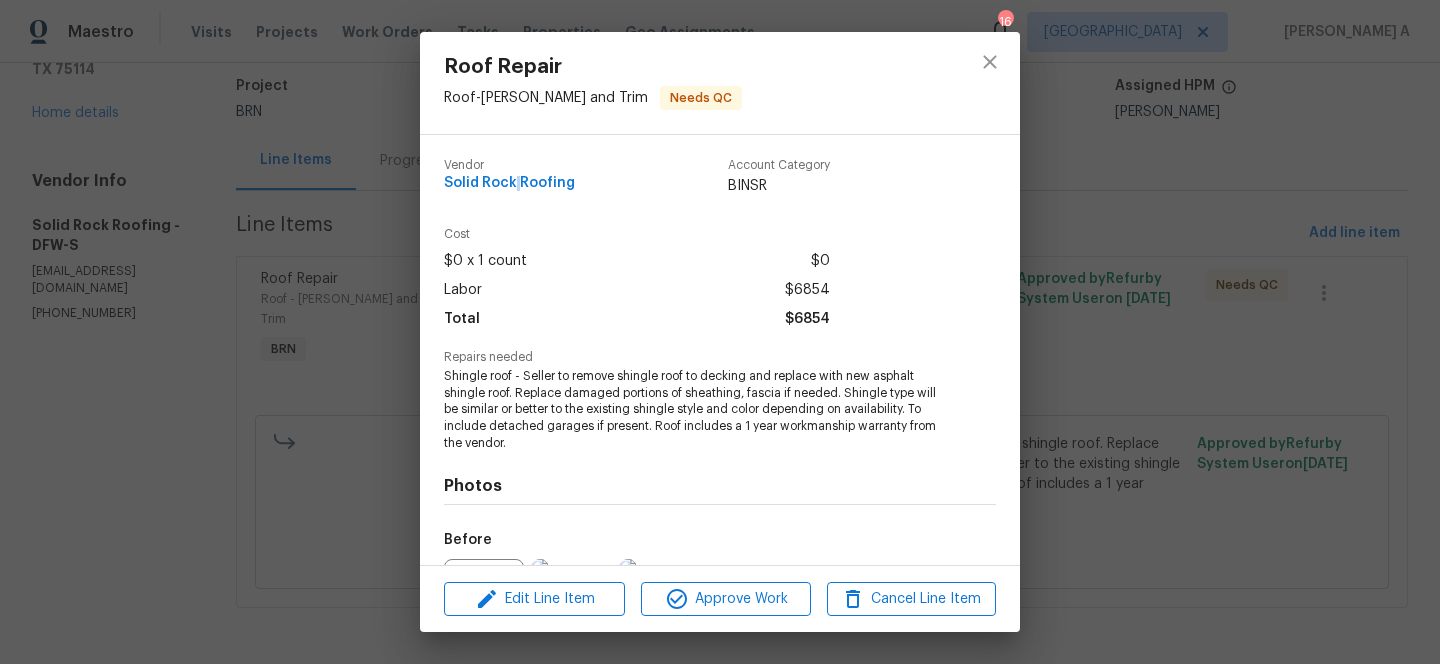 click on "Solid Rock Roofing" at bounding box center [509, 183] 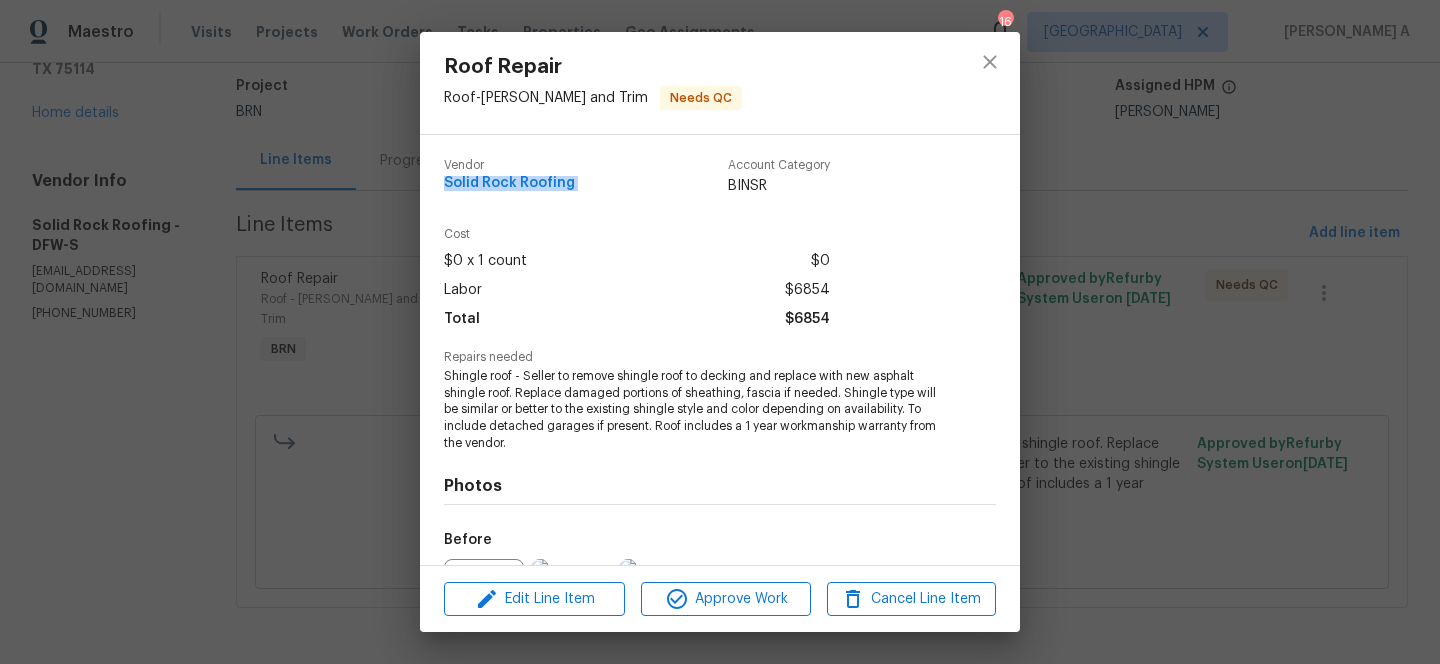 click on "Solid Rock Roofing" at bounding box center [509, 183] 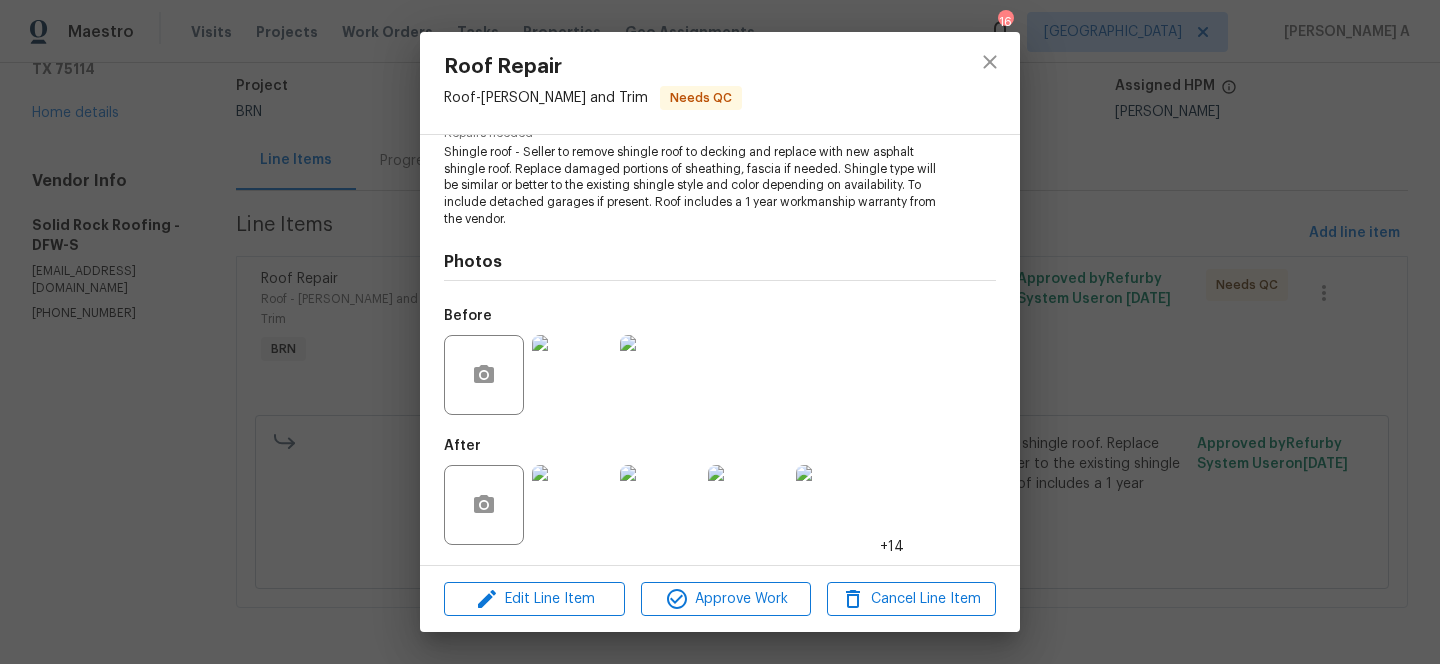 click at bounding box center [572, 375] 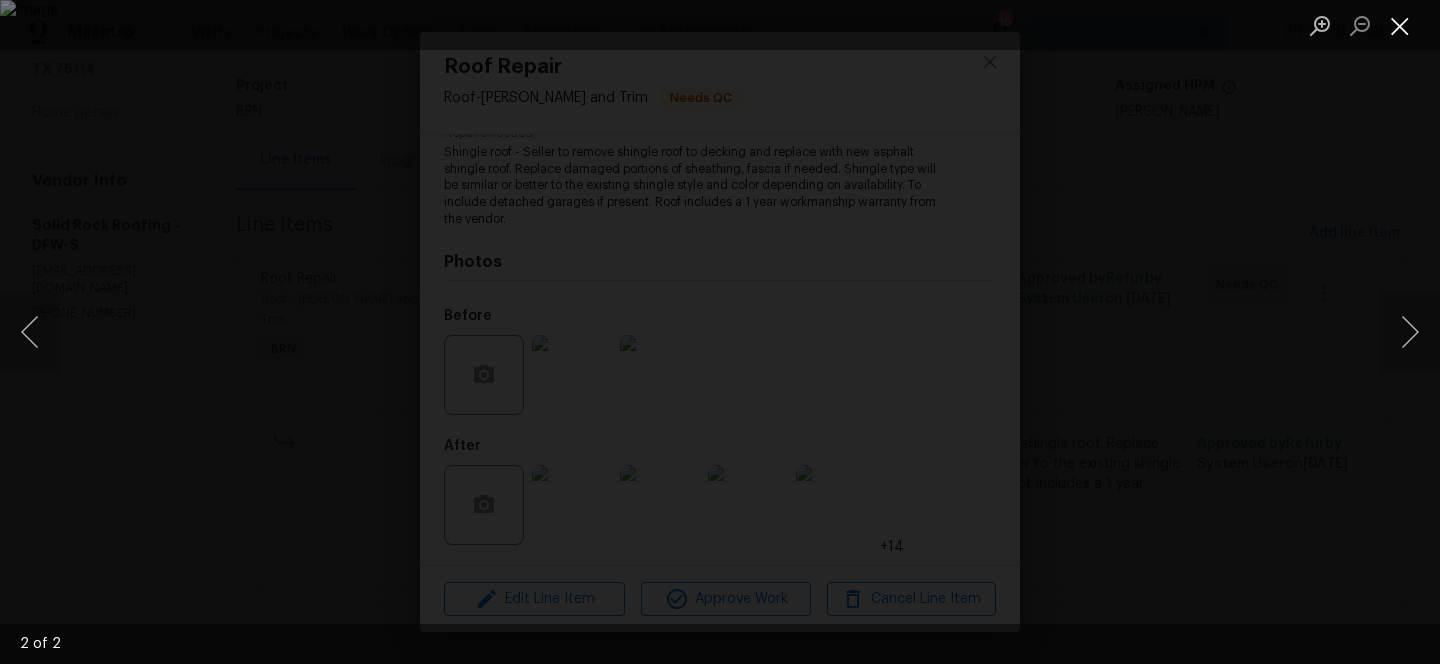 click at bounding box center (1400, 25) 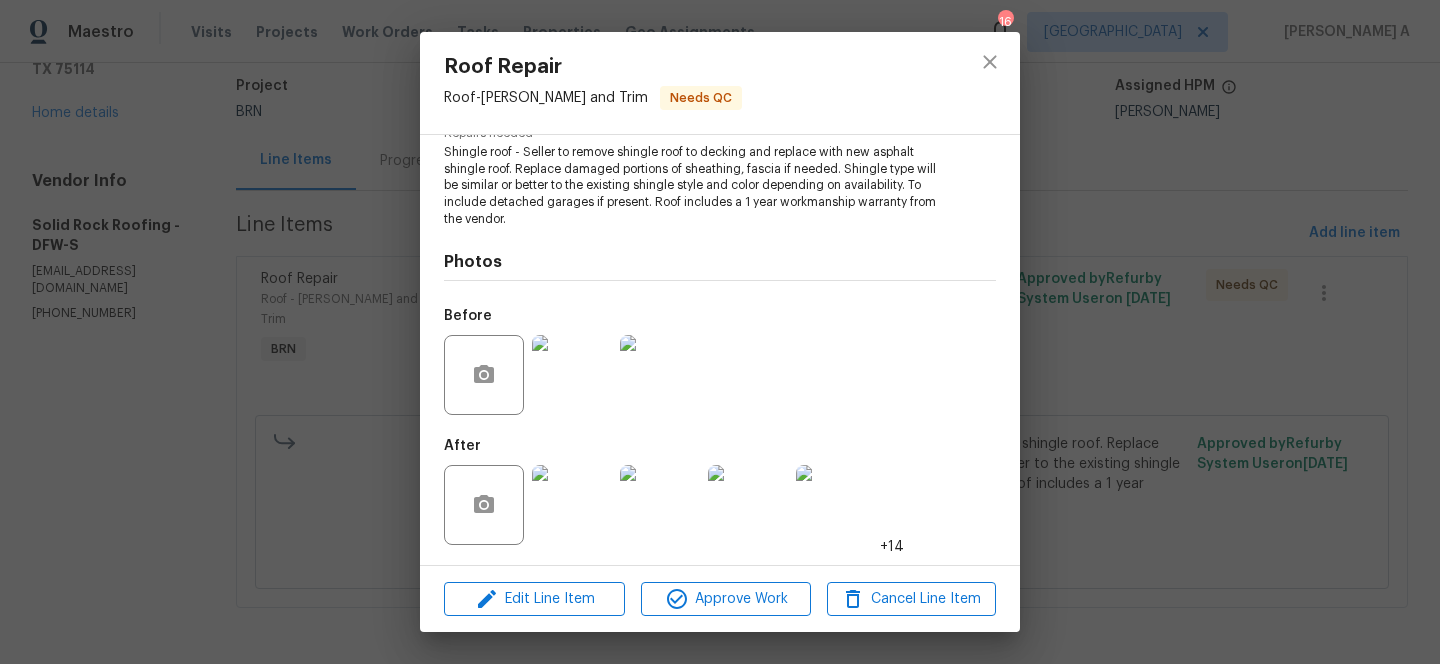 click at bounding box center (572, 505) 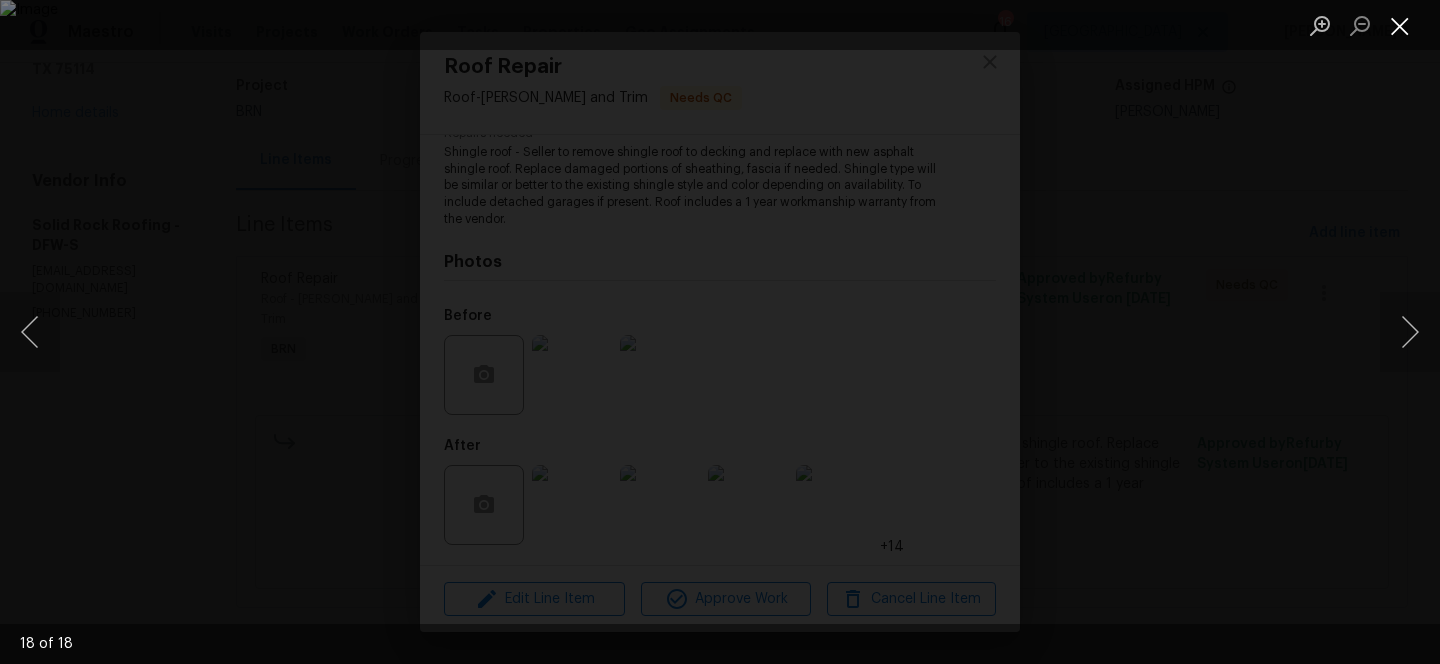 click at bounding box center [1400, 25] 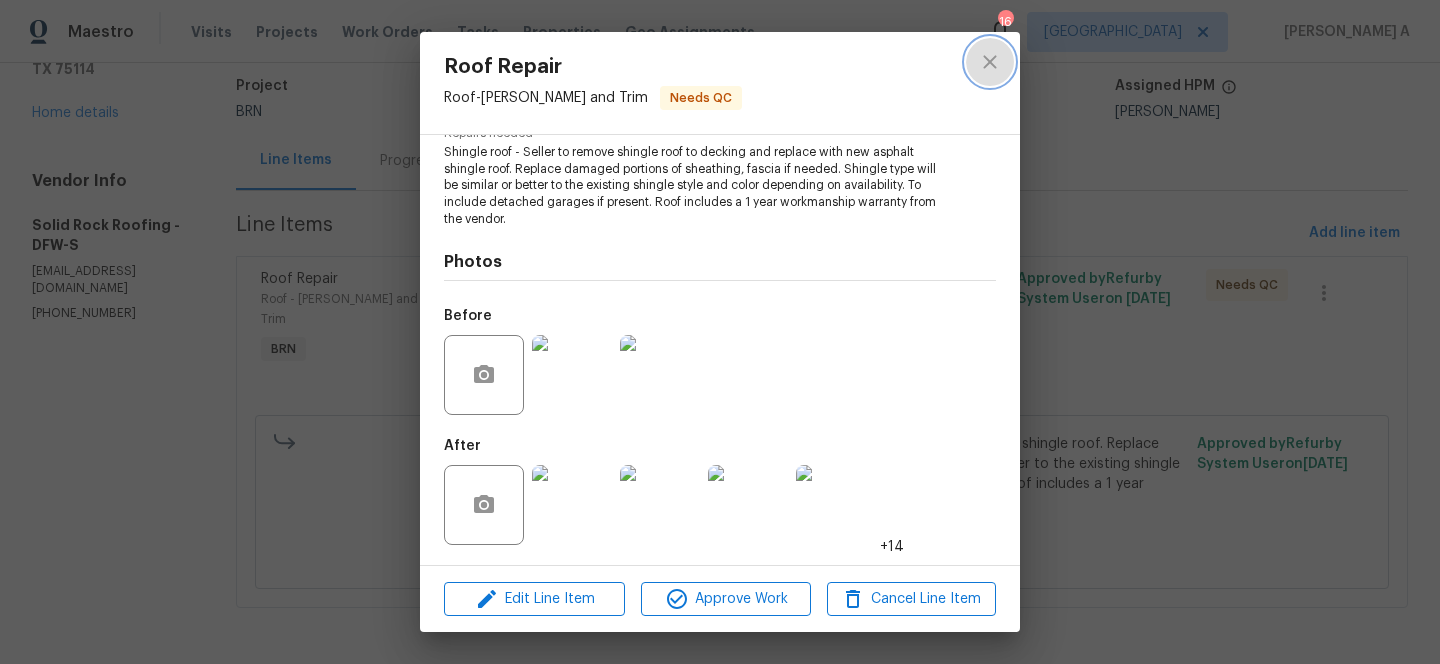 click at bounding box center [990, 62] 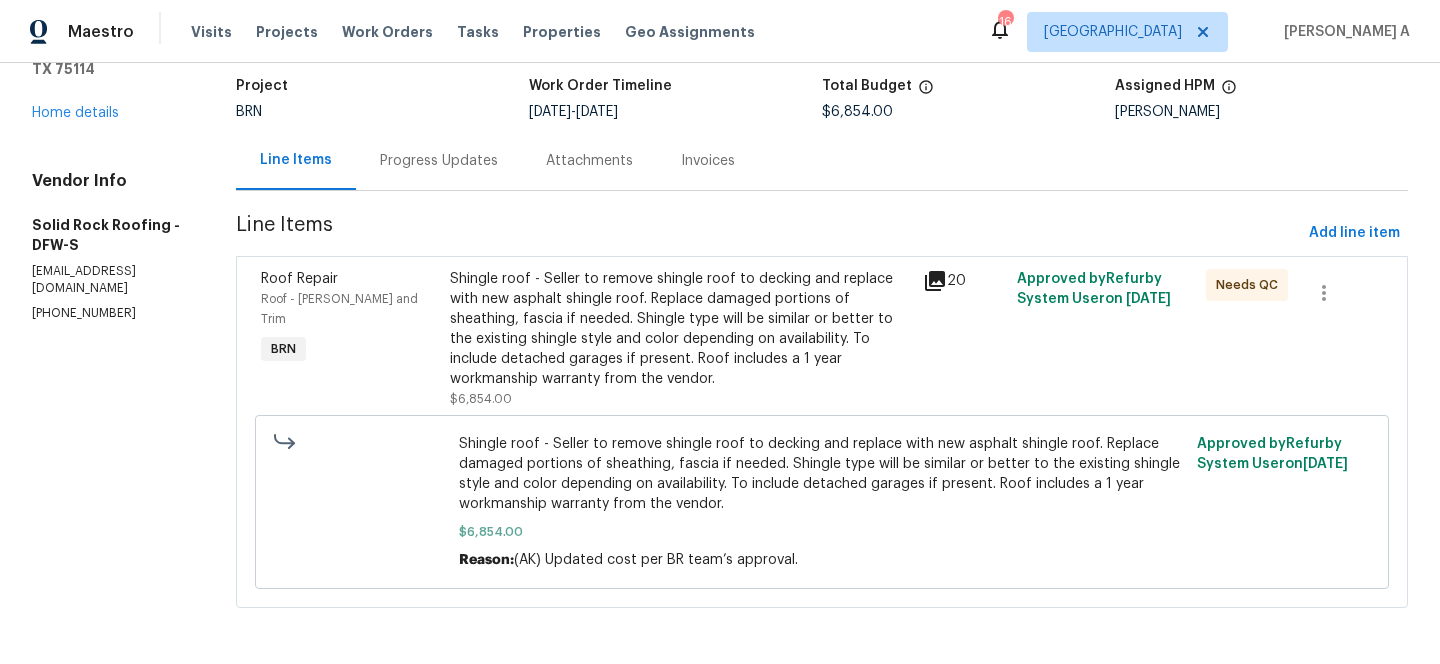 click on "Shingle roof - Seller to remove shingle roof to decking and replace with new asphalt shingle roof. Replace damaged portions of sheathing, fascia if needed. Shingle type will be similar or better to the existing shingle style and color depending on availability. To include detached garages if present. Roof includes a 1 year workmanship warranty from the vendor." at bounding box center (680, 329) 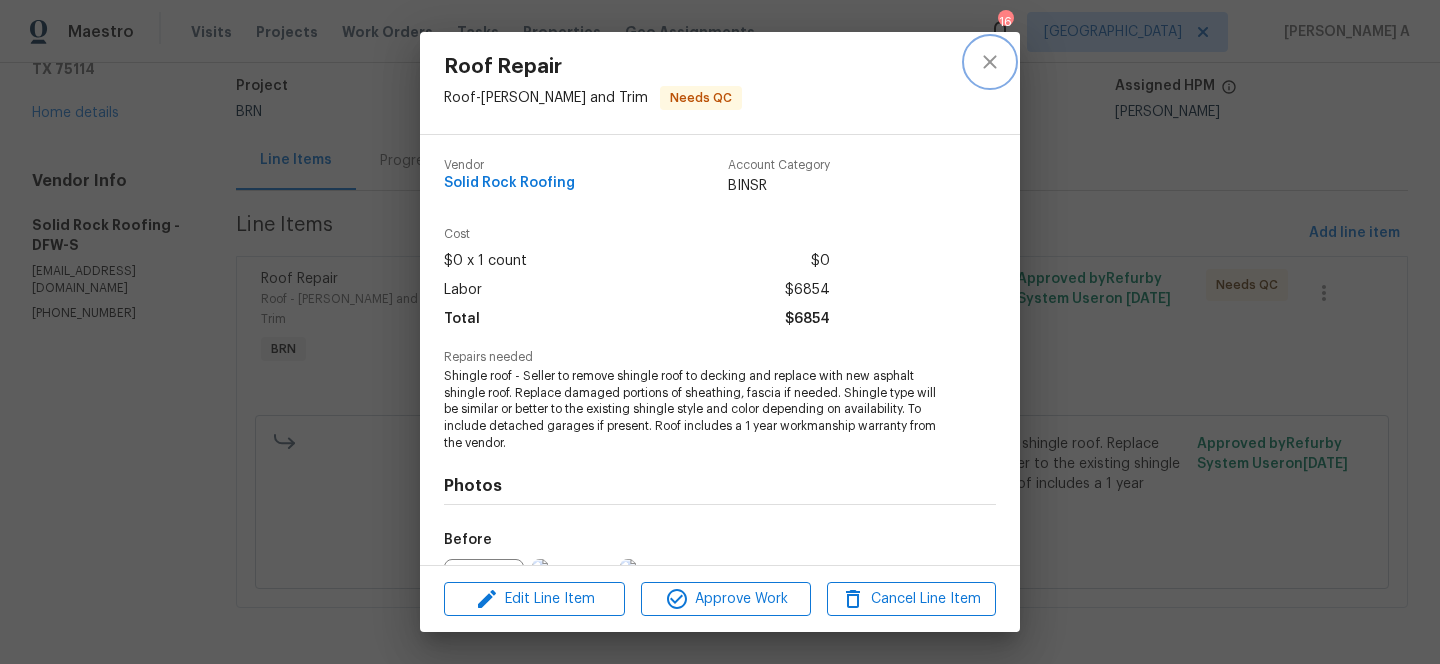 click 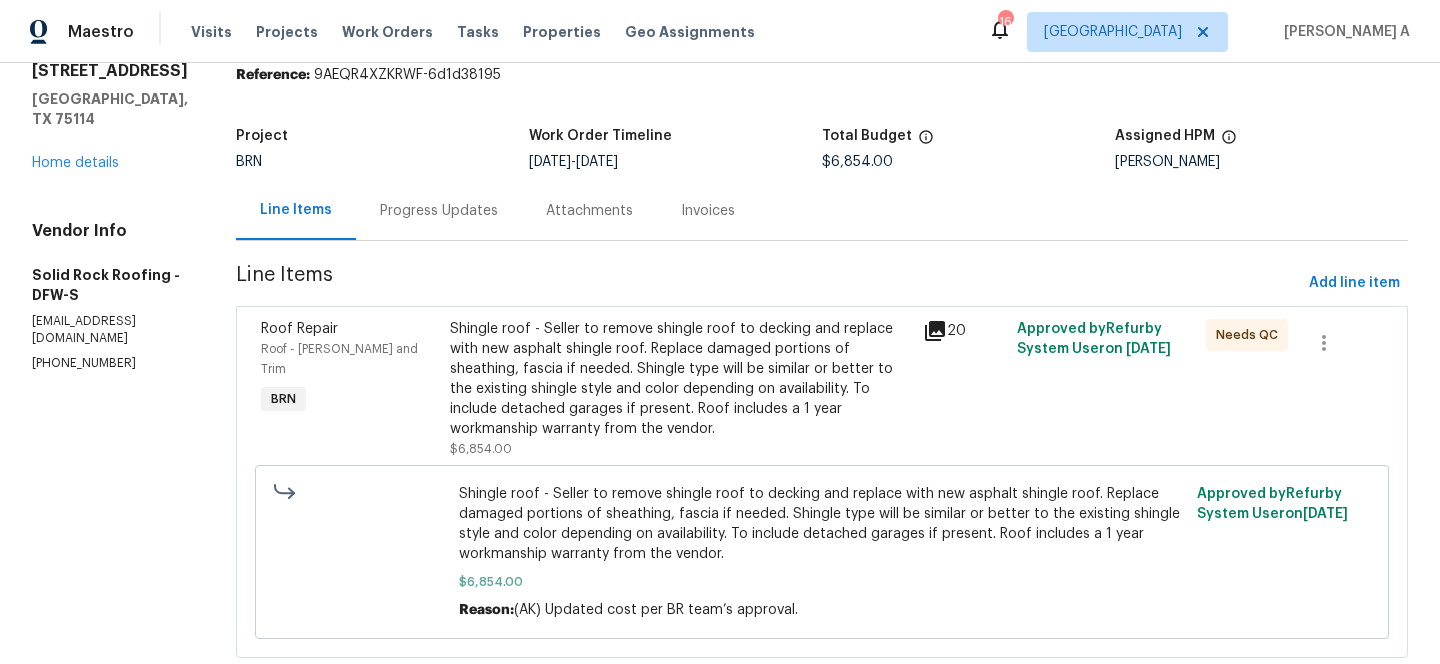 scroll, scrollTop: 0, scrollLeft: 0, axis: both 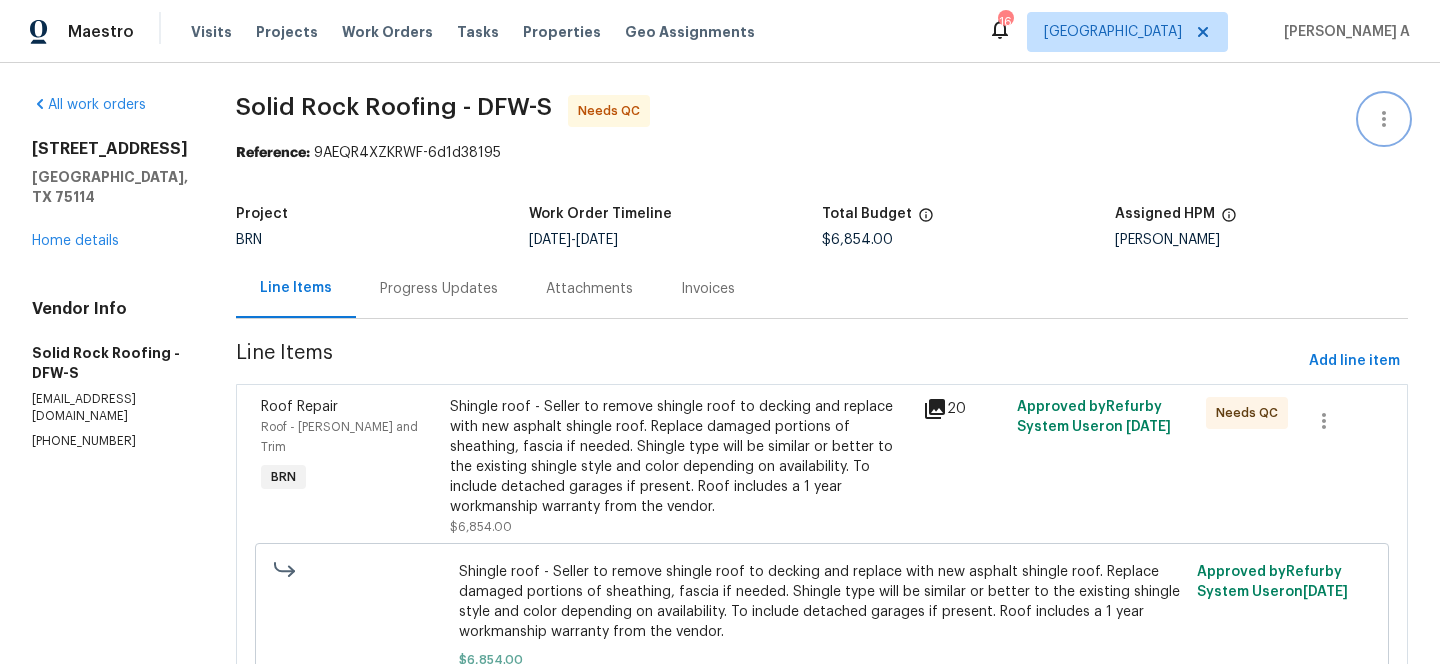 click 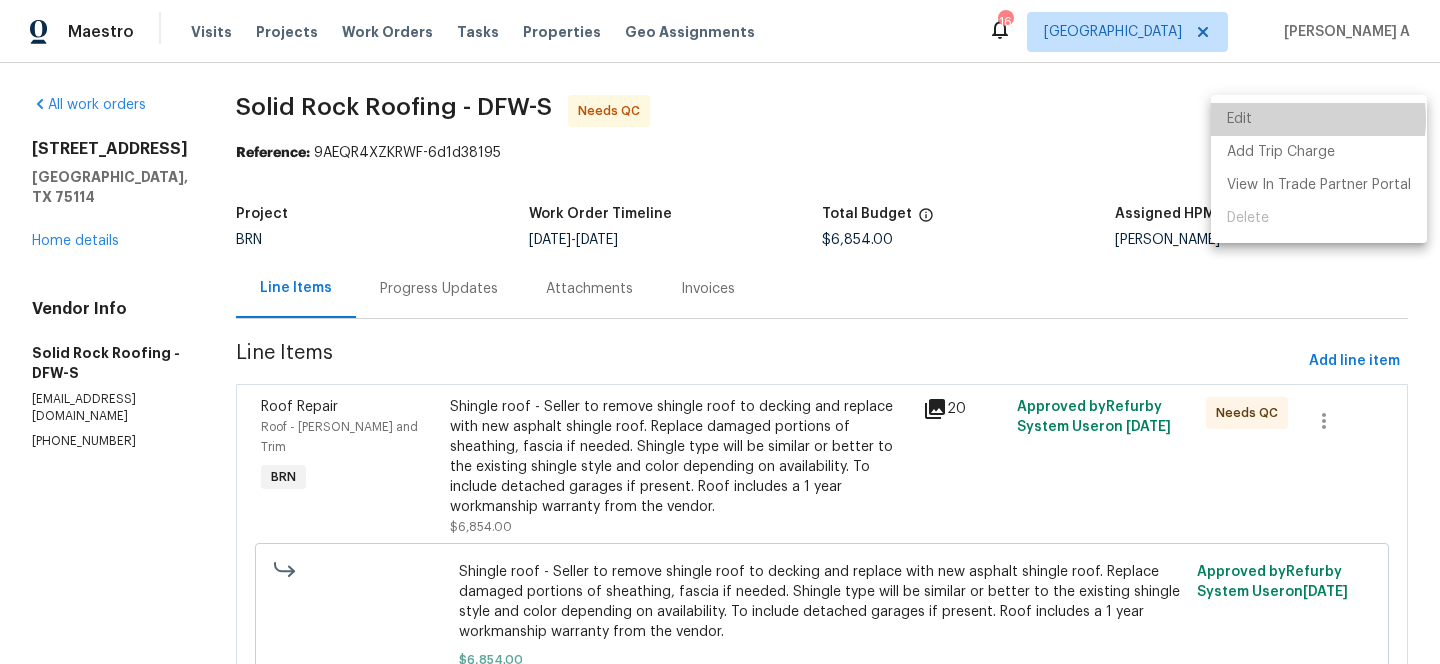 click on "Edit" at bounding box center (1319, 119) 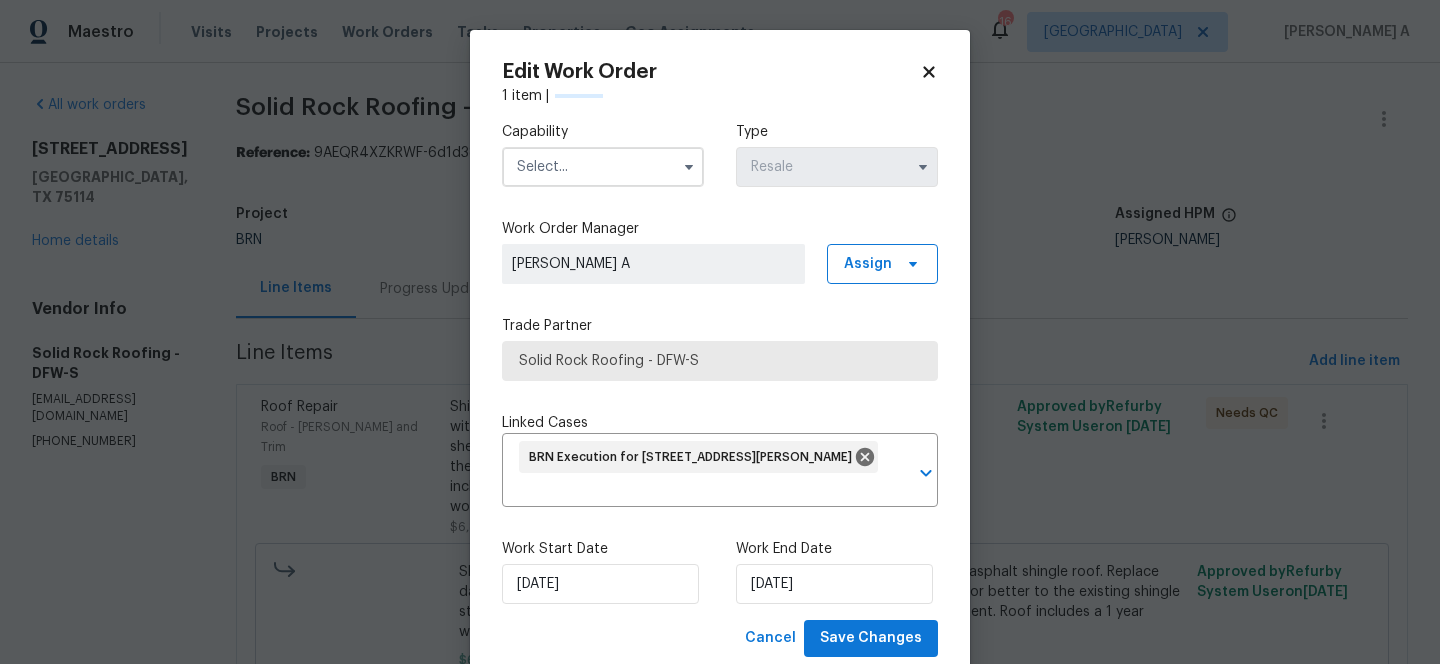 click on "Work Start Date   7/3/2025" at bounding box center (603, 571) 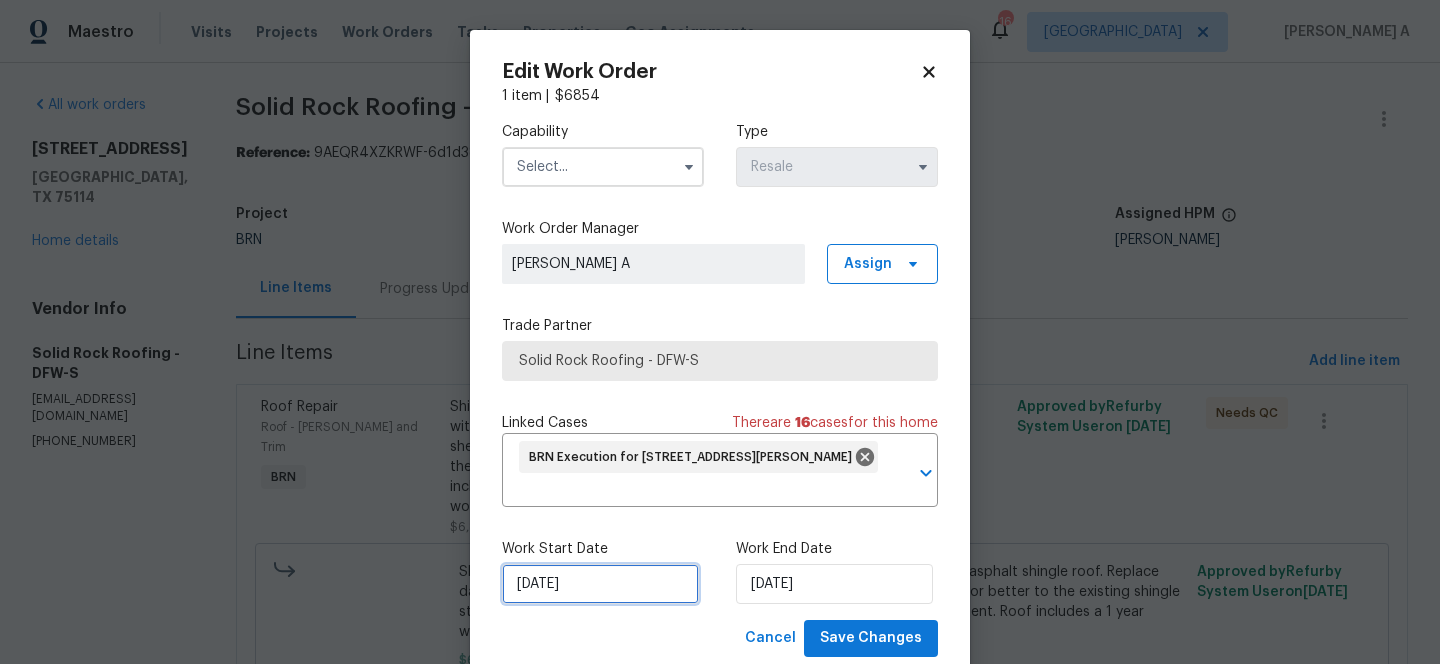 click on "7/3/2025" at bounding box center [600, 584] 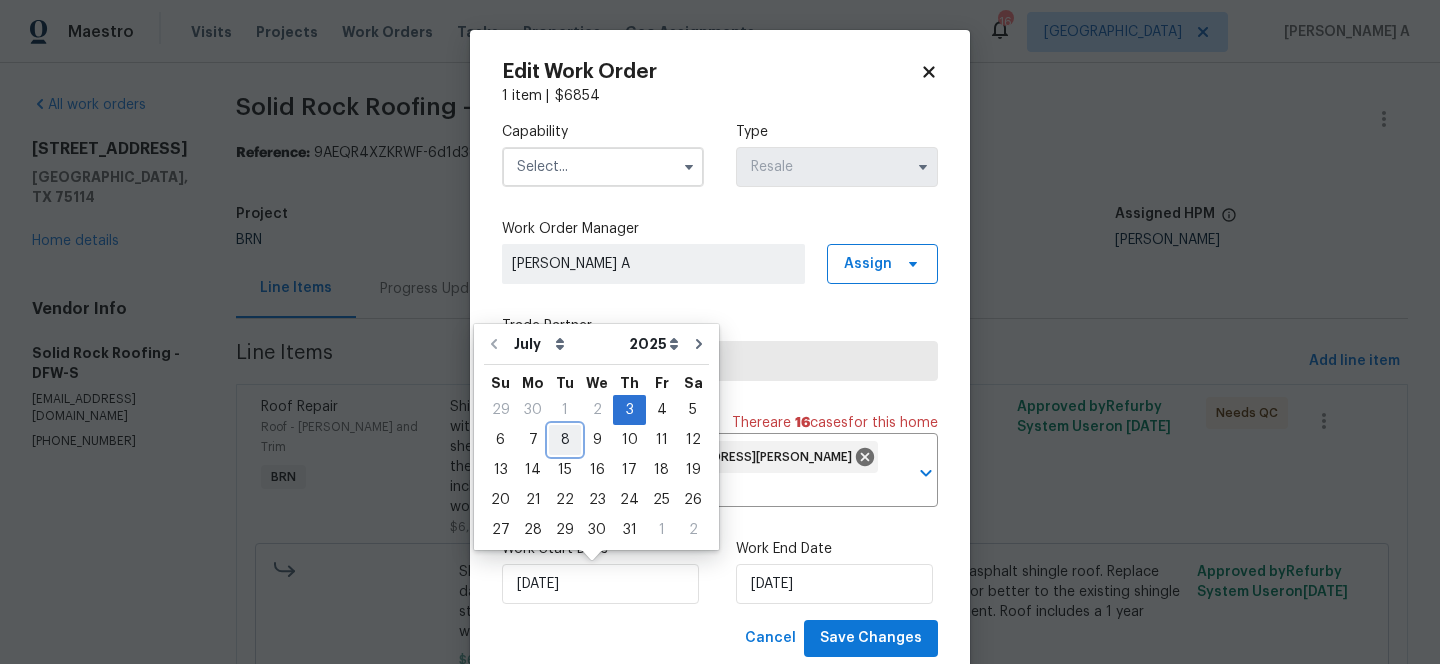 click on "8" at bounding box center [565, 440] 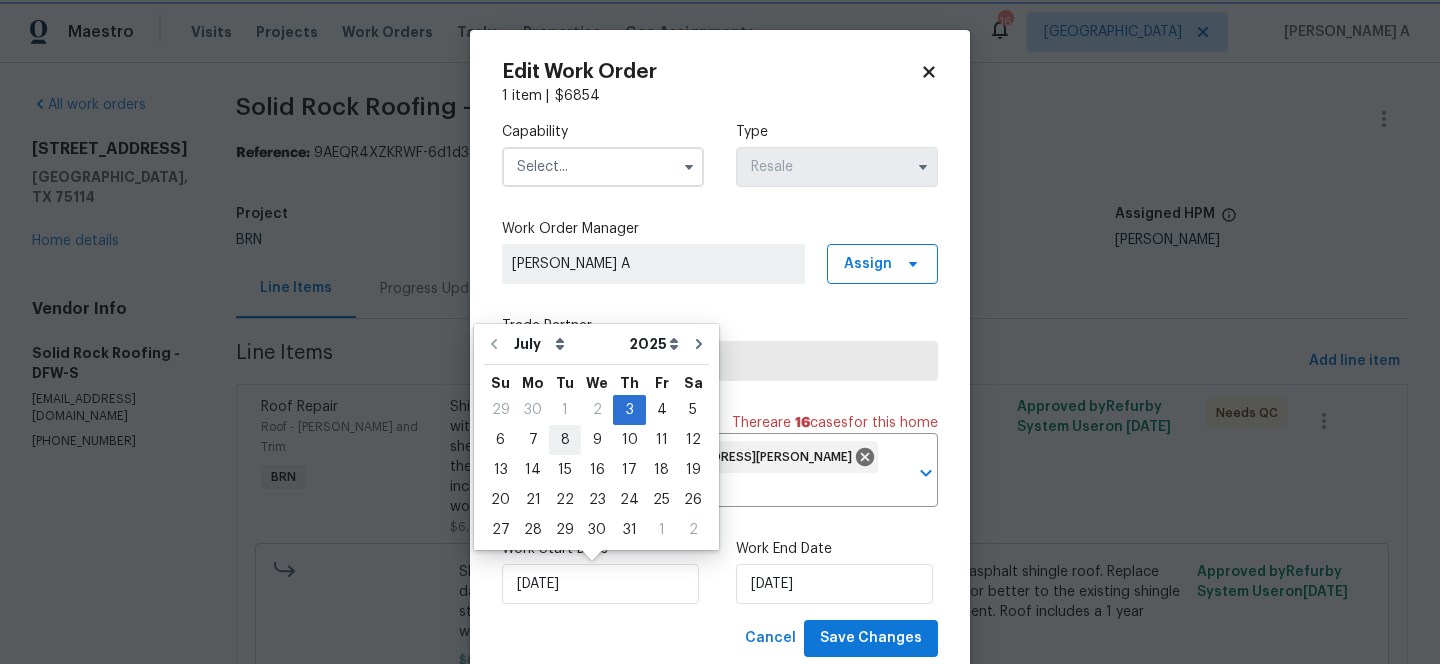 type on "7/8/2025" 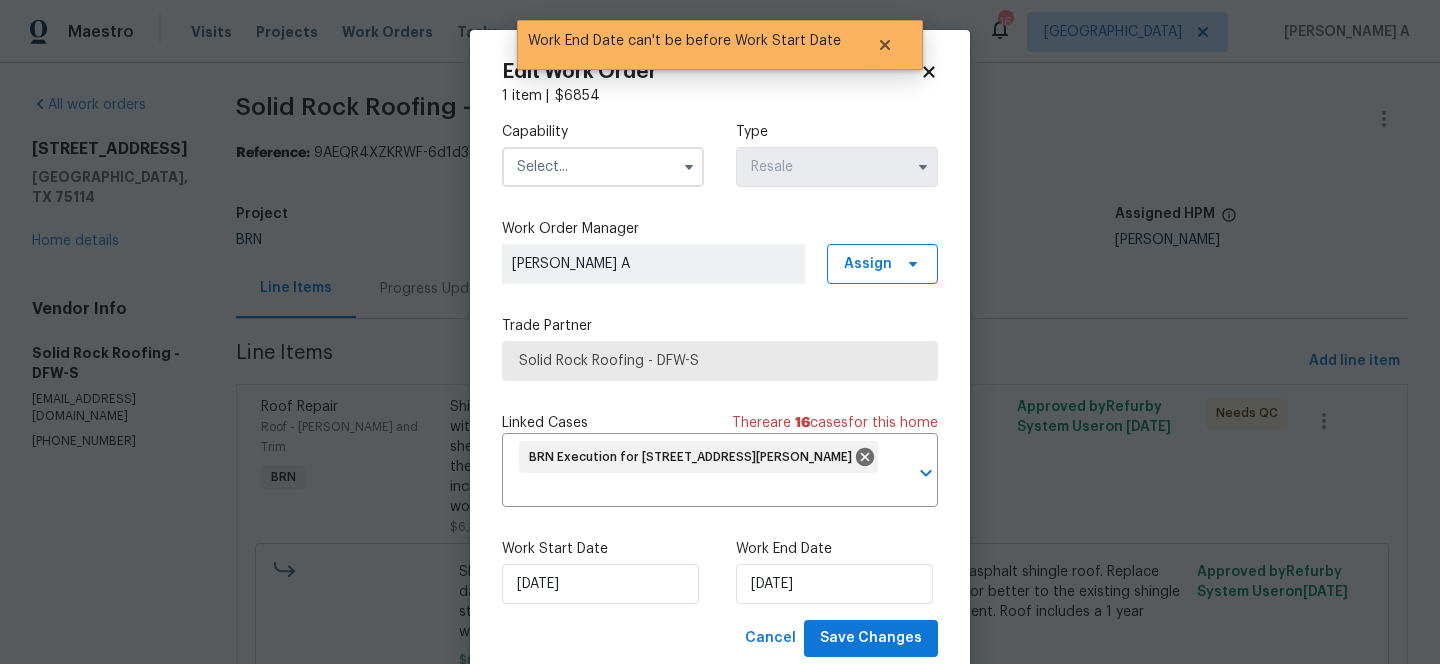 click at bounding box center [603, 167] 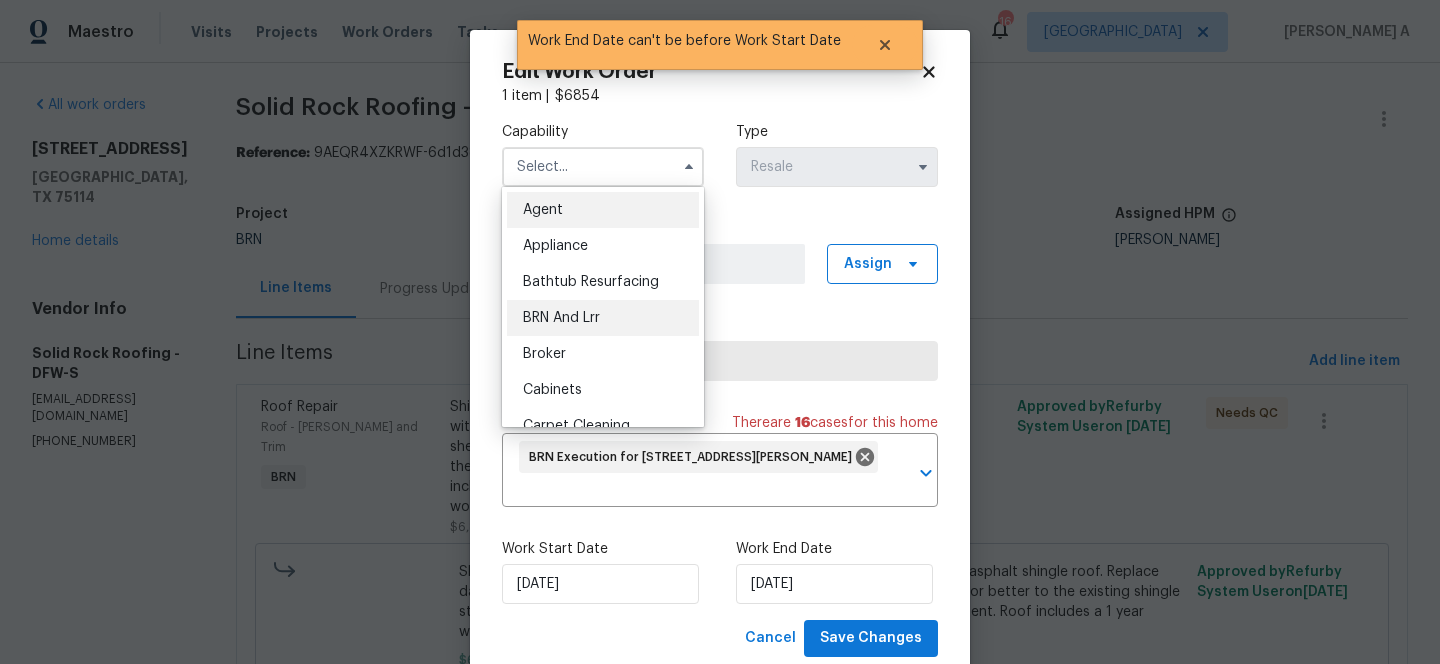 click on "BRN And Lrr" at bounding box center [561, 318] 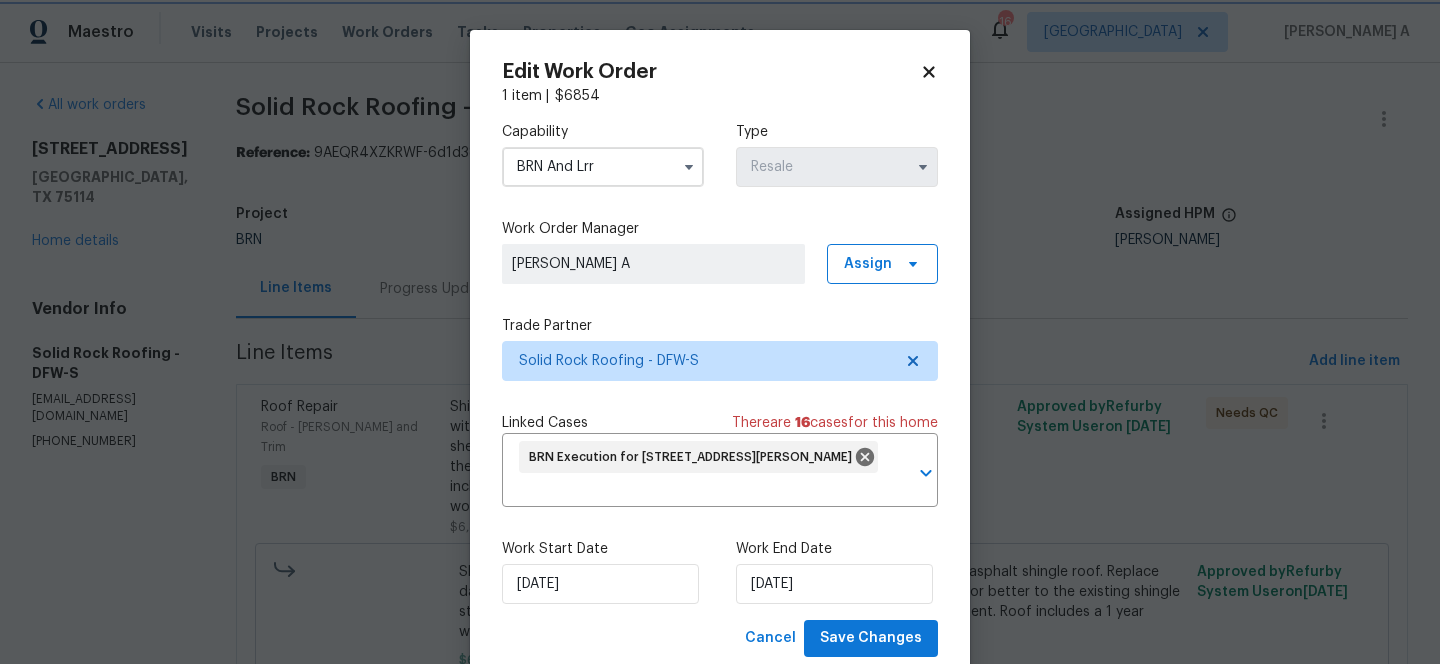 scroll, scrollTop: 55, scrollLeft: 0, axis: vertical 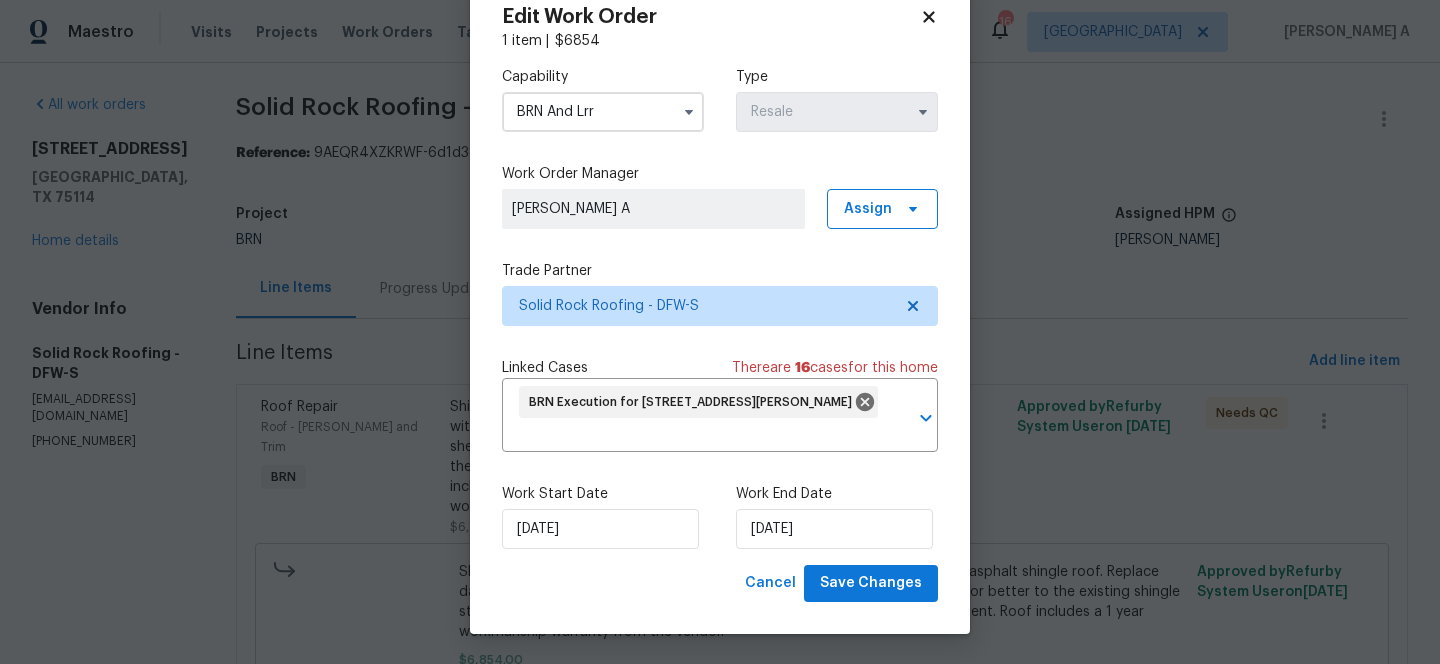 click on "Edit Work Order 1 item | $ 6854 Capability   BRN And Lrr Type   Resale Work Order Manager   Akshay Ajaya Kumar A Assign Trade Partner   Solid Rock Roofing - DFW-S Linked Cases There  are   16  case s  for this home   BRN Execution for 1804 Barrie Way, Crandall, TX 75114 ​ Work Start Date   7/8/2025 Work End Date   7/8/2025 Cancel Save Changes" at bounding box center (720, 304) 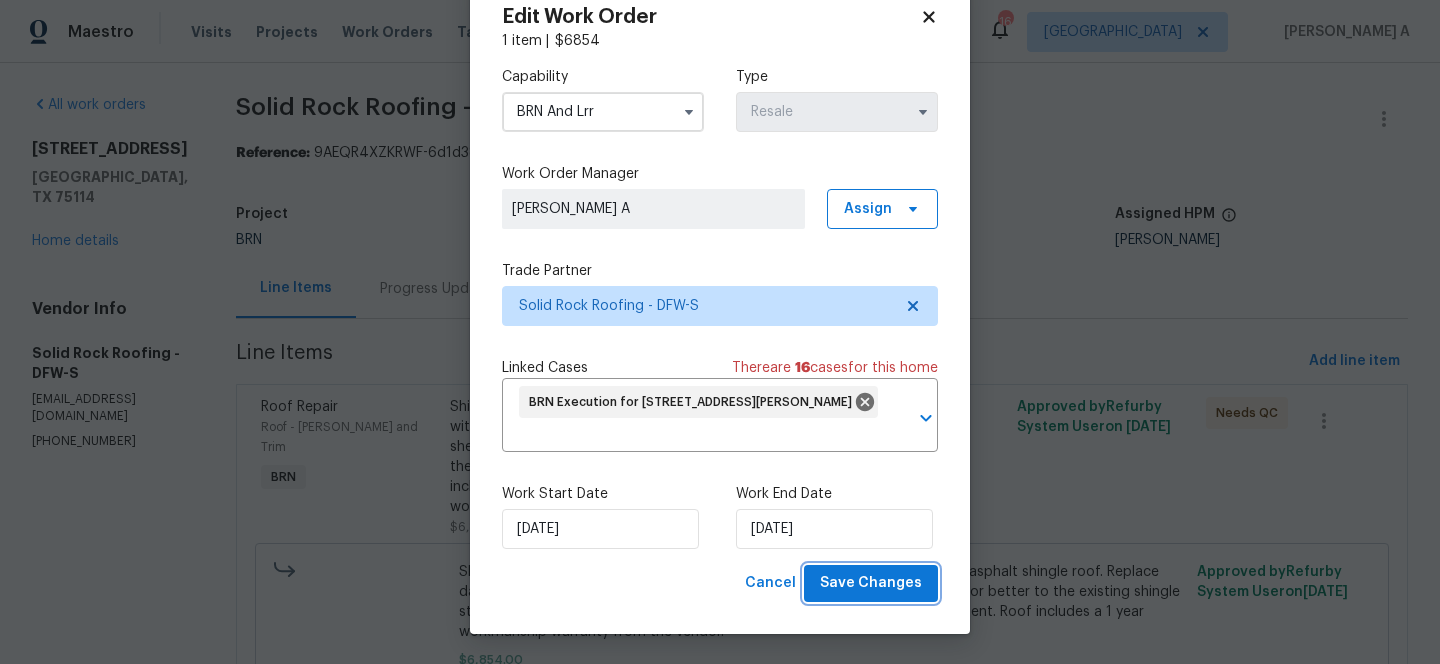 click on "Save Changes" at bounding box center (871, 583) 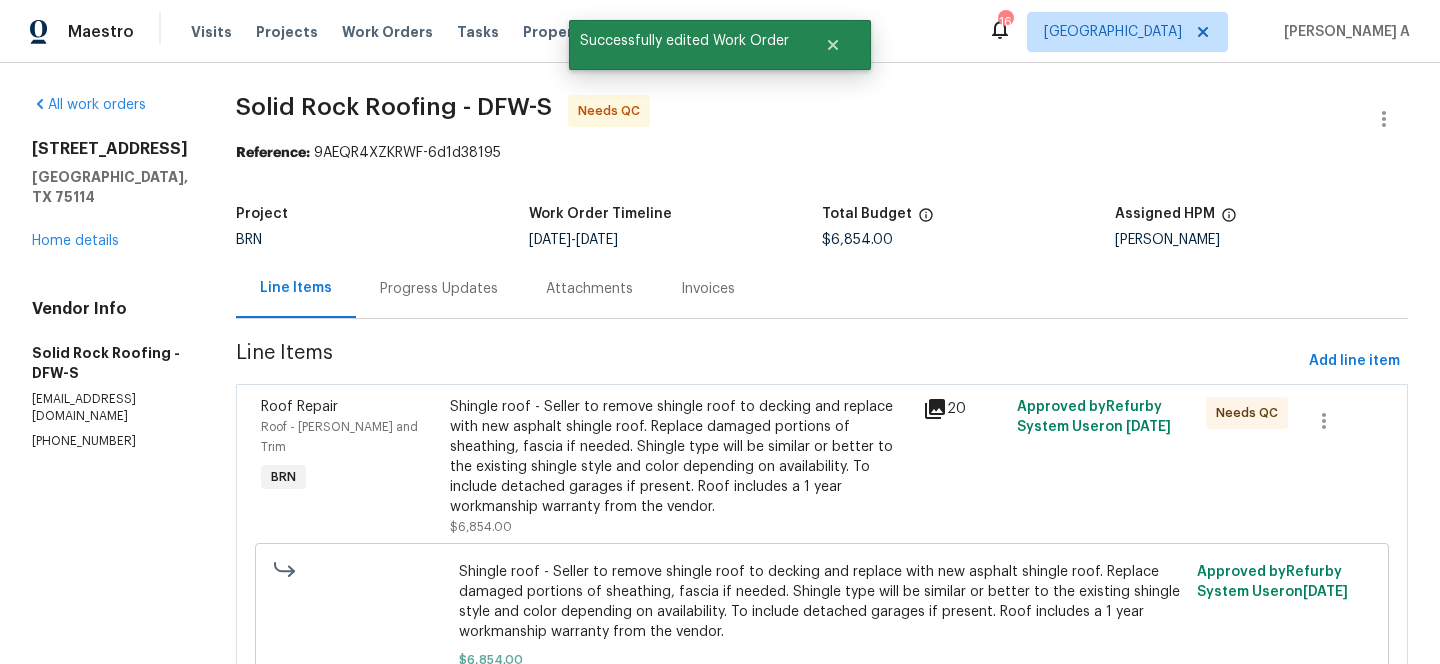scroll, scrollTop: 0, scrollLeft: 0, axis: both 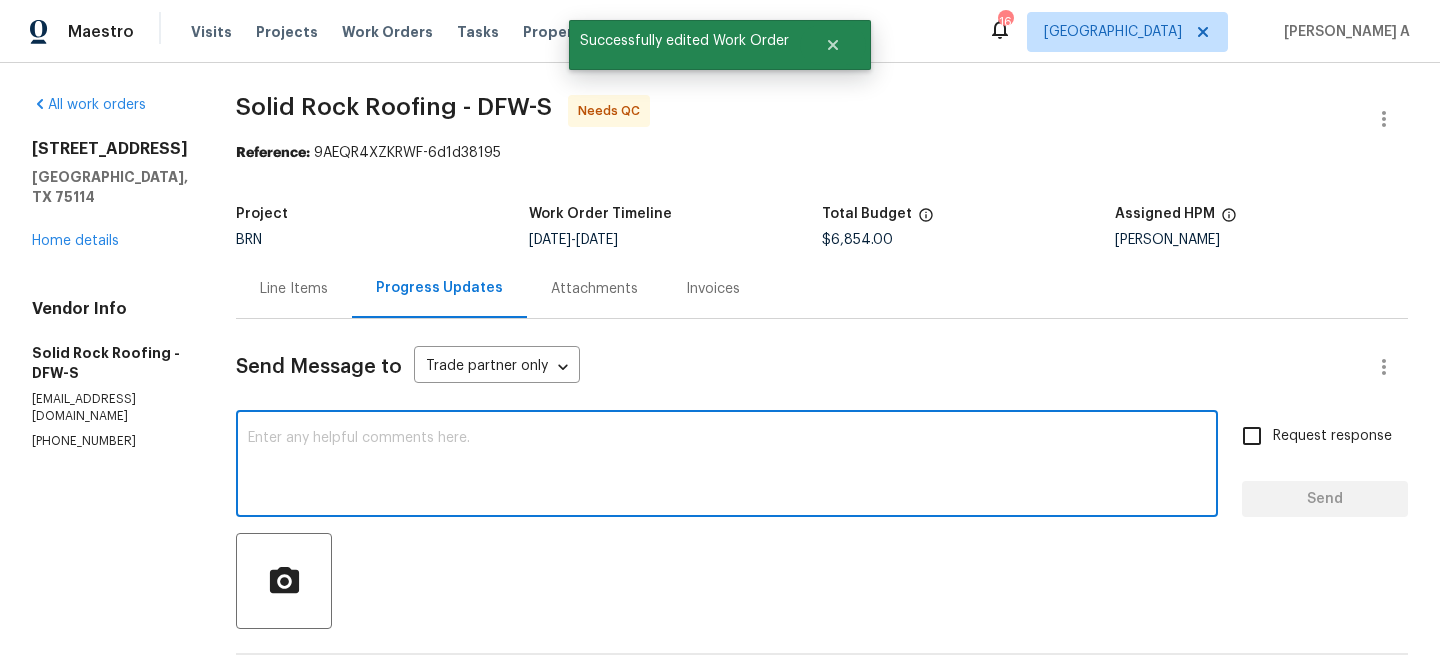 click at bounding box center (727, 466) 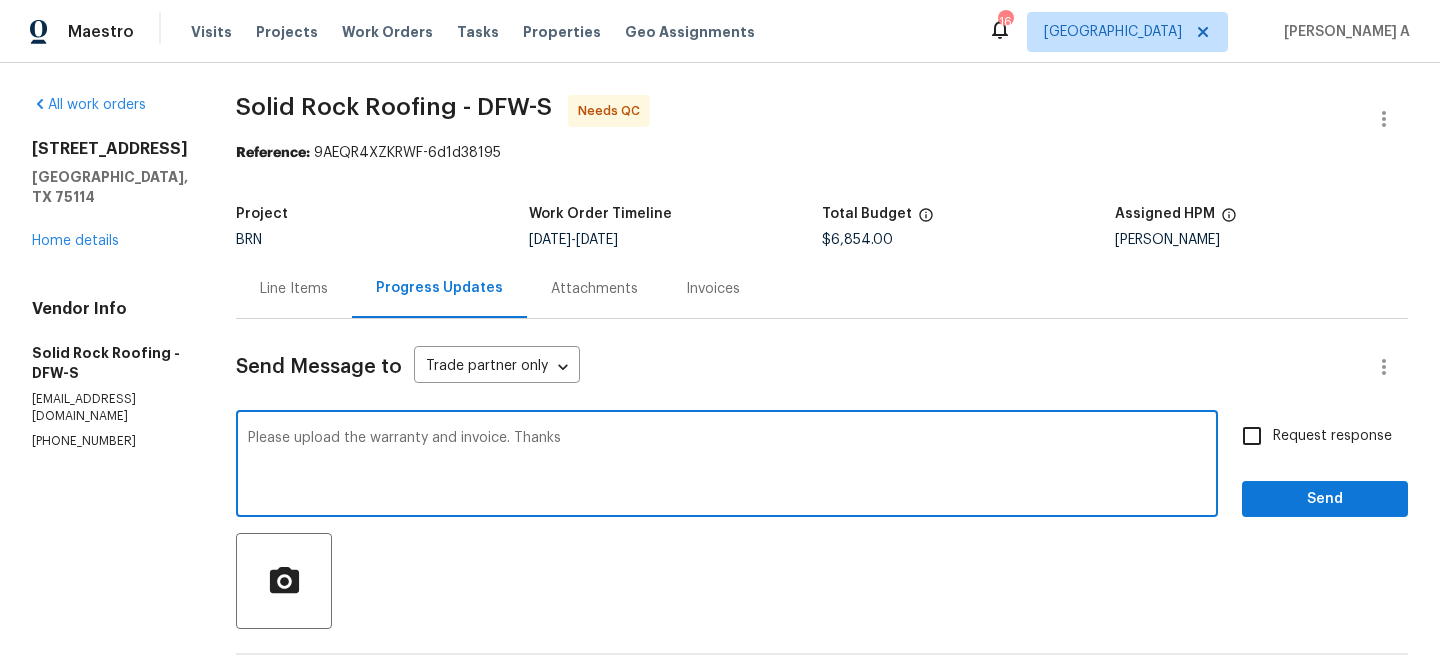 type on "Please upload the warranty and invoice. Thanks" 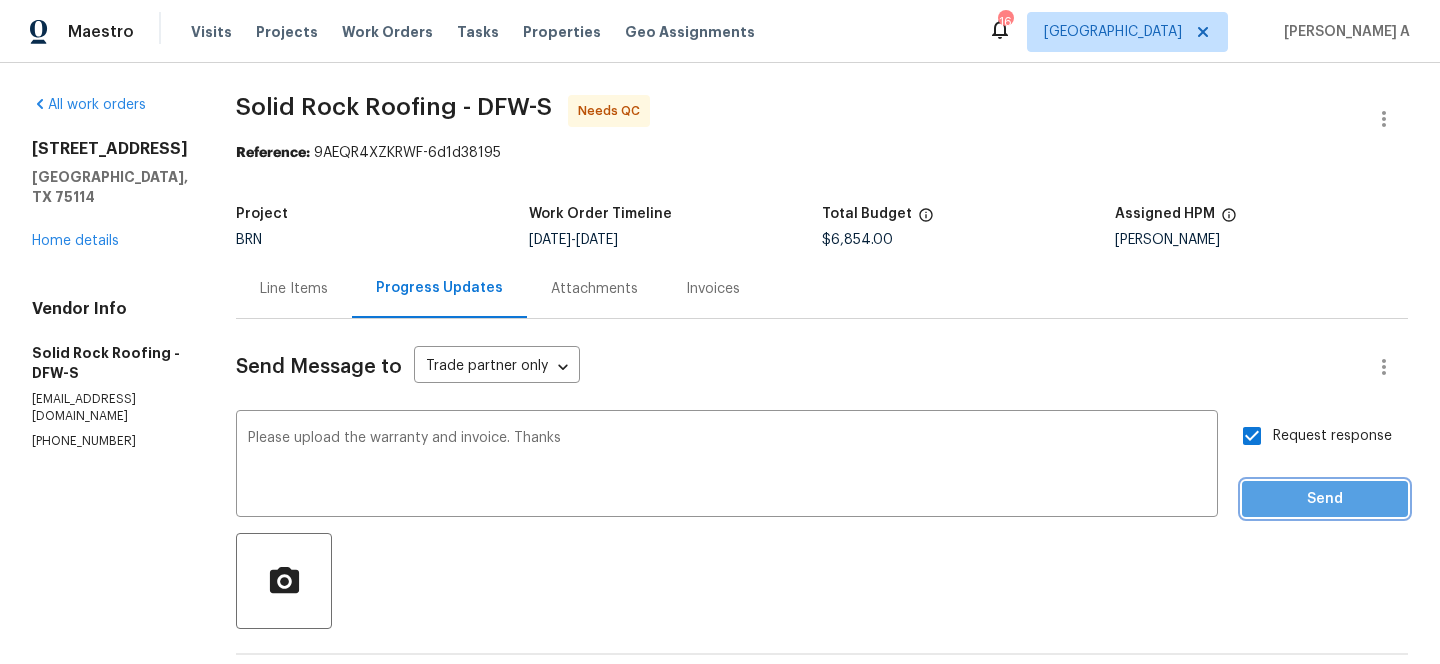 click on "Send" at bounding box center [1325, 499] 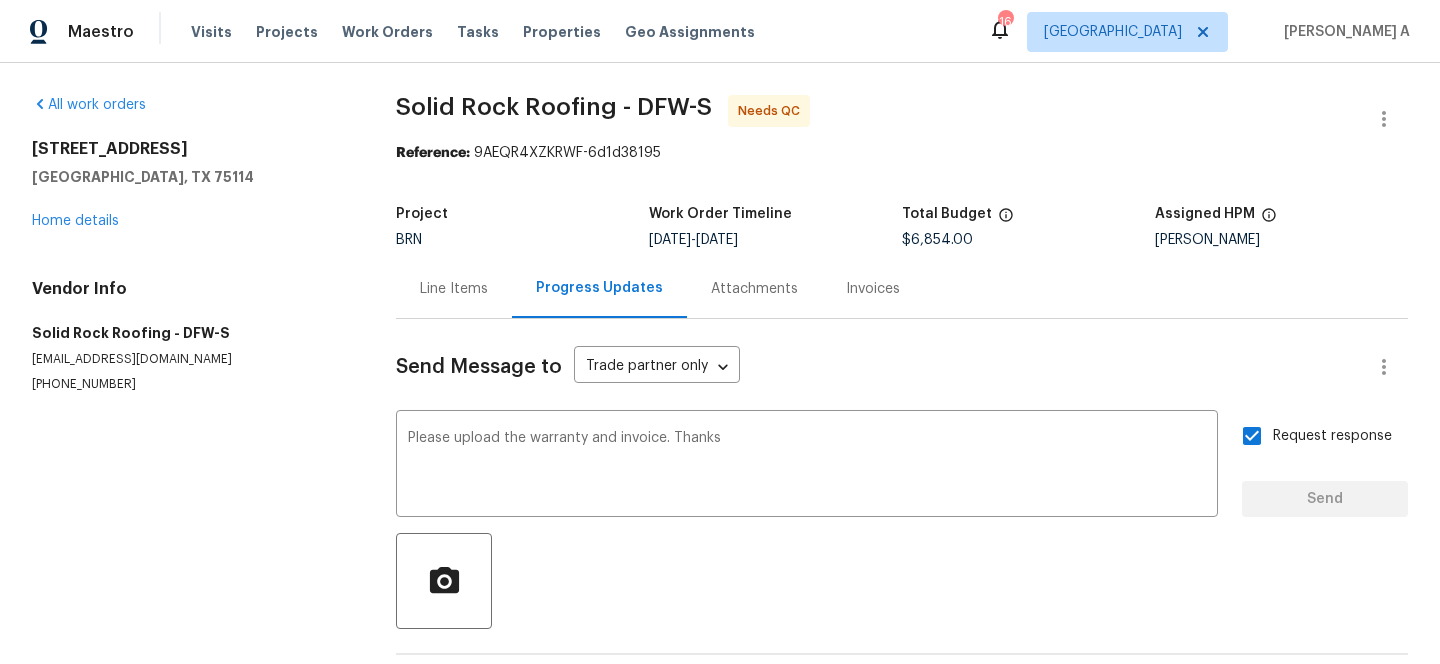 type 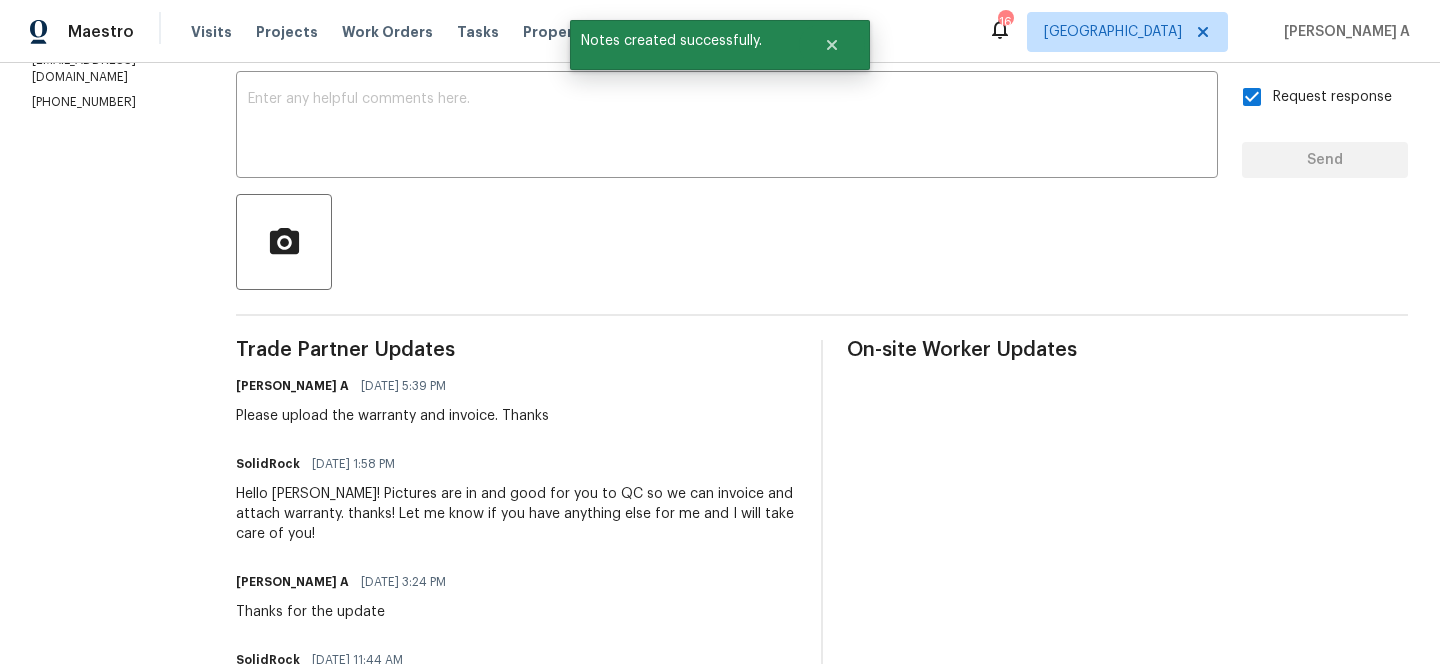 scroll, scrollTop: 0, scrollLeft: 0, axis: both 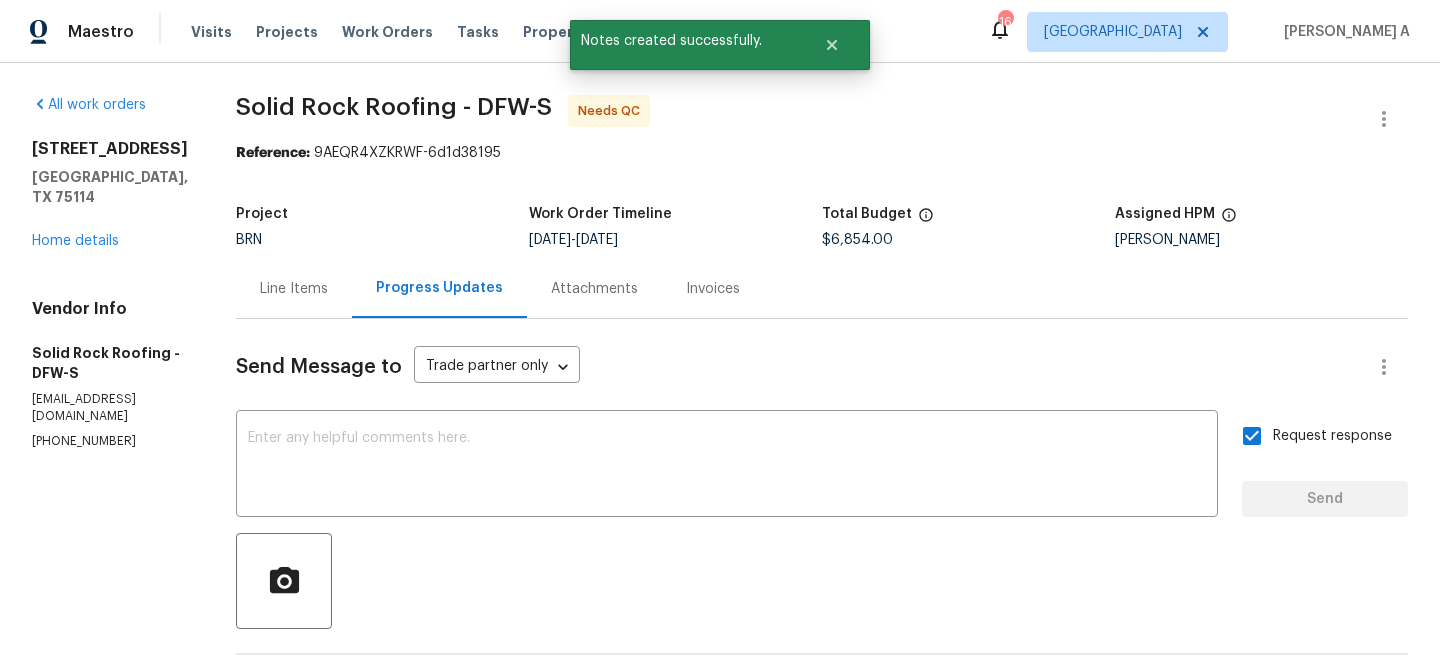 click on "Line Items" at bounding box center (294, 289) 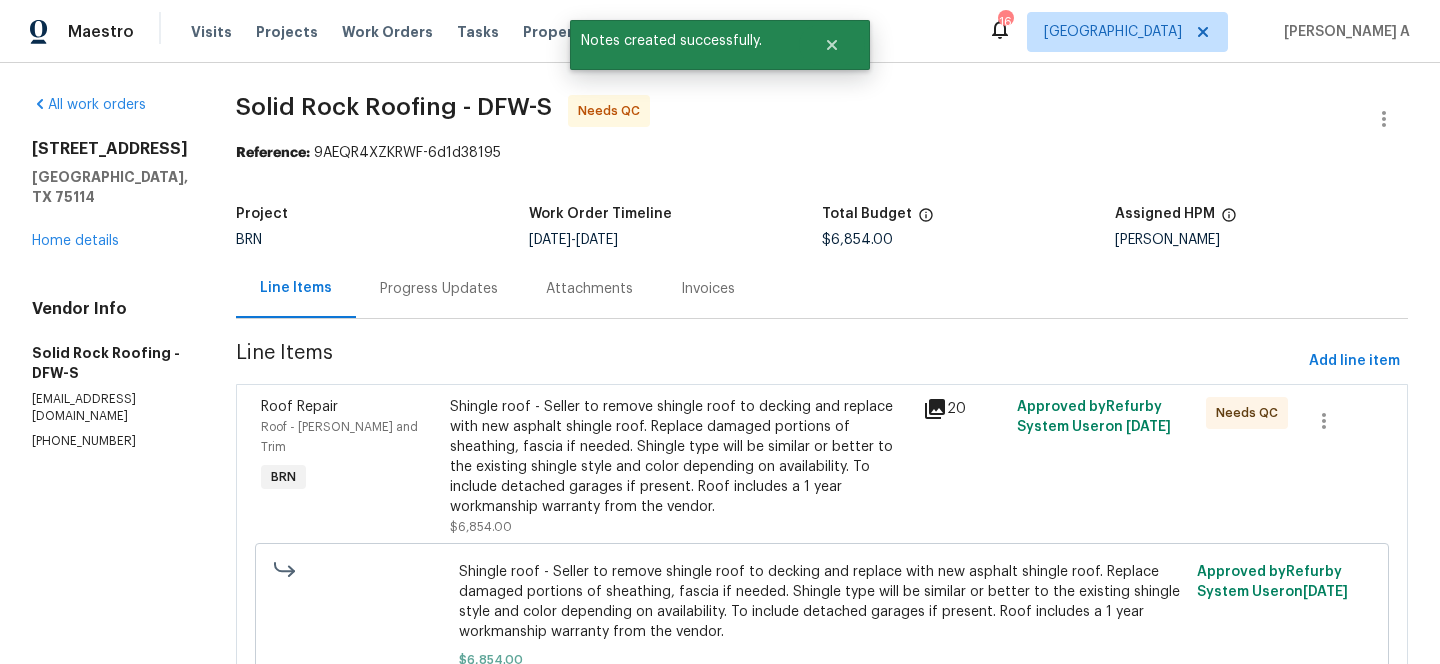 click on "Shingle roof - Seller to remove shingle roof to decking and replace with new asphalt shingle roof. Replace damaged portions of sheathing, fascia if needed. Shingle type will be similar or better to the existing shingle style and color depending on availability. To include detached garages if present. Roof includes a 1 year workmanship warranty from the vendor." at bounding box center [680, 457] 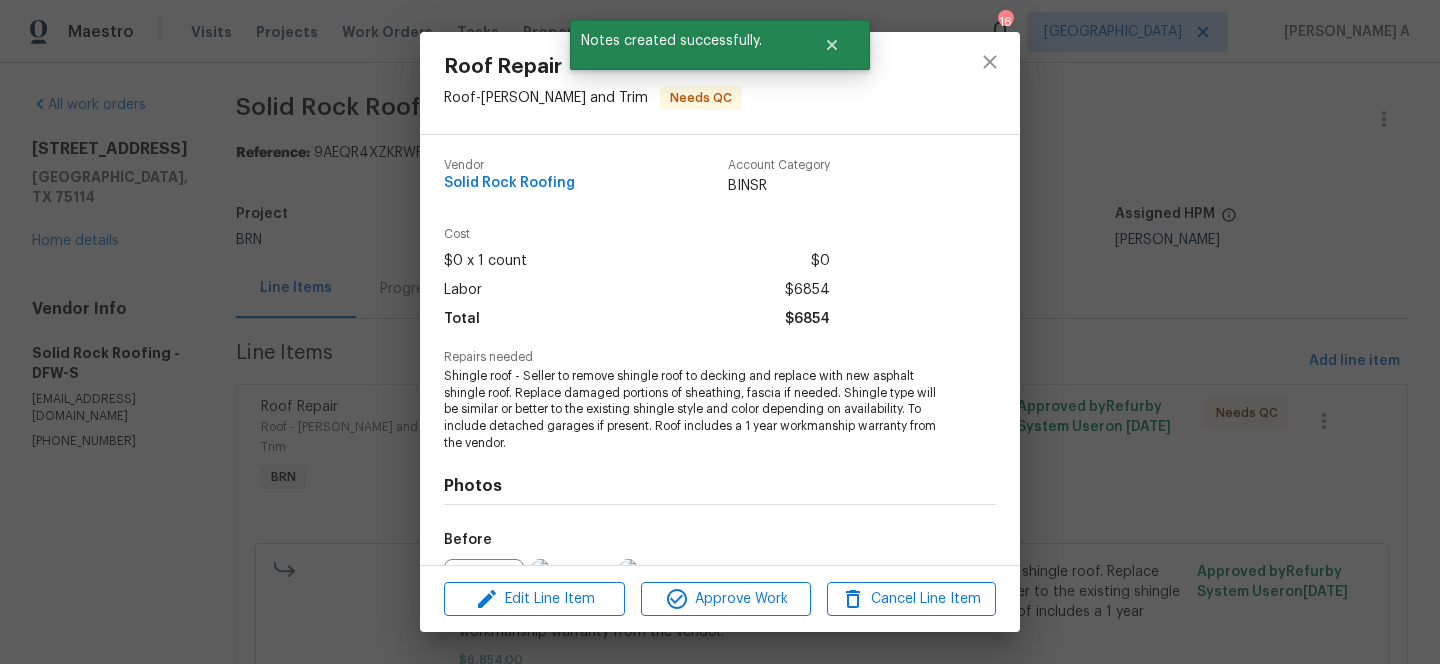 scroll, scrollTop: 224, scrollLeft: 0, axis: vertical 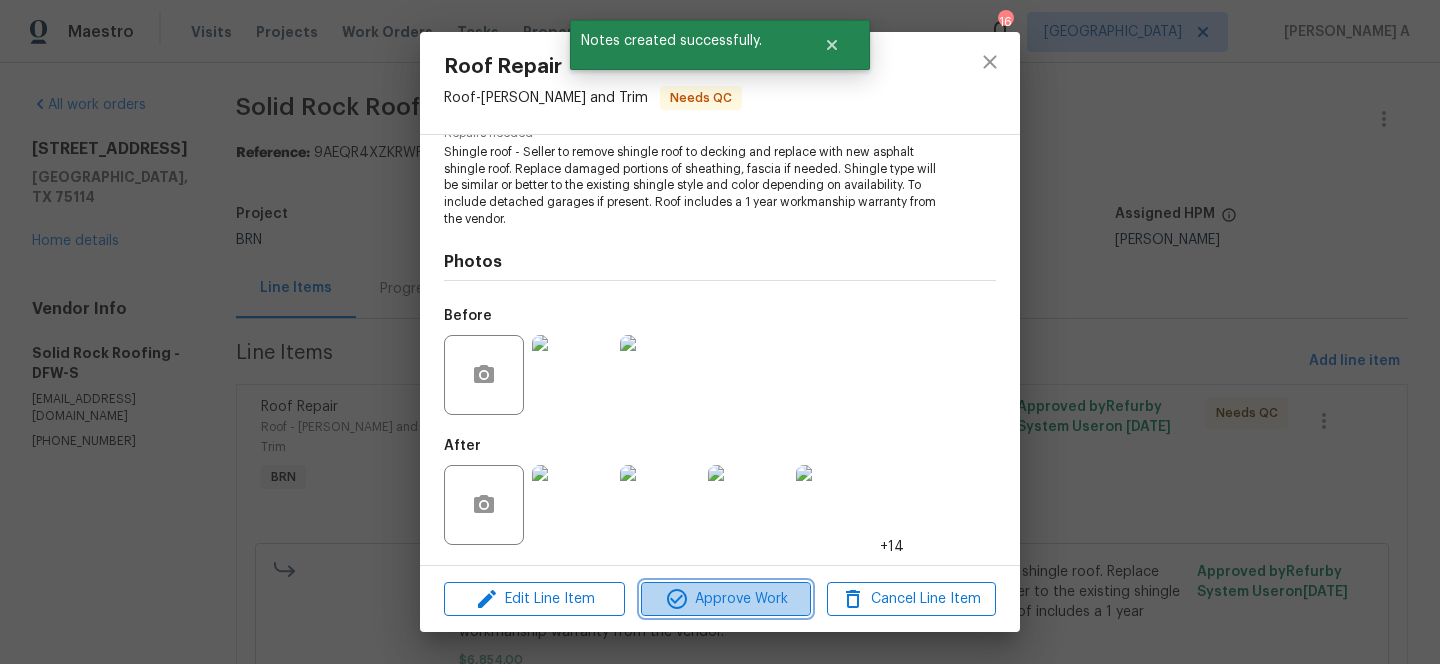 click on "Approve Work" at bounding box center [725, 599] 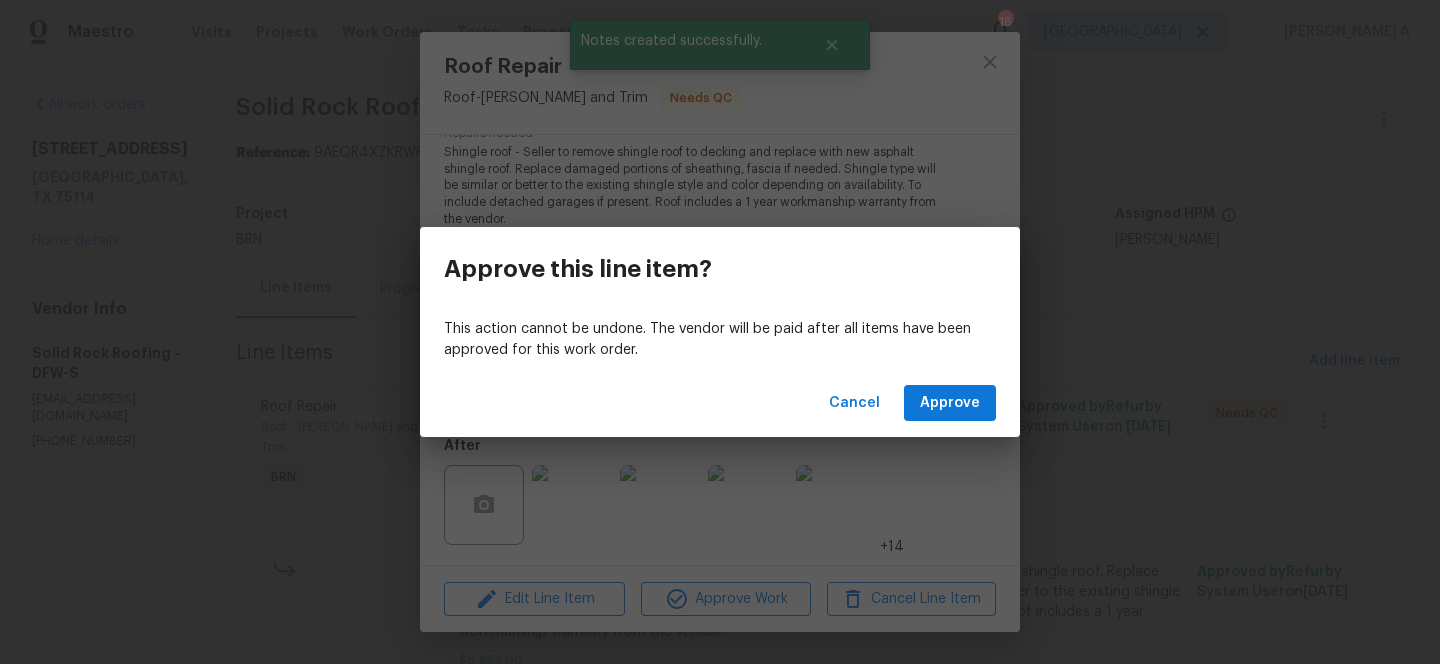 click on "Cancel Approve" at bounding box center [720, 403] 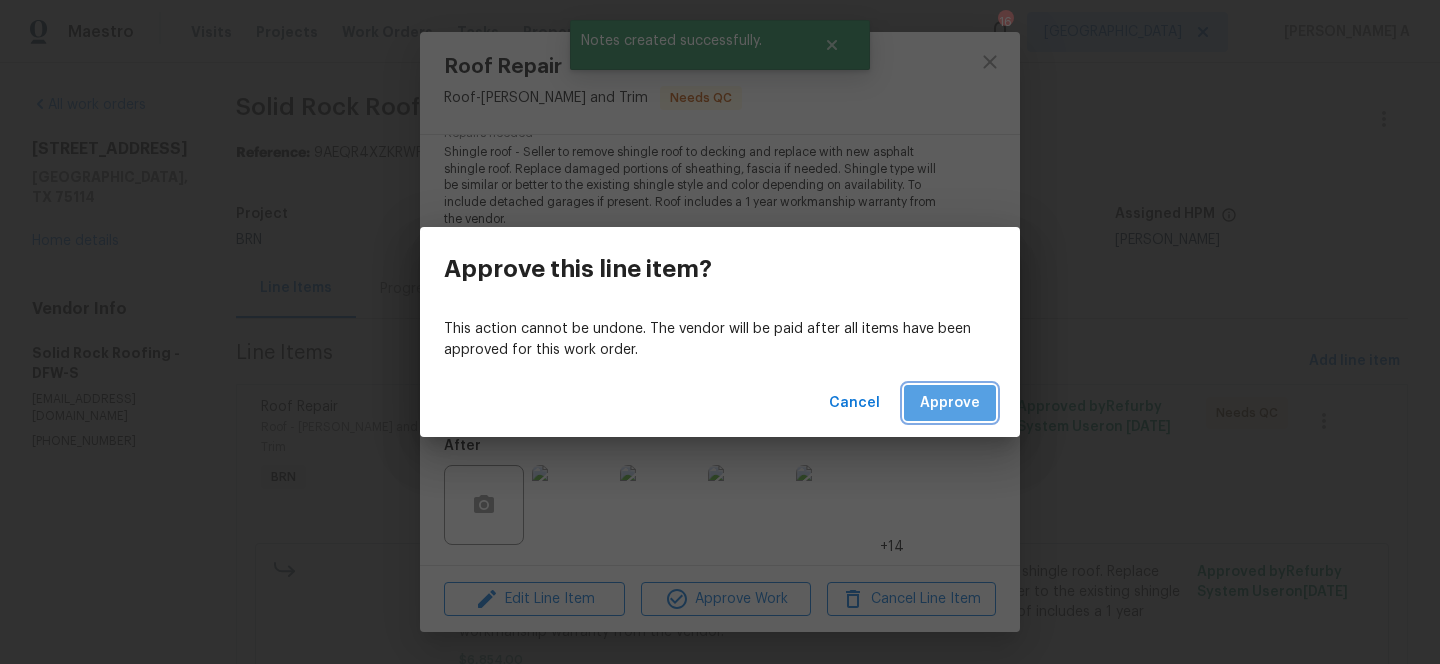 click on "Approve" at bounding box center (950, 403) 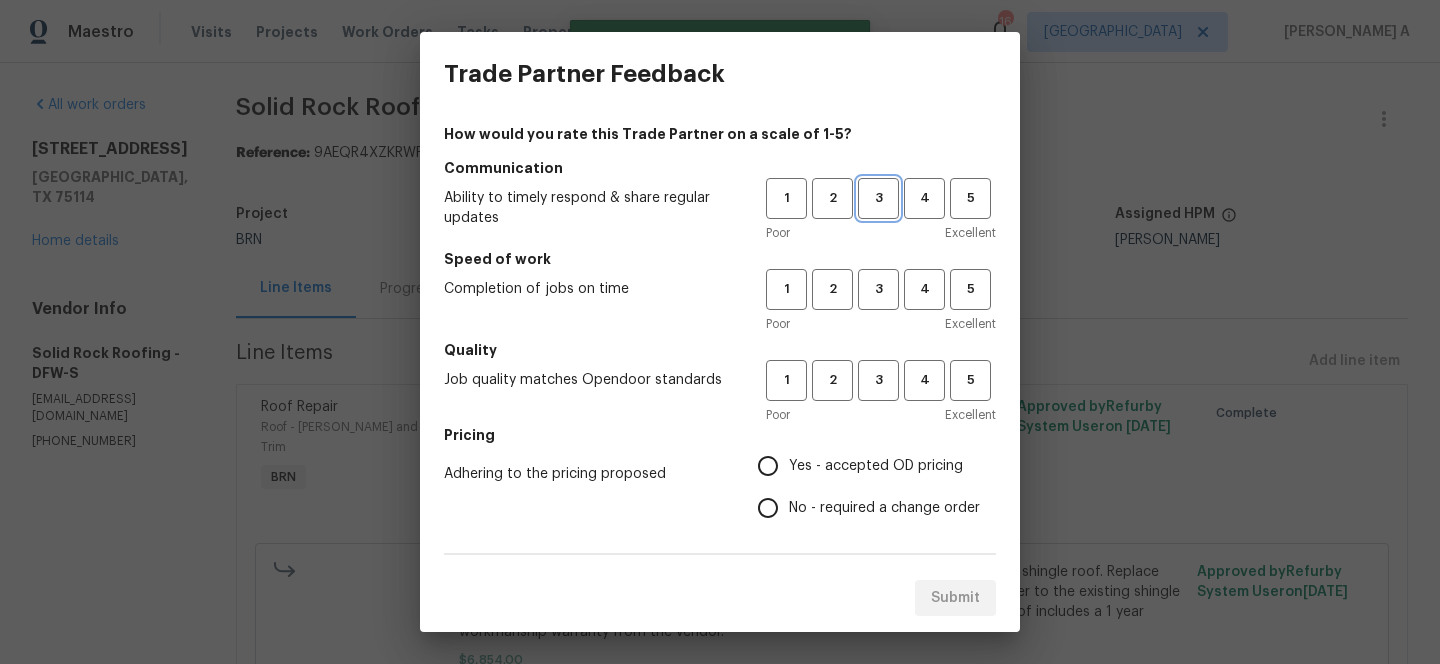 click on "3" at bounding box center (878, 198) 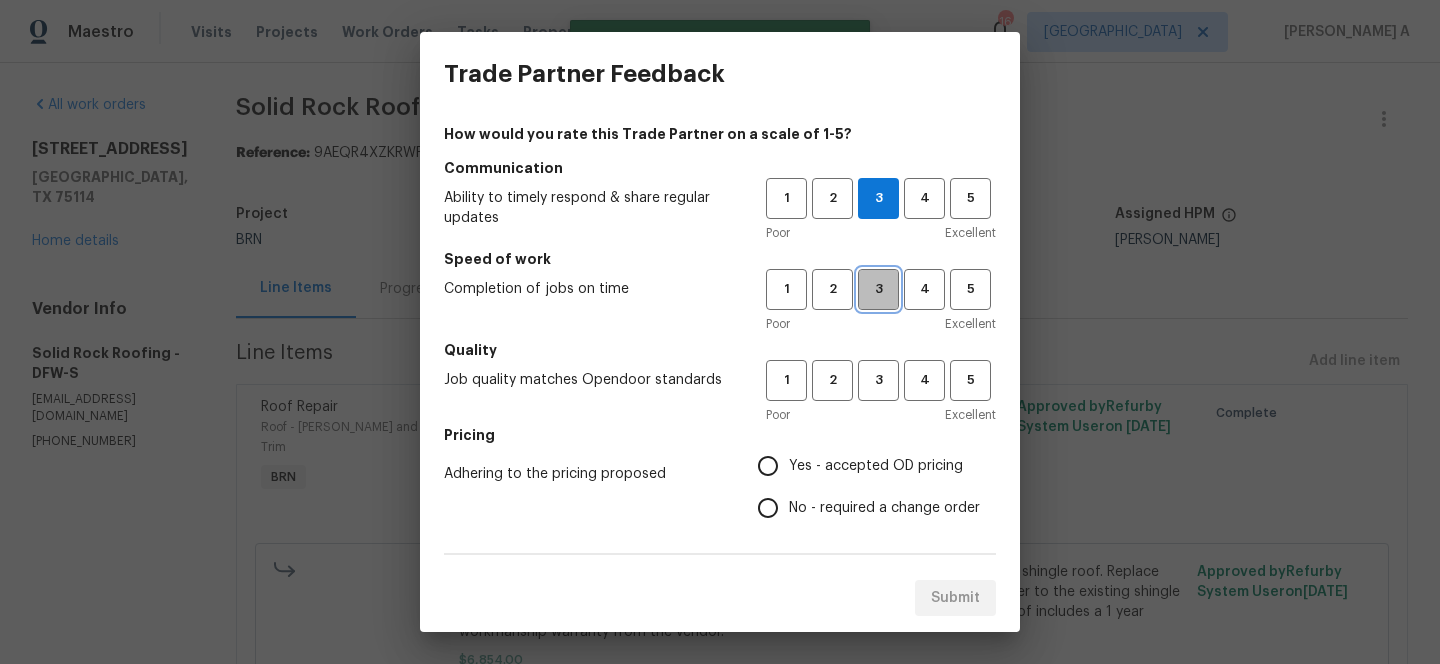 click on "3" at bounding box center [878, 289] 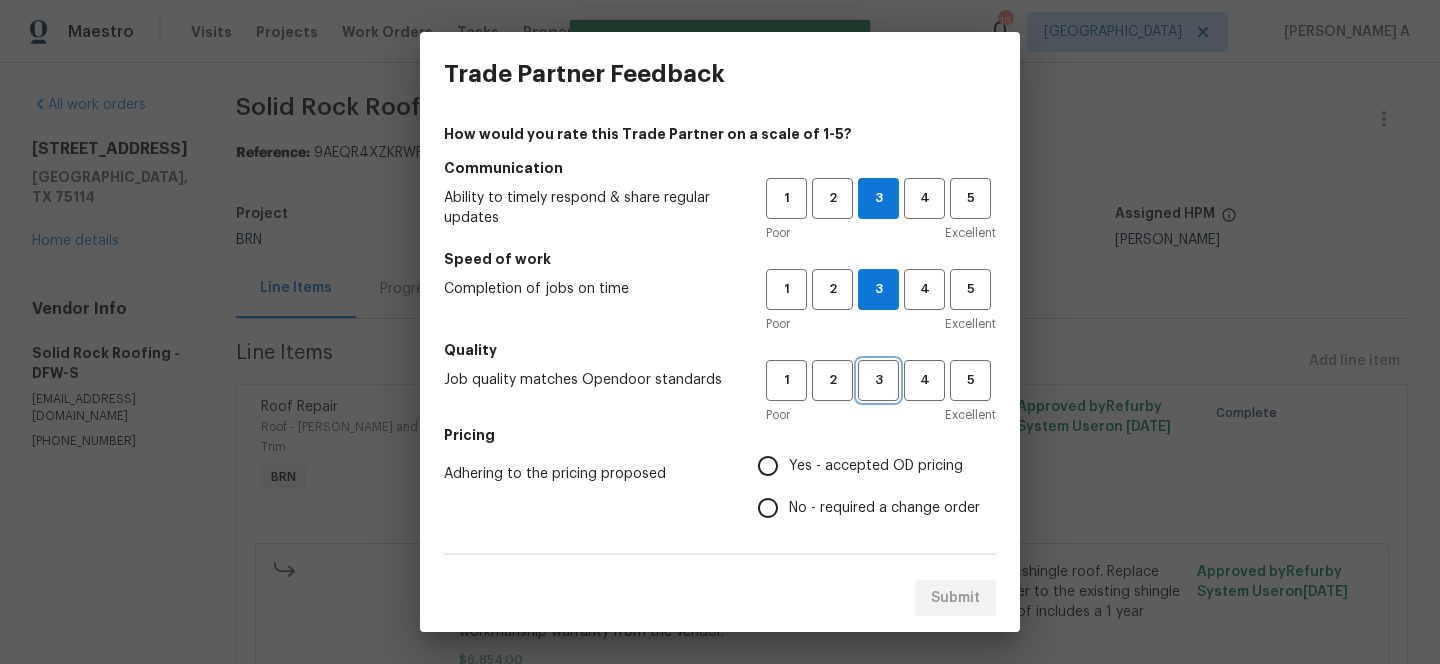 click on "3" at bounding box center (878, 380) 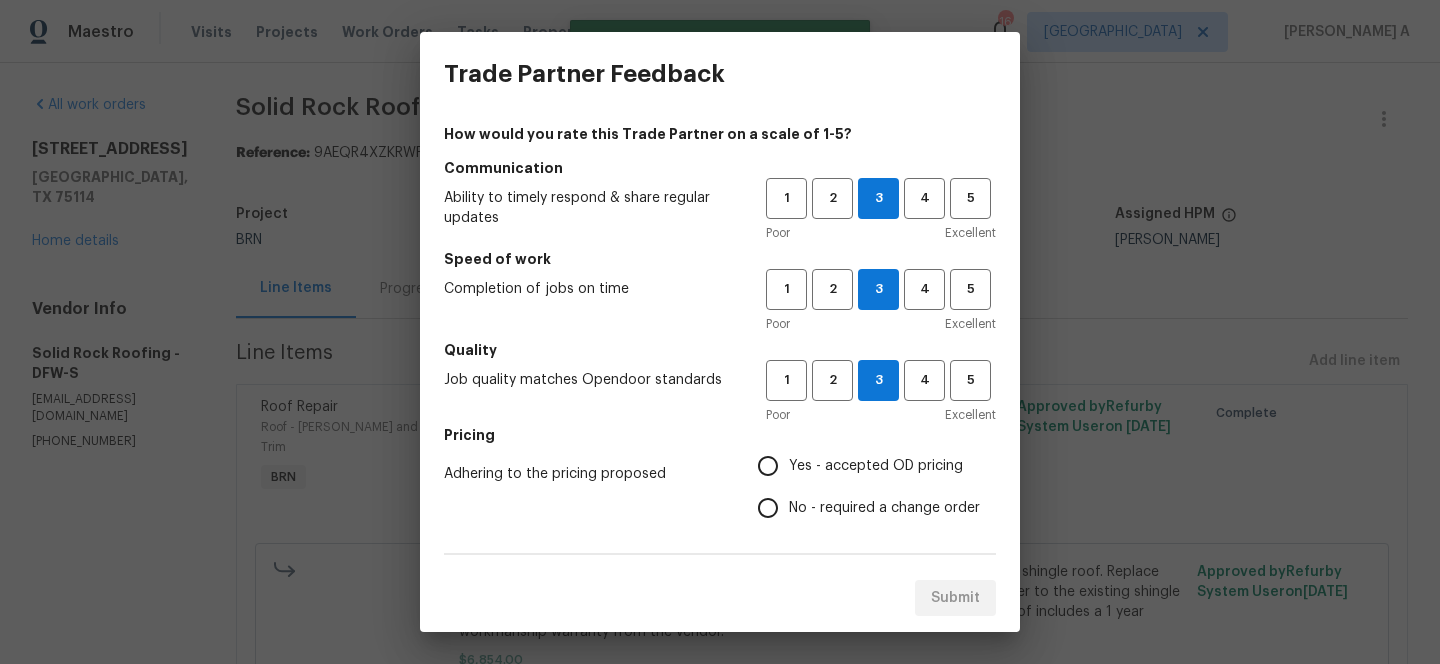 click on "Yes - accepted OD pricing" at bounding box center [876, 466] 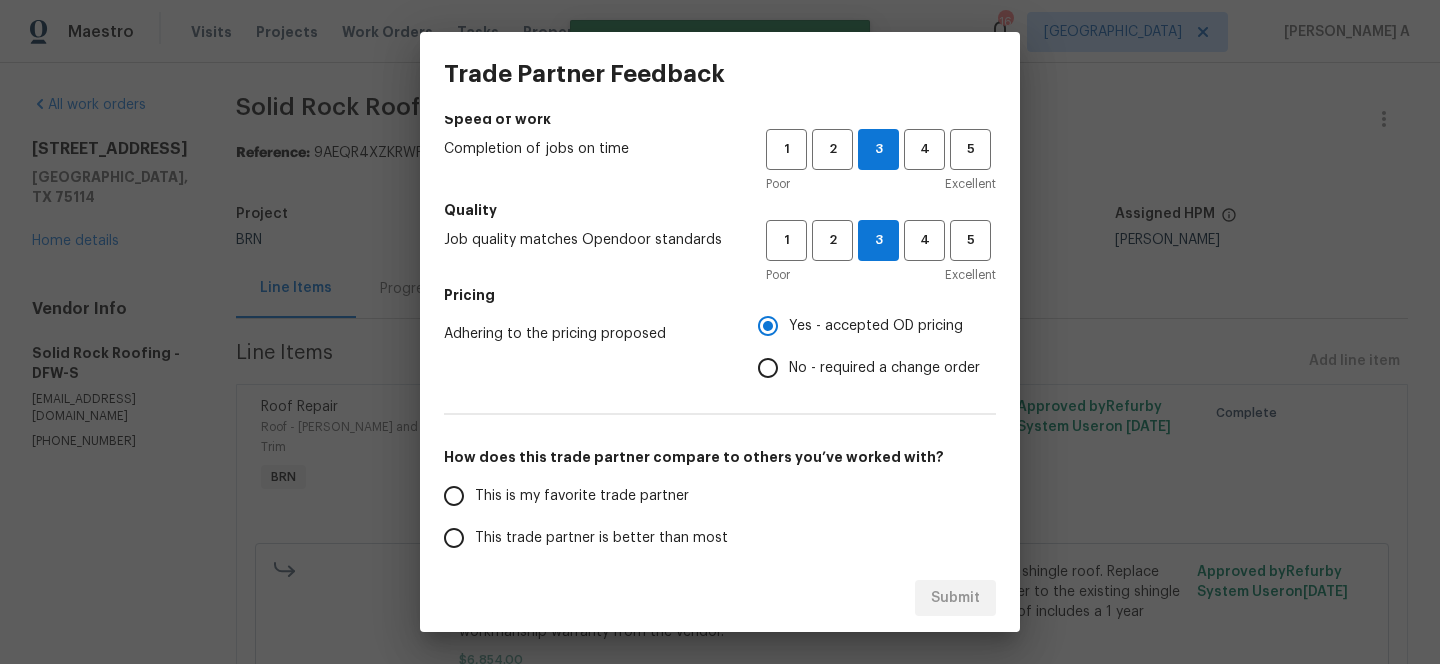 scroll, scrollTop: 166, scrollLeft: 0, axis: vertical 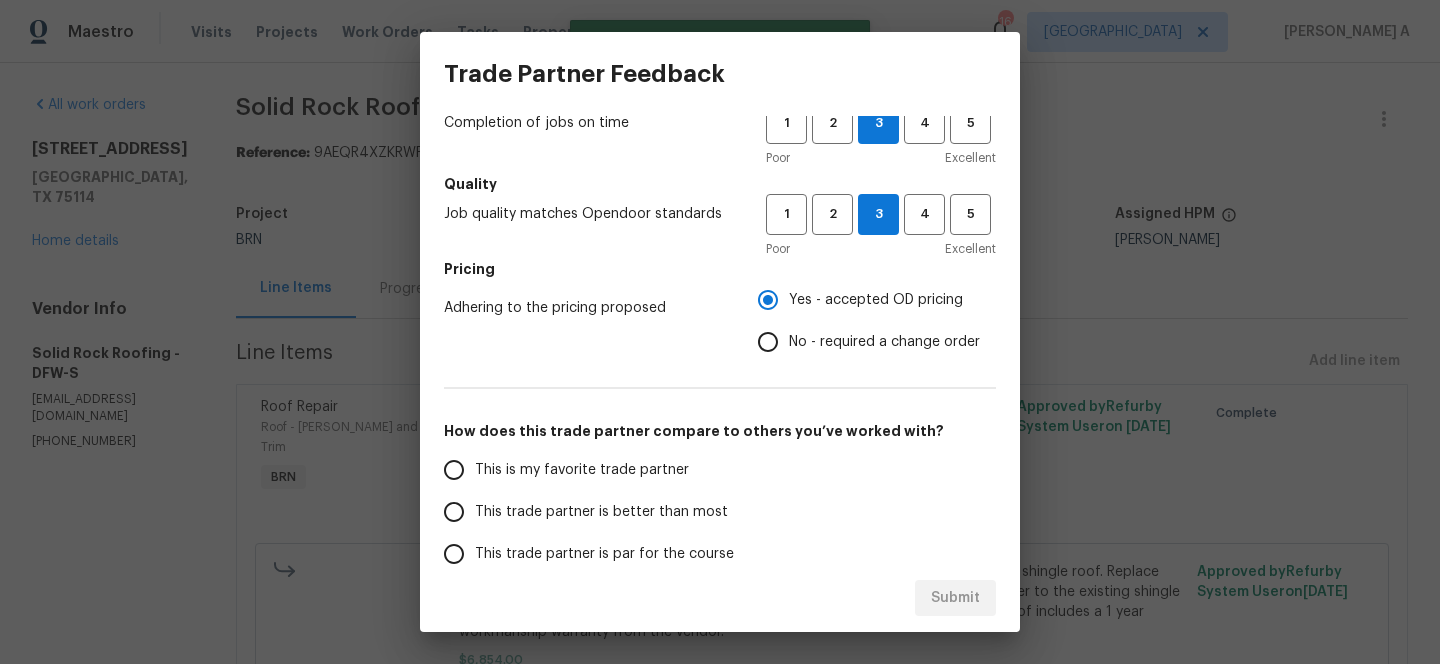 click on "This is my favorite trade partner" at bounding box center (591, 470) 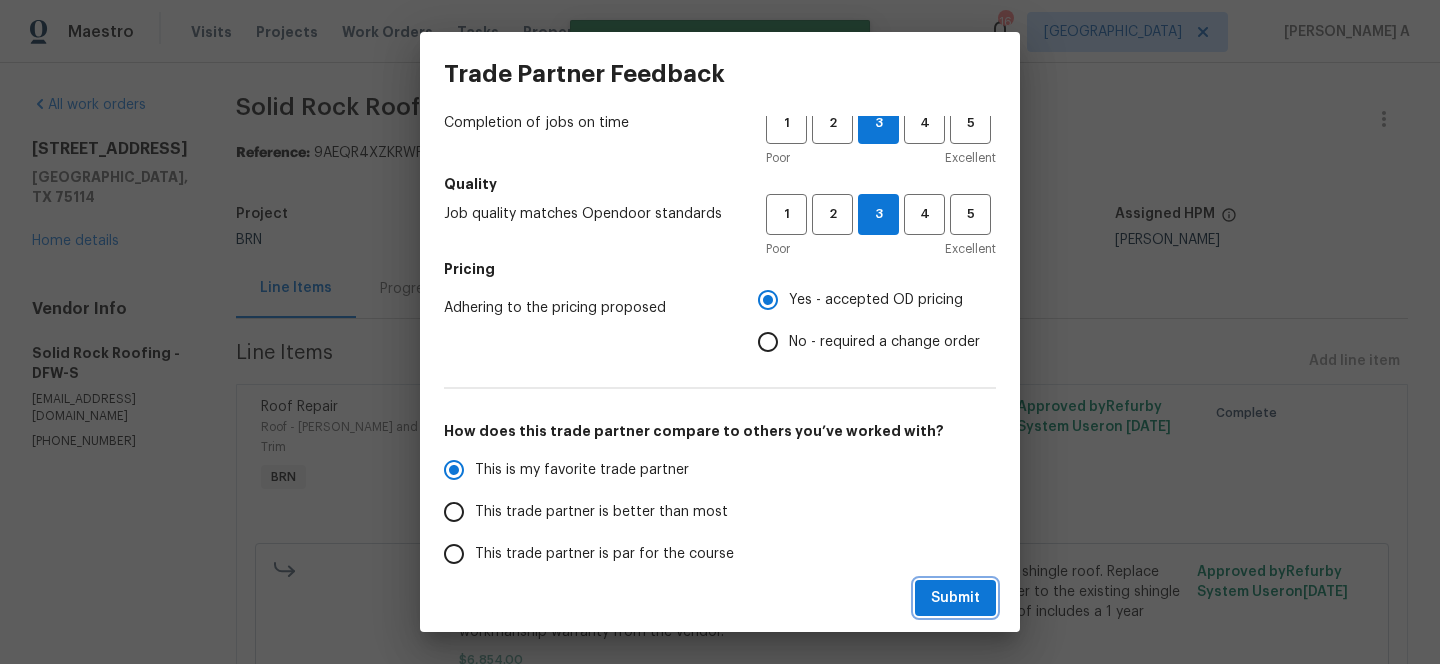 click on "Submit" at bounding box center [955, 598] 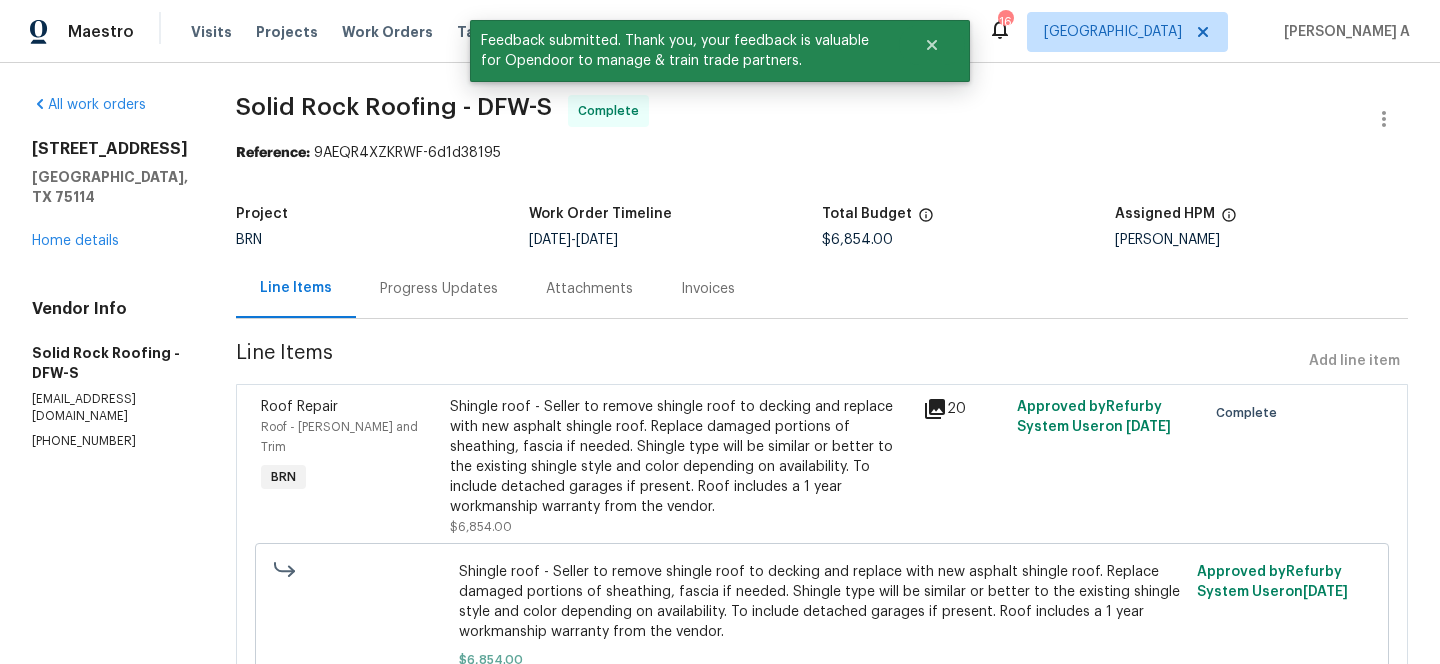 click on "Progress Updates" at bounding box center [439, 288] 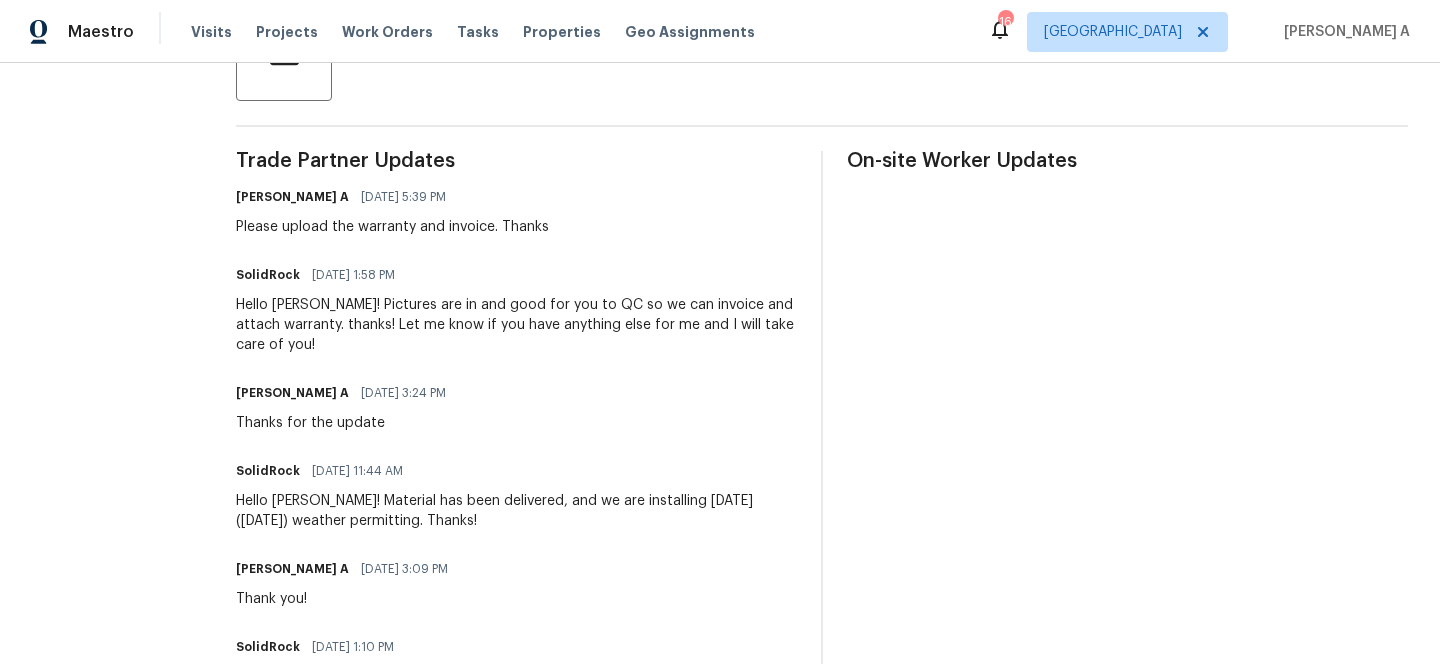 scroll, scrollTop: 410, scrollLeft: 0, axis: vertical 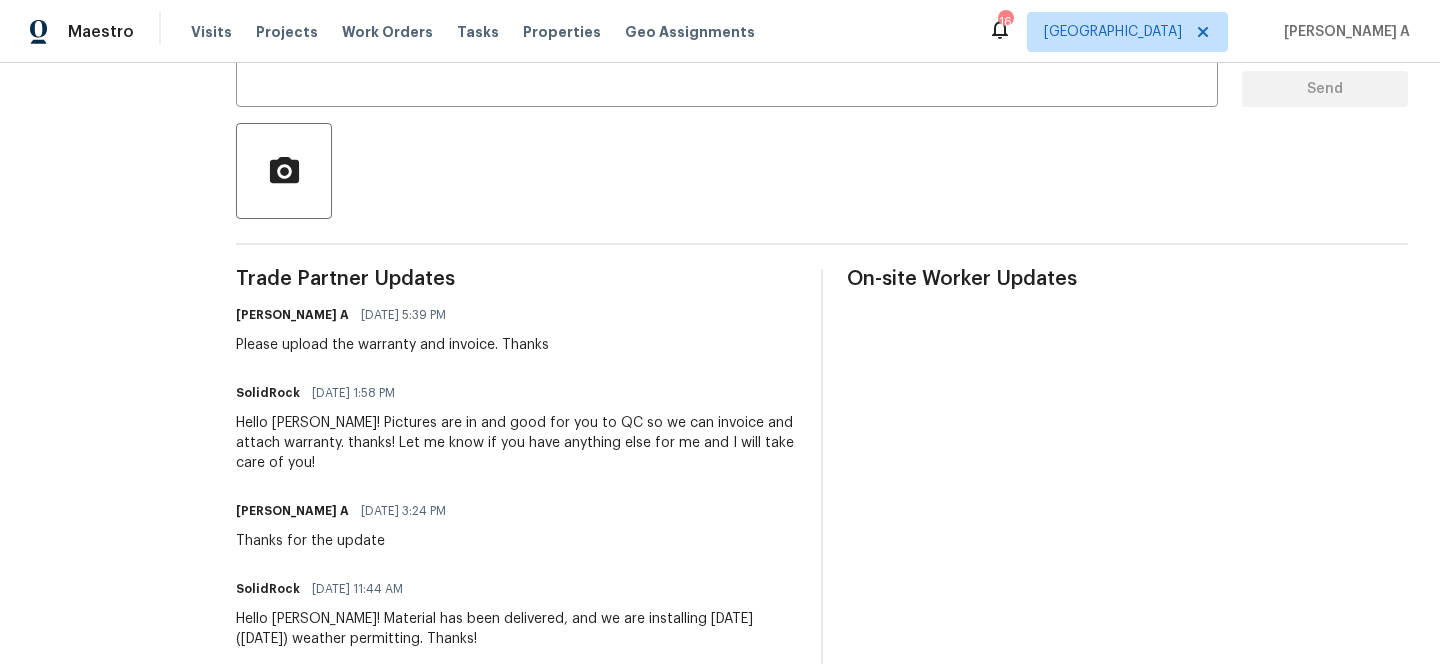 click on "Please upload the warranty and invoice. Thanks" at bounding box center [392, 345] 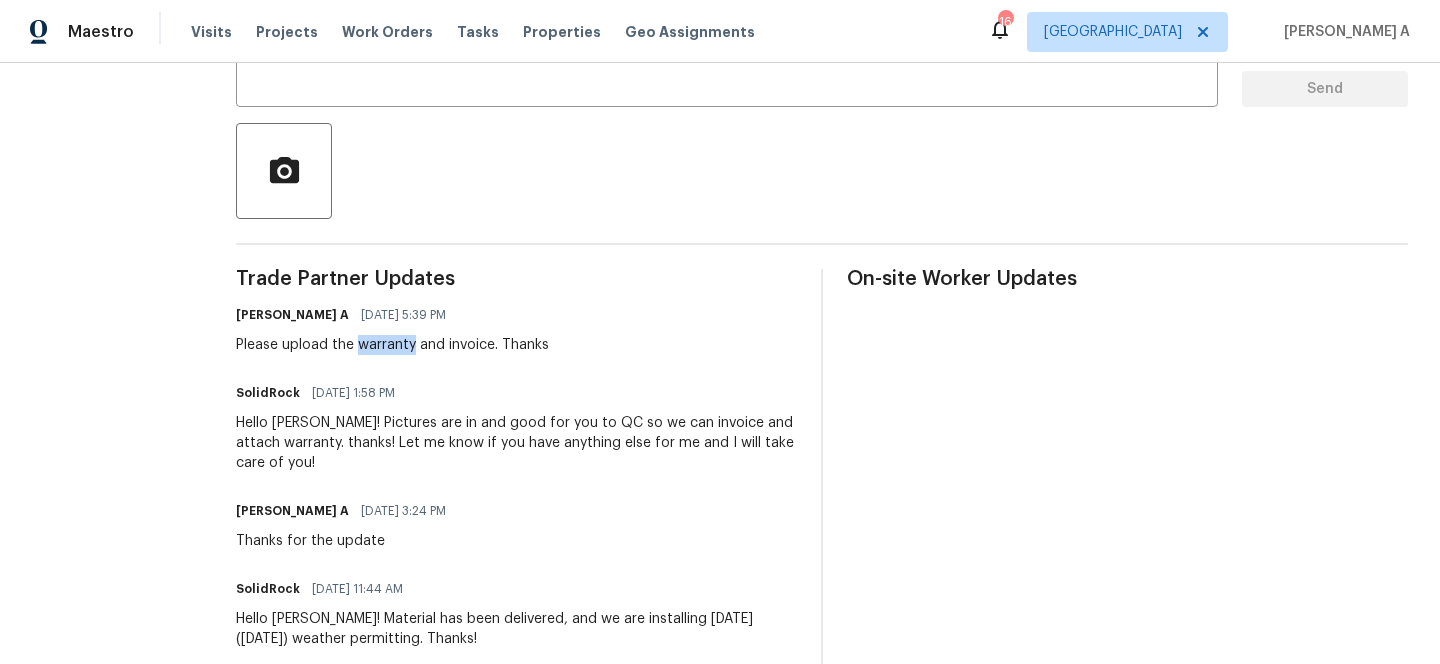 click on "Please upload the warranty and invoice. Thanks" at bounding box center [392, 345] 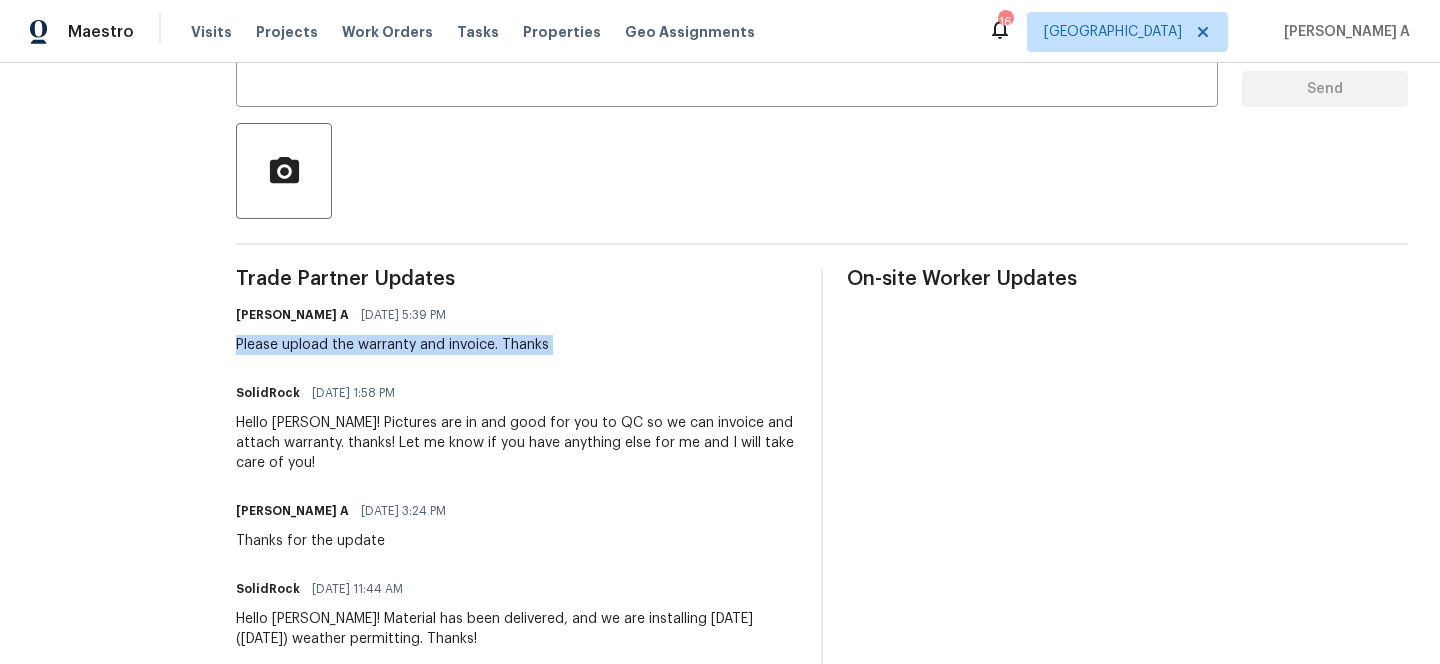 click on "Please upload the warranty and invoice. Thanks" at bounding box center [392, 345] 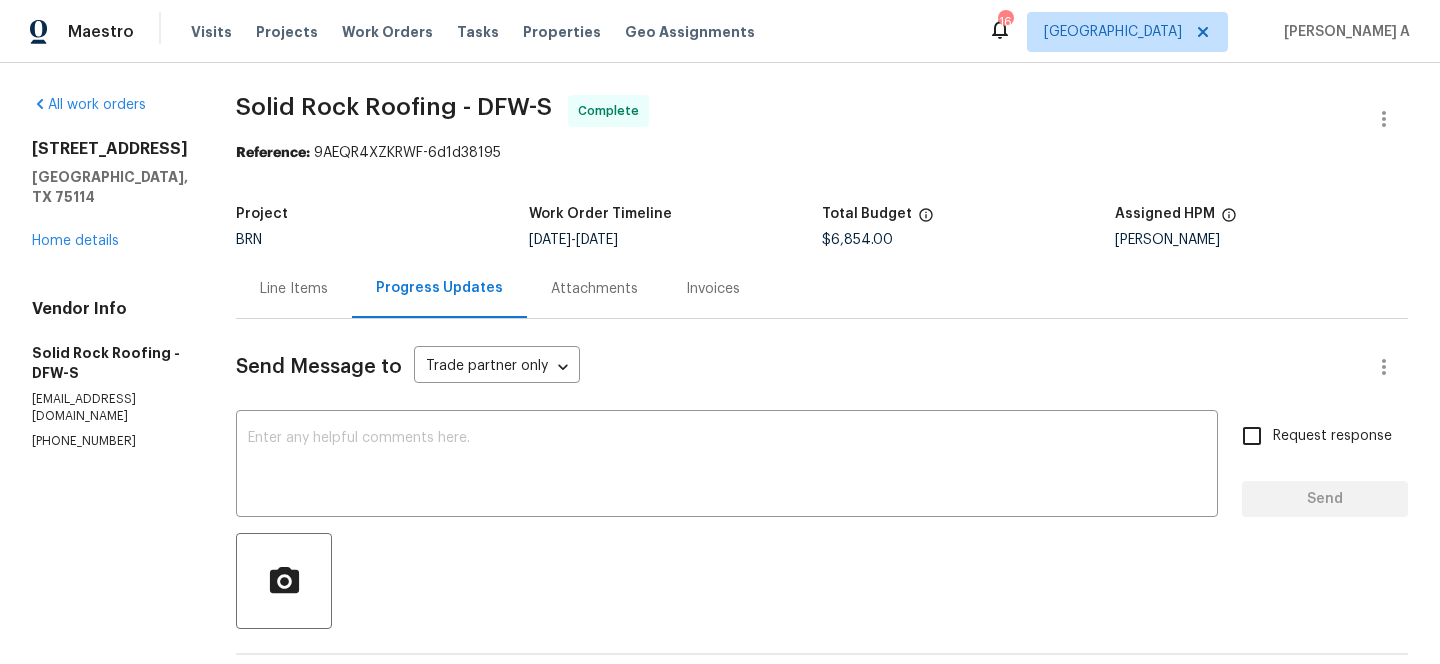 click on "Line Items" at bounding box center (294, 289) 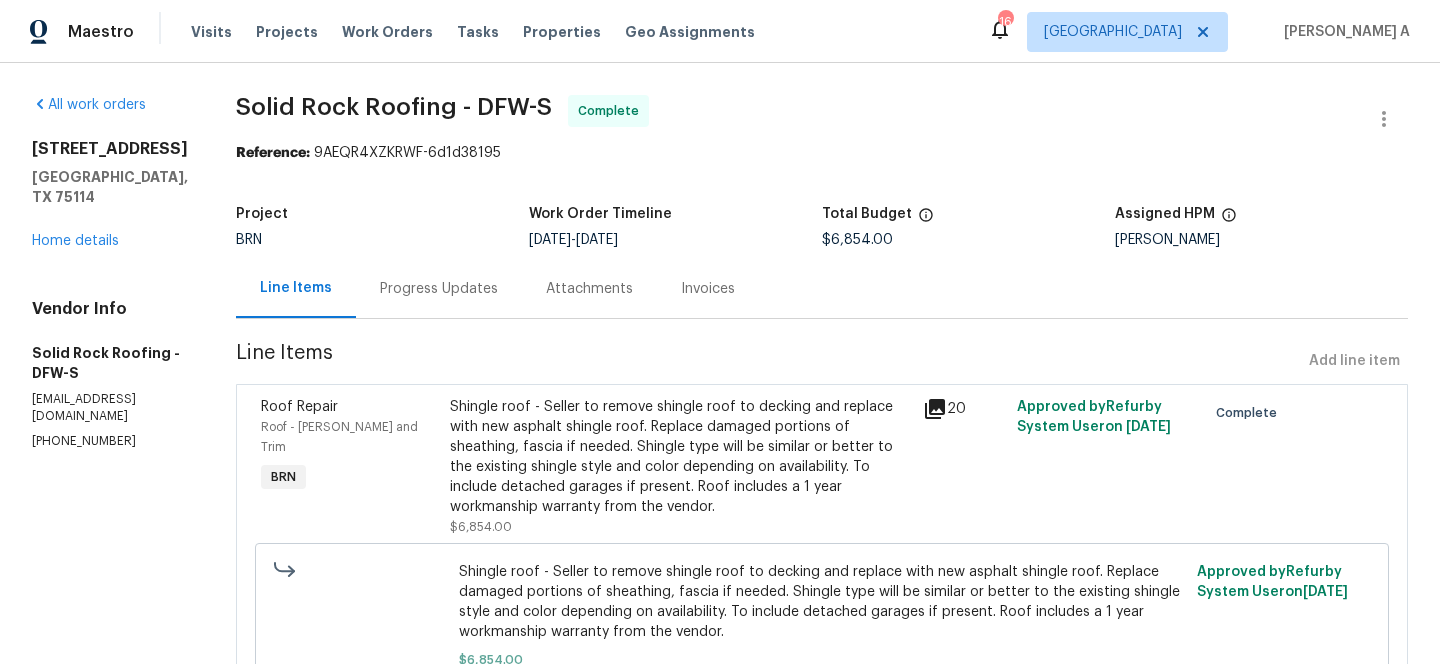 click on "Progress Updates" at bounding box center (439, 288) 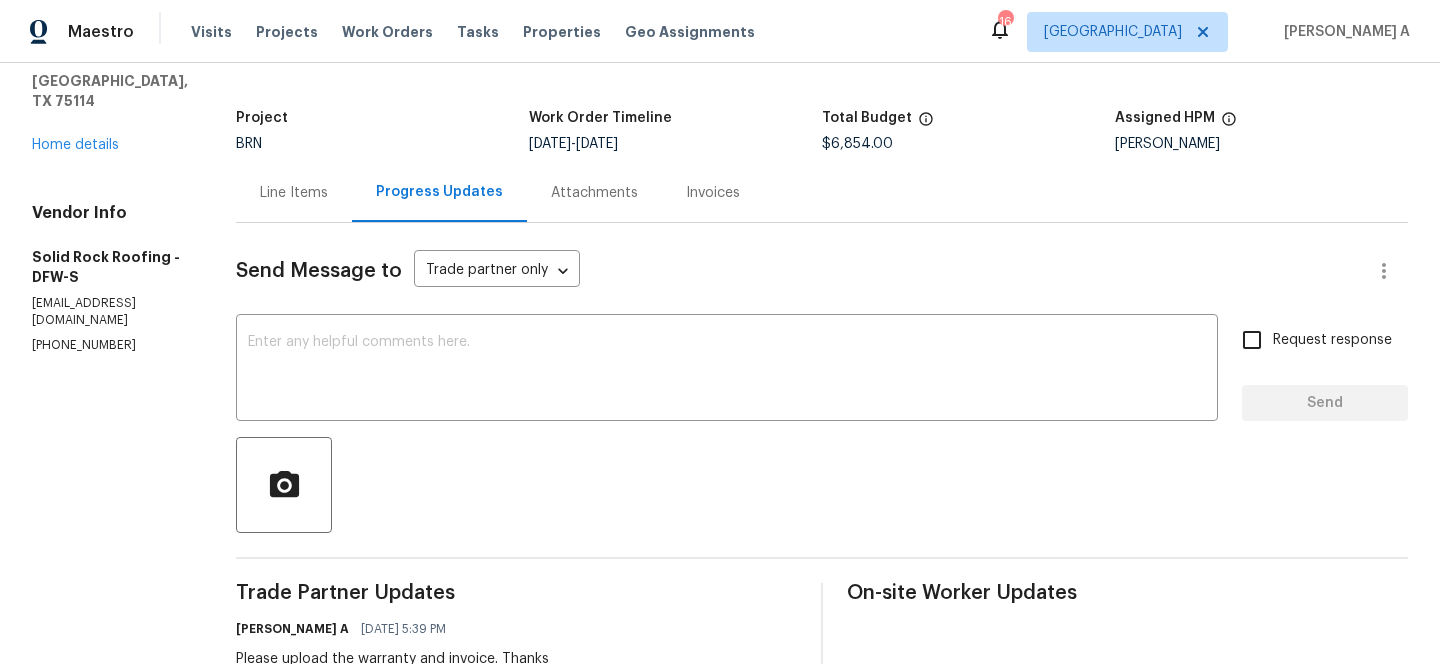 scroll, scrollTop: 0, scrollLeft: 0, axis: both 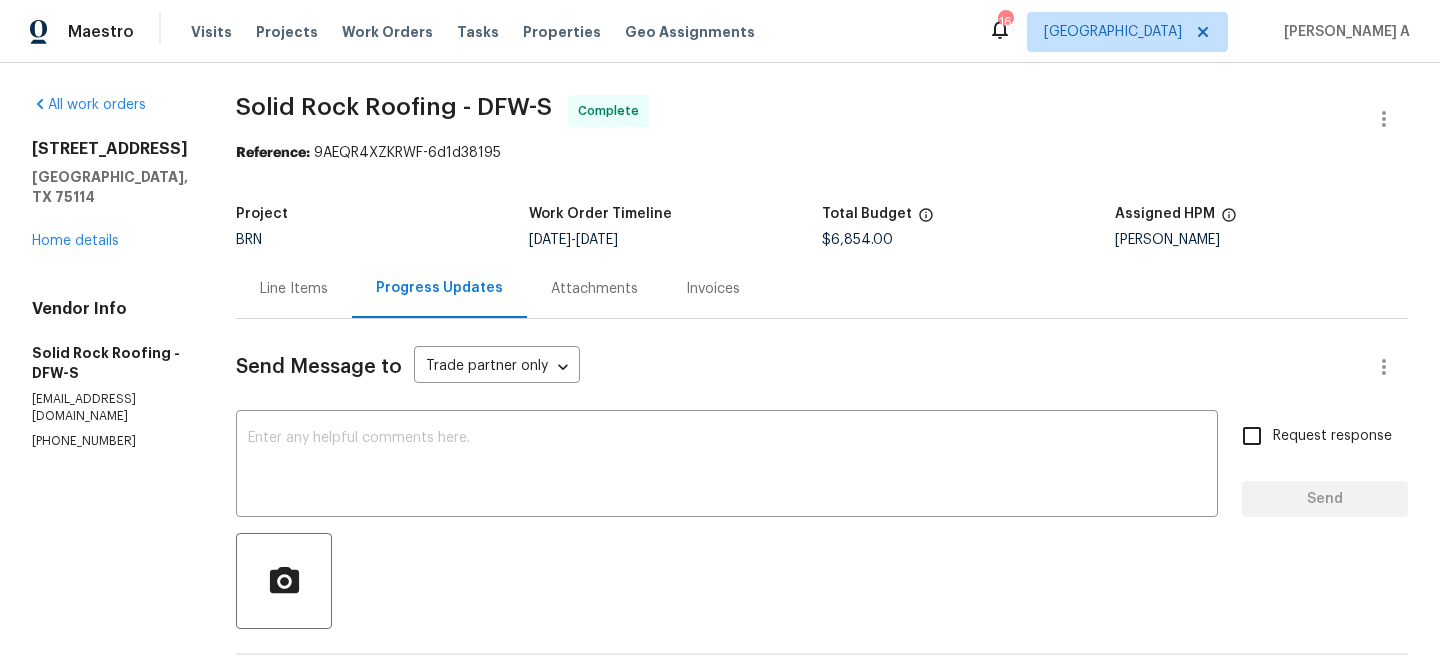 click on "Line Items" at bounding box center (294, 288) 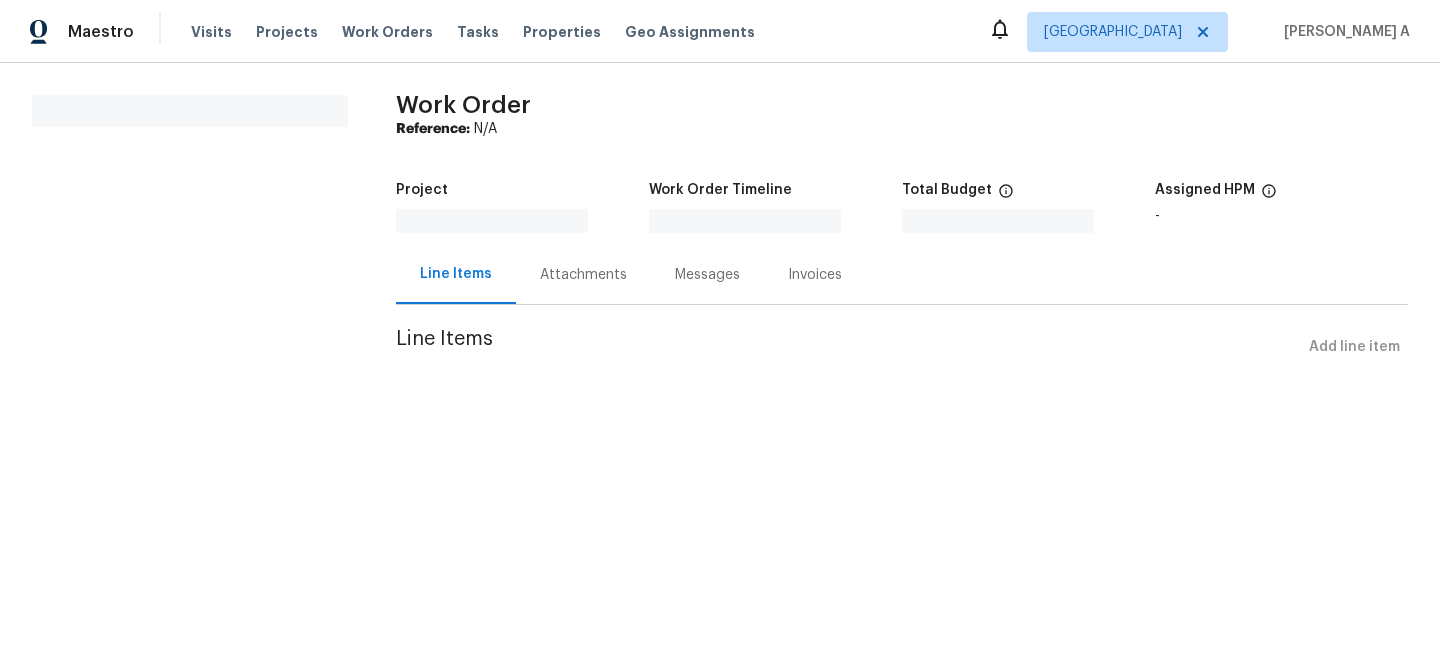 scroll, scrollTop: 0, scrollLeft: 0, axis: both 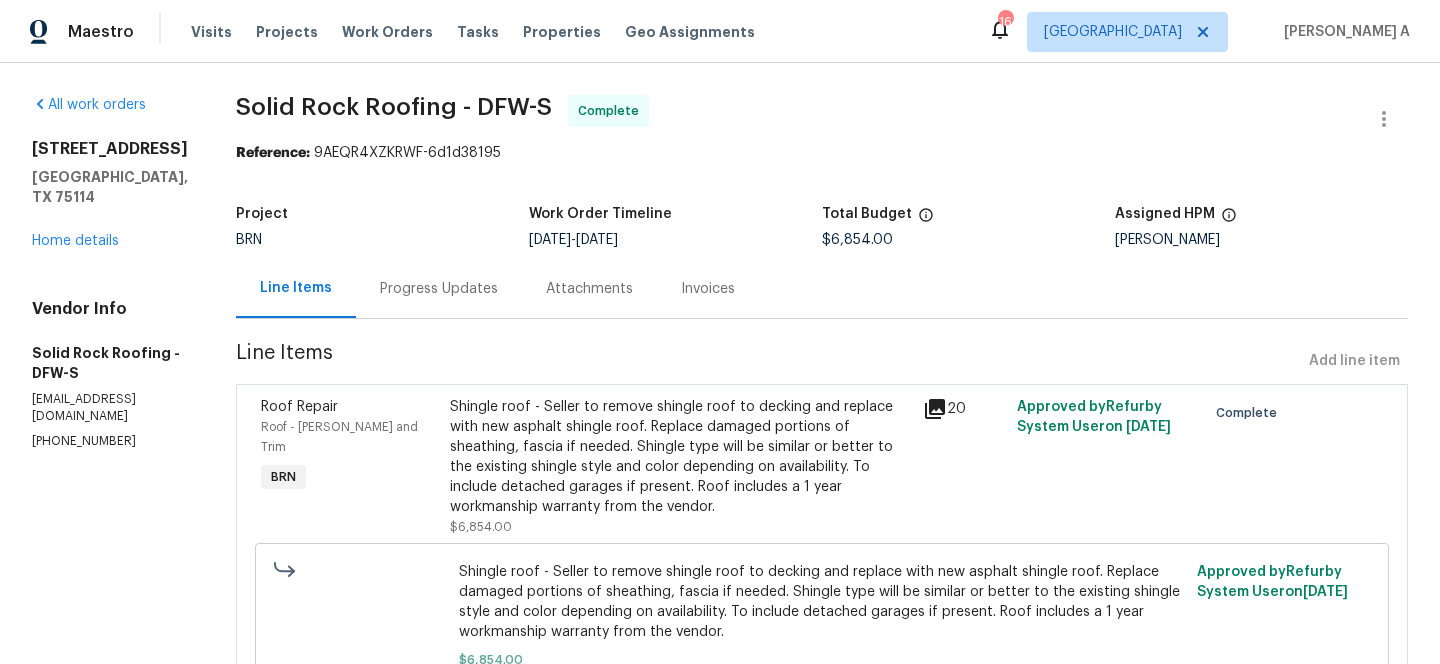 click on "Invoices" at bounding box center [708, 288] 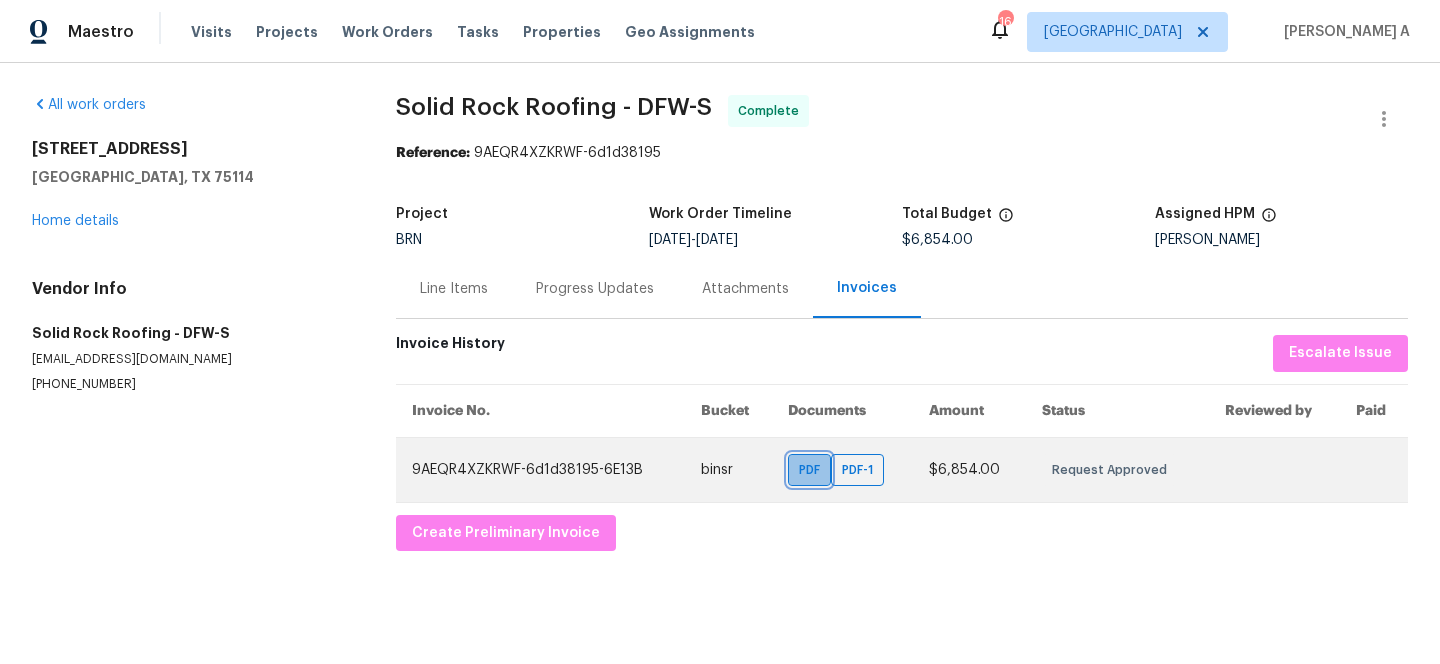 click on "PDF" at bounding box center [813, 470] 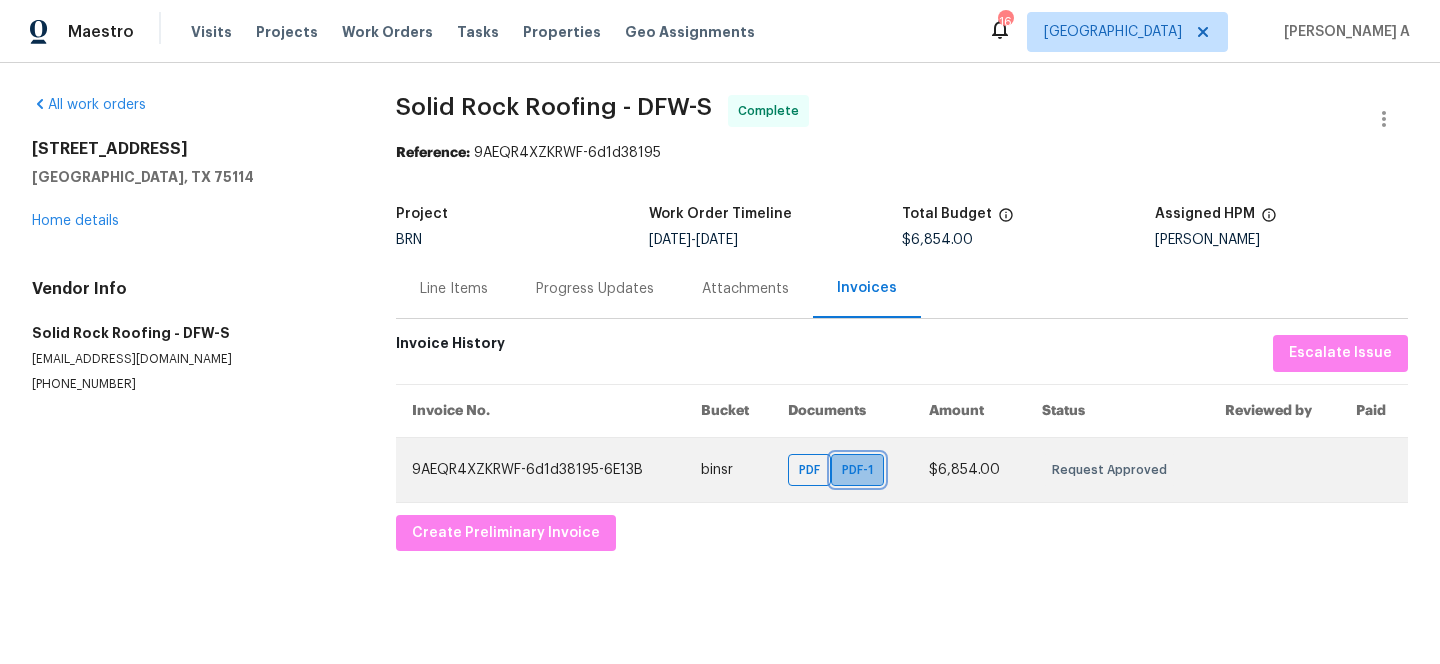 click on "PDF-1" at bounding box center (861, 470) 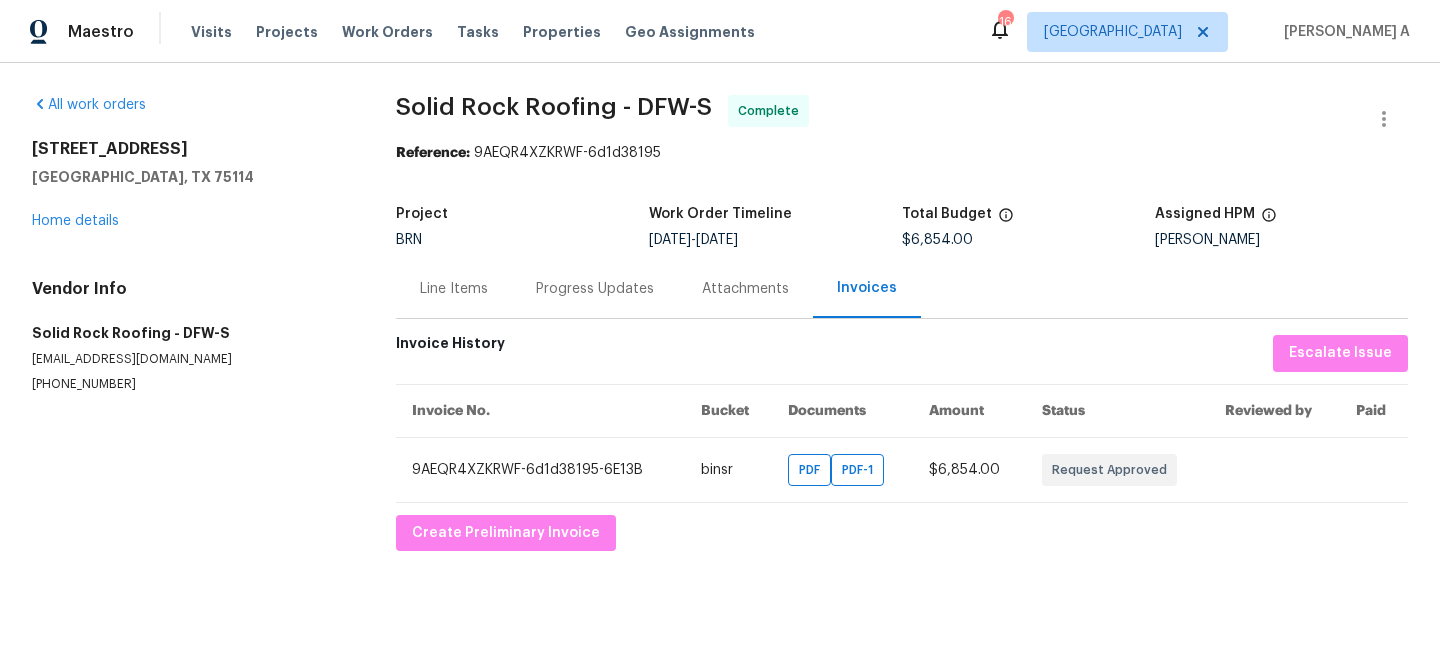 click on "[STREET_ADDRESS][PERSON_NAME] Home details" at bounding box center [190, 185] 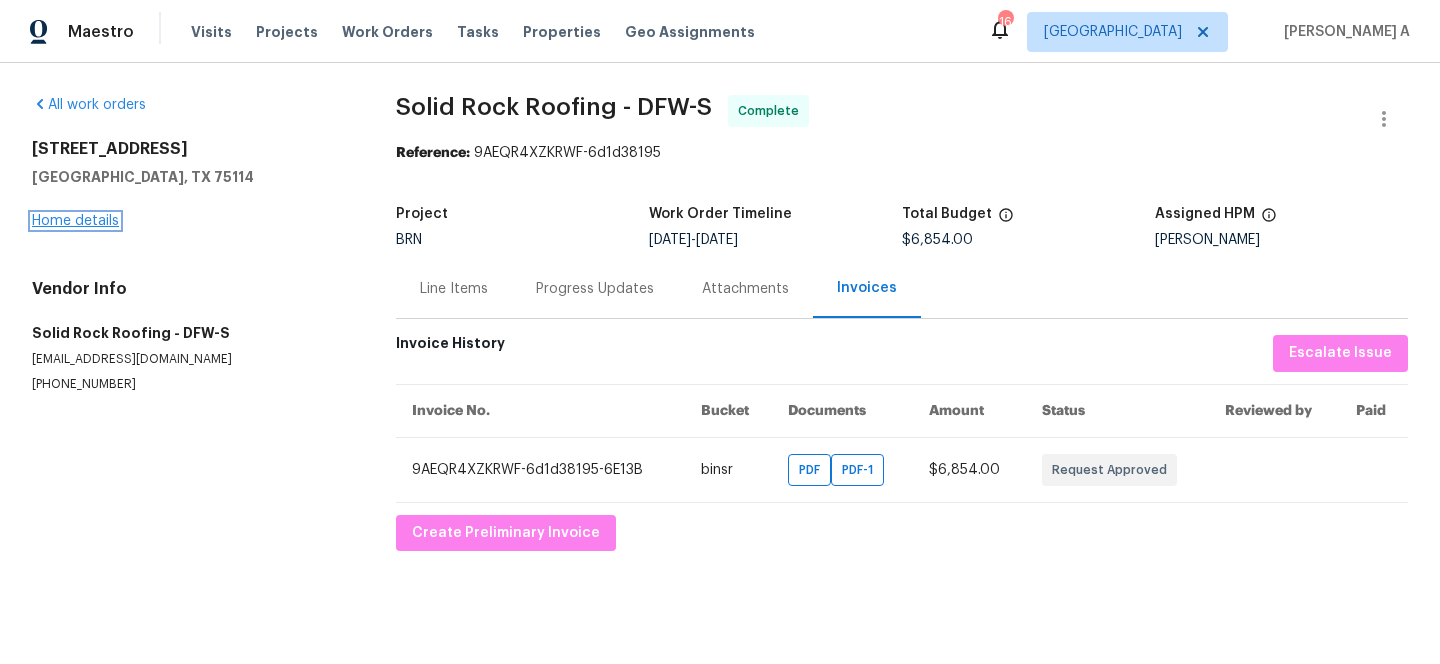 click on "Home details" at bounding box center (75, 221) 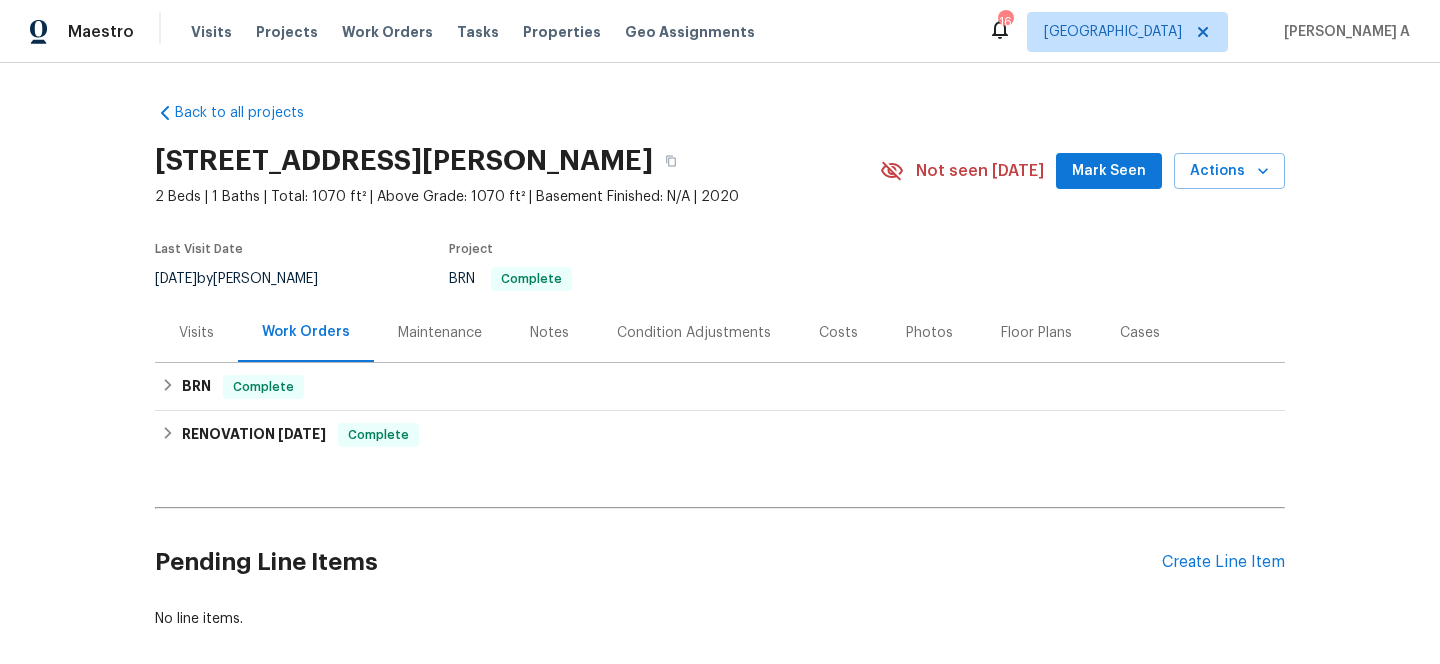 scroll, scrollTop: 12, scrollLeft: 0, axis: vertical 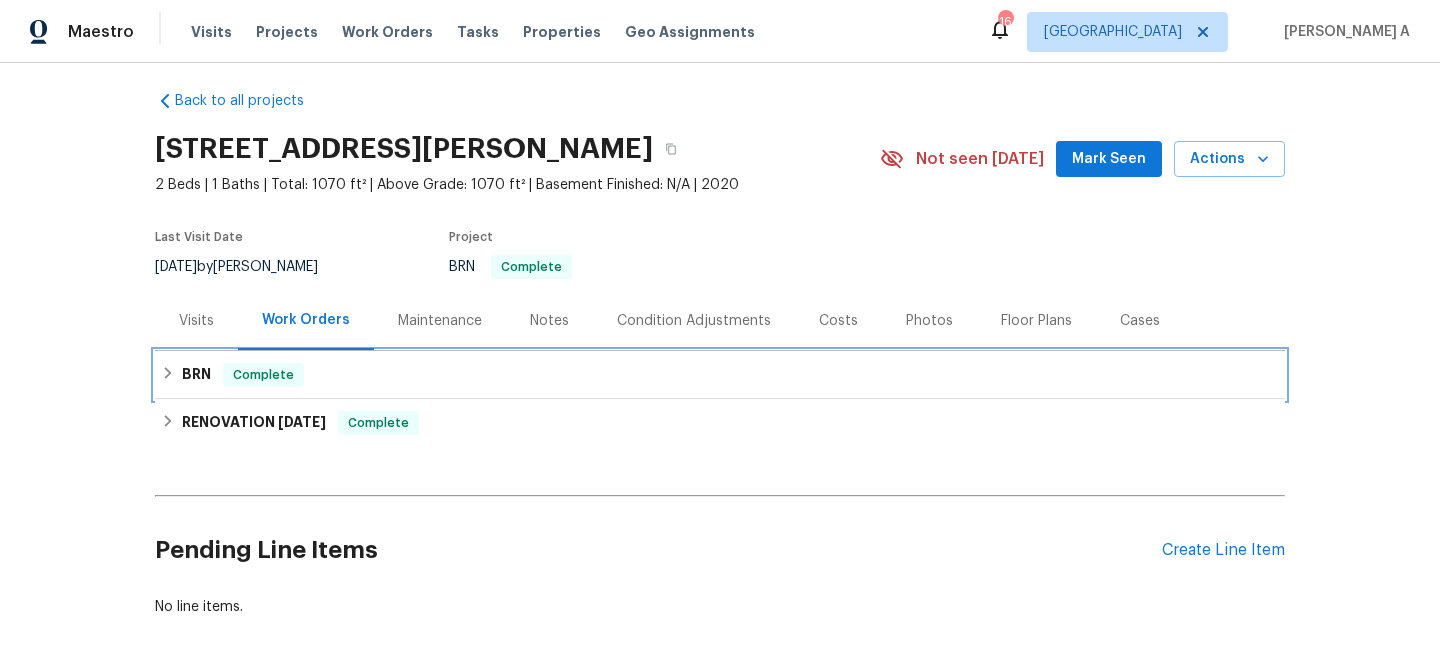 click on "BRN   Complete" at bounding box center [720, 375] 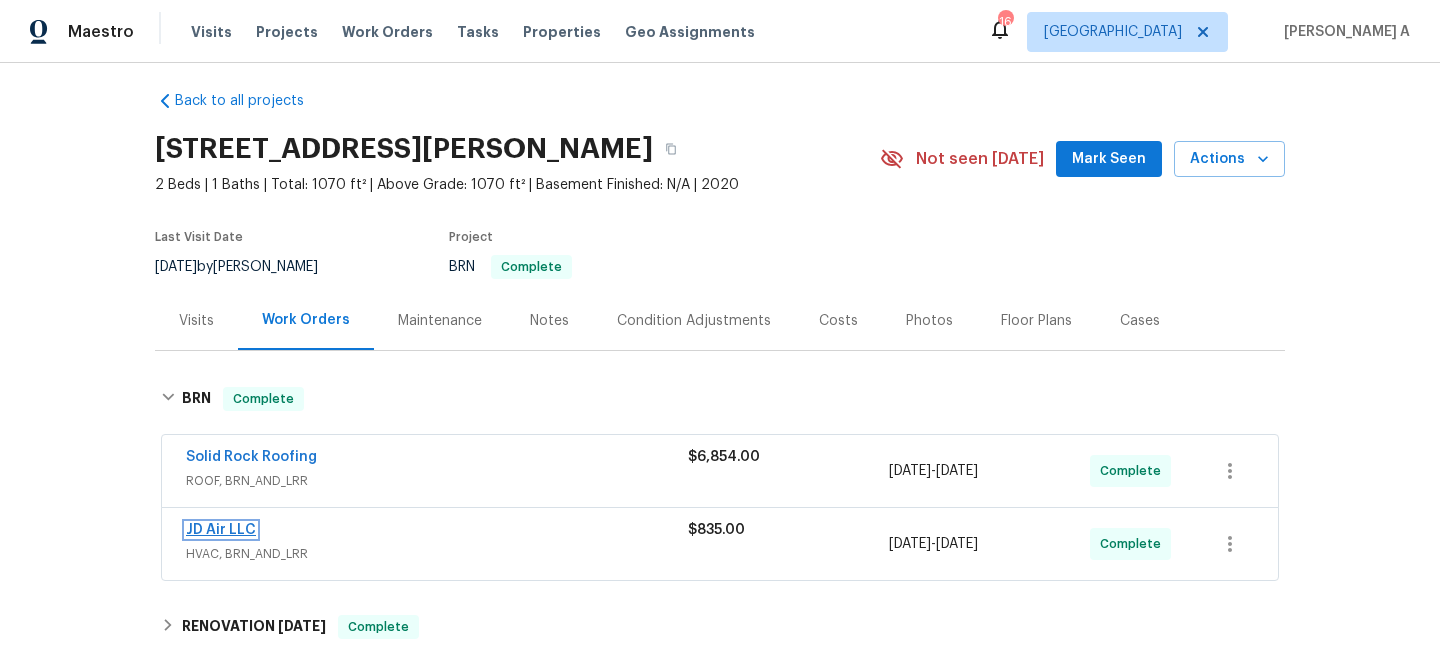 click on "JD Air LLC" at bounding box center (221, 530) 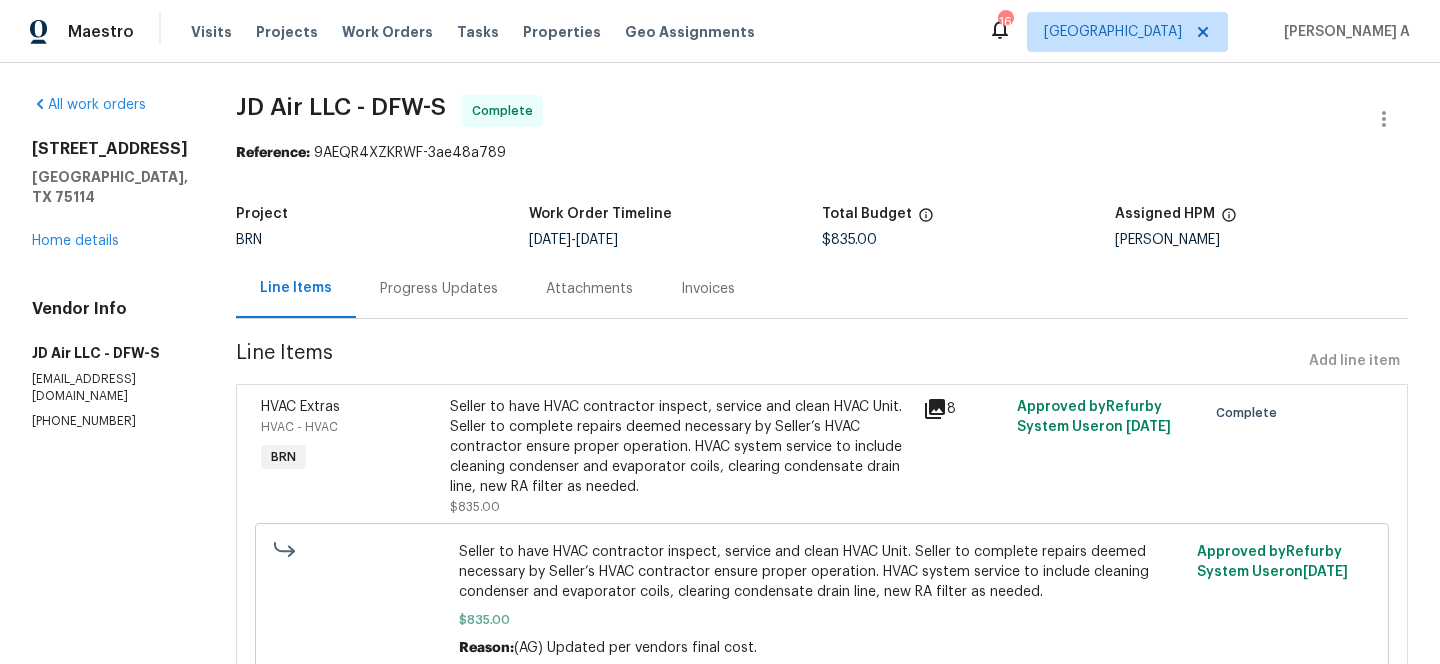 click on "Seller to have HVAC contractor inspect, service and clean HVAC Unit. Seller to complete repairs deemed necessary by Seller’s HVAC contractor ensure proper operation. HVAC system service to  include cleaning condenser and evaporator coils, clearing condensate drain line, new RA filter as needed." at bounding box center (680, 447) 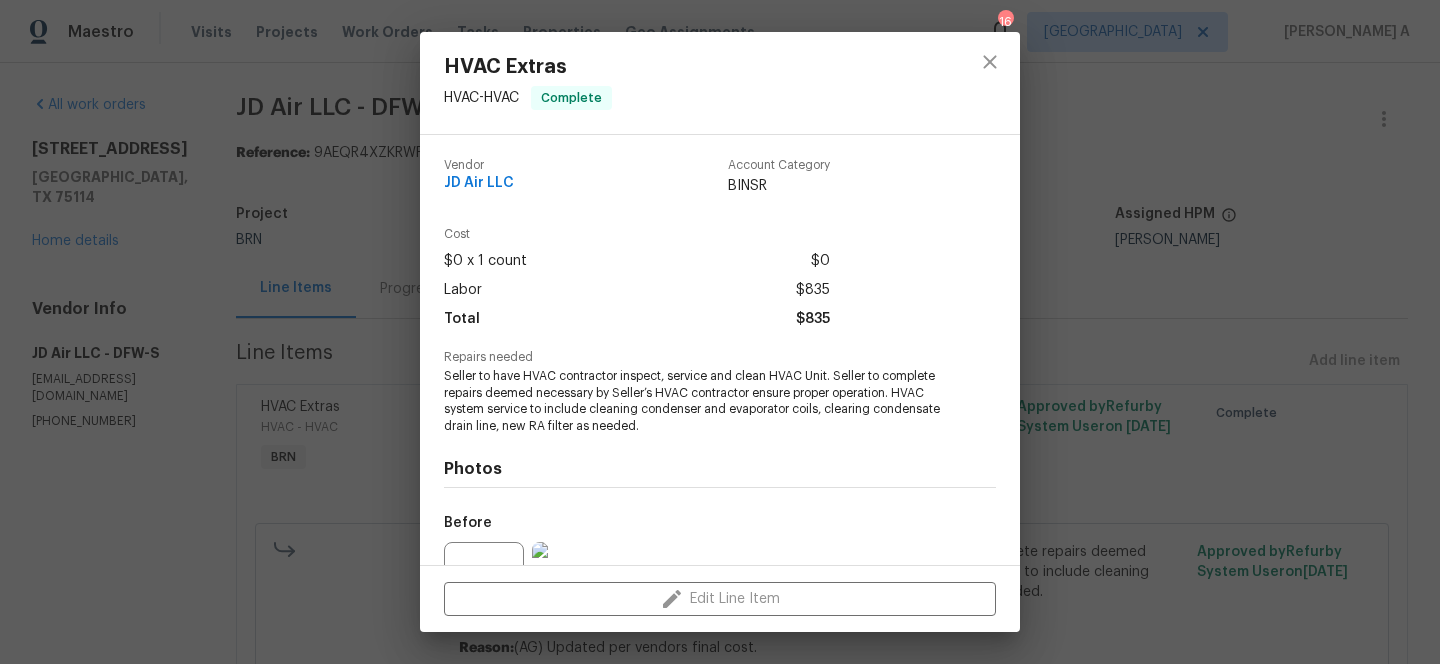 click on "Seller to have HVAC contractor inspect, service and clean HVAC Unit. Seller to complete repairs deemed necessary by Seller’s HVAC contractor ensure proper operation. HVAC system service to  include cleaning condenser and evaporator coils, clearing condensate drain line, new RA filter as needed." at bounding box center (692, 401) 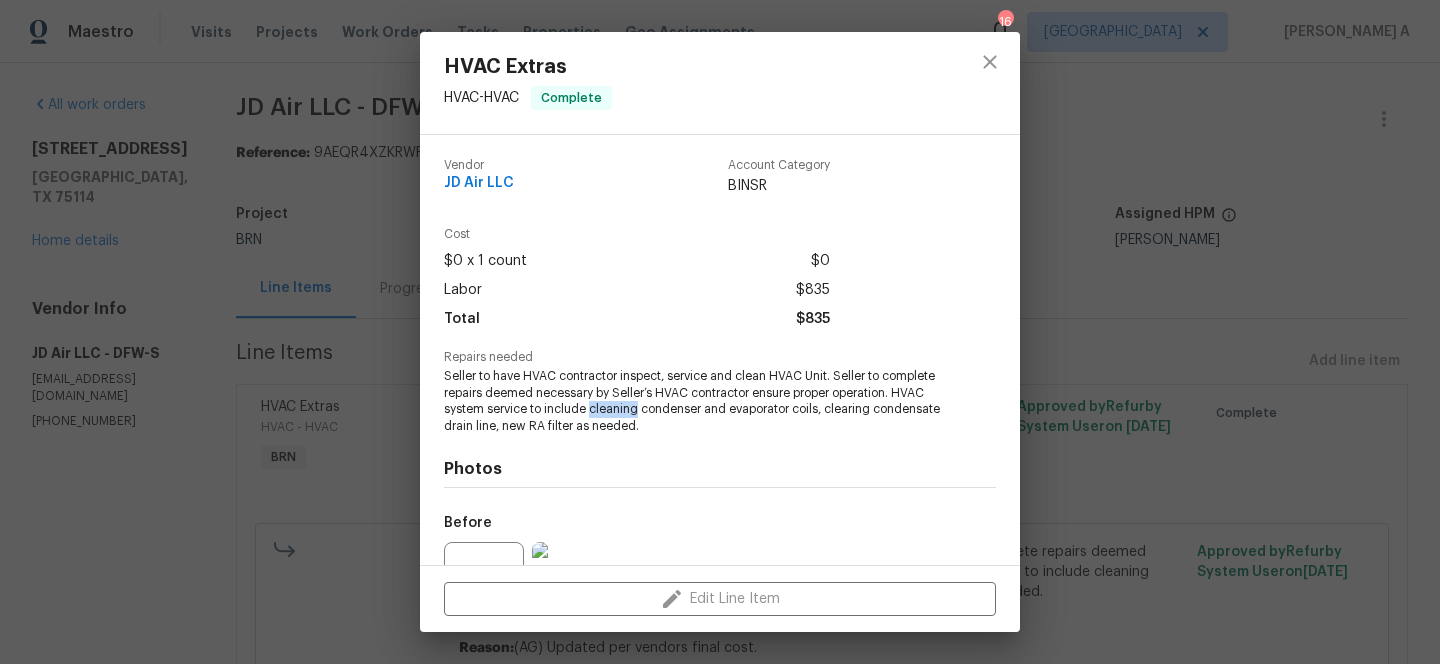 click on "Seller to have HVAC contractor inspect, service and clean HVAC Unit. Seller to complete repairs deemed necessary by Seller’s HVAC contractor ensure proper operation. HVAC system service to  include cleaning condenser and evaporator coils, clearing condensate drain line, new RA filter as needed." at bounding box center [692, 401] 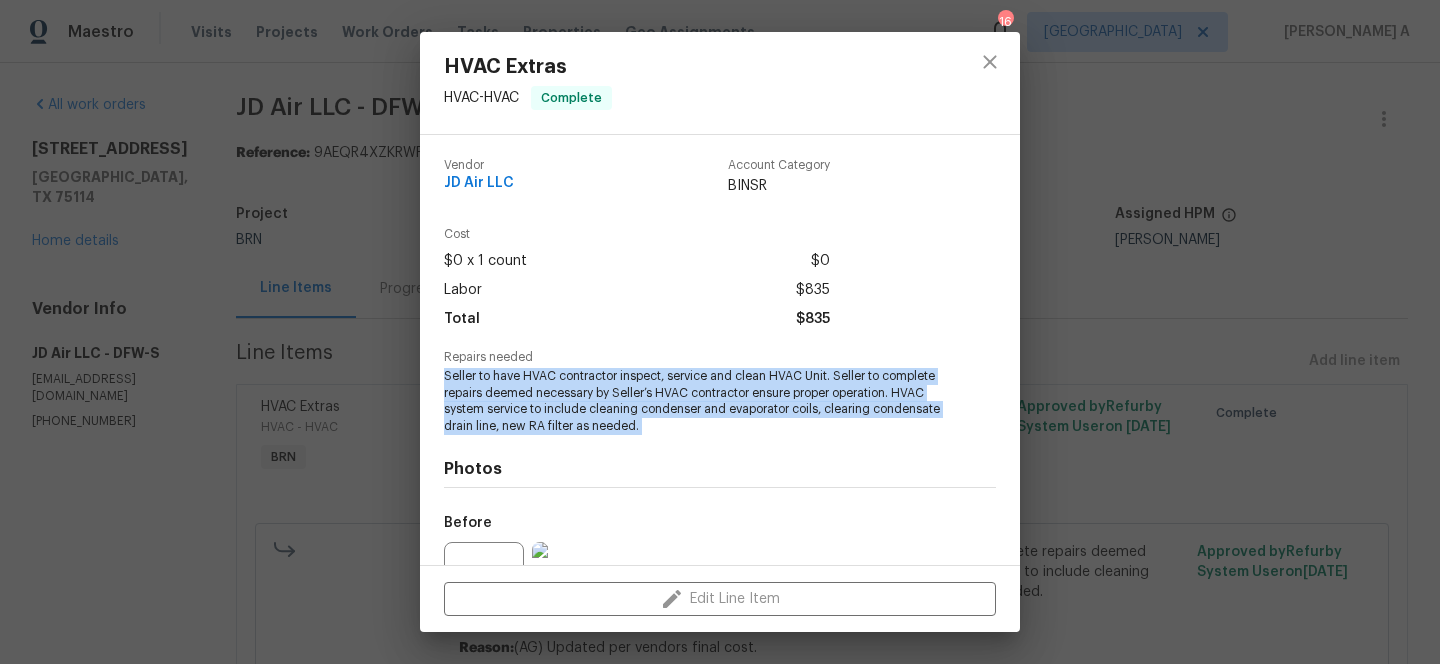 click on "Seller to have HVAC contractor inspect, service and clean HVAC Unit. Seller to complete repairs deemed necessary by Seller’s HVAC contractor ensure proper operation. HVAC system service to  include cleaning condenser and evaporator coils, clearing condensate drain line, new RA filter as needed." at bounding box center [692, 401] 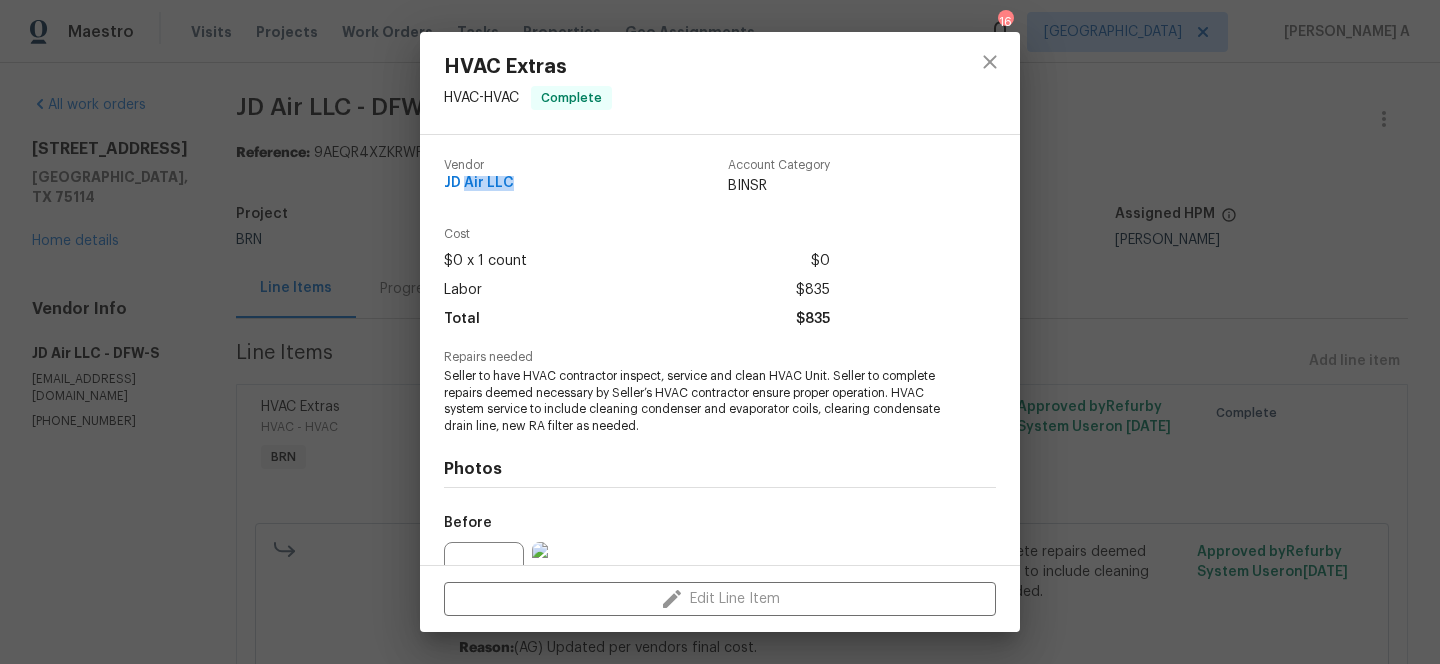 click on "Vendor JD Air LLC" at bounding box center [479, 177] 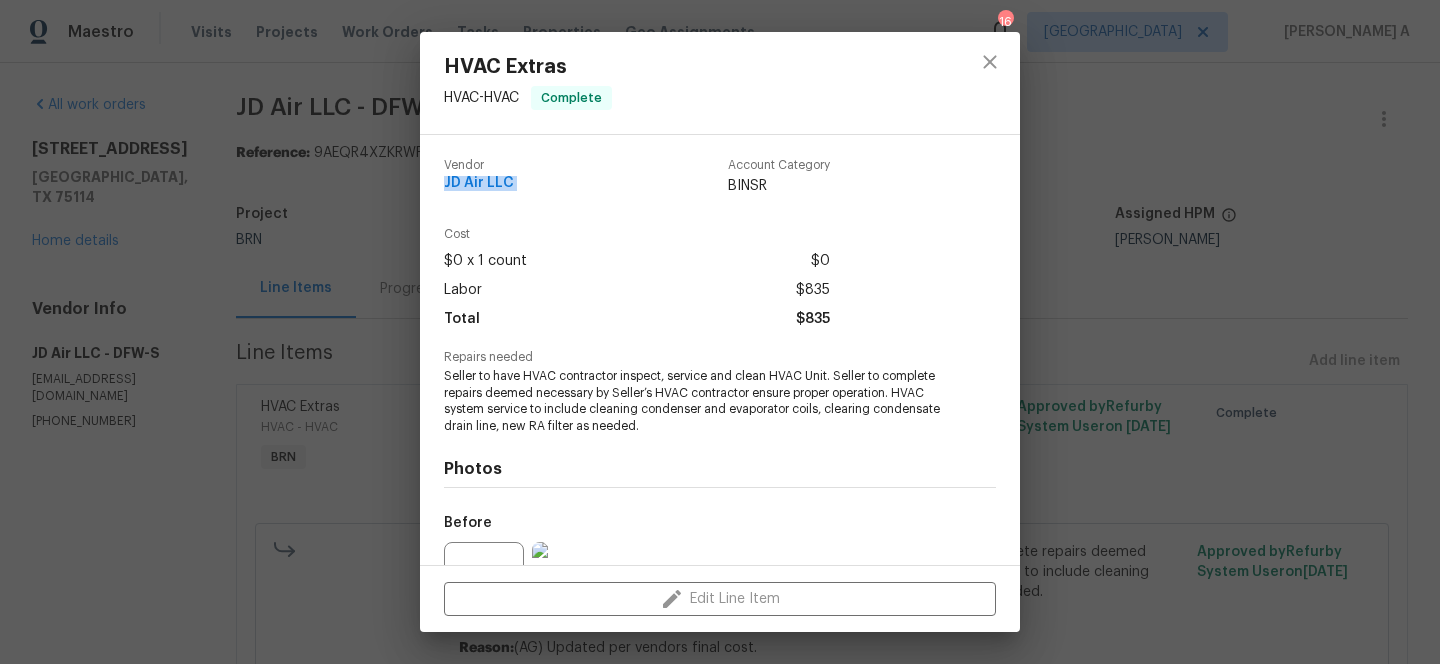 click on "JD Air LLC" at bounding box center (479, 183) 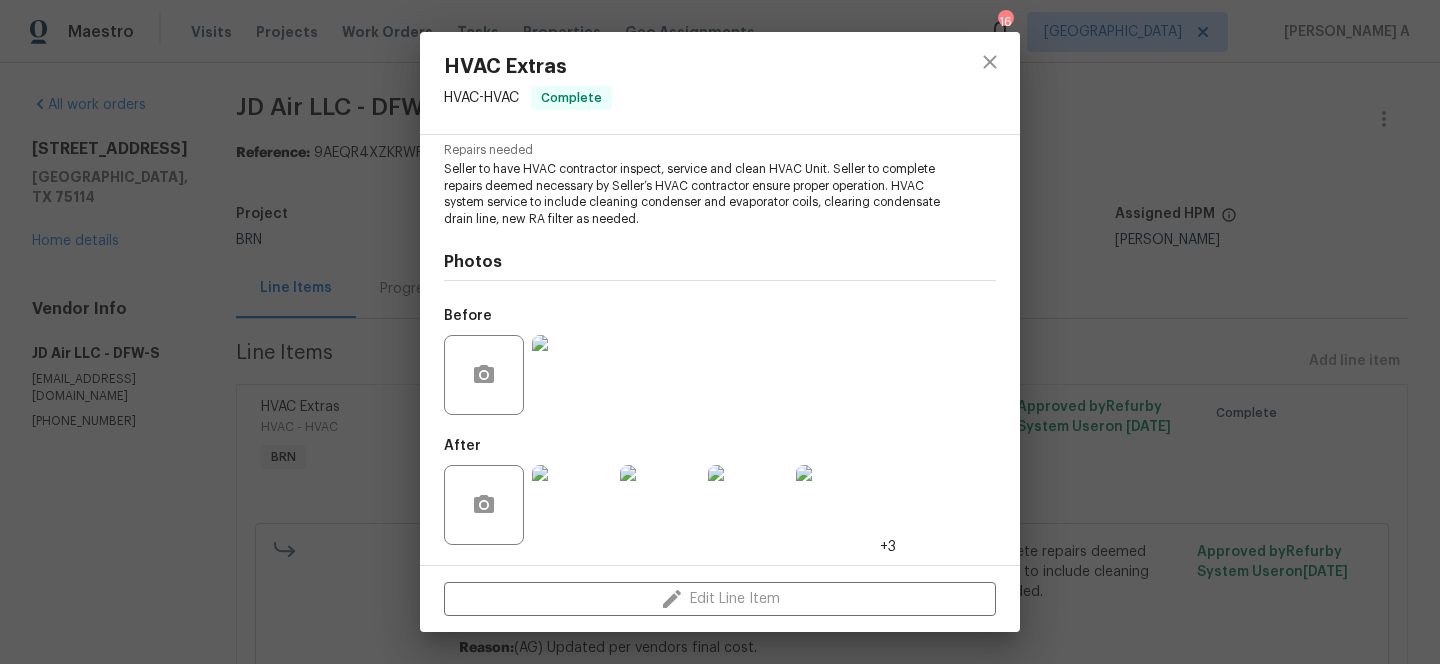 click at bounding box center [572, 375] 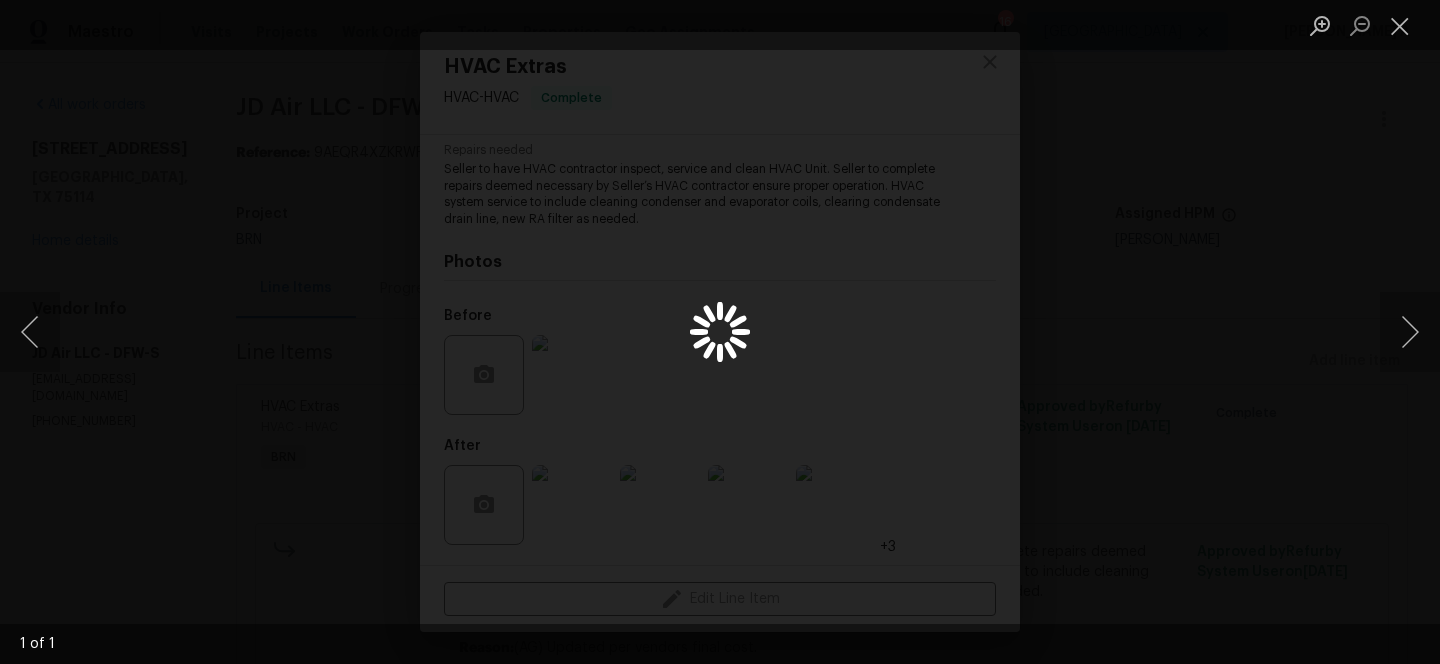 click at bounding box center (720, 332) 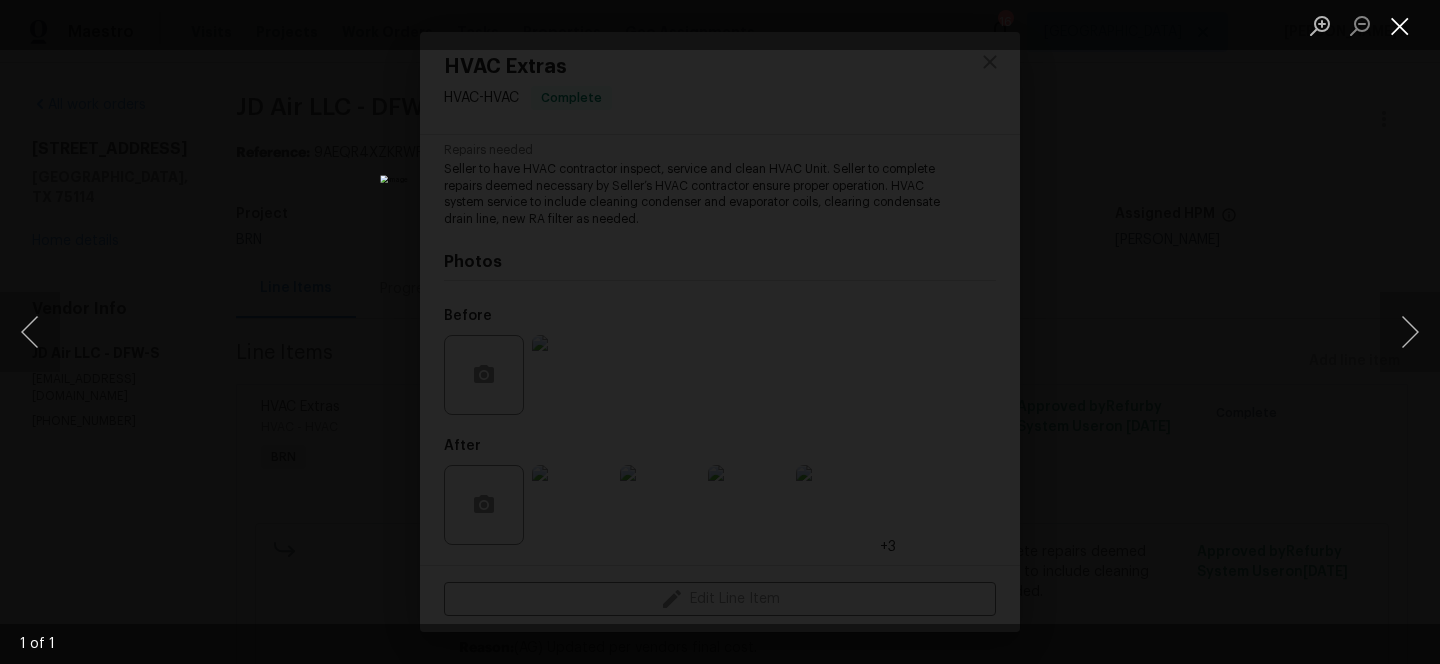 click at bounding box center [1400, 25] 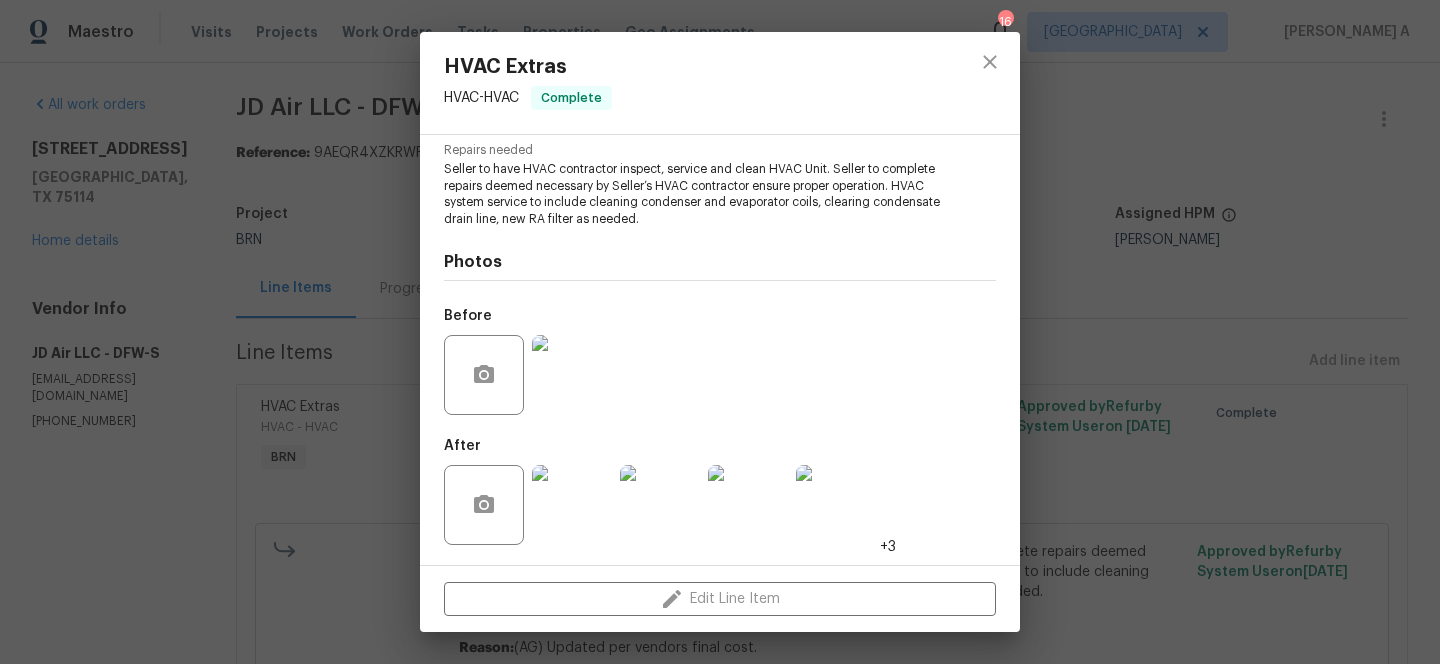 click at bounding box center [572, 505] 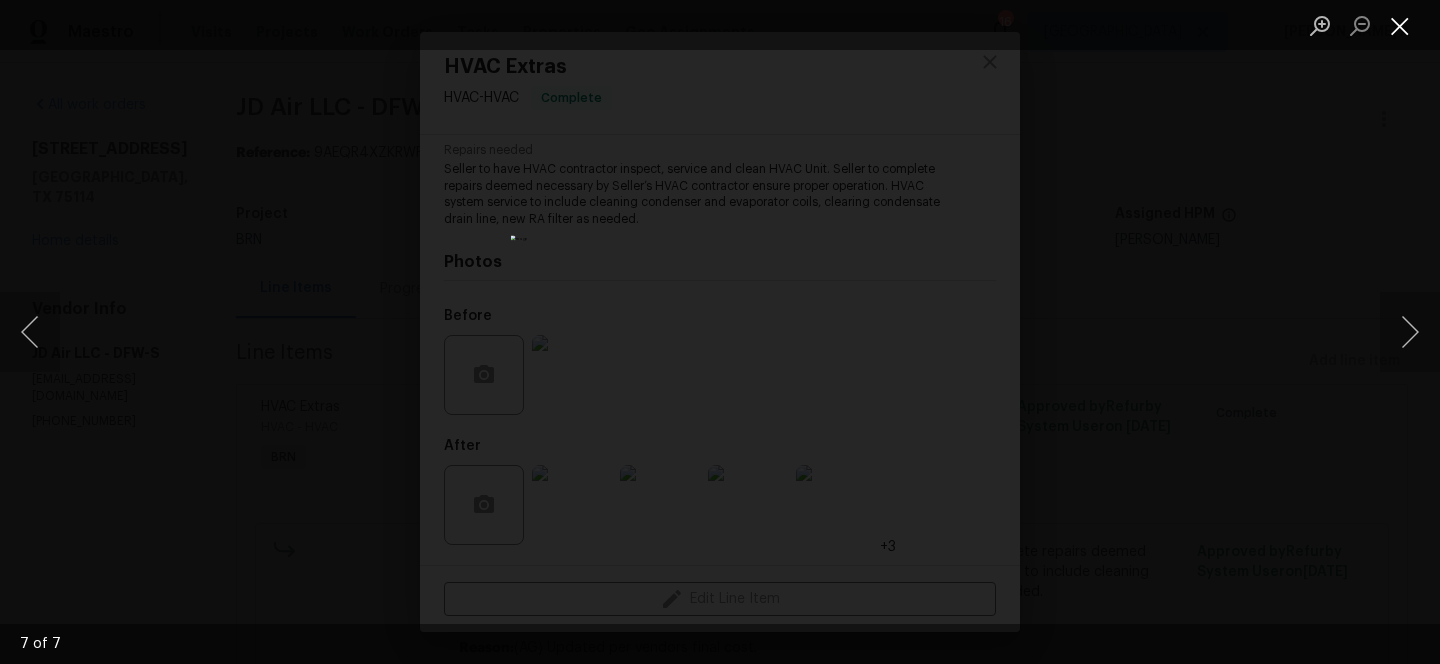 click at bounding box center (1400, 25) 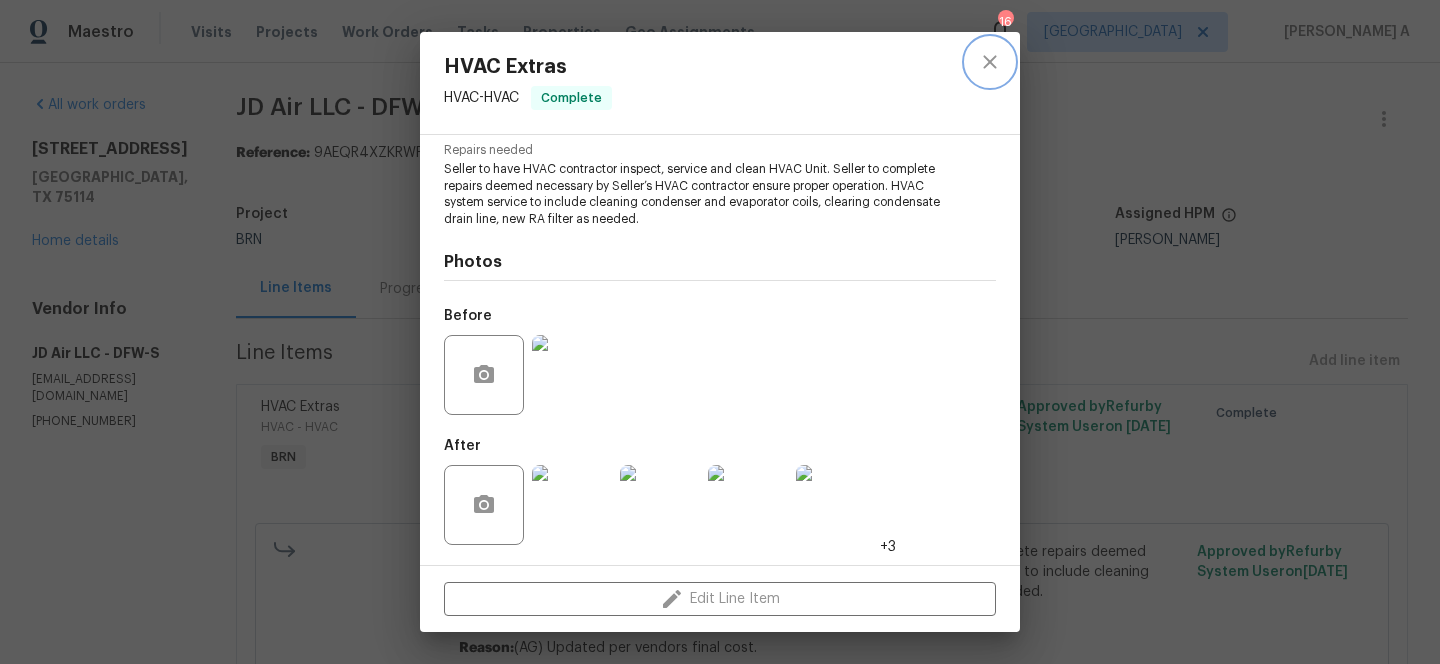 click at bounding box center (990, 62) 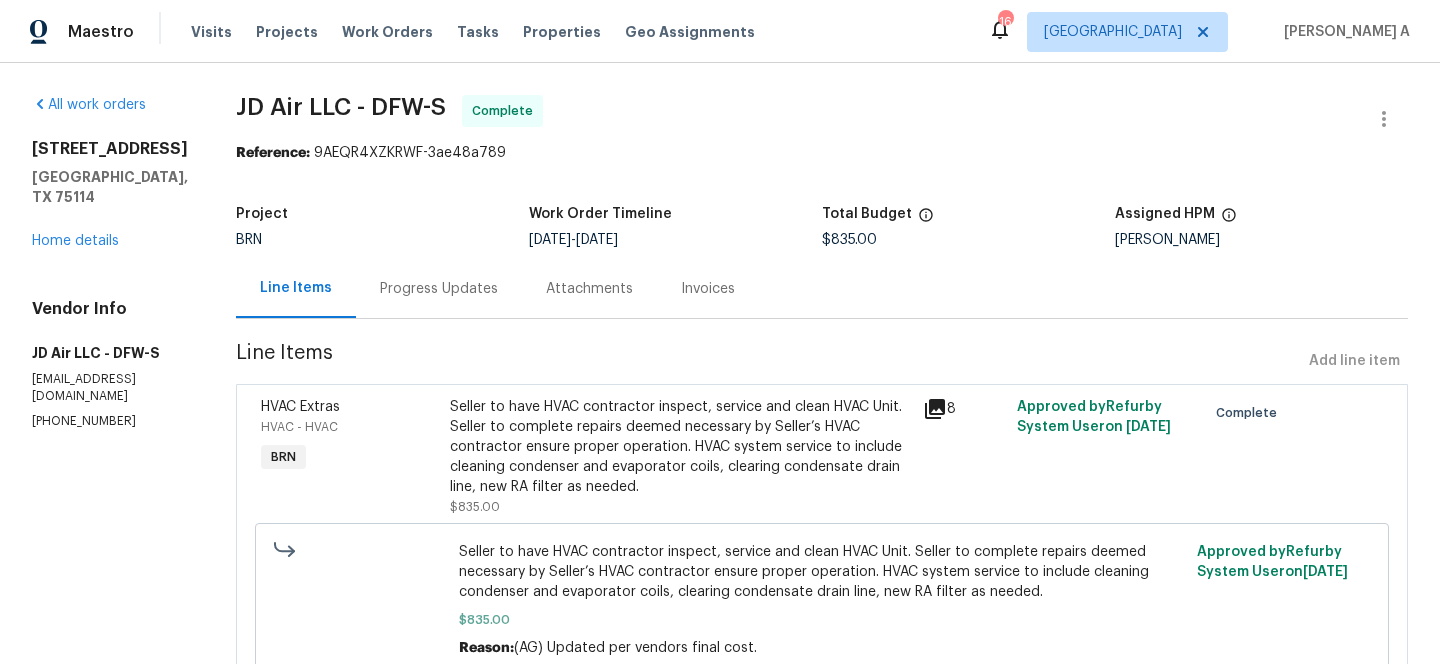 click on "Invoices" at bounding box center (708, 288) 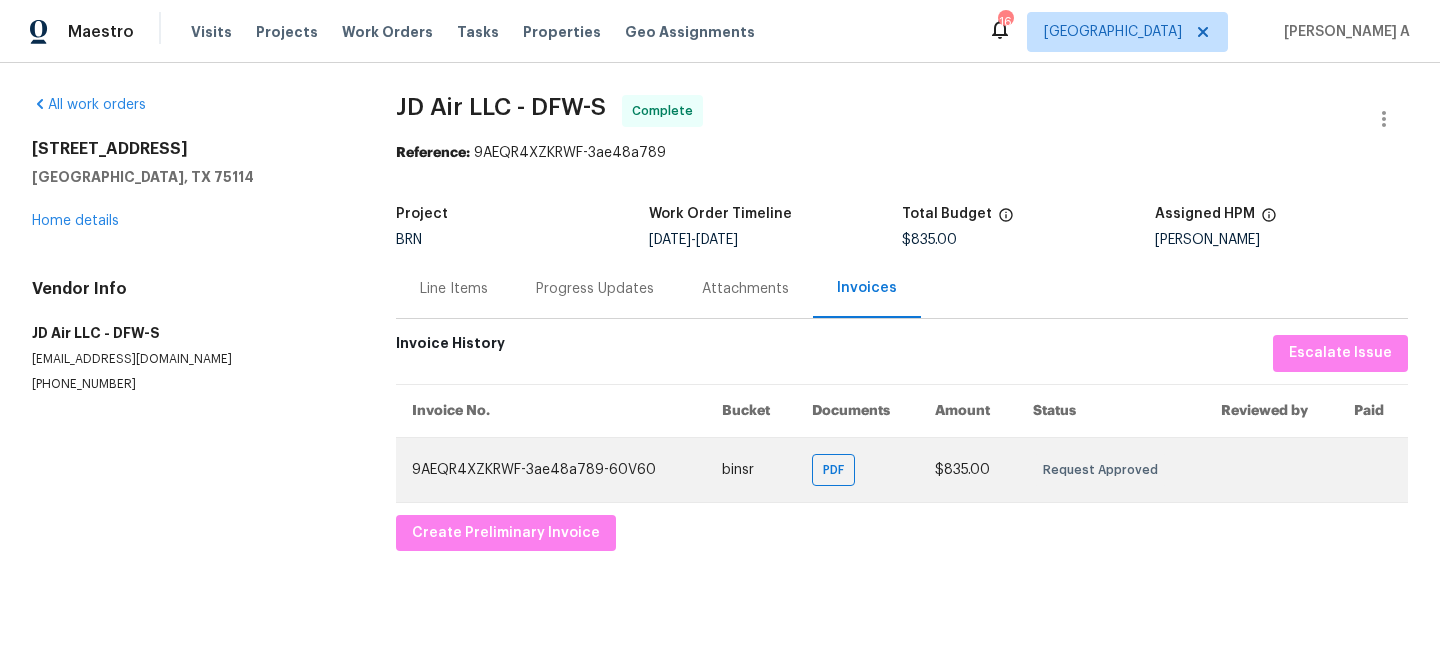 click on "PDF" at bounding box center [858, 469] 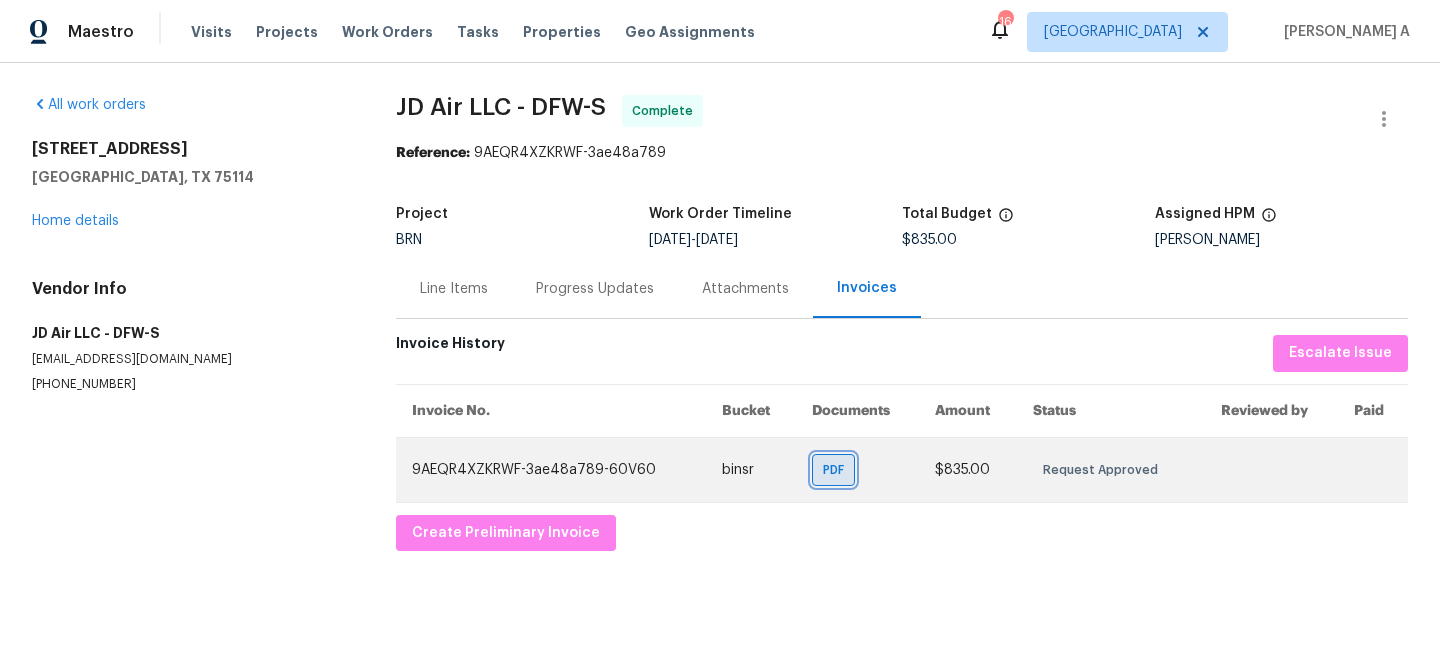 click on "PDF" at bounding box center [837, 470] 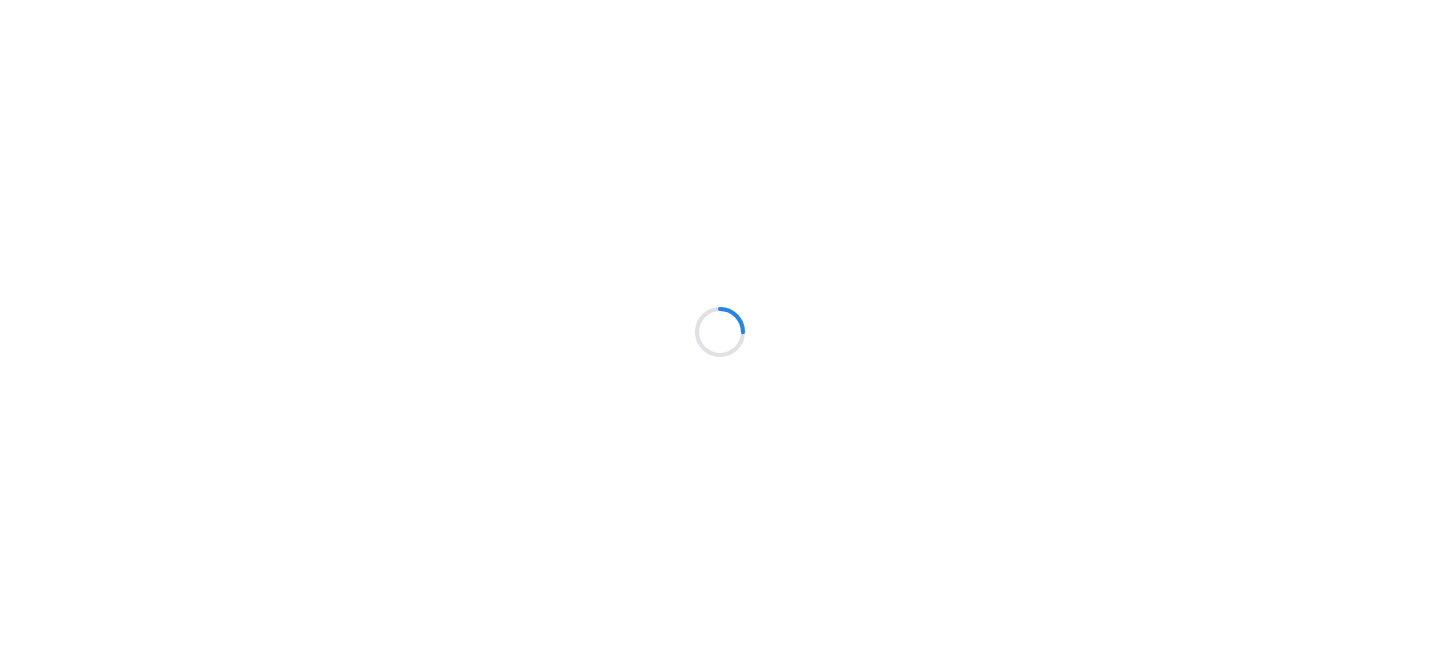 scroll, scrollTop: 0, scrollLeft: 0, axis: both 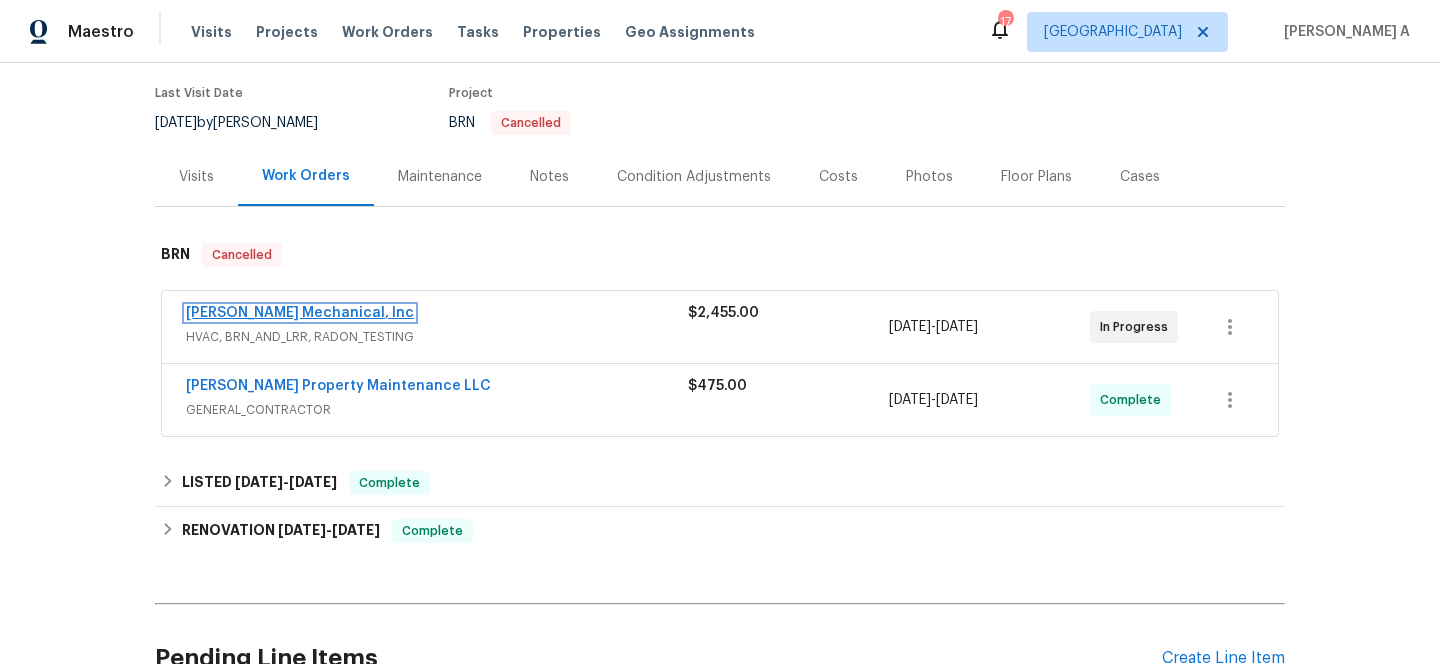 click on "[PERSON_NAME] Mechanical, Inc" at bounding box center (300, 313) 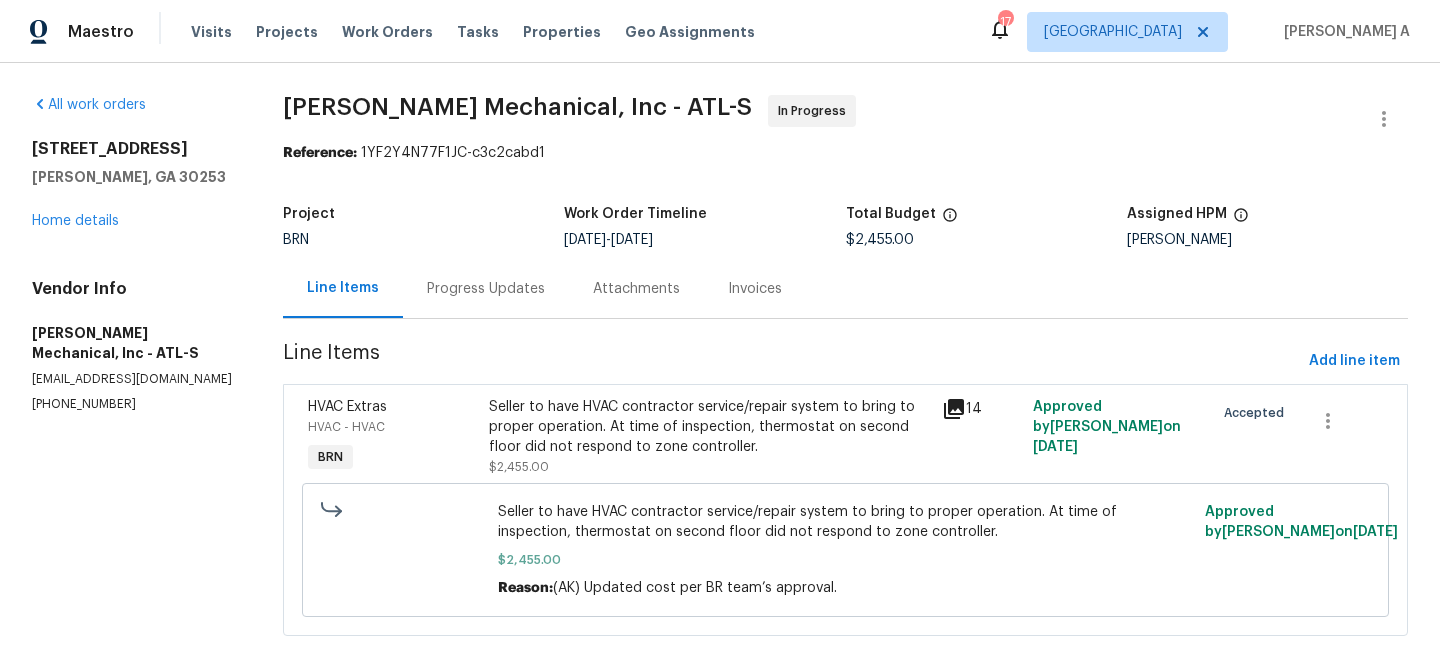 click on "Progress Updates" at bounding box center (486, 289) 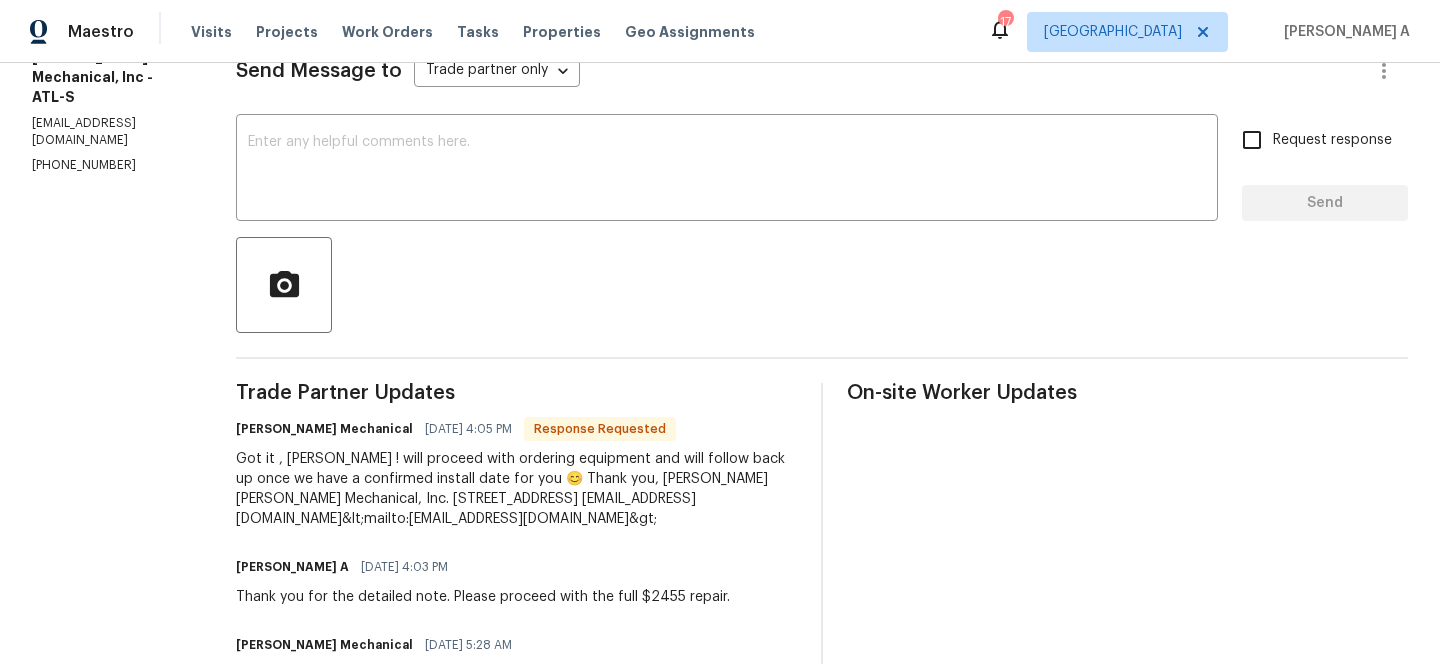 scroll, scrollTop: 267, scrollLeft: 0, axis: vertical 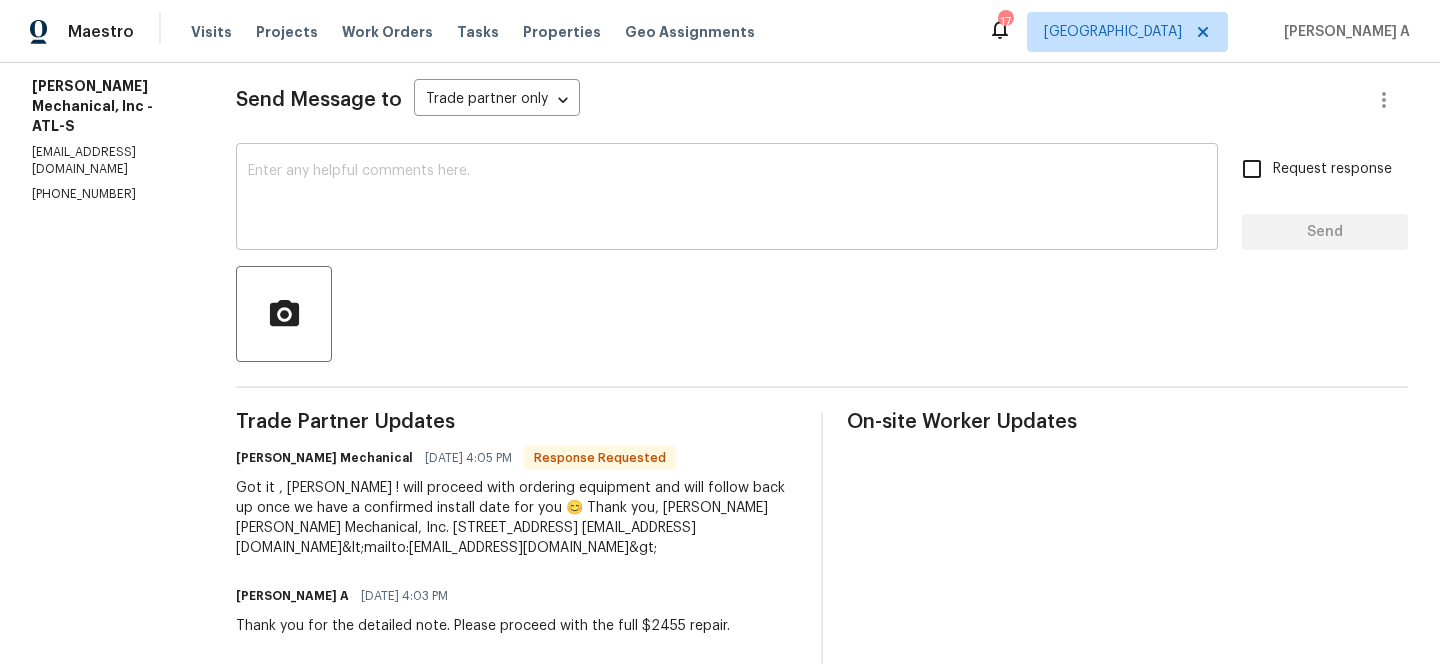 click at bounding box center (727, 199) 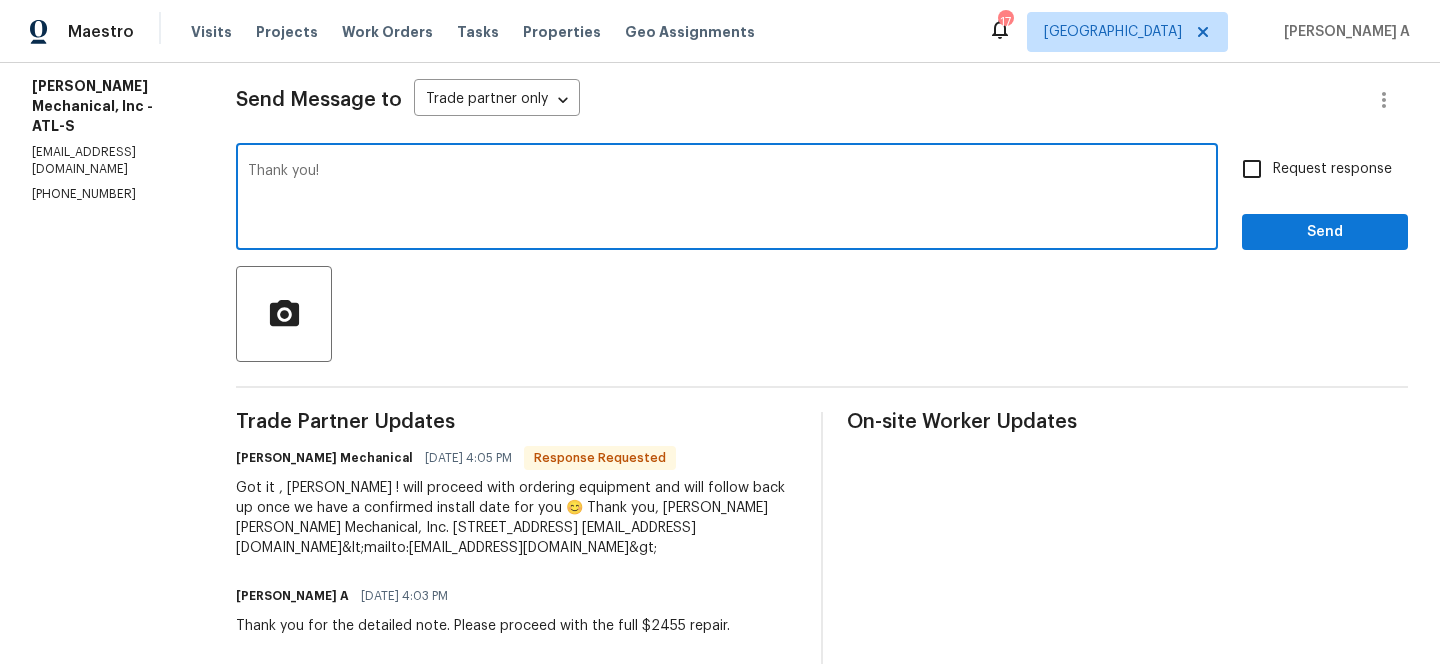 type on "Thank you!" 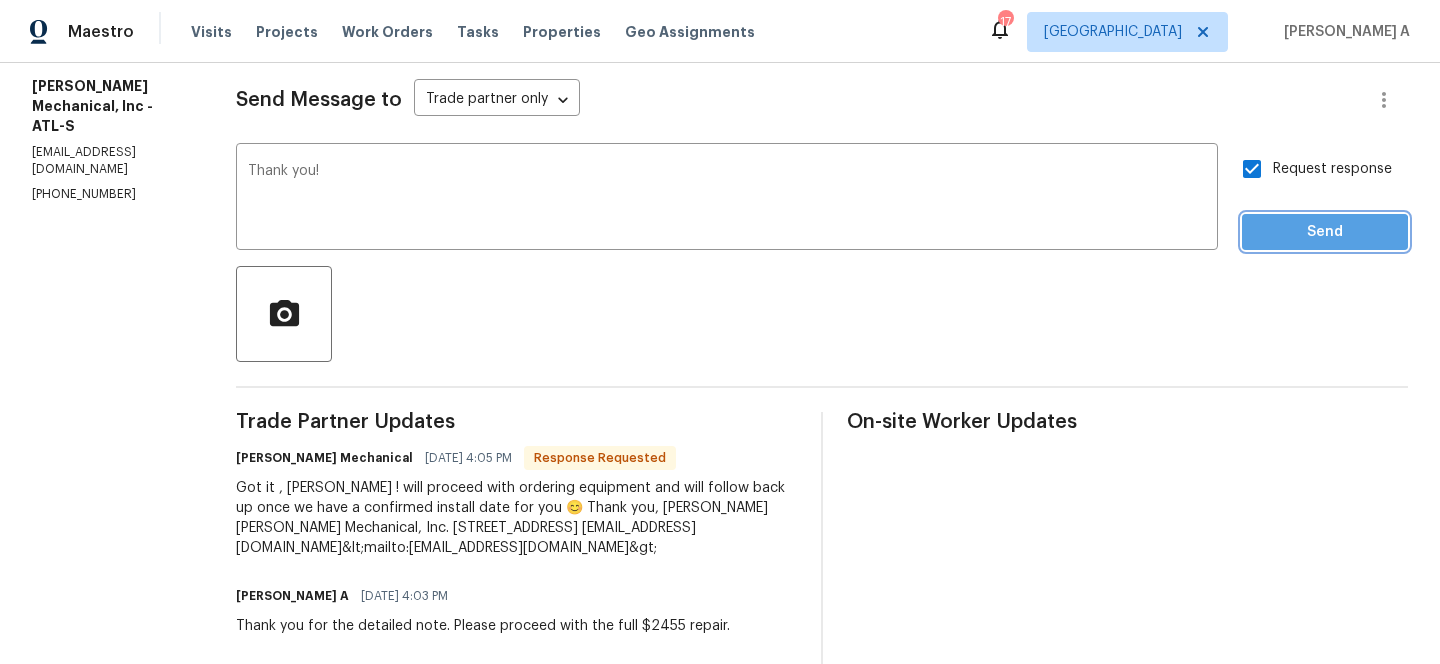 click on "Send" at bounding box center [1325, 232] 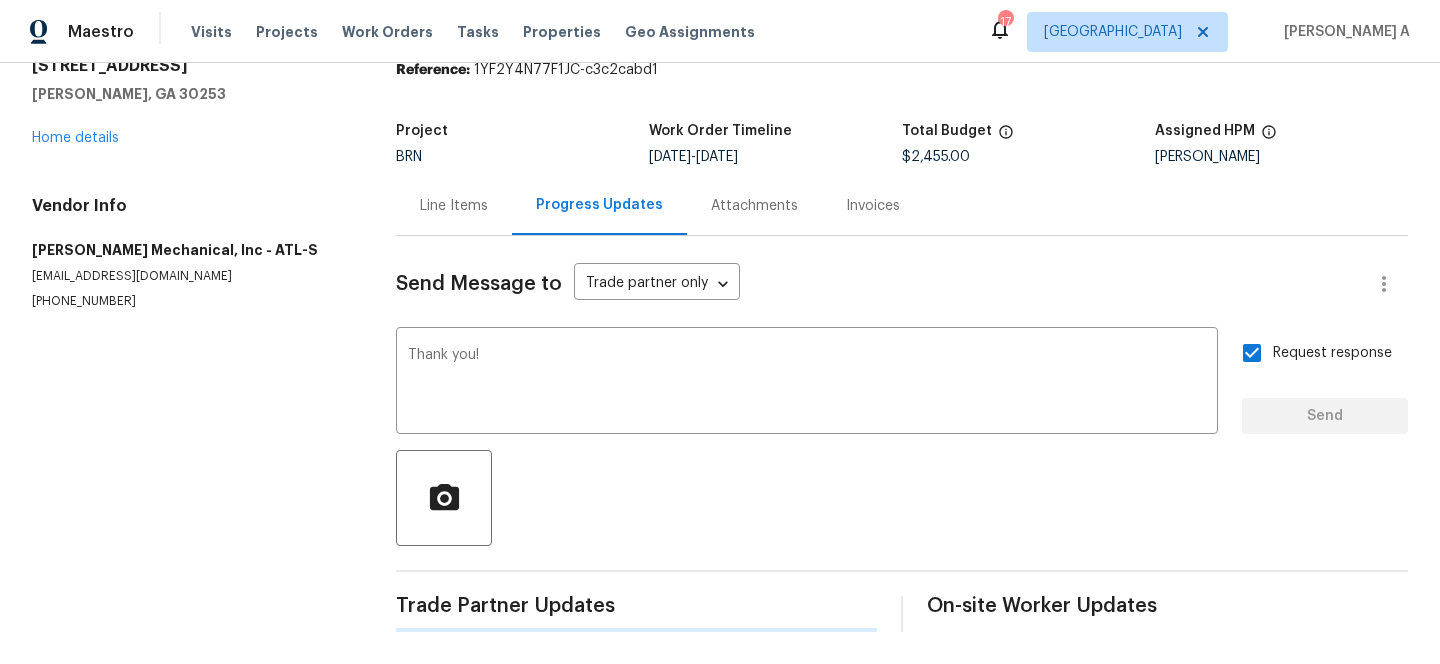 type 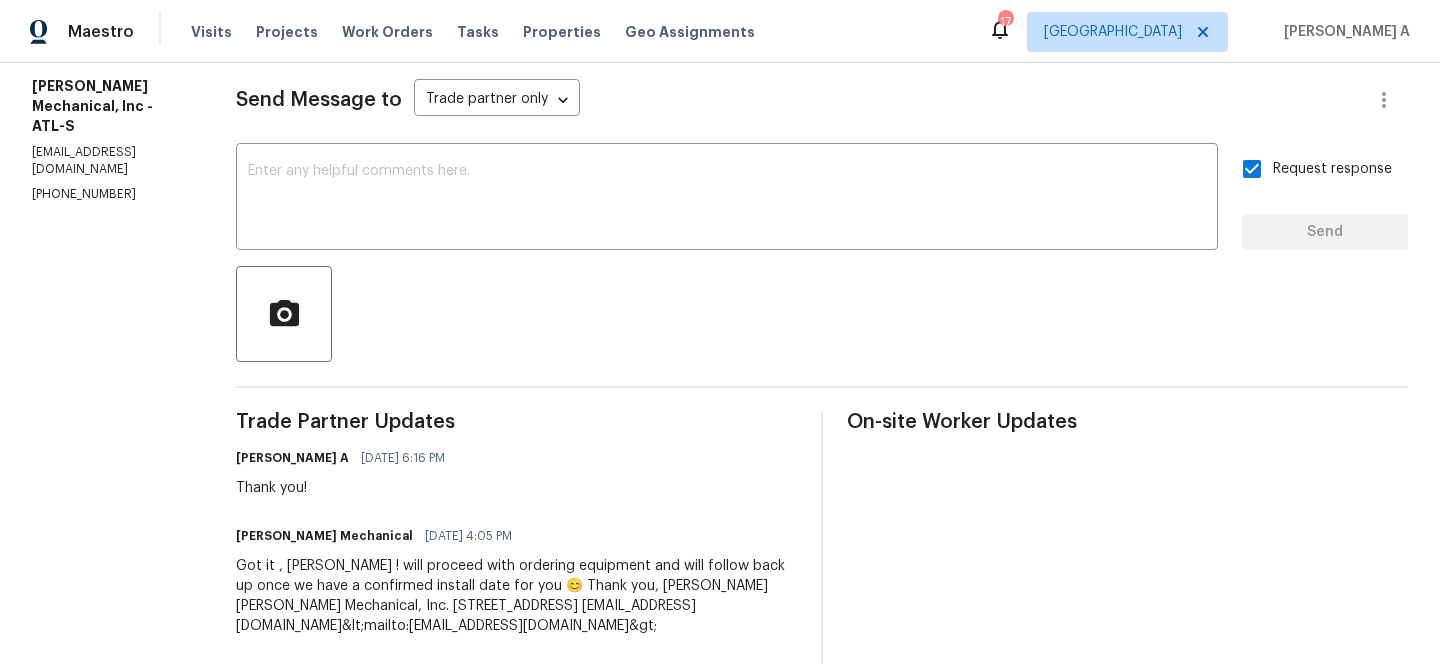 scroll, scrollTop: 0, scrollLeft: 0, axis: both 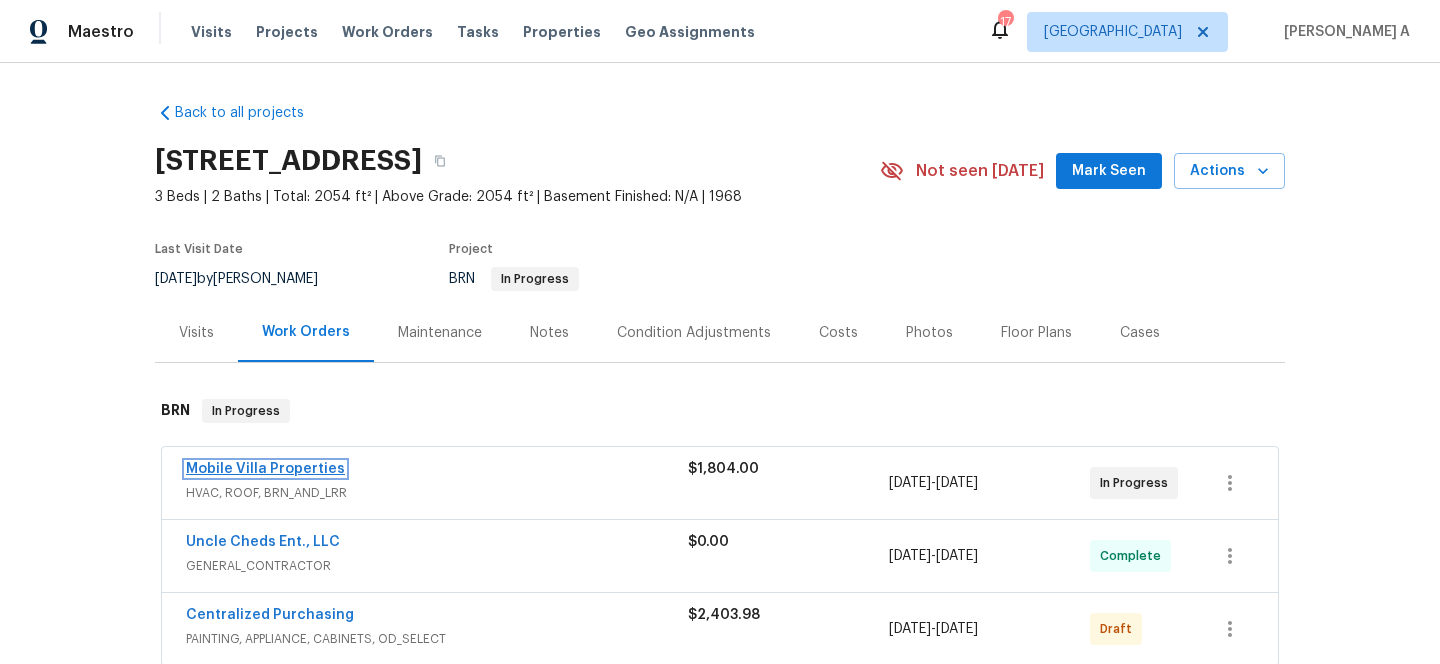 click on "Mobile Villa Properties" at bounding box center (265, 469) 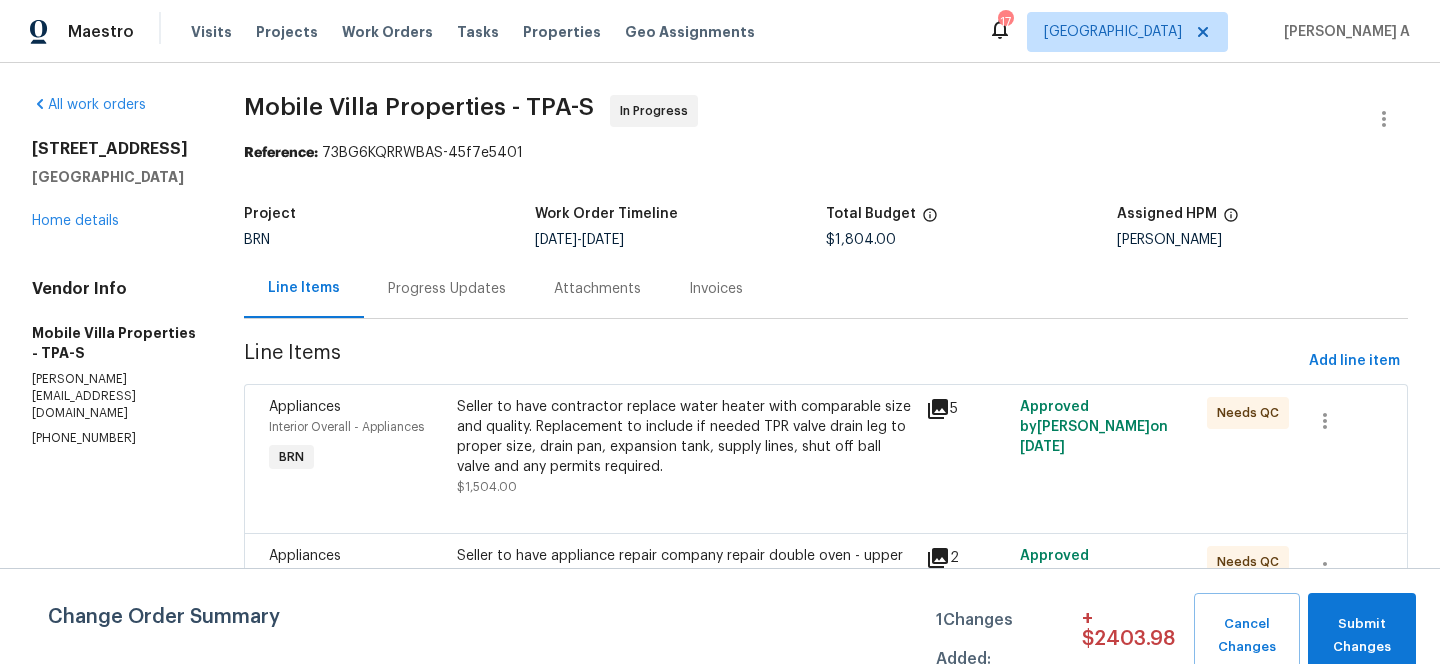 click on "Progress Updates" at bounding box center [447, 288] 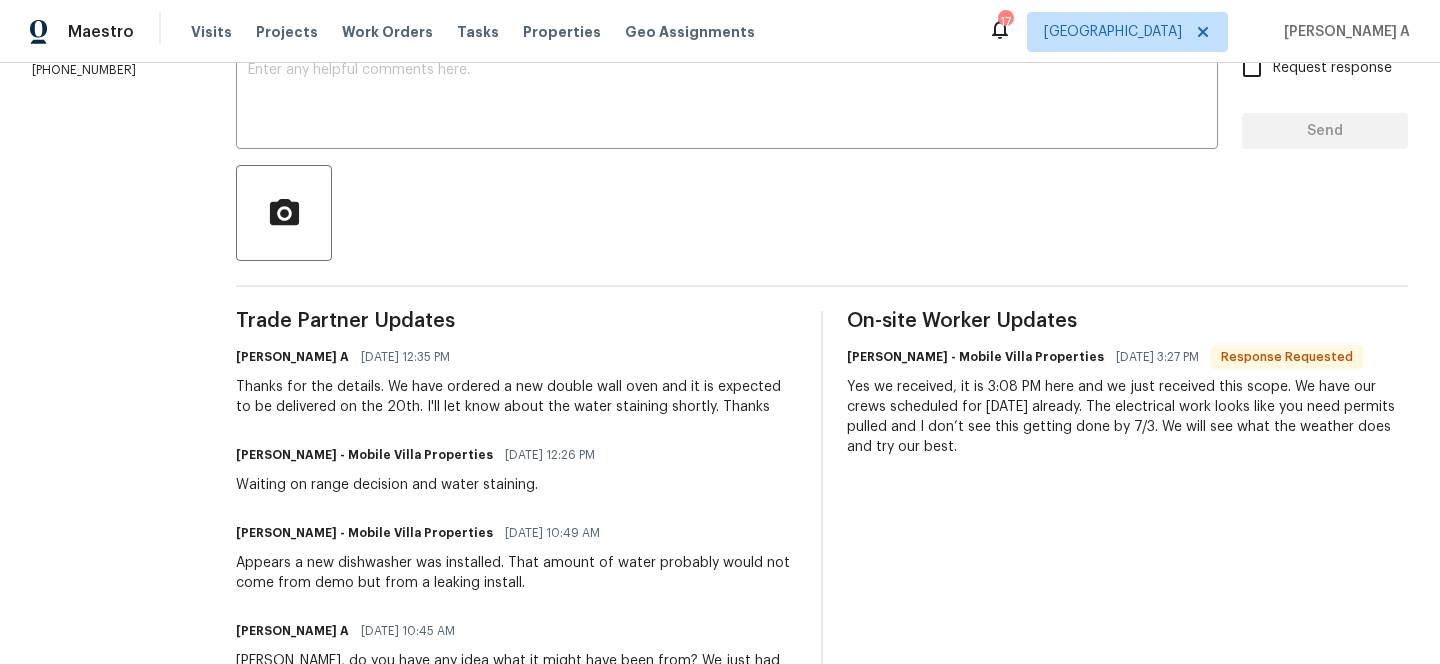 scroll, scrollTop: 254, scrollLeft: 0, axis: vertical 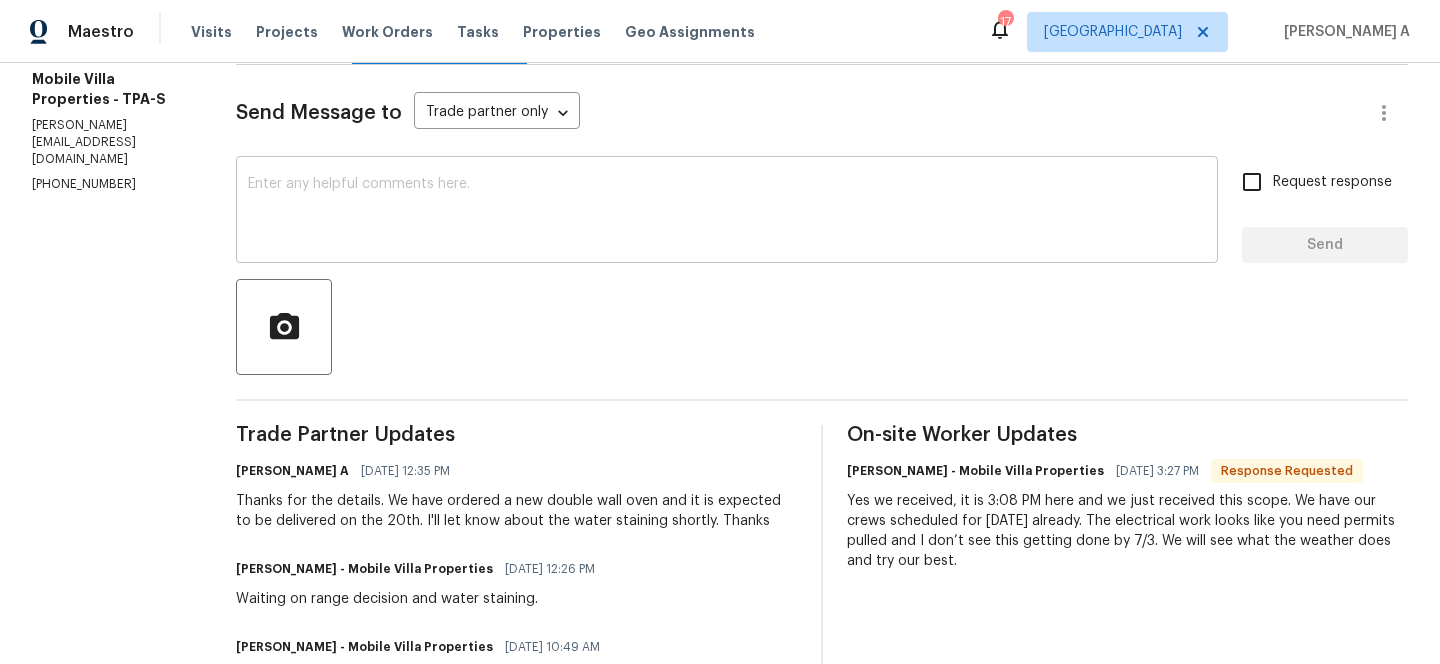 click at bounding box center (727, 212) 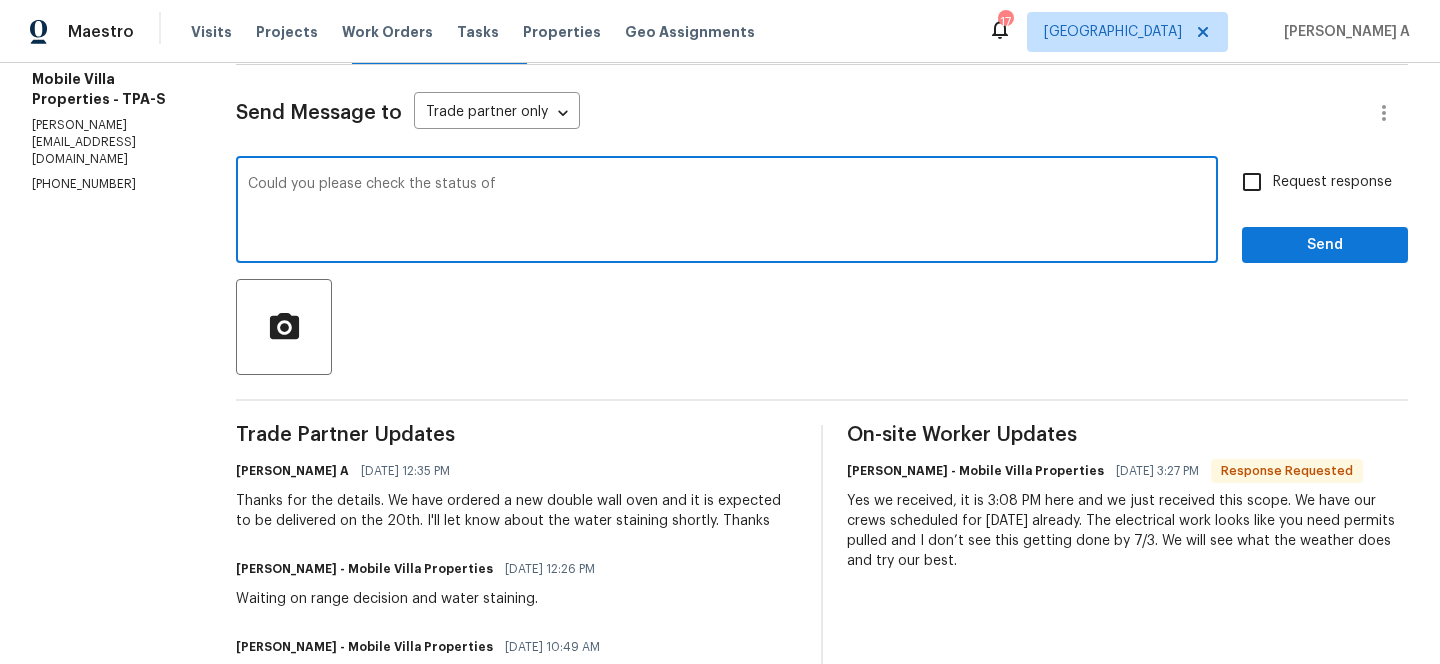 paste on "the area when installing the new double oven" 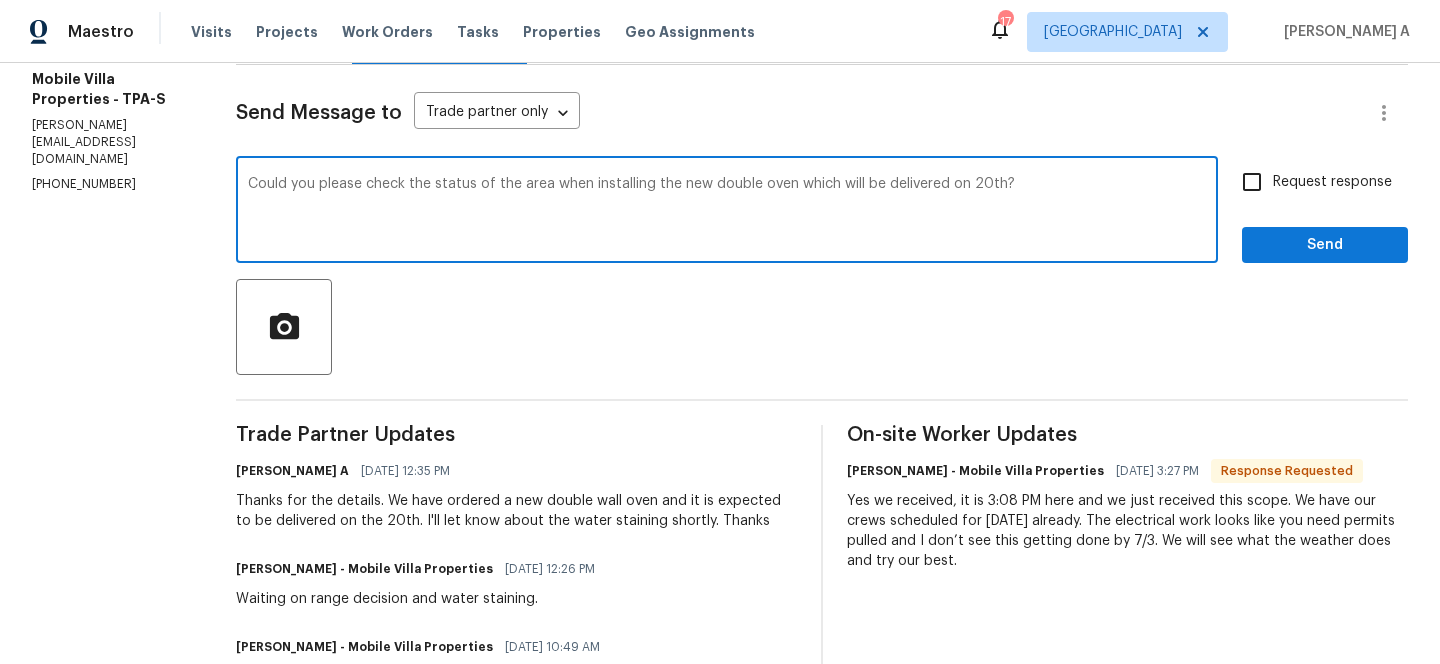 click on "Add Punctuation oven ," at bounding box center [0, 0] 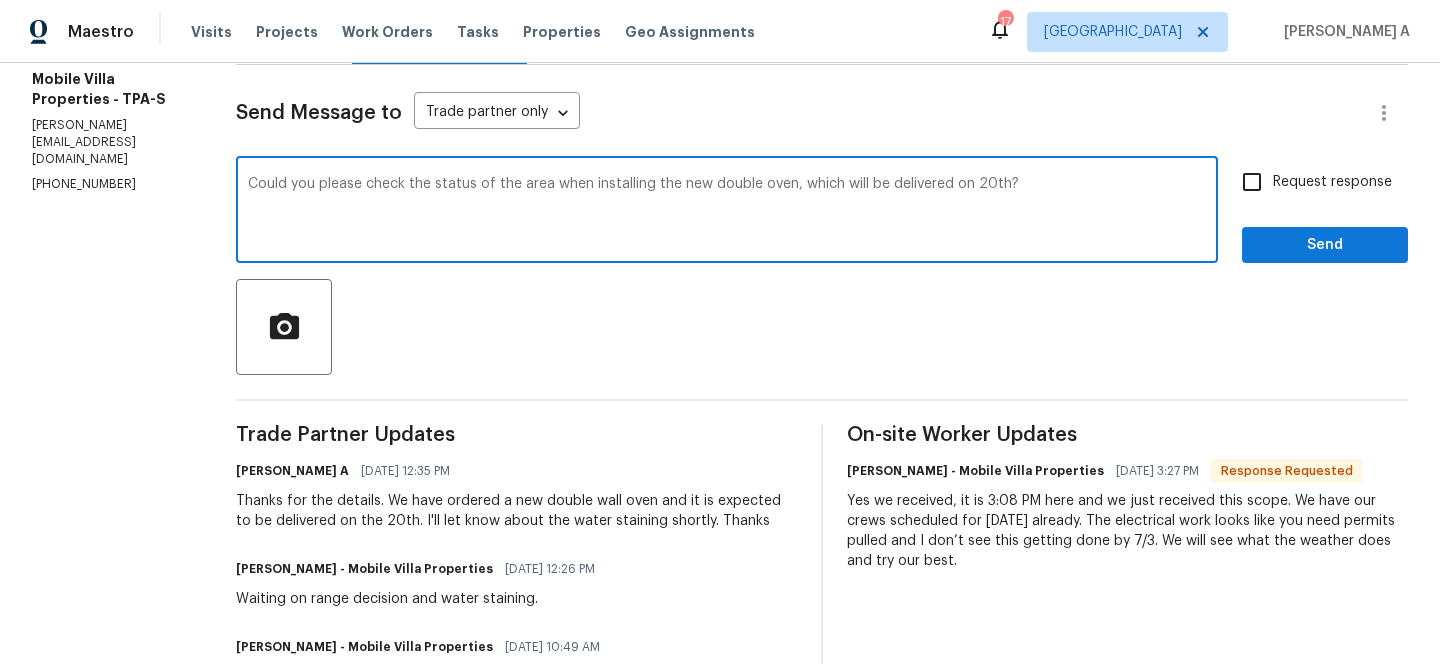 click on "Correct the article" at bounding box center (0, 0) 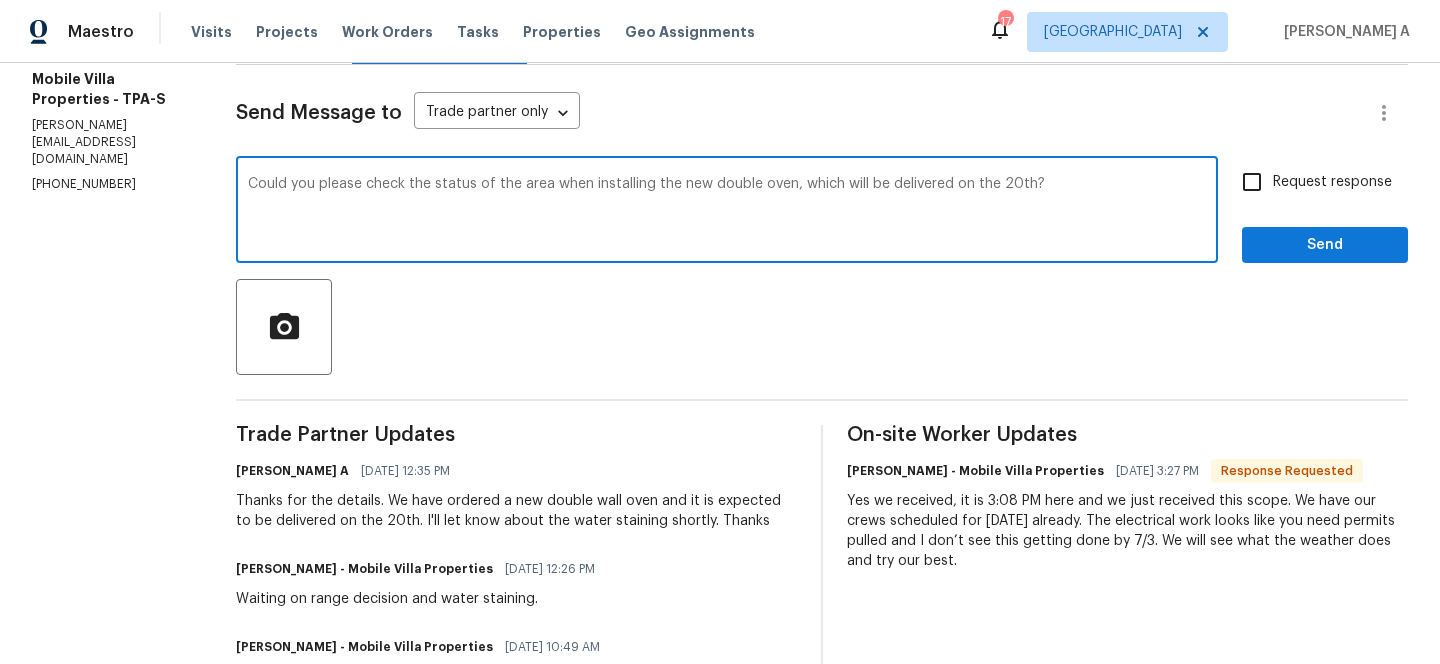 type on "Could you please check the status of the area when installing the new double oven, which will be delivered on the 20th?" 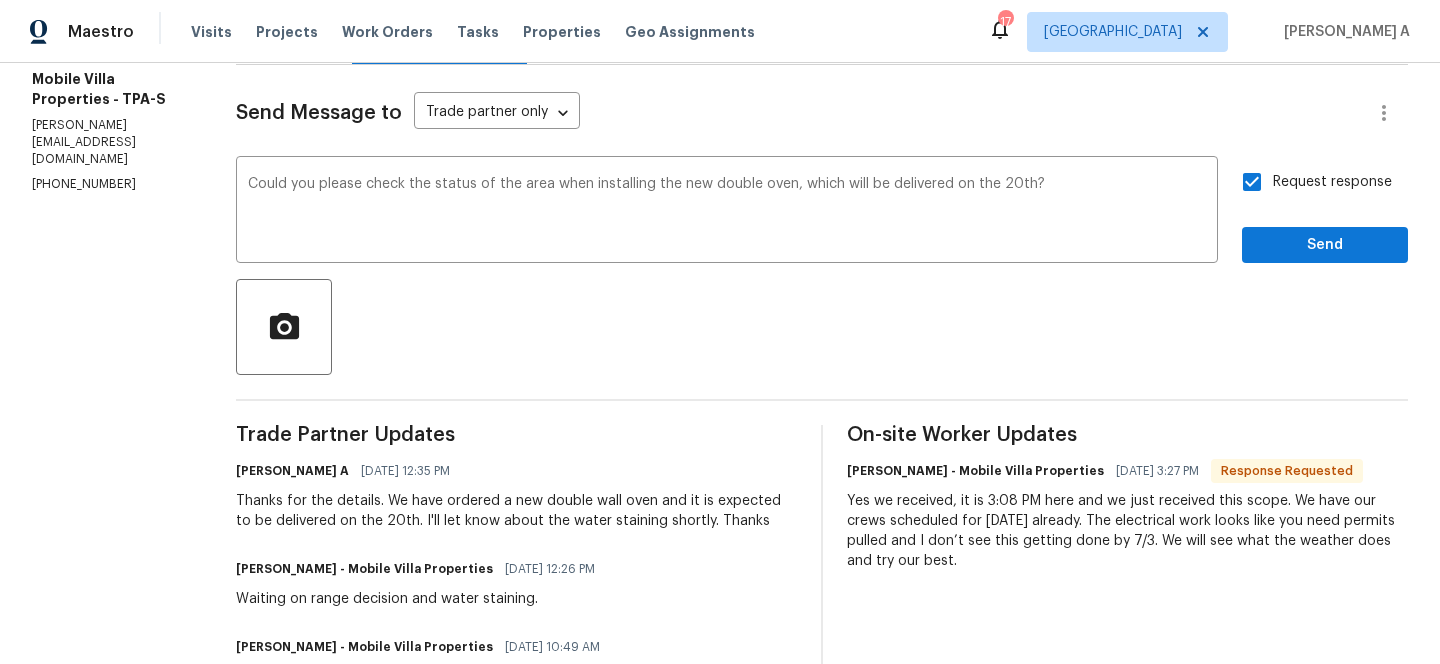 click on "Send Message to Trade partner only Trade partner only ​ Could you please check the status of the area when installing the new double oven, which will be delivered on the 20th? x ​ Request response Send Trade Partner Updates [PERSON_NAME] A [DATE] 12:35 PM Thanks for the details. We have ordered a new double wall oven and it is expected to be delivered on the 20th. I'll let know about the water staining shortly. Thanks [PERSON_NAME] - Mobile Villa Properties [DATE] 12:26 PM Waiting on range decision and water staining. [PERSON_NAME] - Mobile Villa Properties [DATE] 10:49 AM Appears a new dishwasher was installed. That amount of water probably would not come from demo but from a leaking install. [PERSON_NAME] A [DATE] 10:45 AM [PERSON_NAME], do you have any idea what it might have been from? We just had another trade partner haul off the old dishwasher—could it be from that? [PERSON_NAME] A [DATE] 3:19 PM Let me check on the stain. [PERSON_NAME] A [DATE] 3:18 PM Thank you!" at bounding box center [822, 1277] 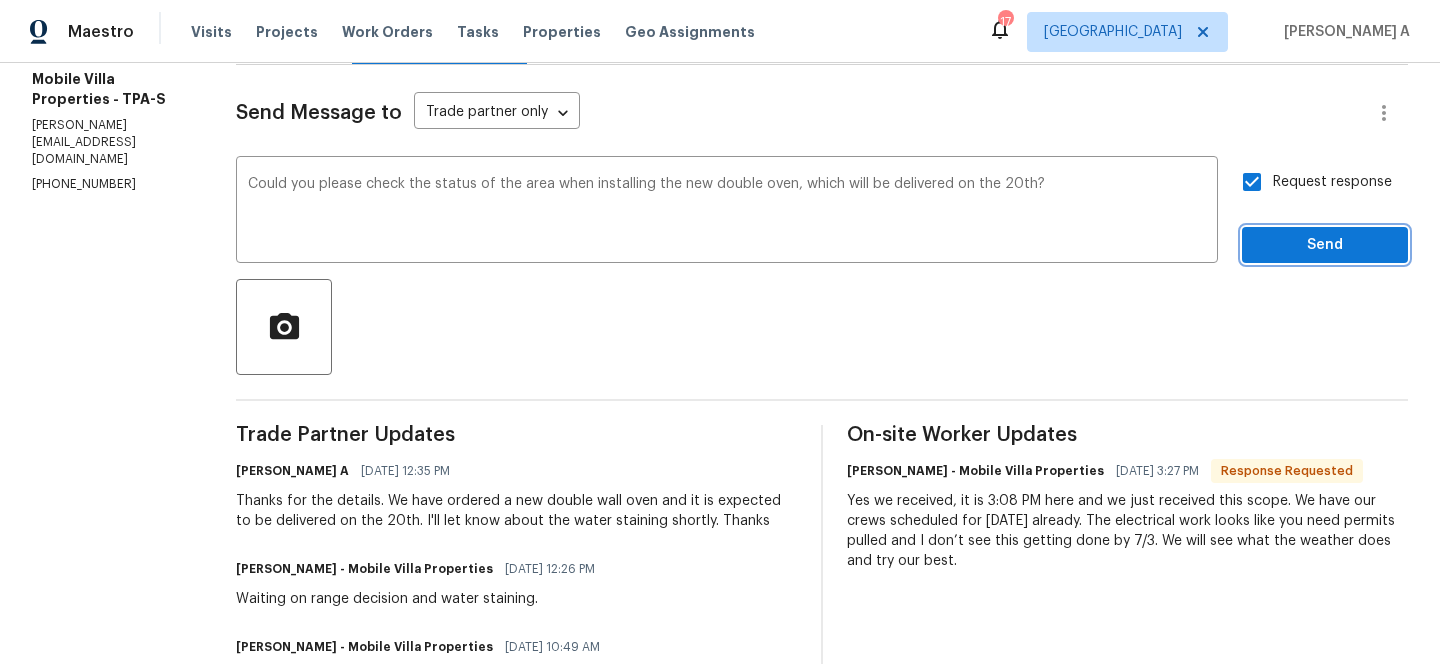 click on "Send" at bounding box center [1325, 245] 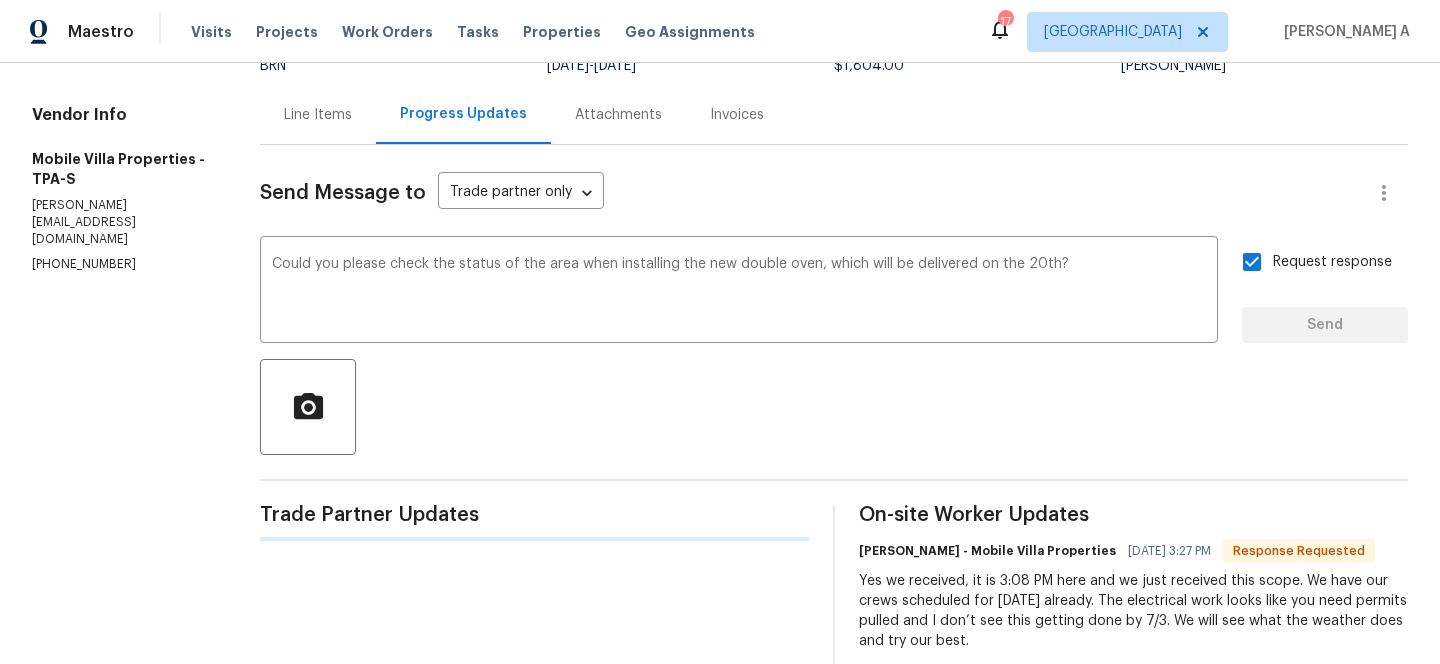 type 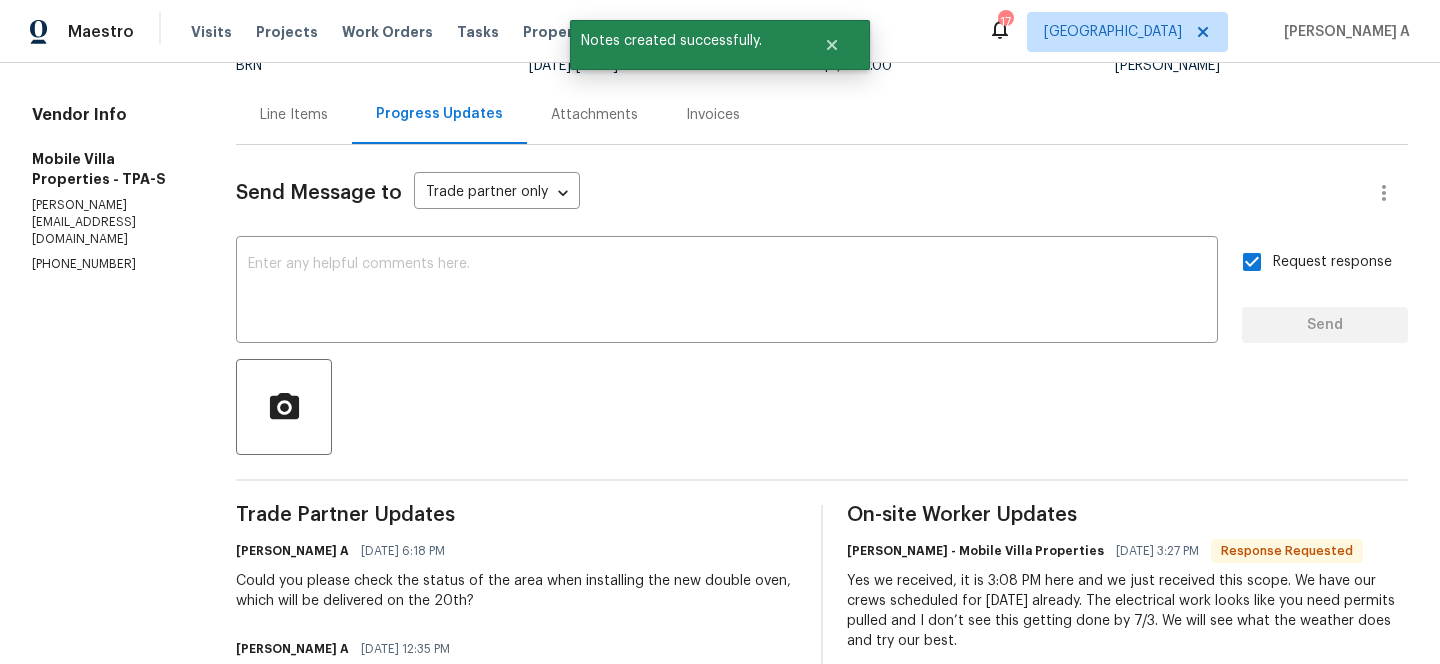 scroll, scrollTop: 254, scrollLeft: 0, axis: vertical 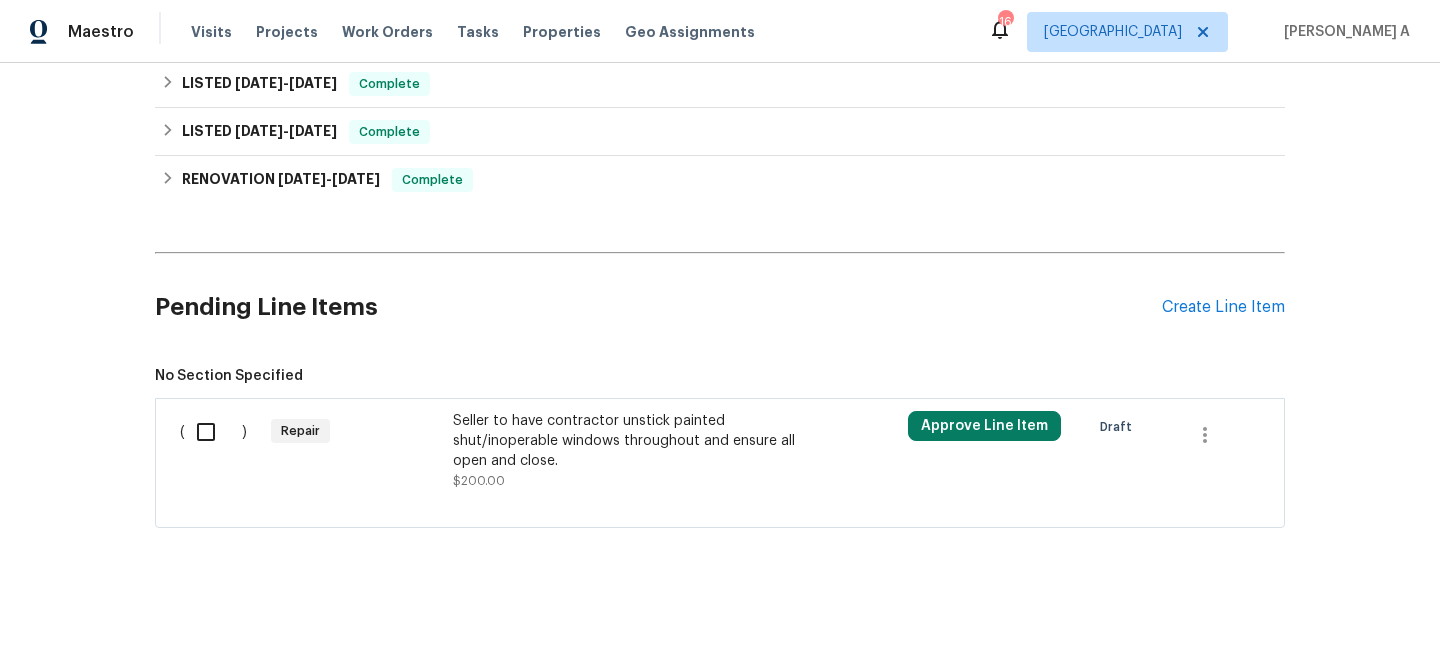 click on "Seller to have contractor unstick painted shut/inoperable windows throughout and ensure all open and close." at bounding box center [629, 441] 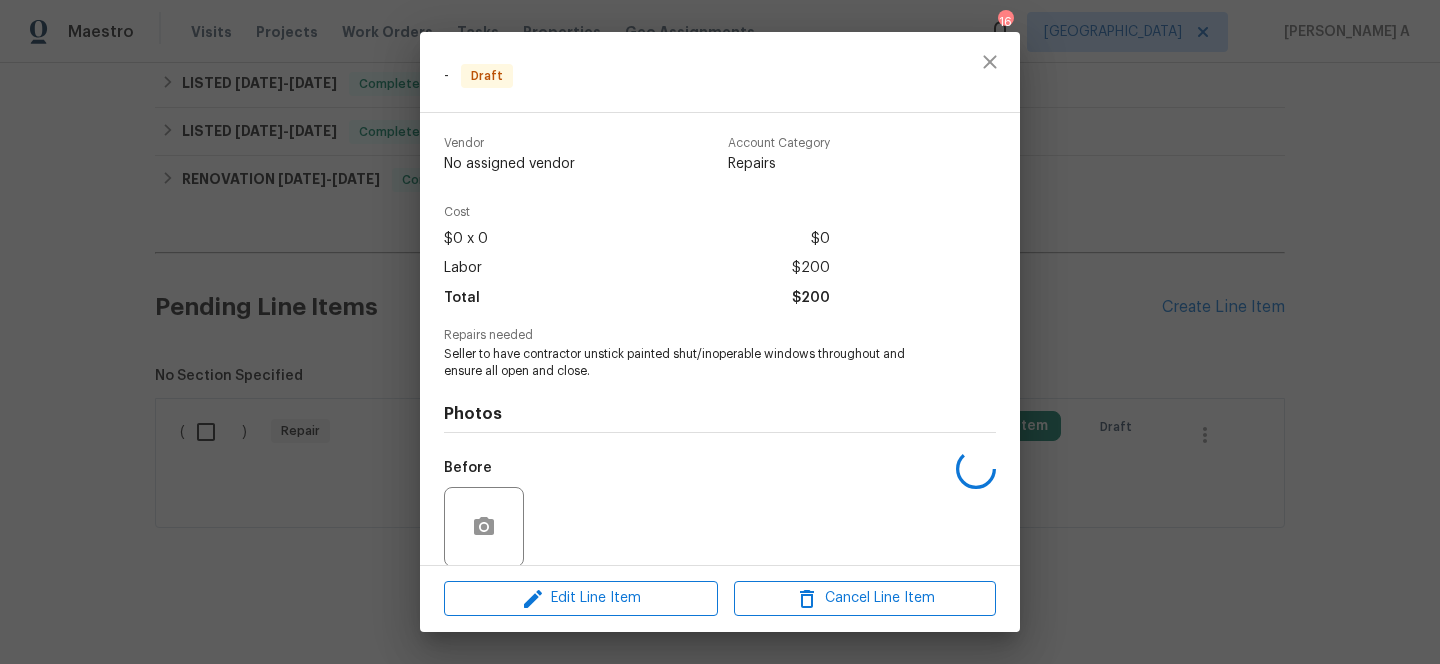 scroll, scrollTop: 151, scrollLeft: 0, axis: vertical 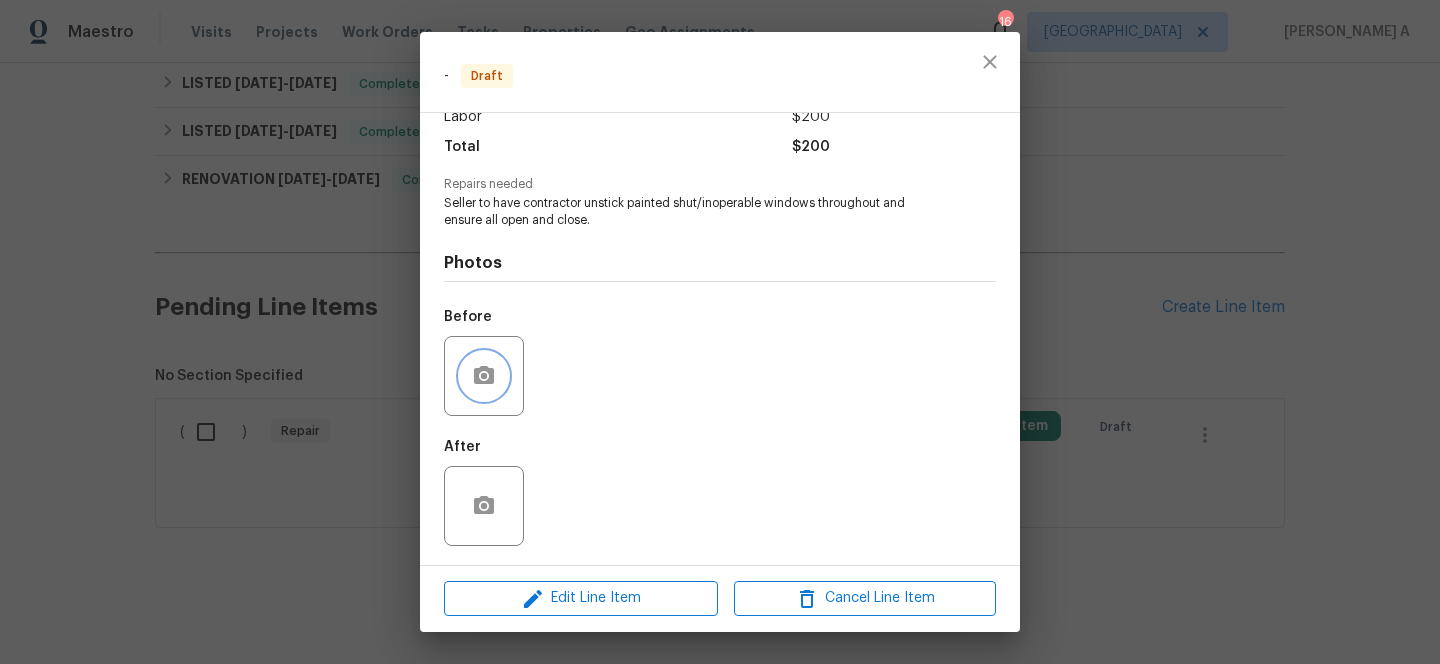 click 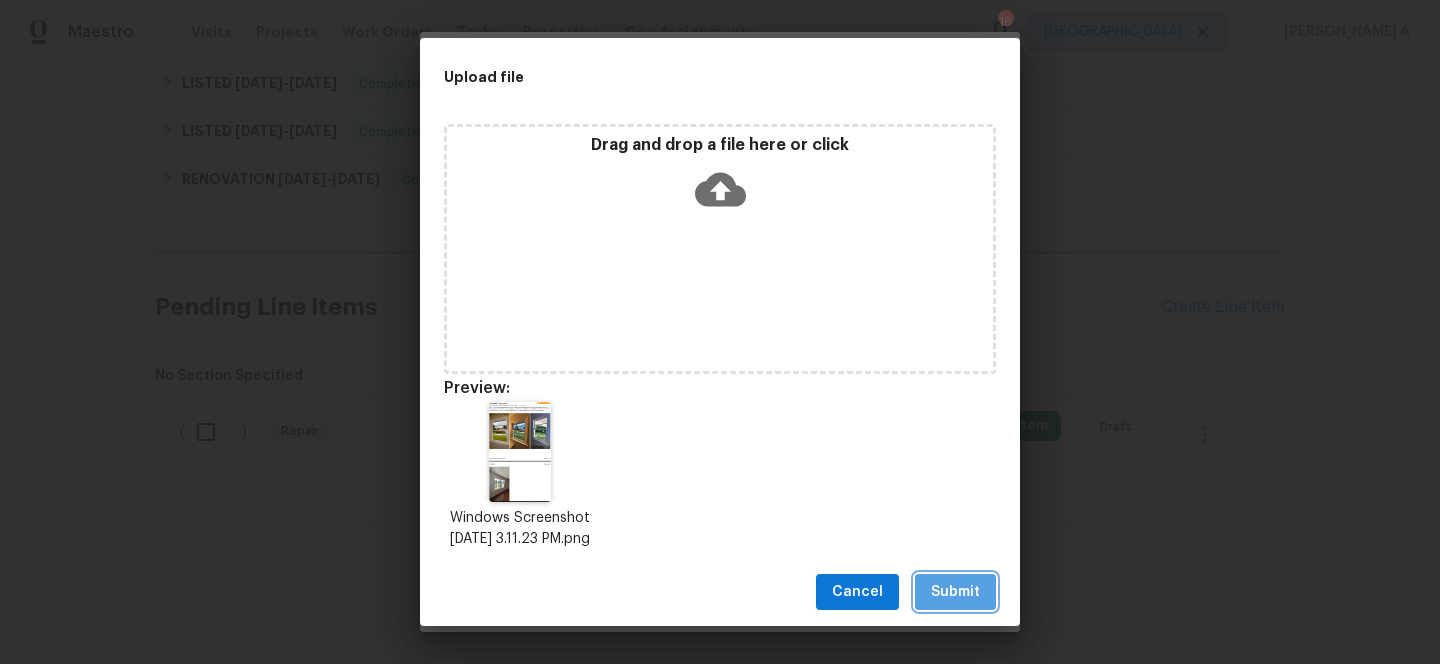 click on "Submit" at bounding box center (955, 592) 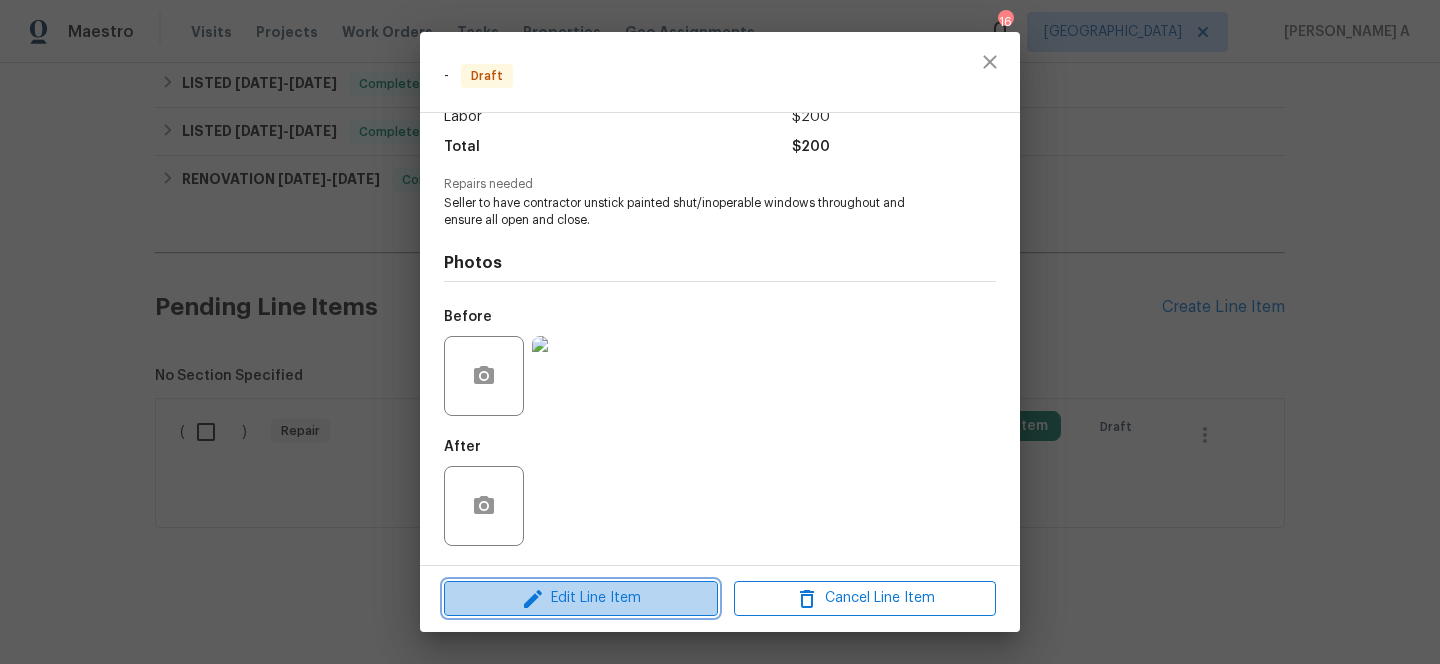 click on "Edit Line Item" at bounding box center [581, 598] 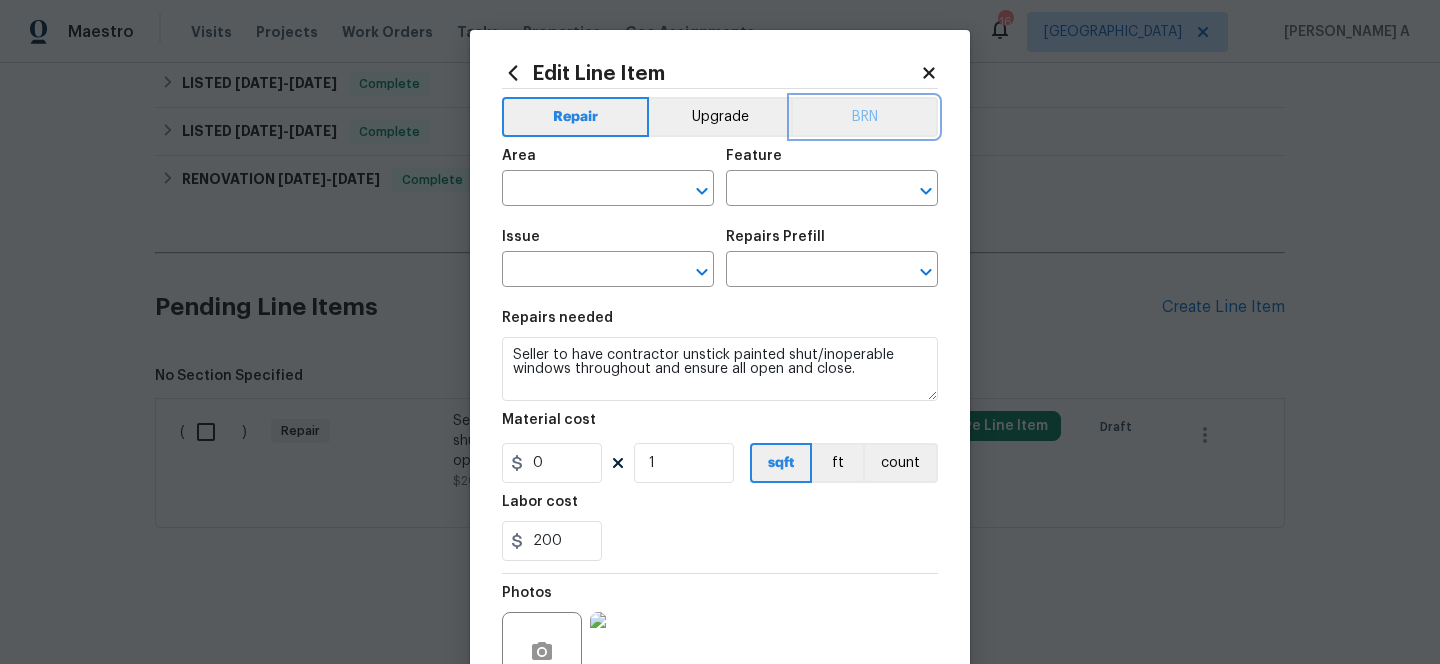 click on "BRN" at bounding box center (864, 117) 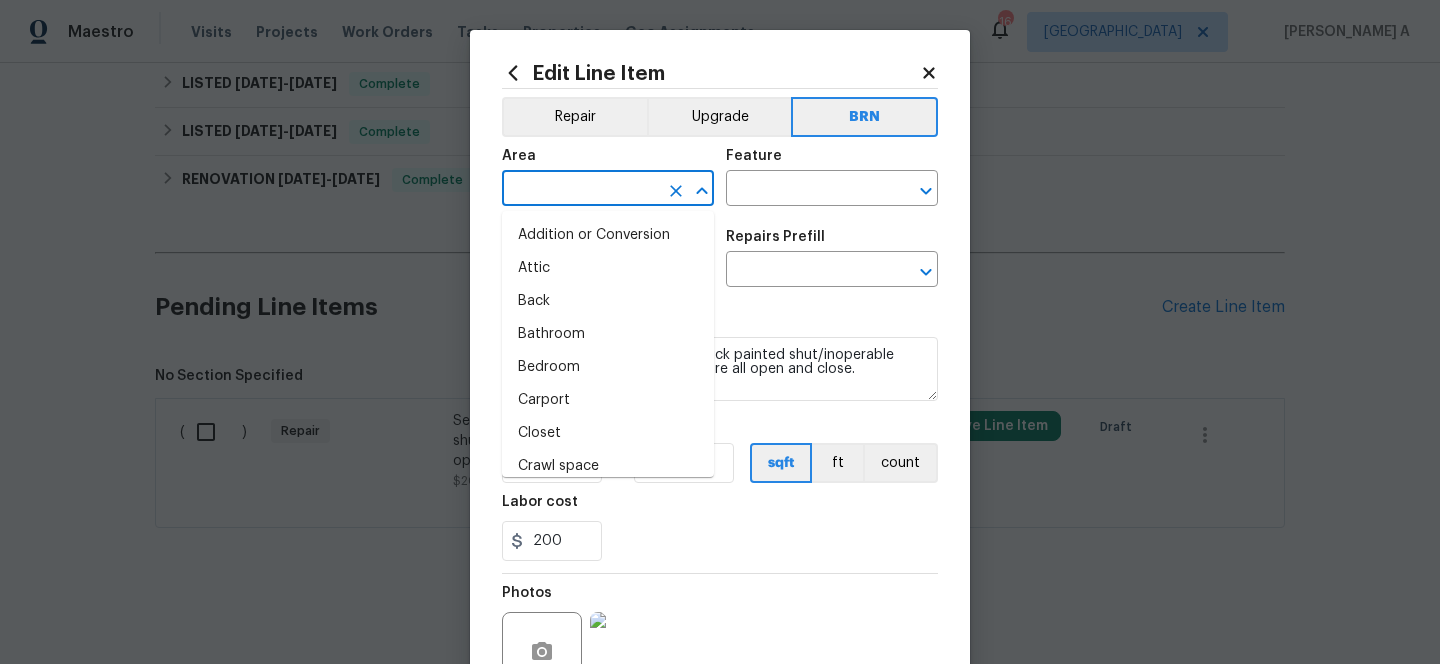 click at bounding box center [580, 190] 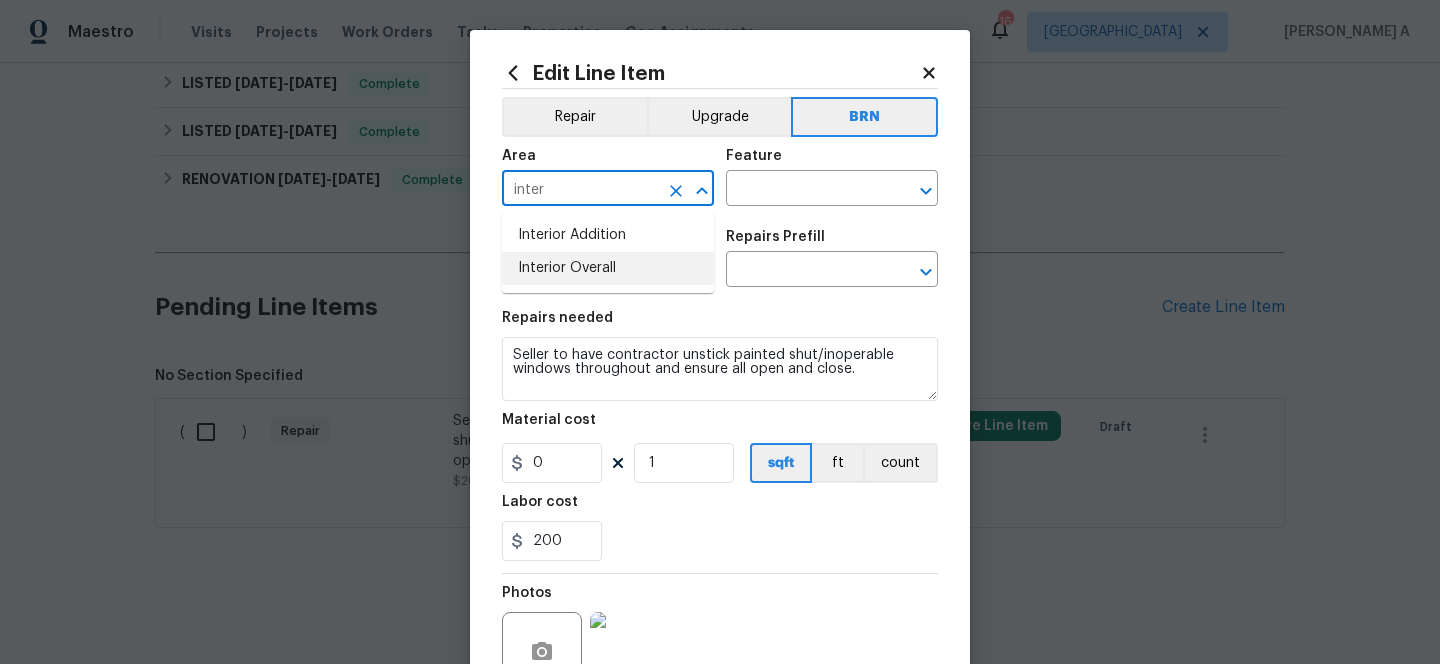 click on "Interior Overall" at bounding box center (608, 268) 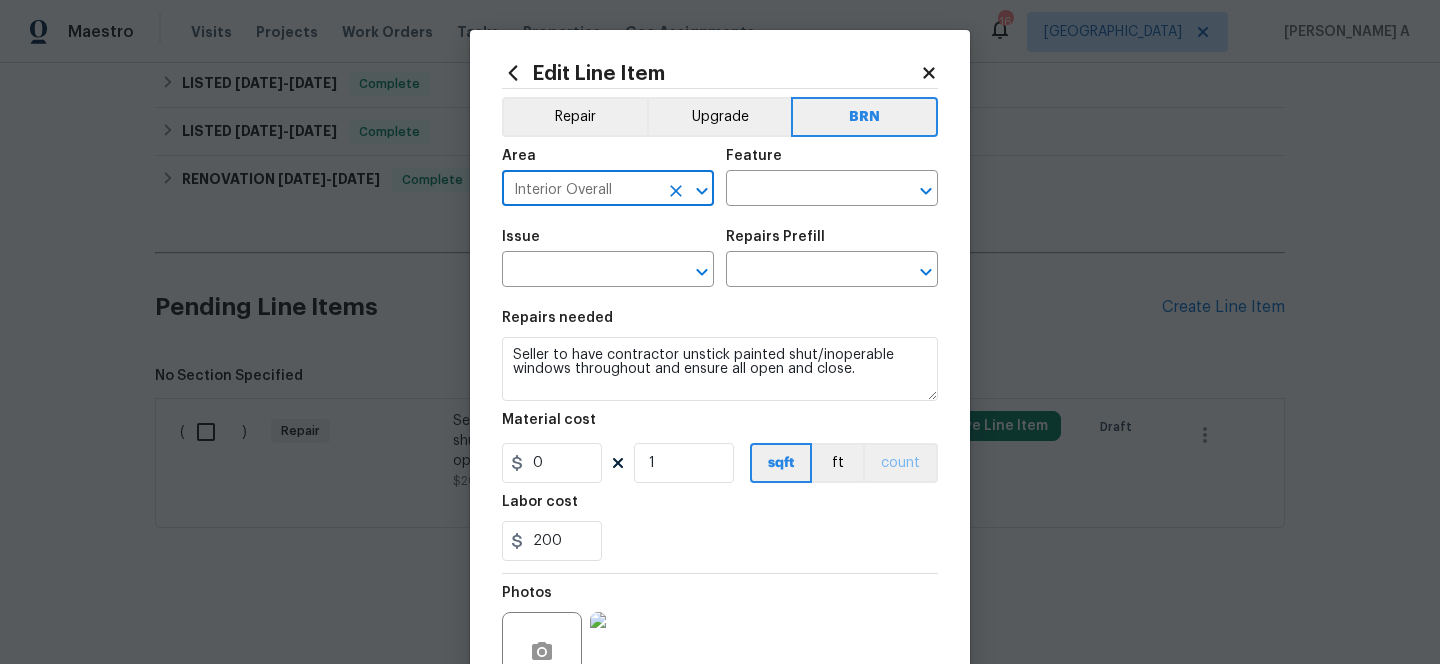 type on "Interior Overall" 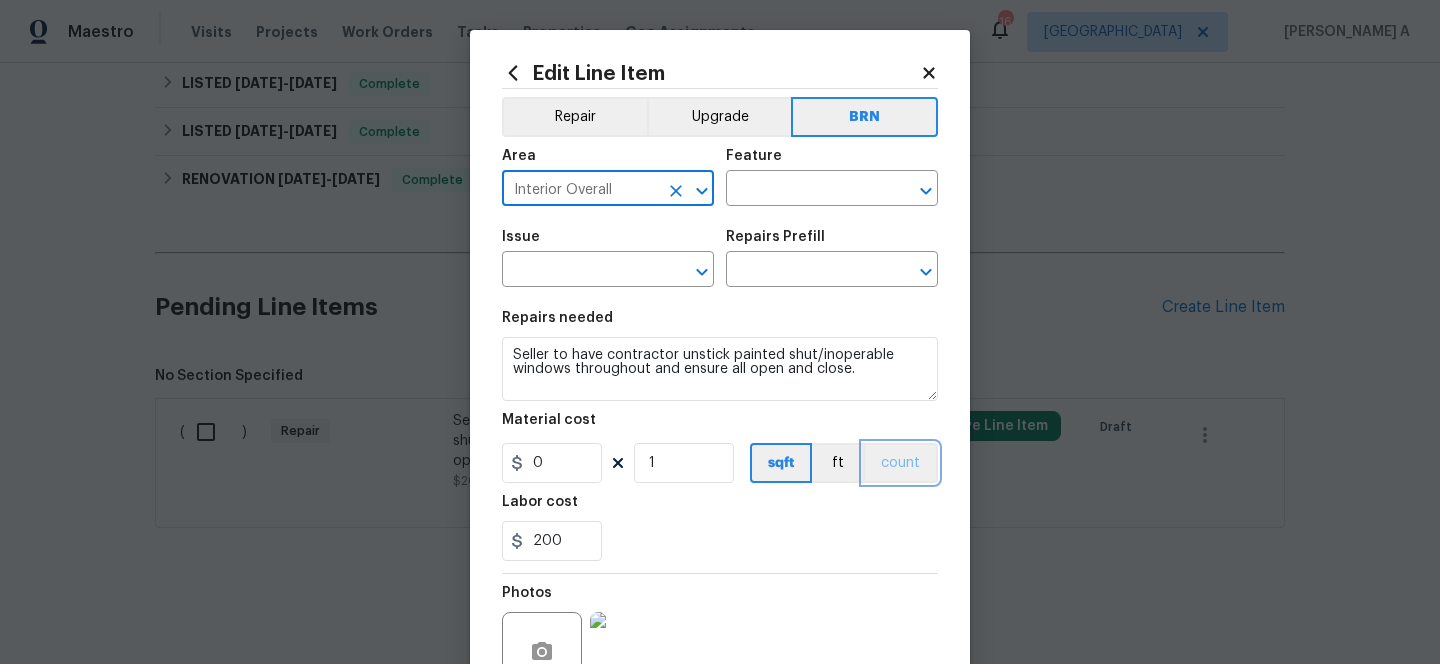 click on "count" at bounding box center (900, 463) 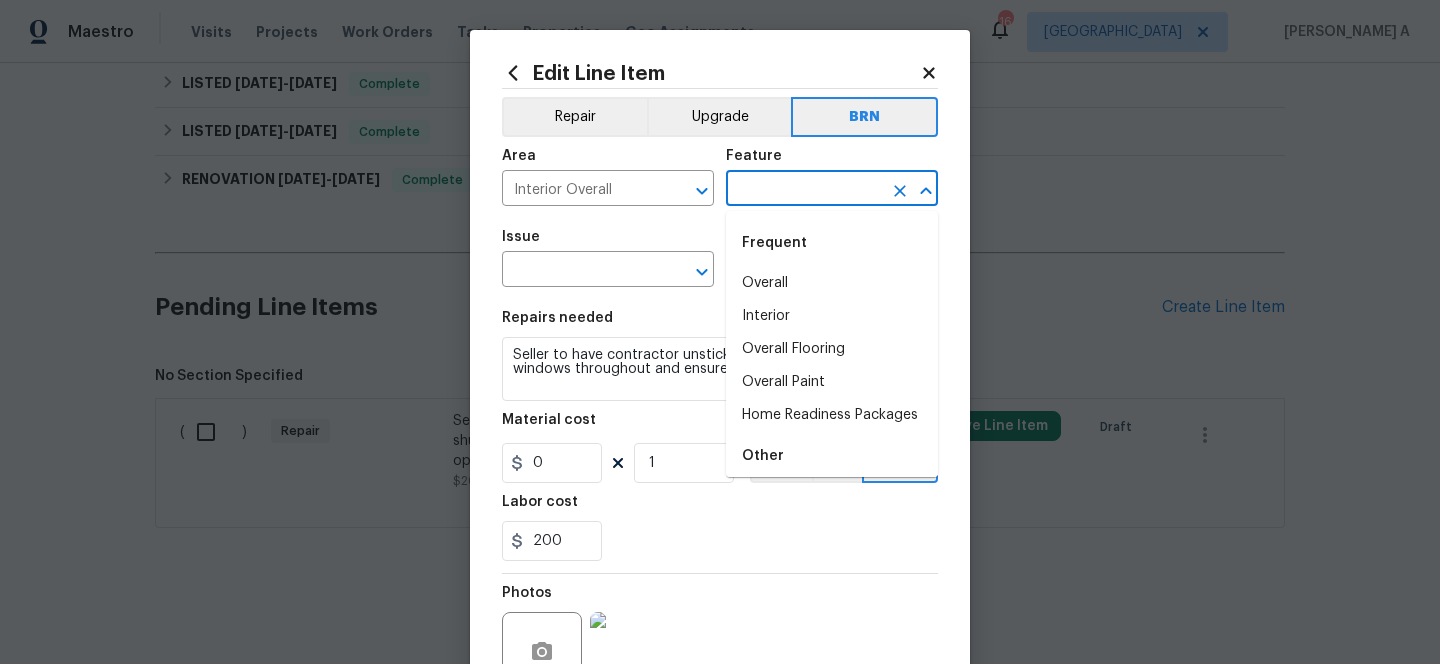 click at bounding box center (804, 190) 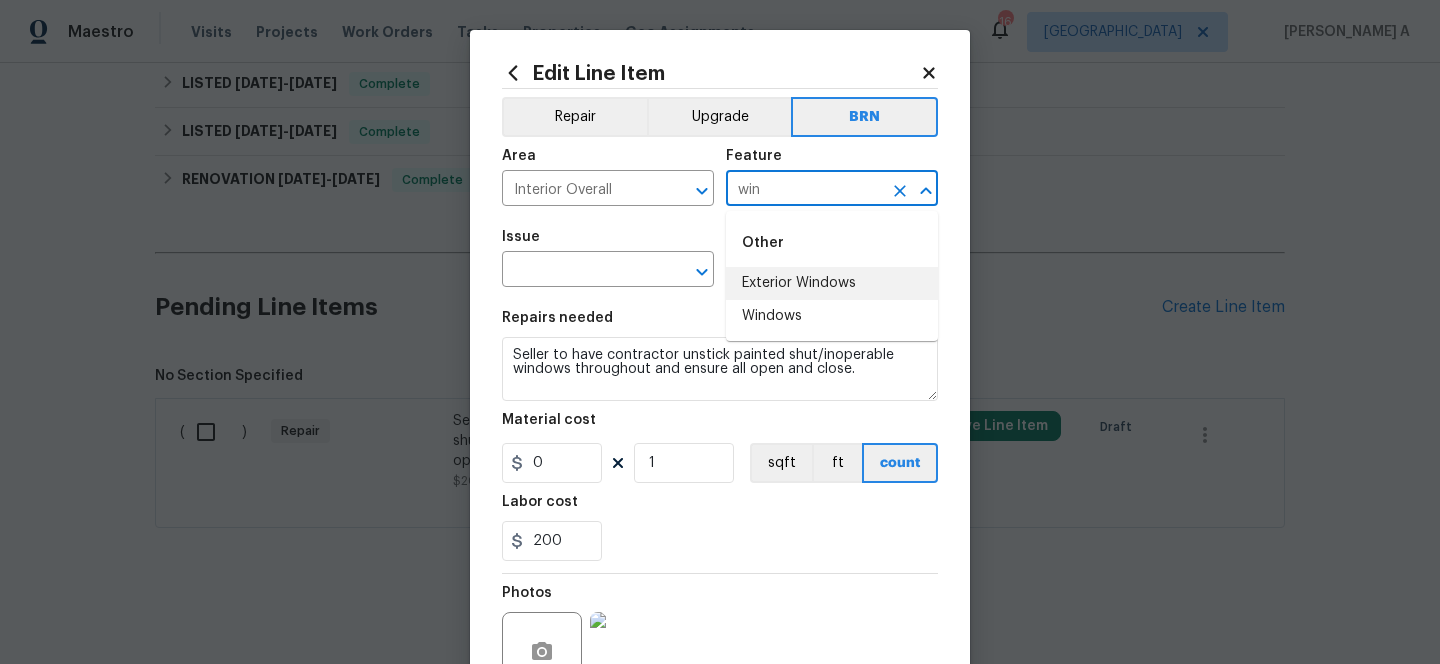 click on "Exterior Windows" at bounding box center [832, 283] 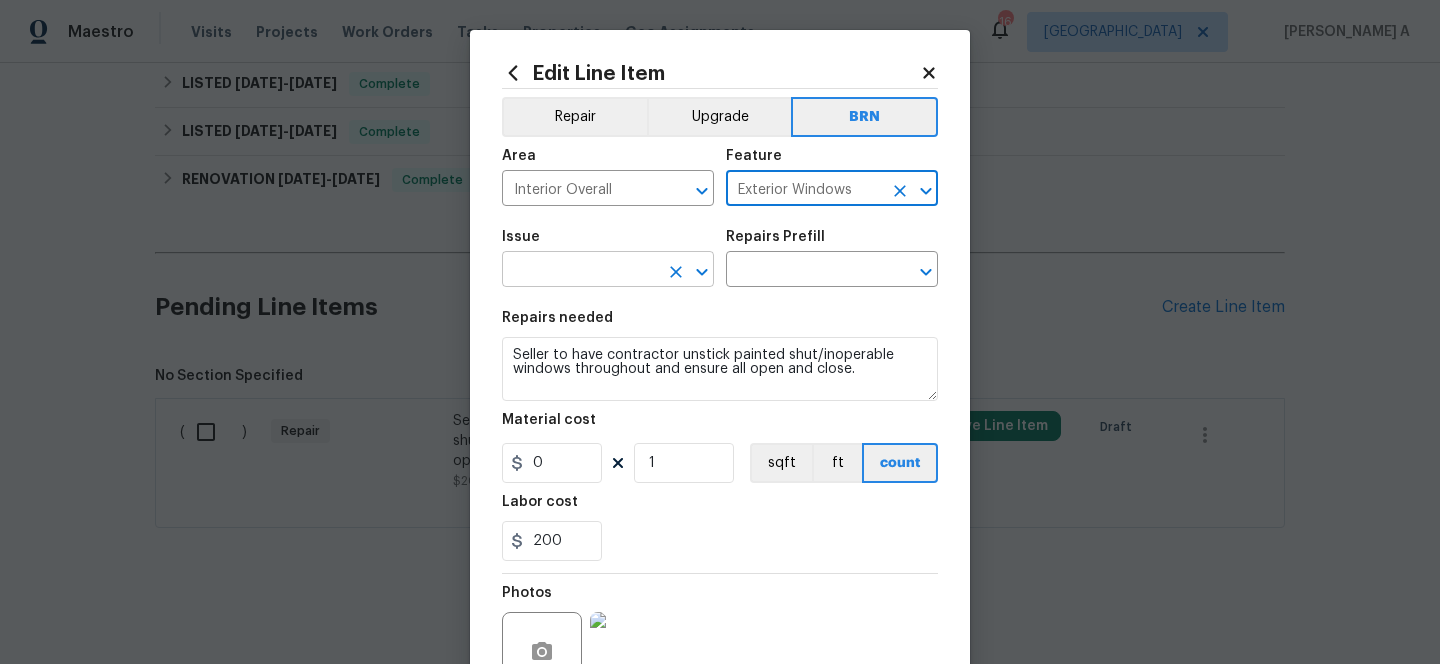 type on "Exterior Windows" 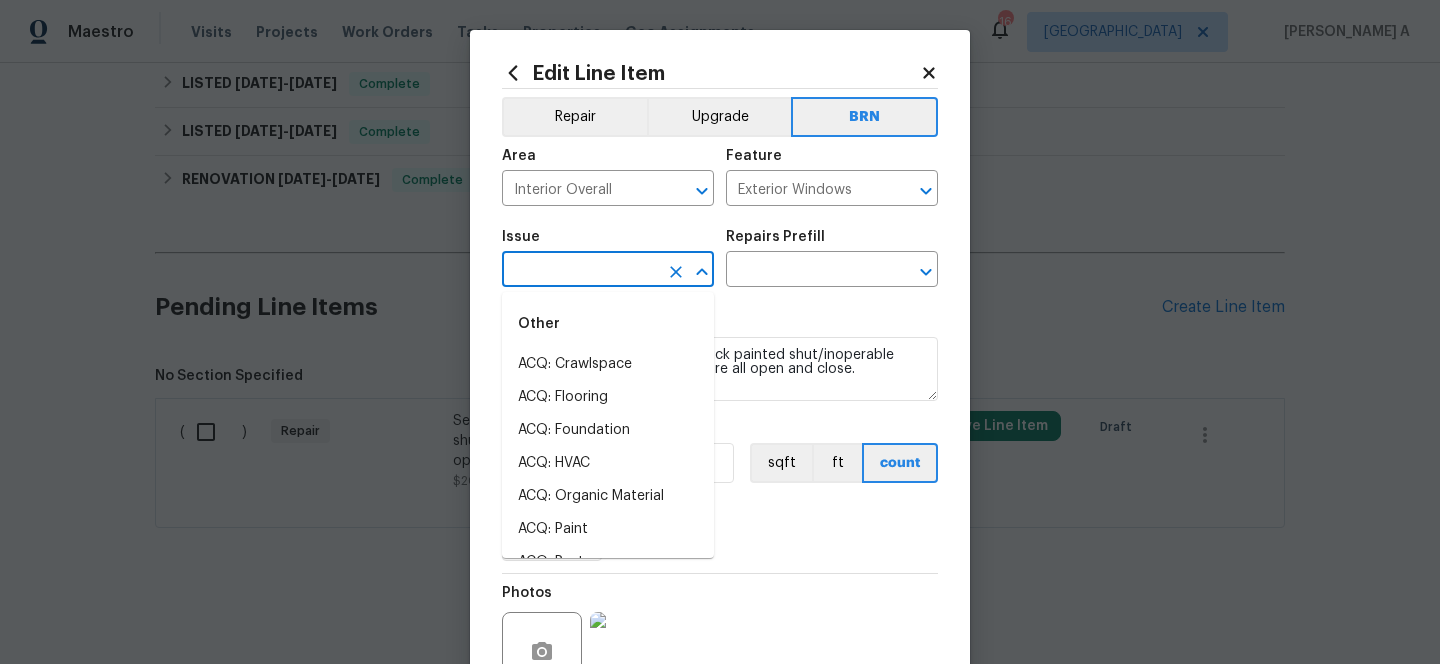 click at bounding box center [580, 271] 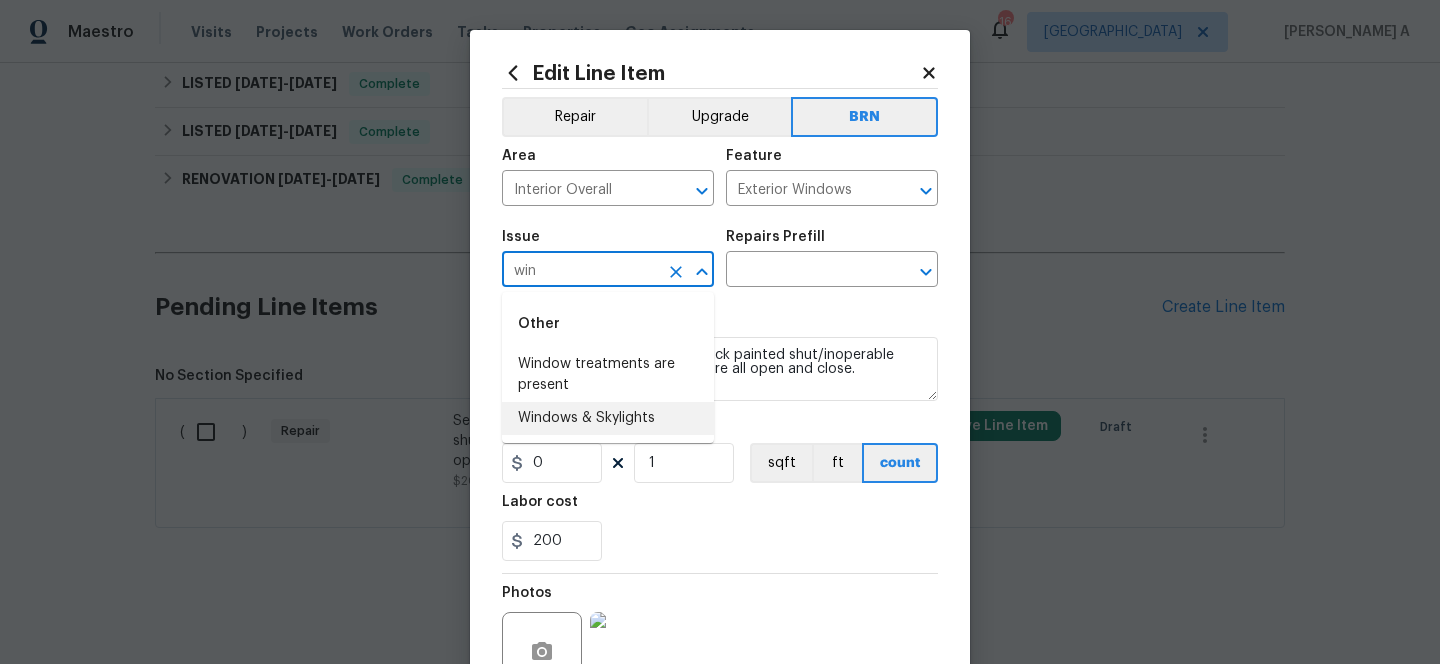 click on "Windows & Skylights" at bounding box center (608, 418) 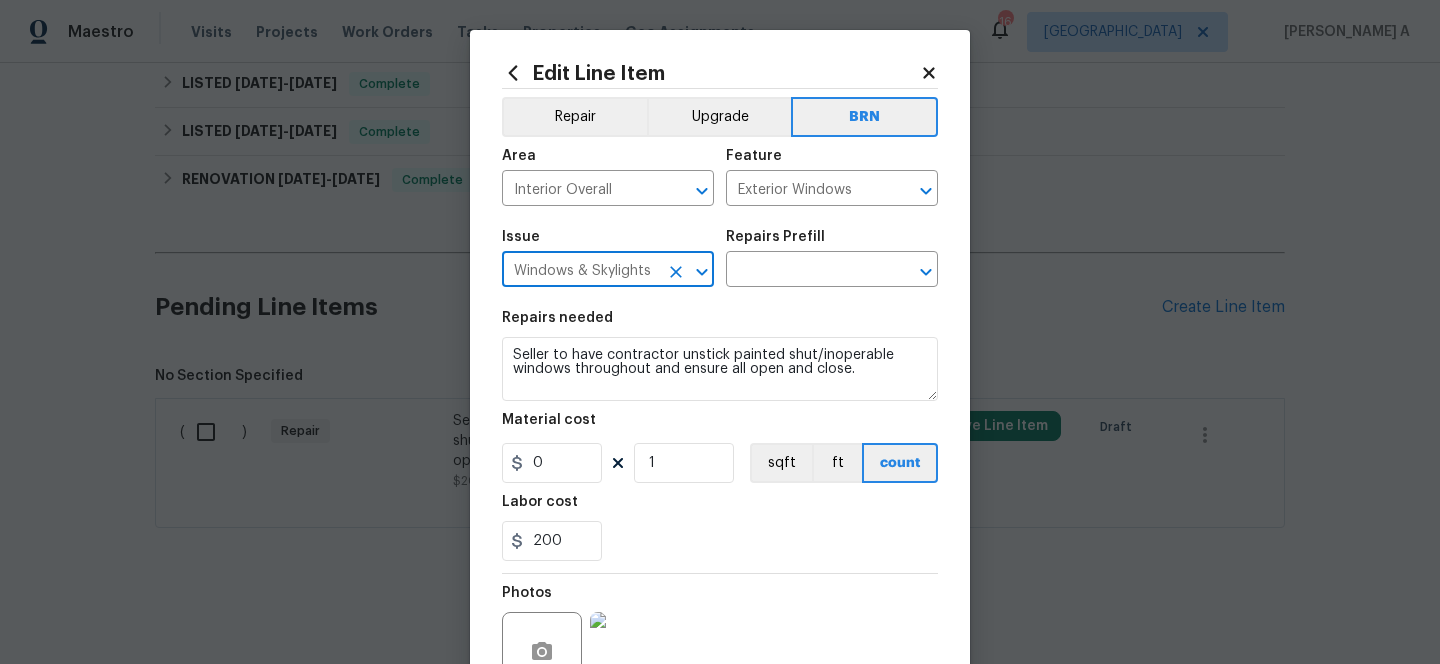 type on "Windows & Skylights" 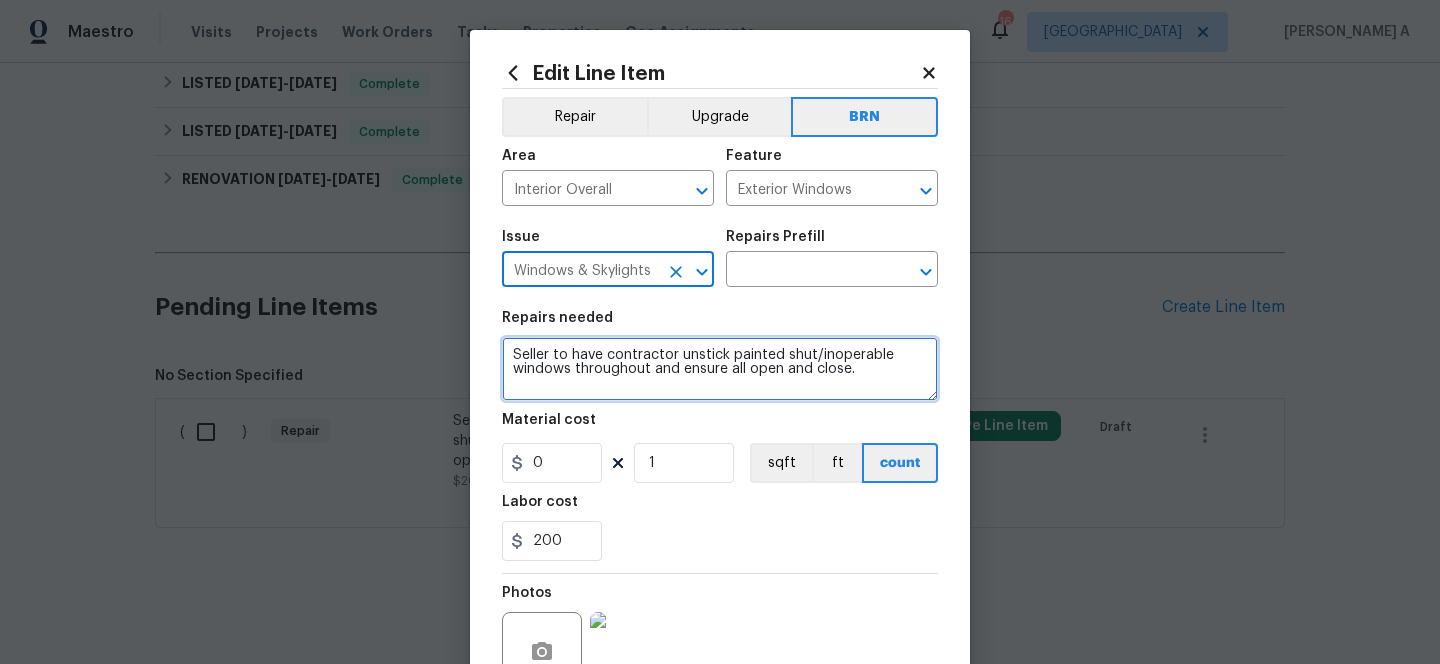 click on "Seller to have contractor unstick painted shut/inoperable windows throughout and ensure all open and close." at bounding box center [720, 369] 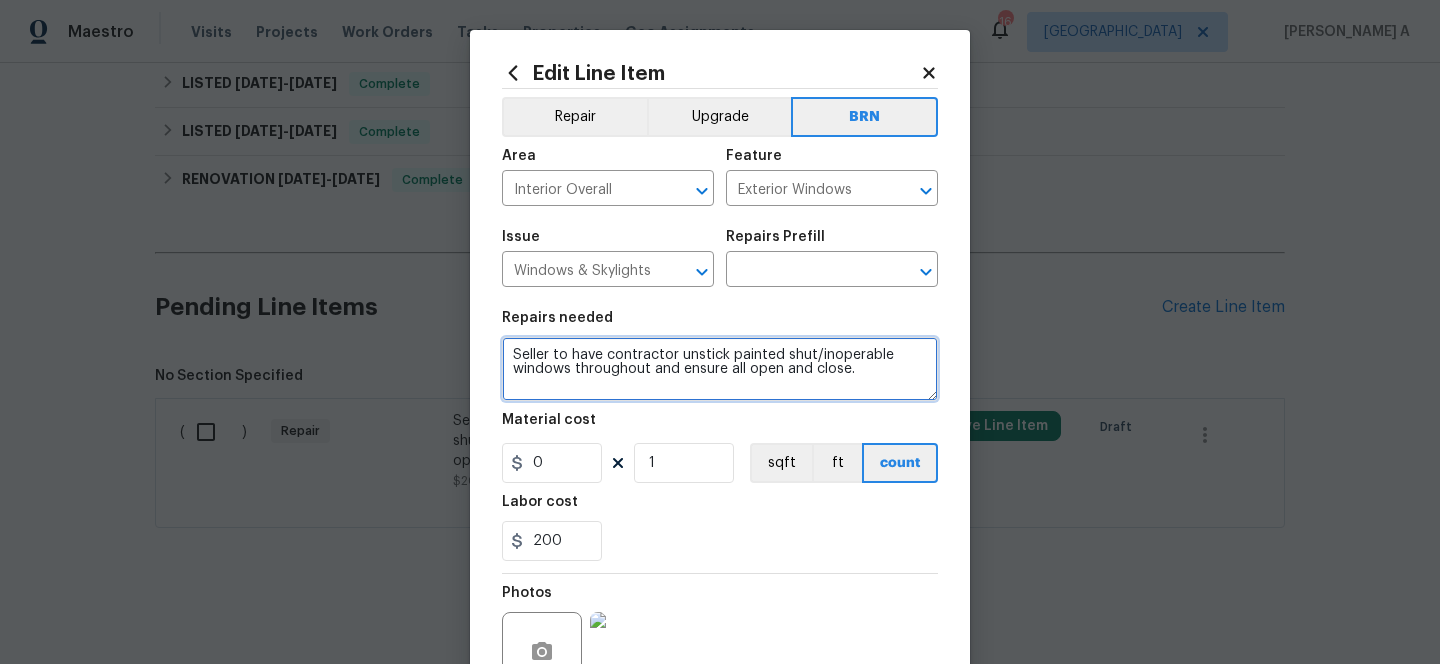 click on "Seller to have contractor unstick painted shut/inoperable windows throughout and ensure all open and close." at bounding box center [720, 369] 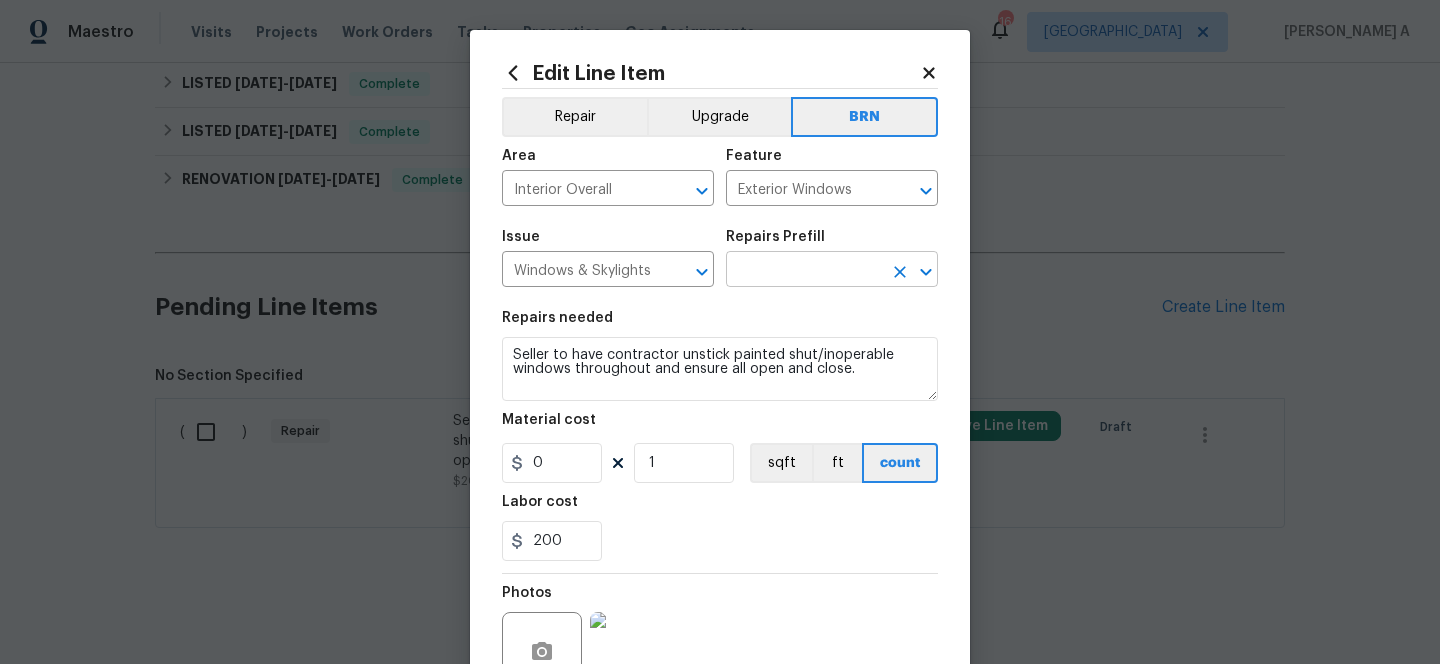 click at bounding box center [804, 271] 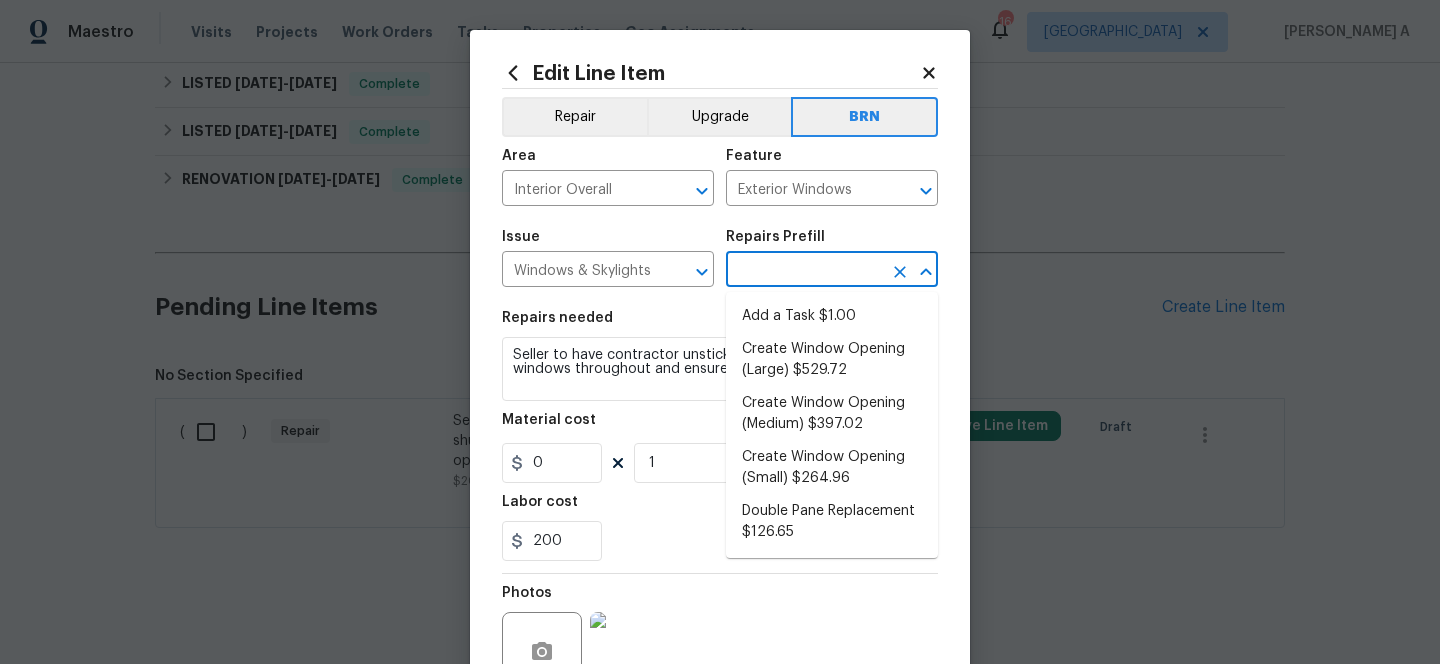 click on "Add a Task $1.00" at bounding box center [832, 316] 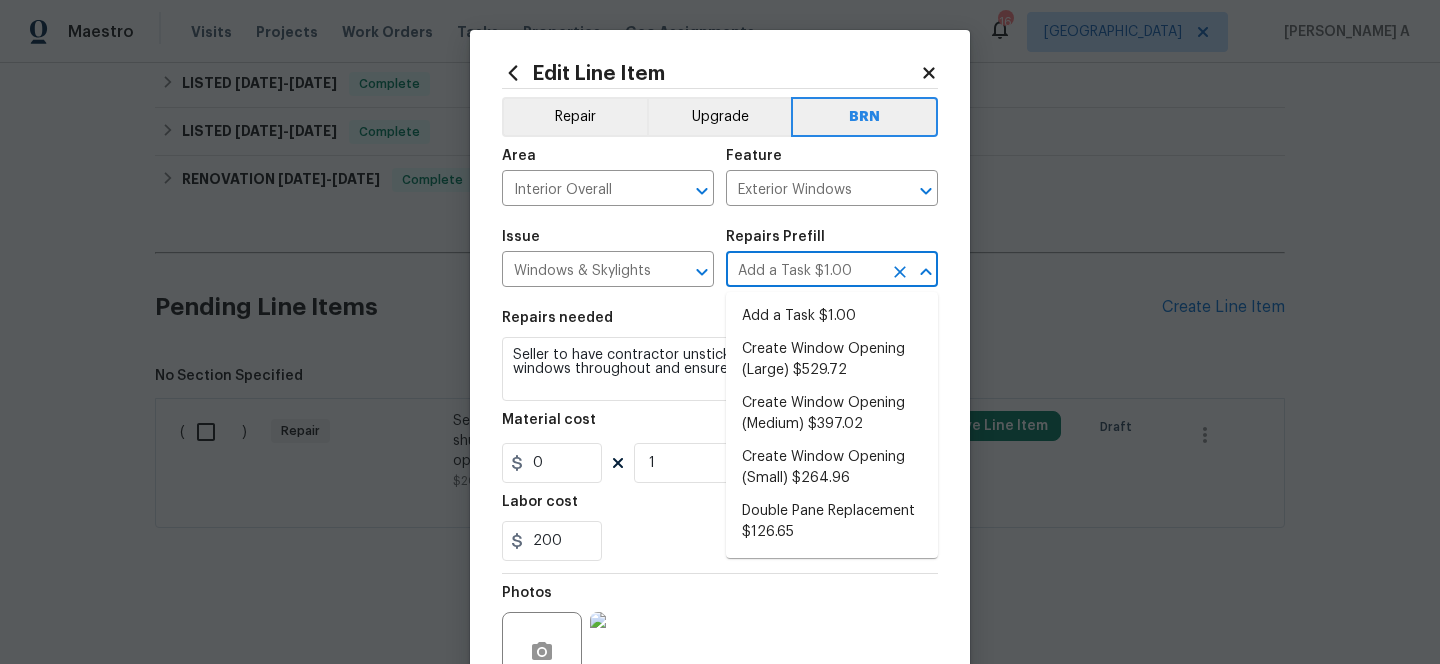 type on "HPM to detail" 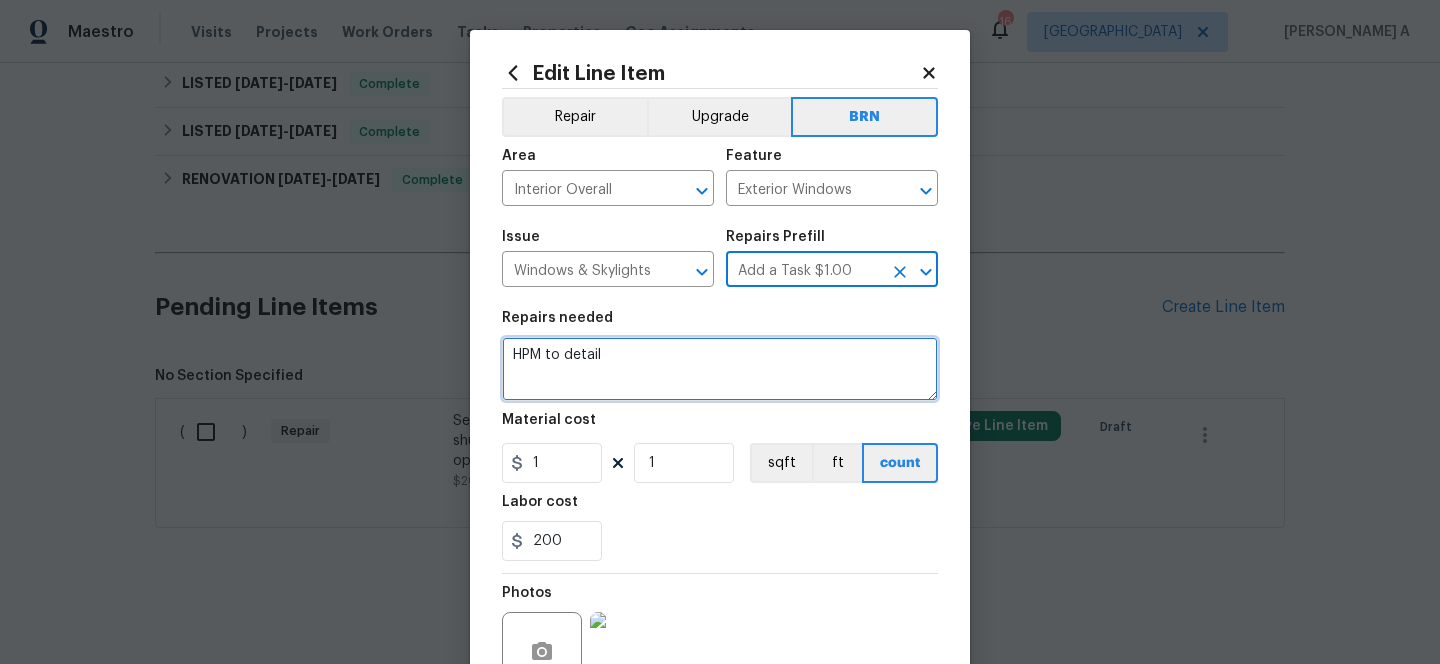 click on "HPM to detail" at bounding box center [720, 369] 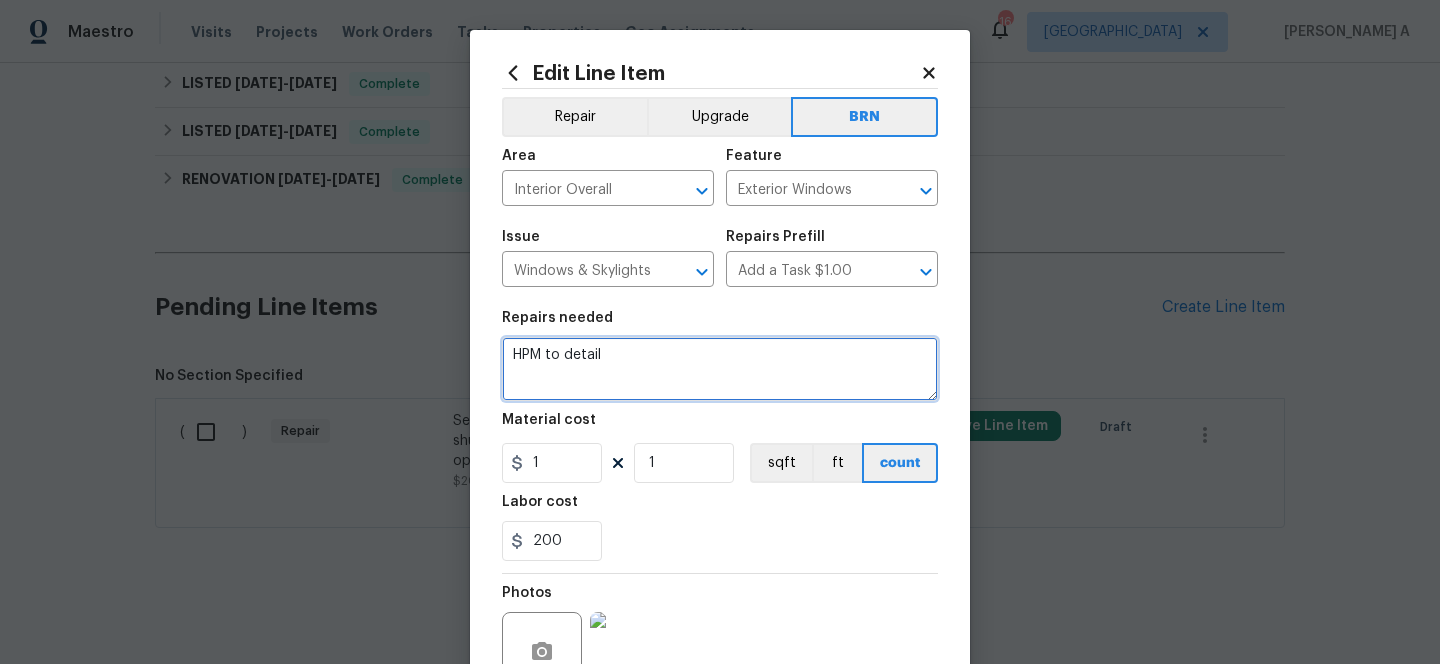 click on "HPM to detail" at bounding box center (720, 369) 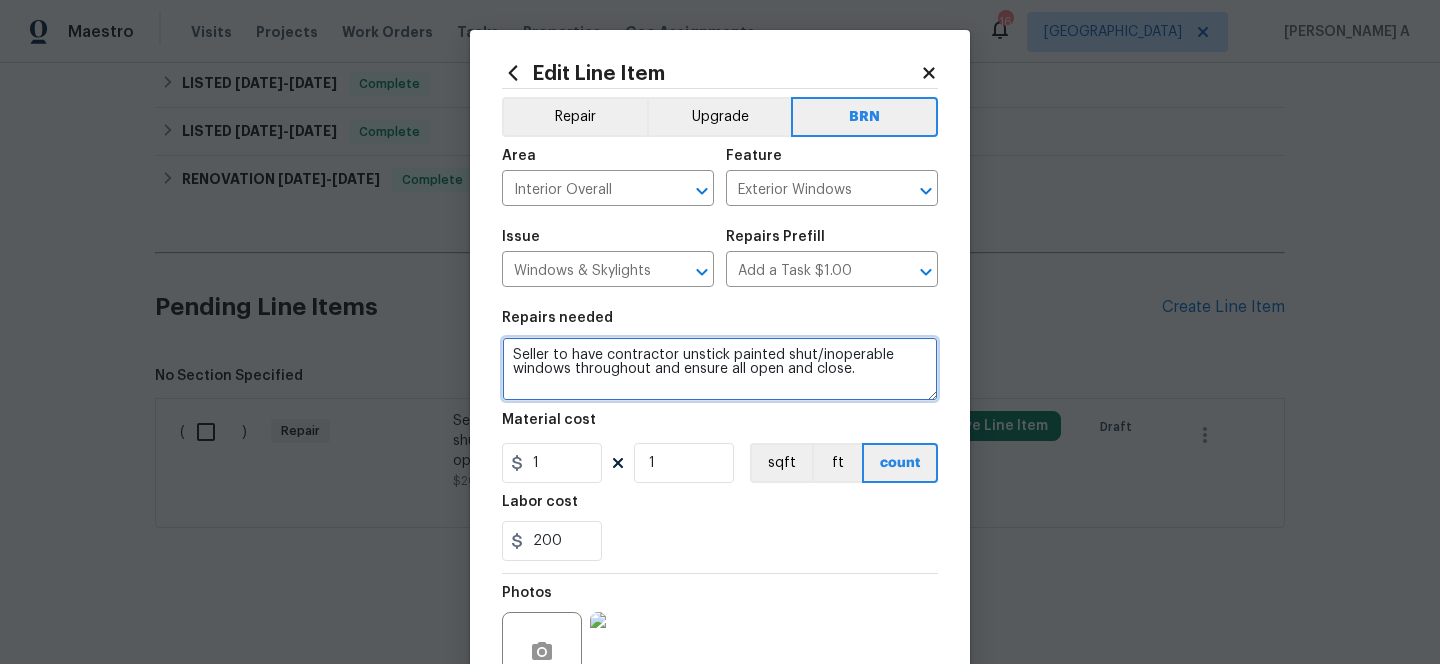 type on "Seller to have contractor unstick painted shut/inoperable windows throughout and ensure all open and close." 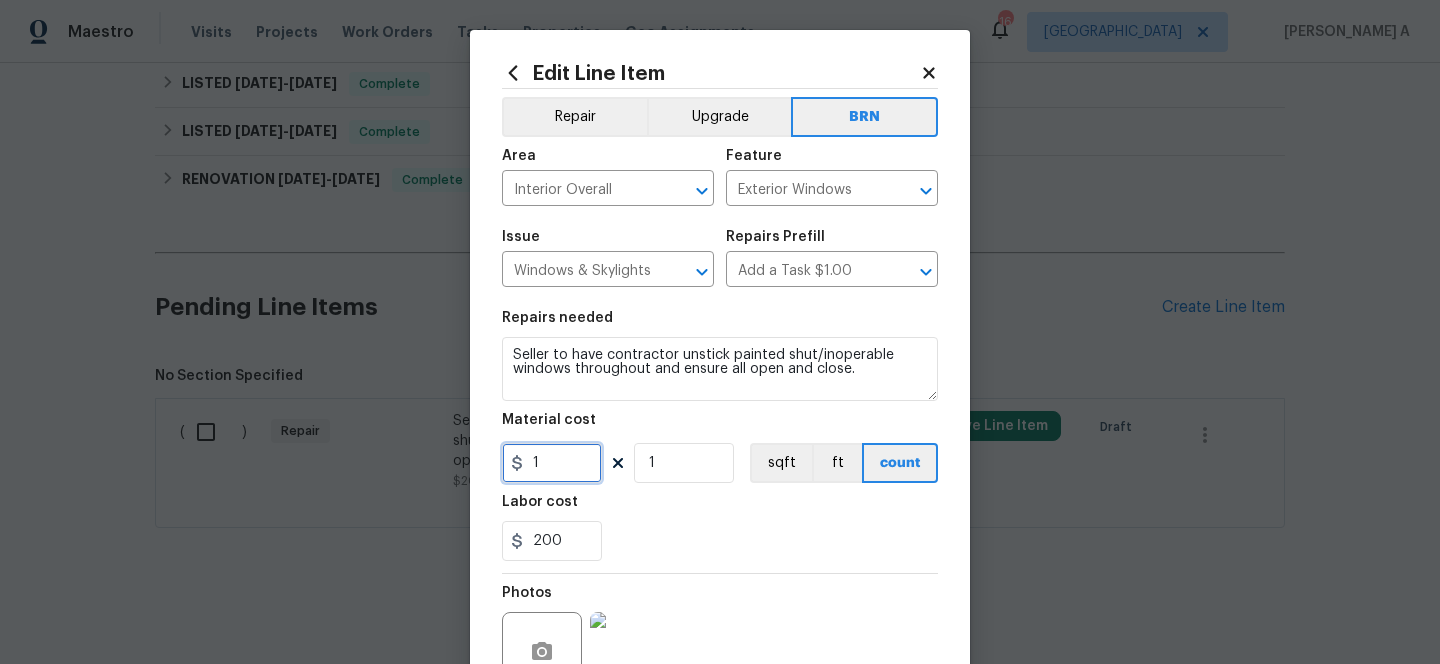 drag, startPoint x: 543, startPoint y: 467, endPoint x: 474, endPoint y: 467, distance: 69 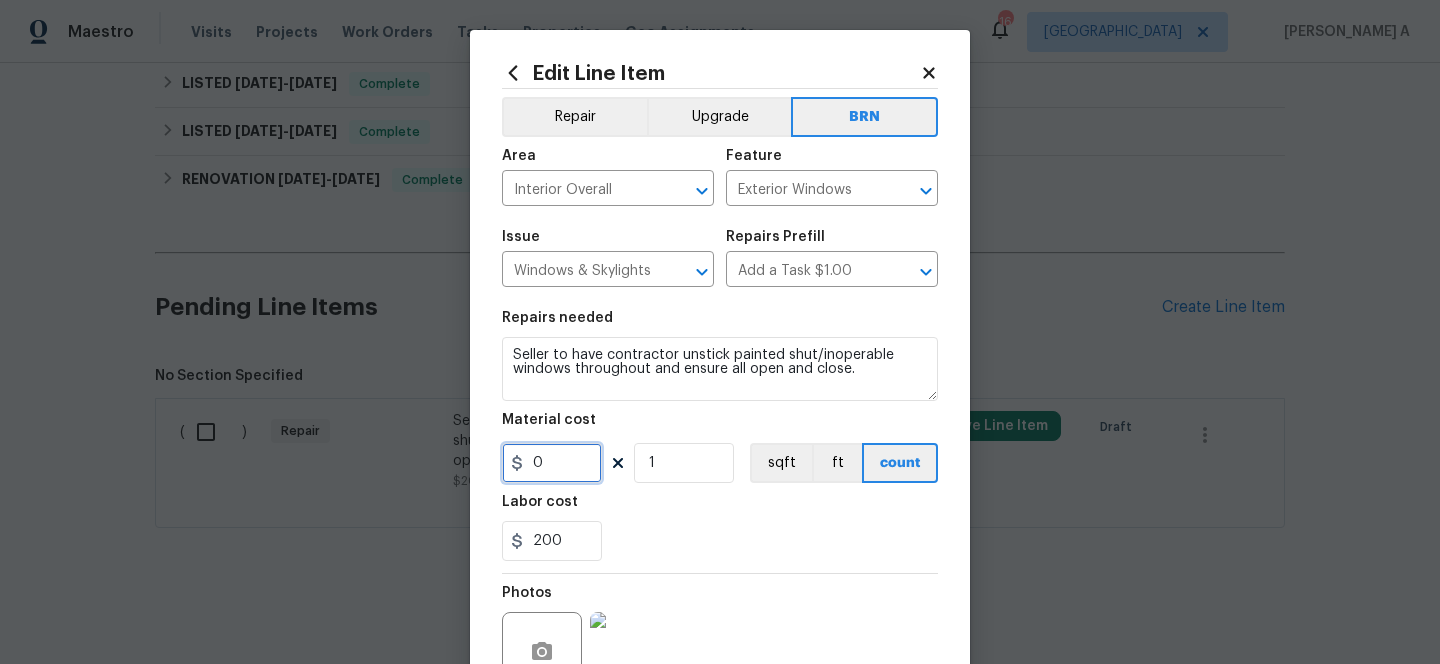 type on "0" 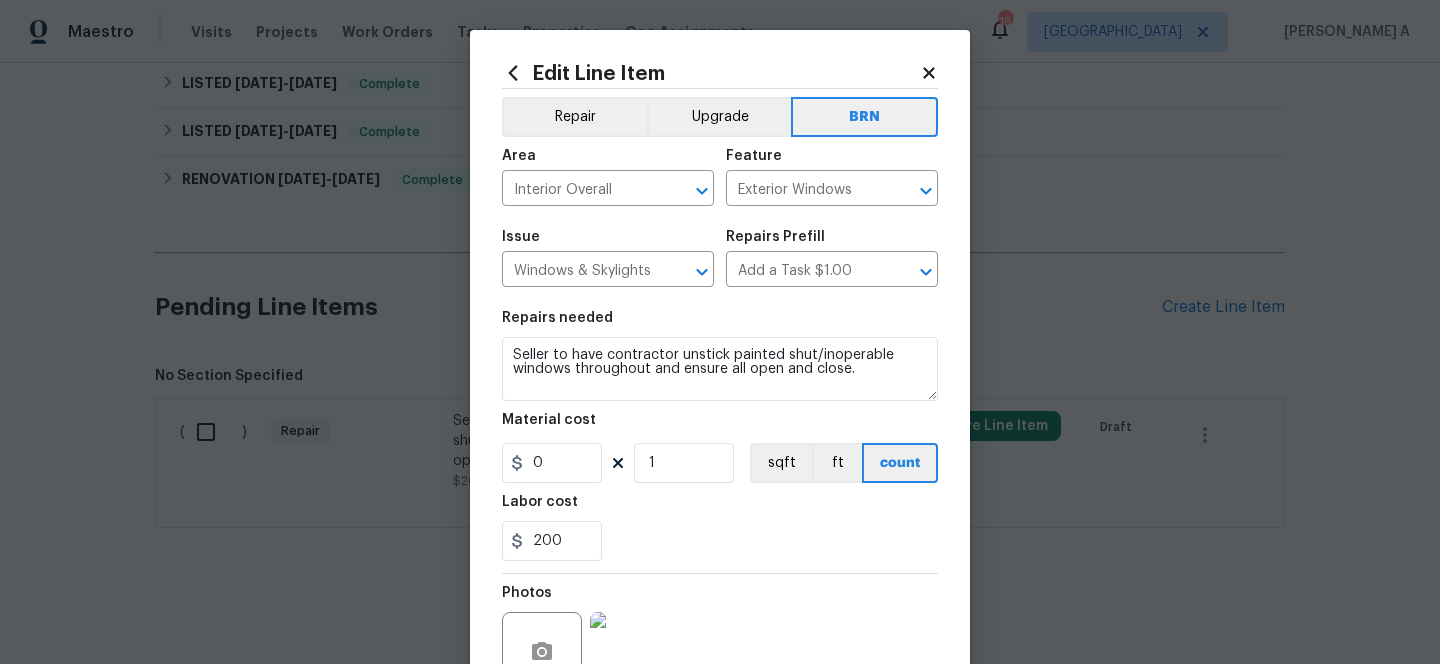 click on "200" at bounding box center [720, 541] 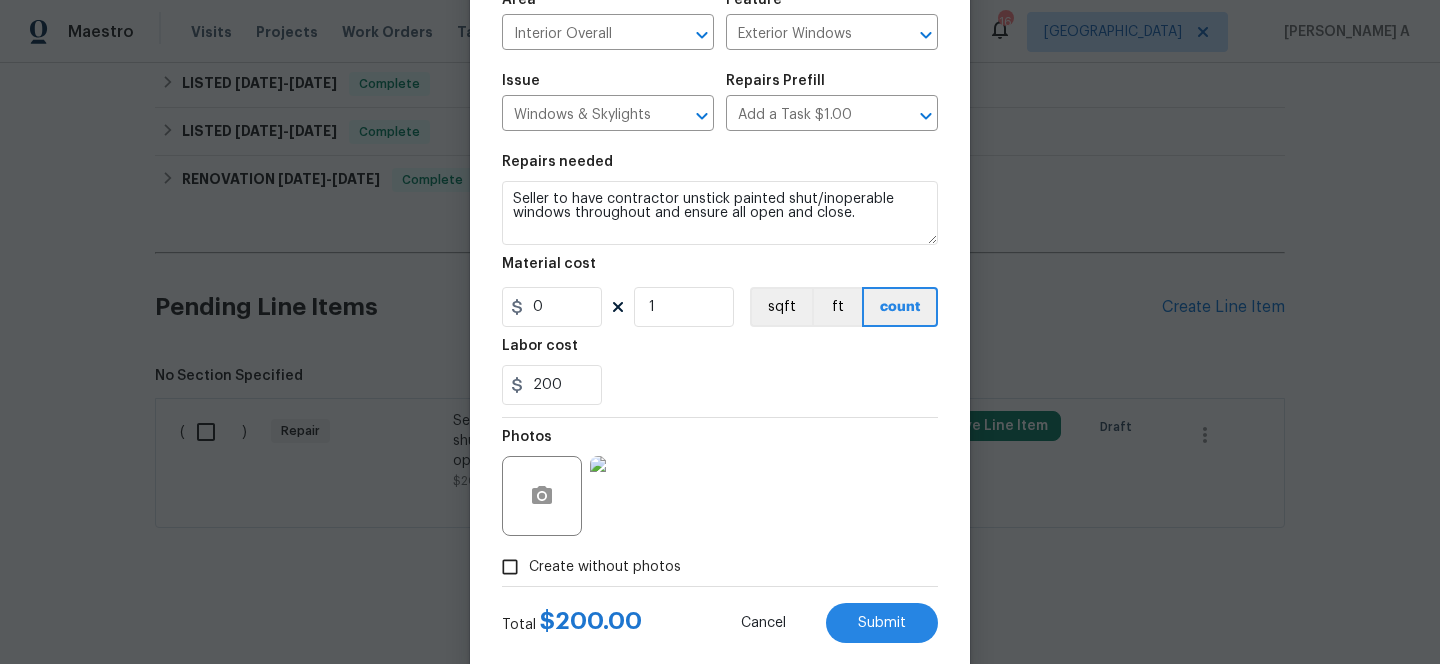 scroll, scrollTop: 198, scrollLeft: 0, axis: vertical 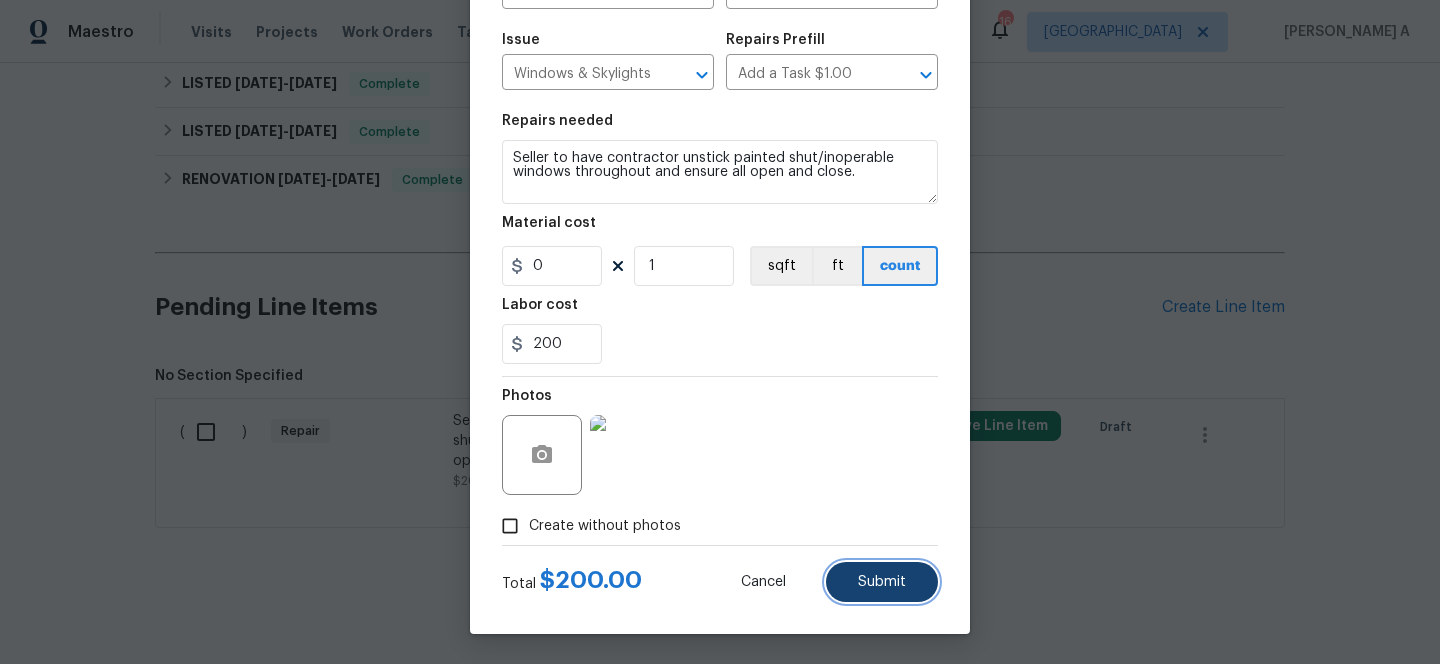 click on "Submit" at bounding box center [882, 582] 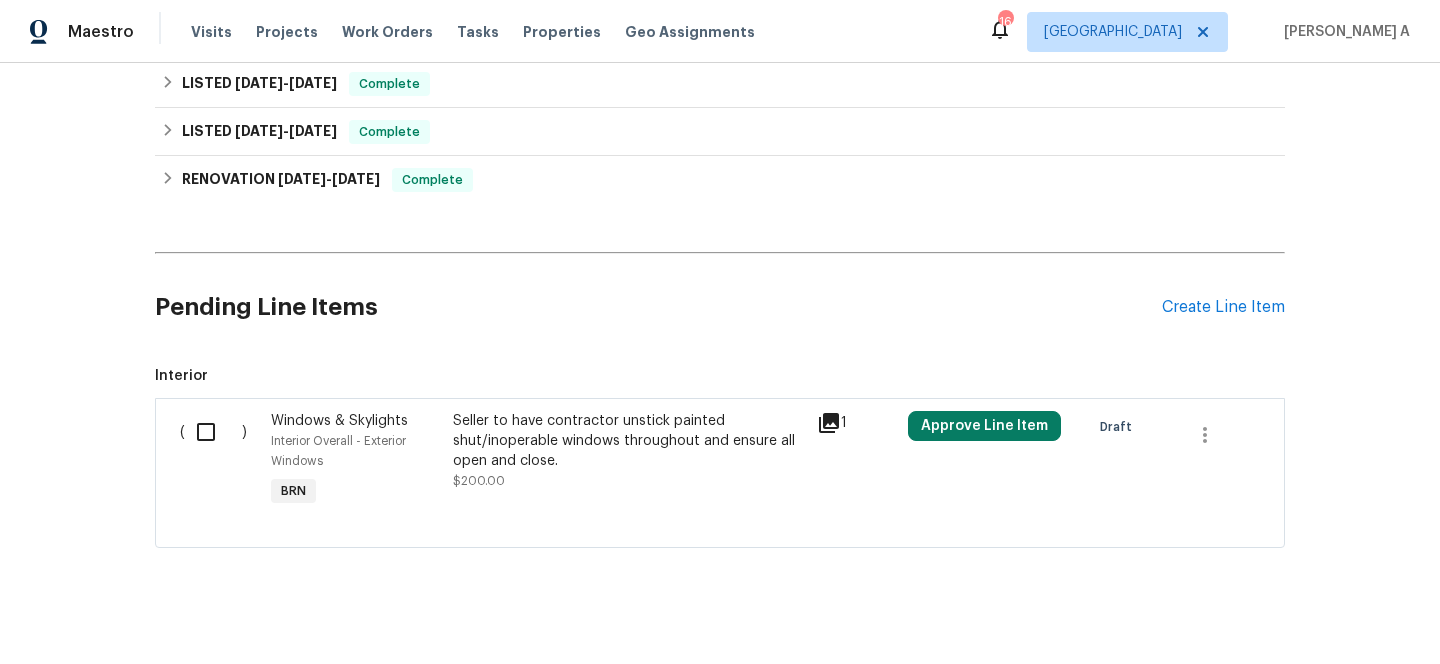 click on "Seller to have contractor unstick painted shut/inoperable windows throughout and ensure all open and close." at bounding box center (629, 441) 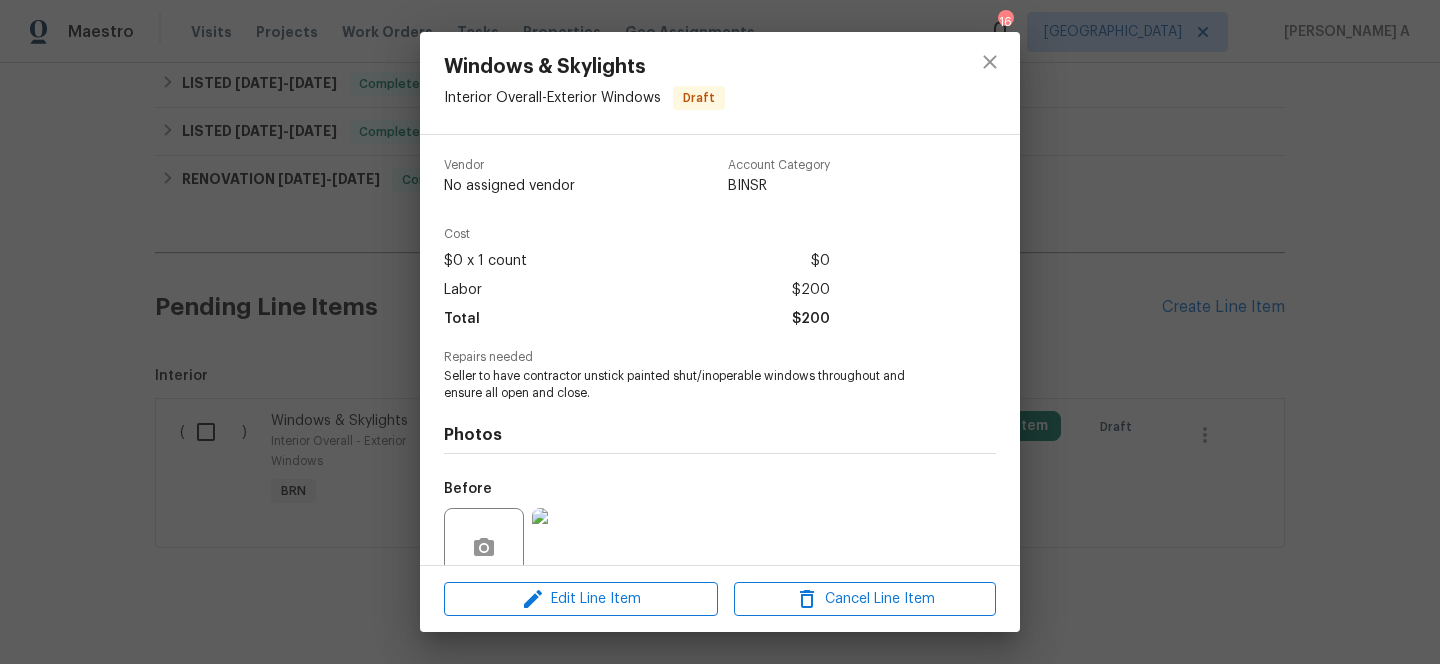 scroll, scrollTop: 173, scrollLeft: 0, axis: vertical 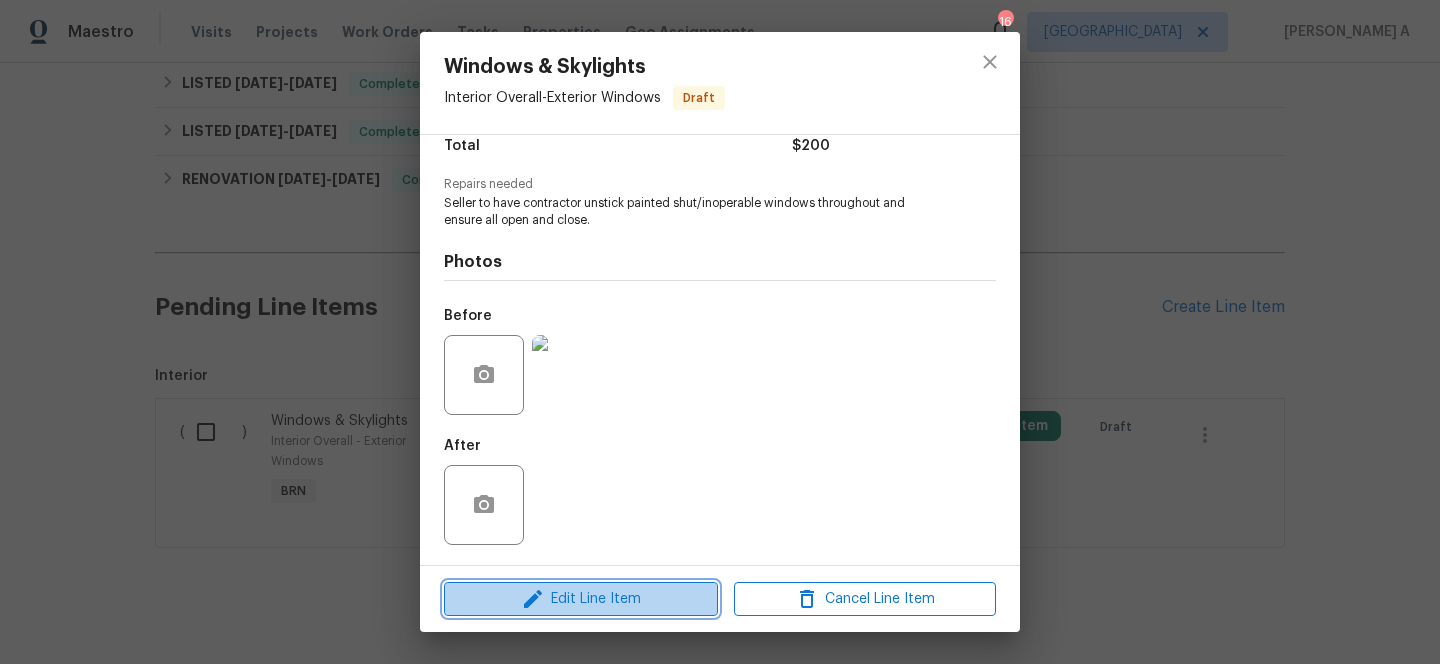 click on "Edit Line Item" at bounding box center [581, 599] 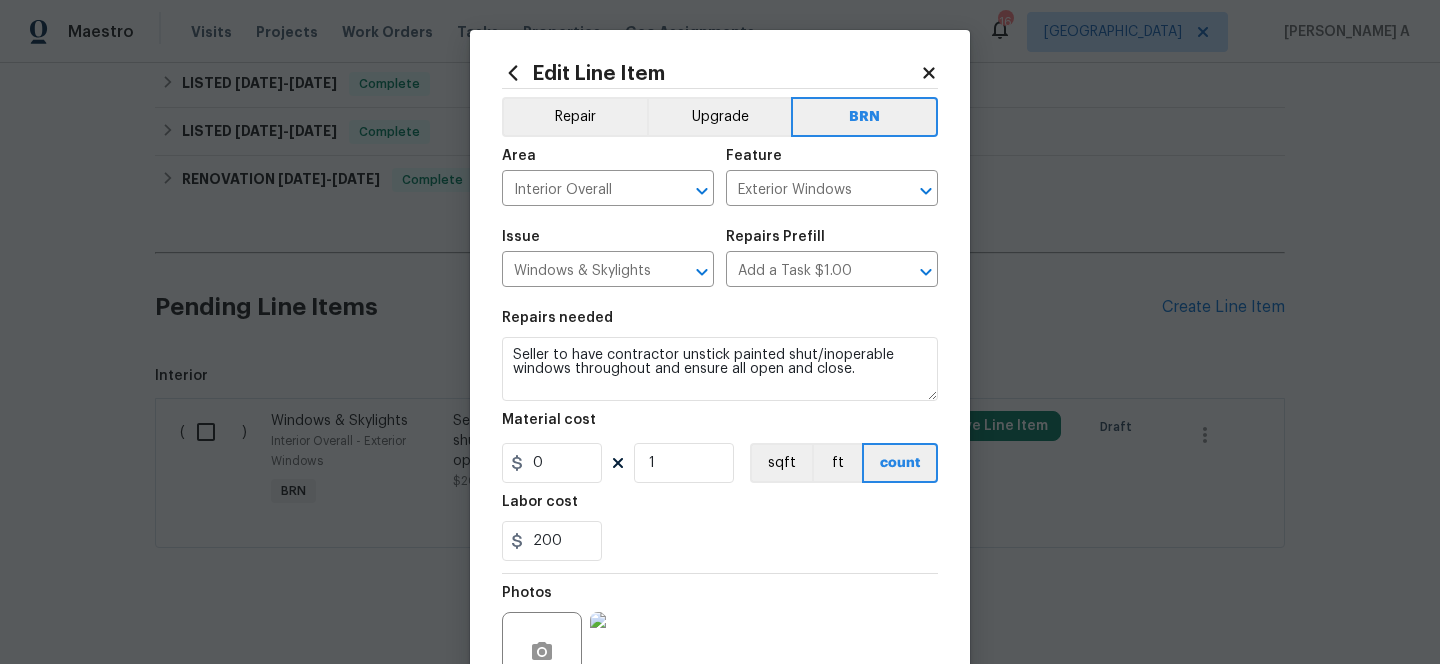 click 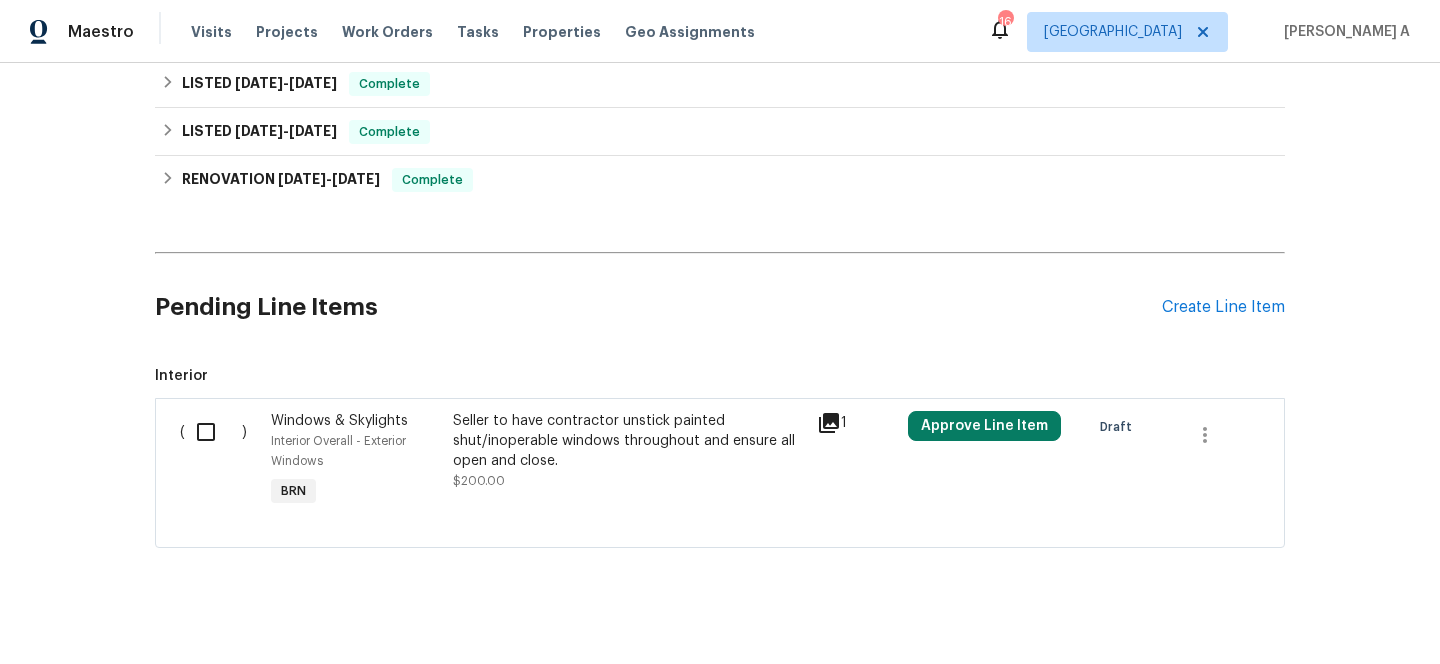 click at bounding box center (213, 432) 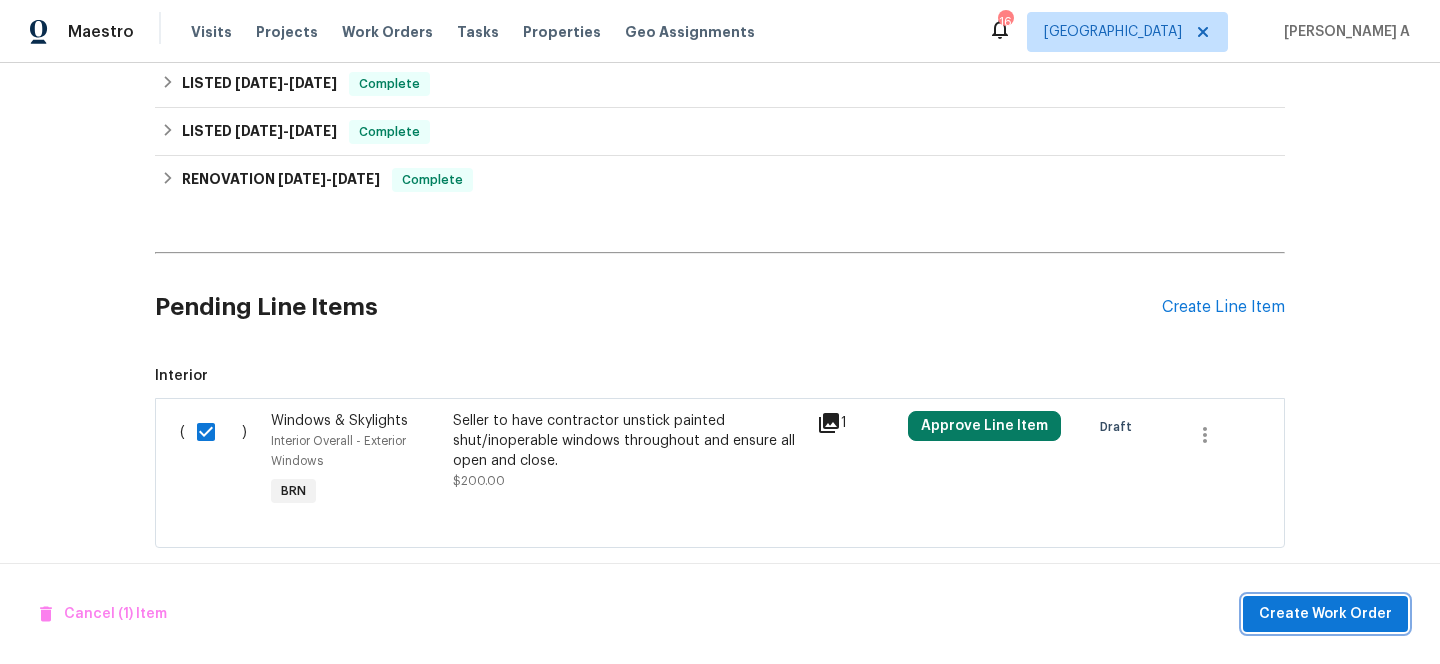 click on "Create Work Order" at bounding box center (1325, 614) 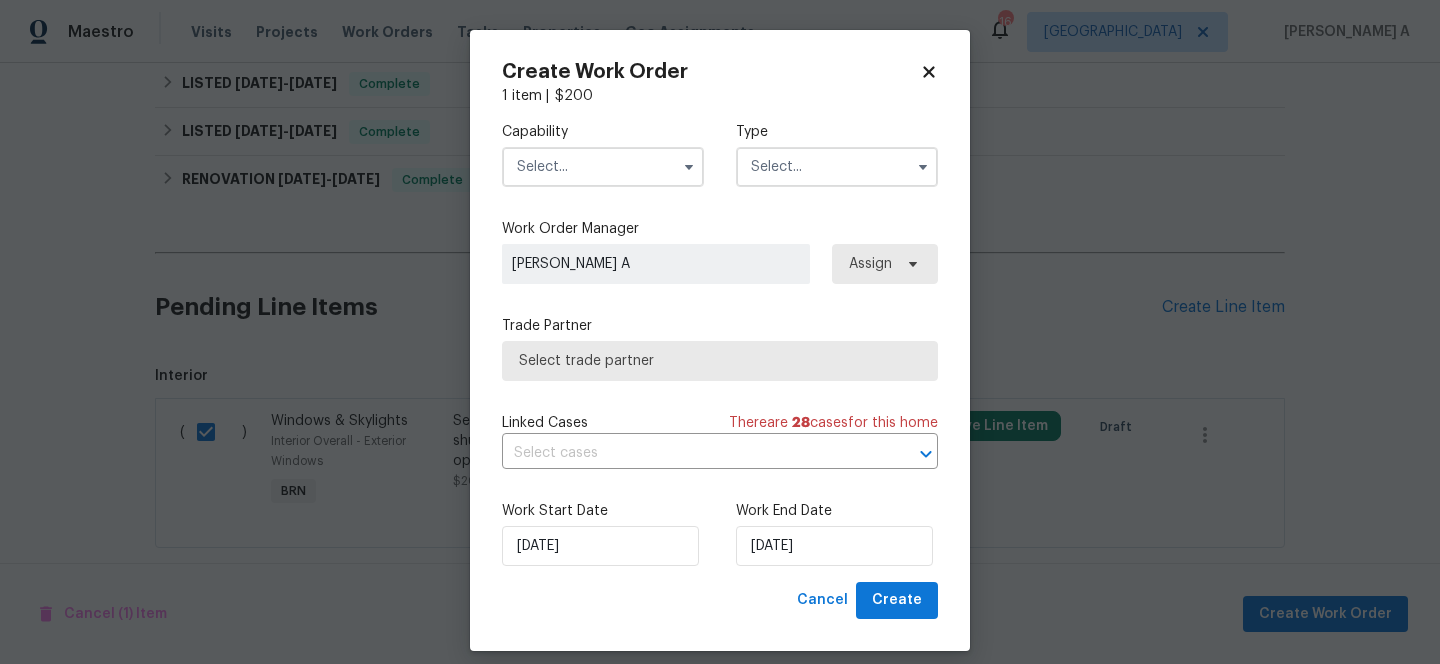 click at bounding box center (603, 167) 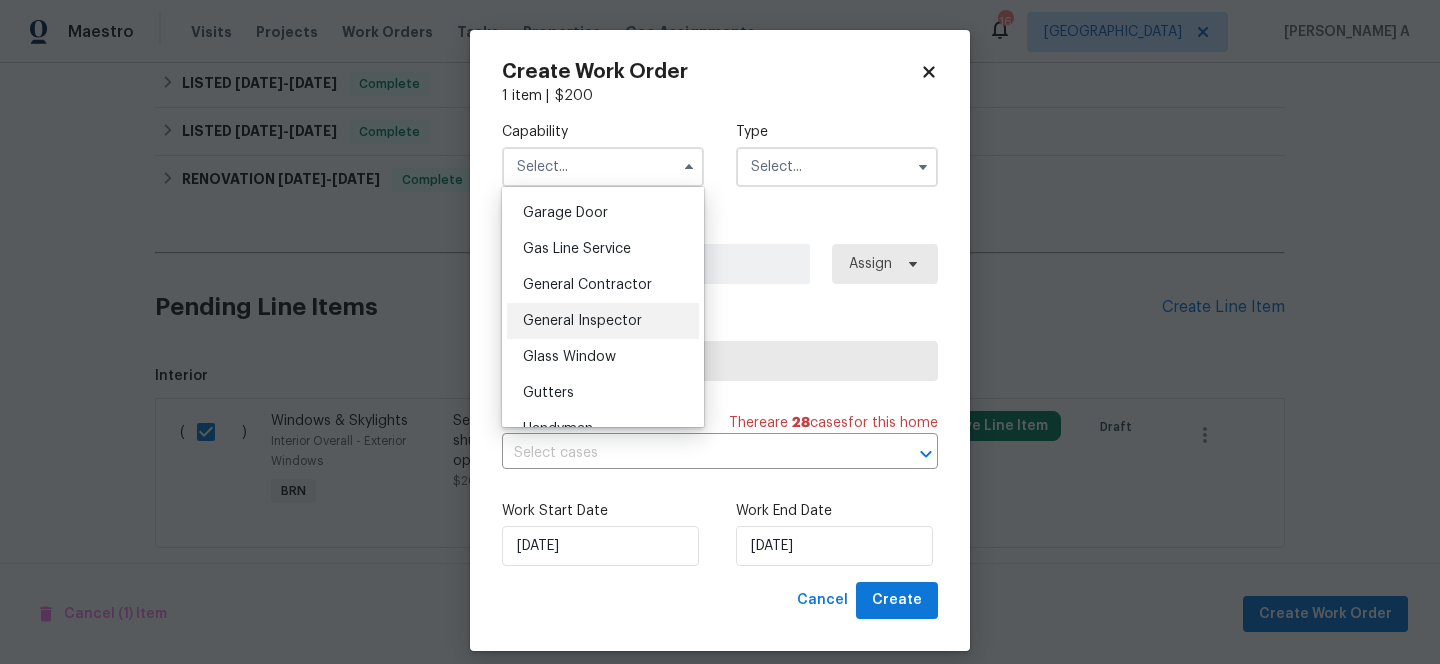 scroll, scrollTop: 888, scrollLeft: 0, axis: vertical 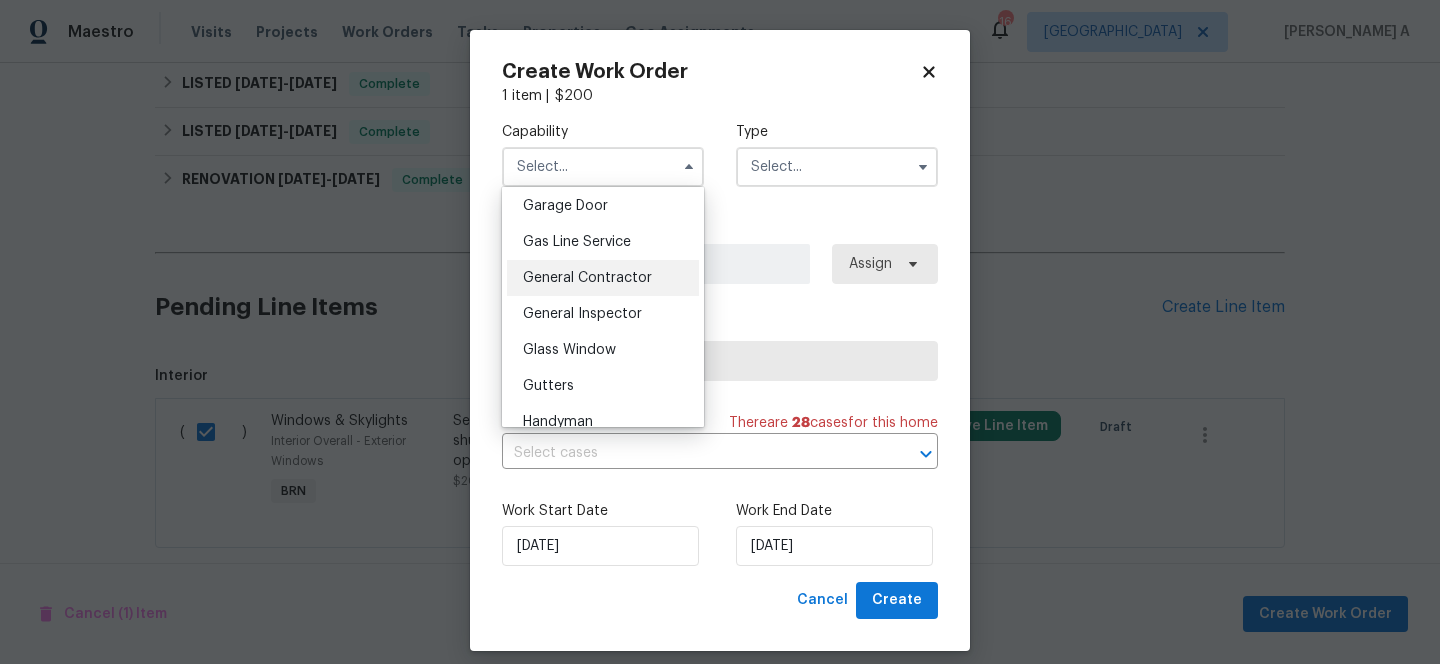 click on "General Contractor" at bounding box center (587, 278) 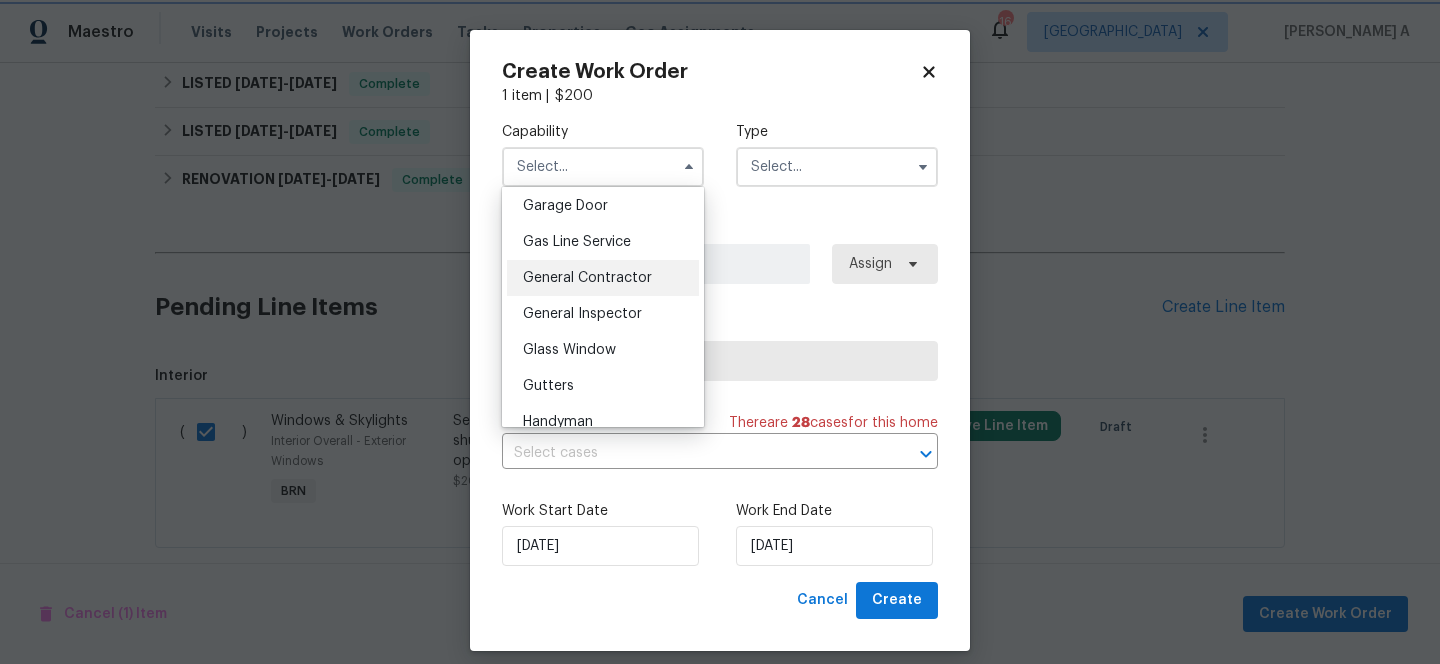 type on "General Contractor" 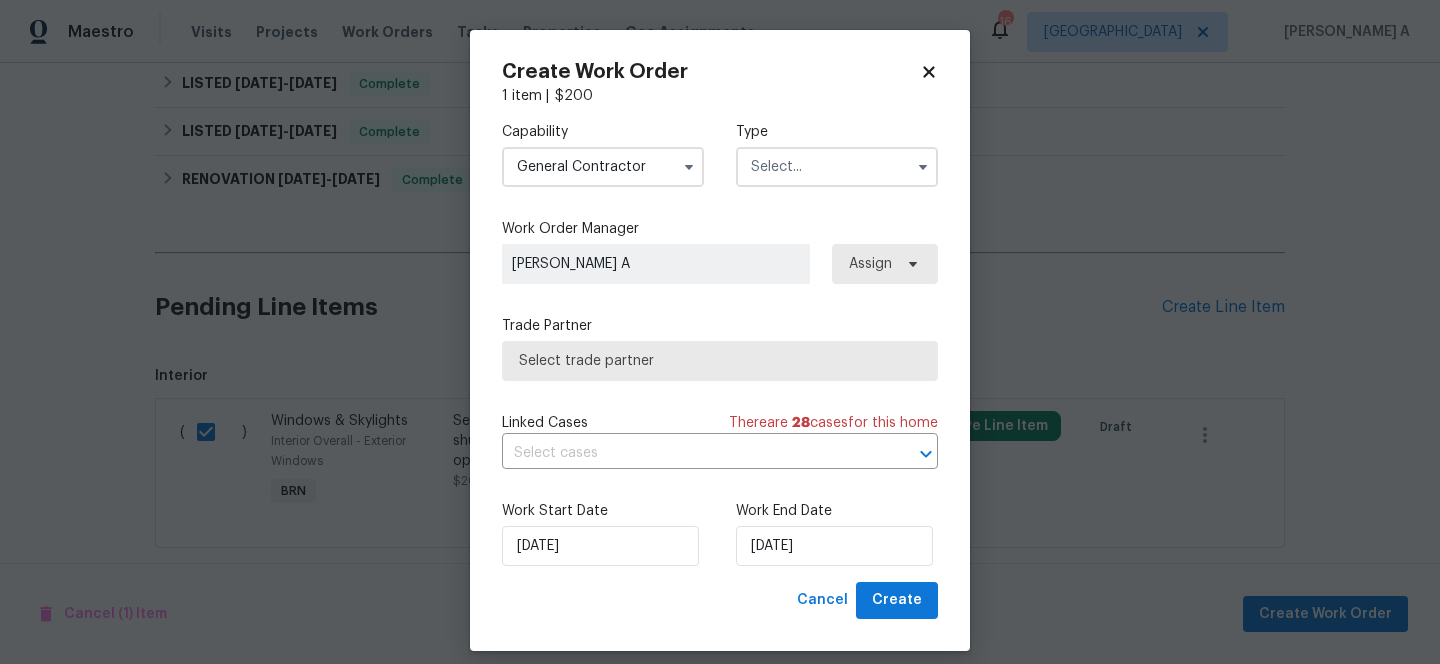 click at bounding box center [837, 167] 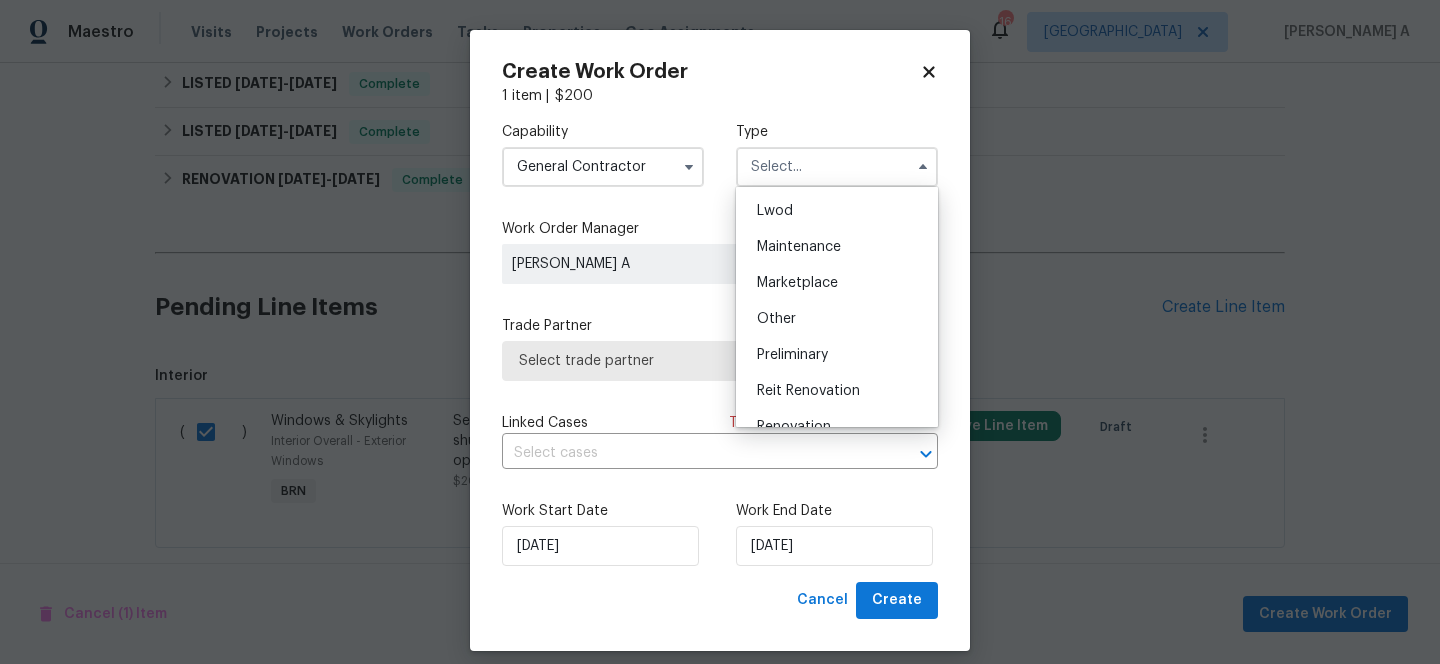 scroll, scrollTop: 454, scrollLeft: 0, axis: vertical 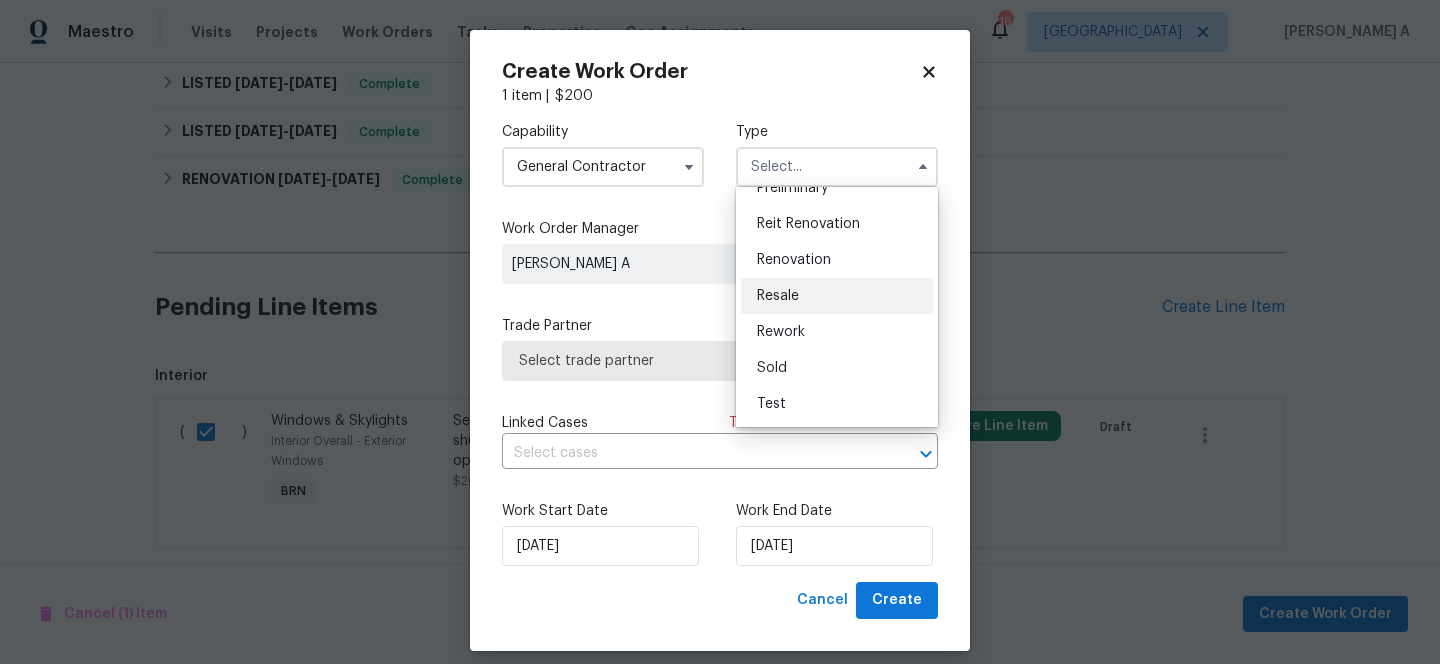 click on "Resale" at bounding box center (778, 296) 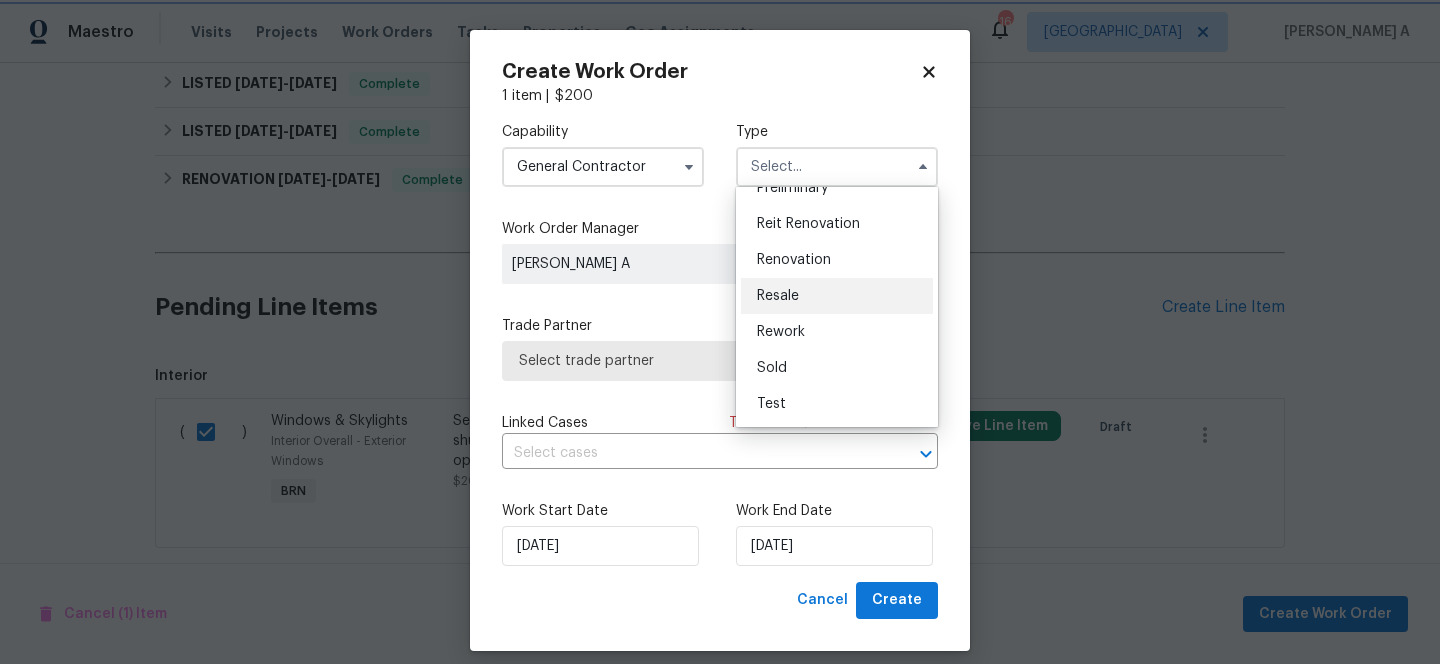 type on "Resale" 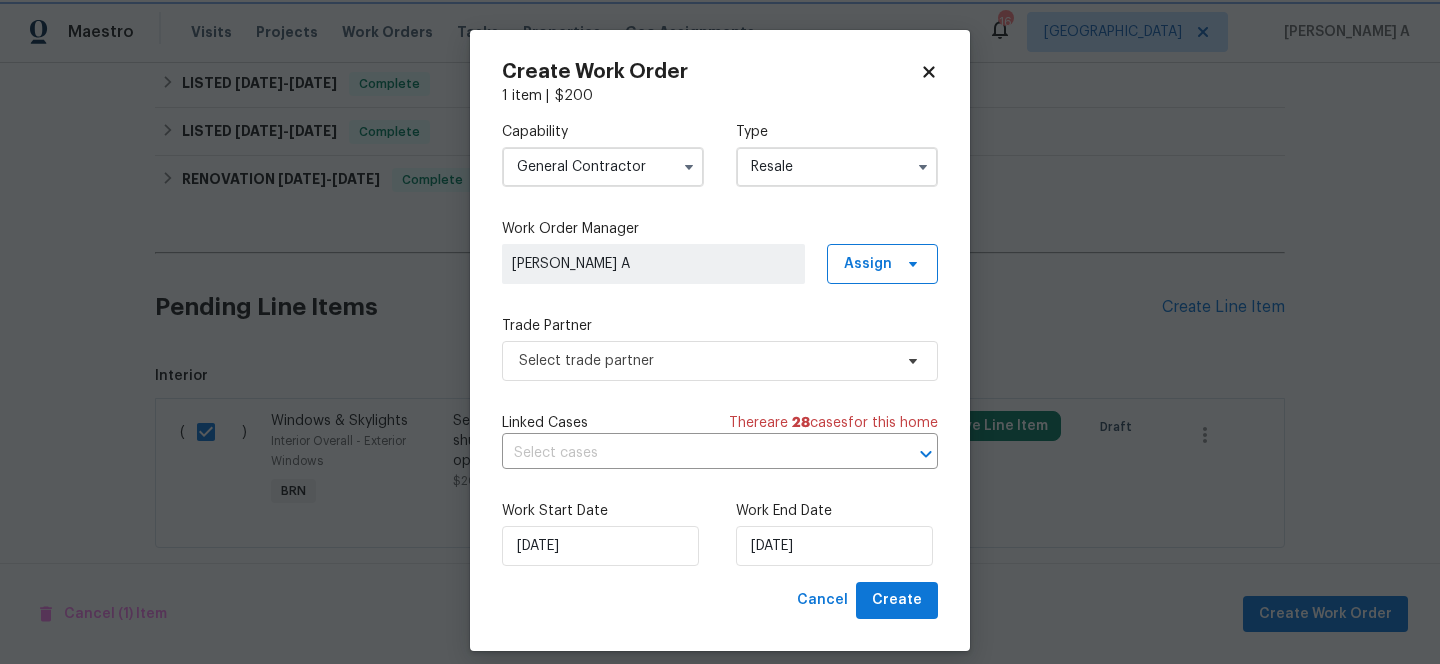 scroll, scrollTop: 0, scrollLeft: 0, axis: both 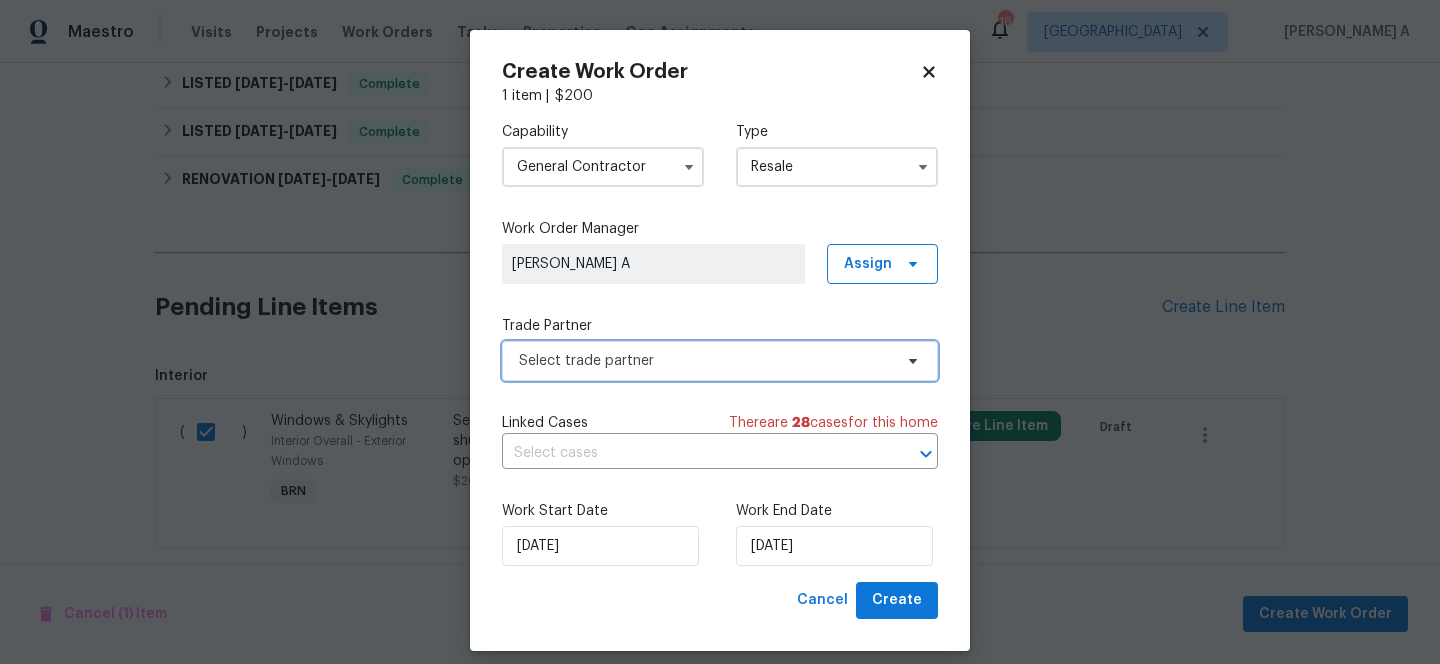 click on "Select trade partner" at bounding box center (720, 361) 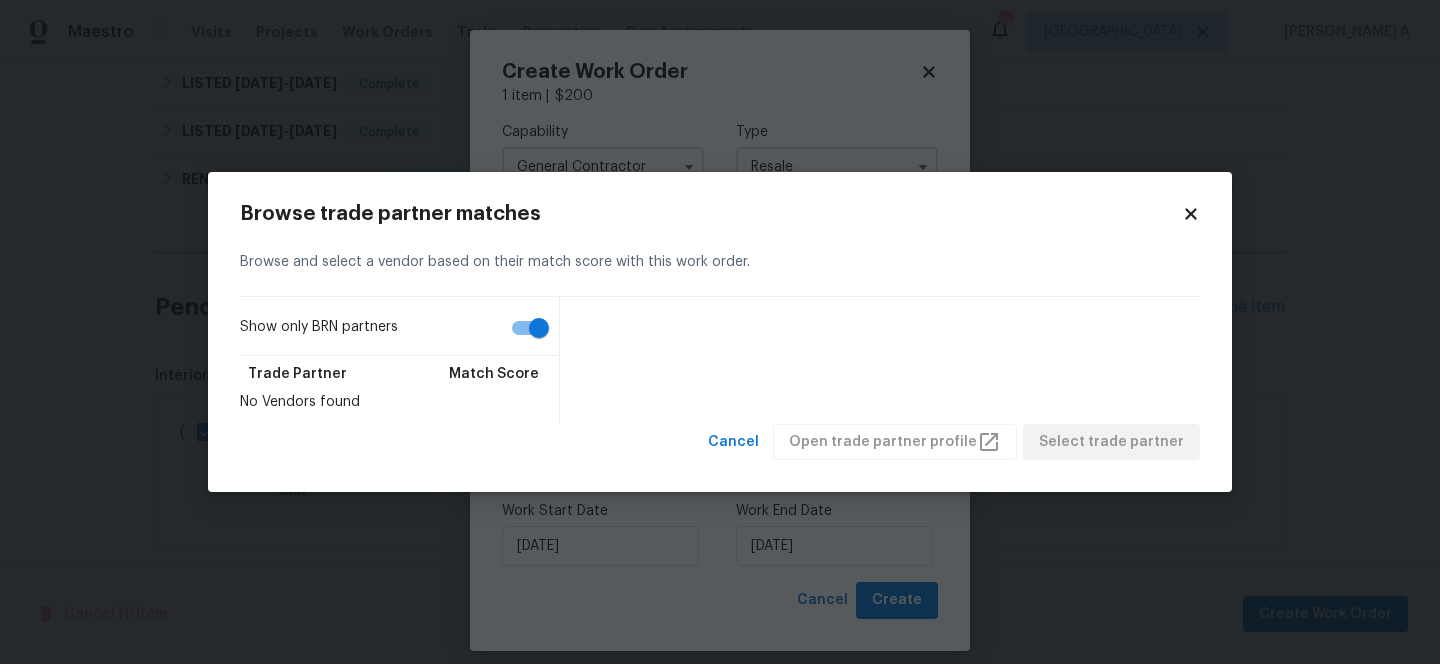 click on "Show only BRN partners" at bounding box center [539, 328] 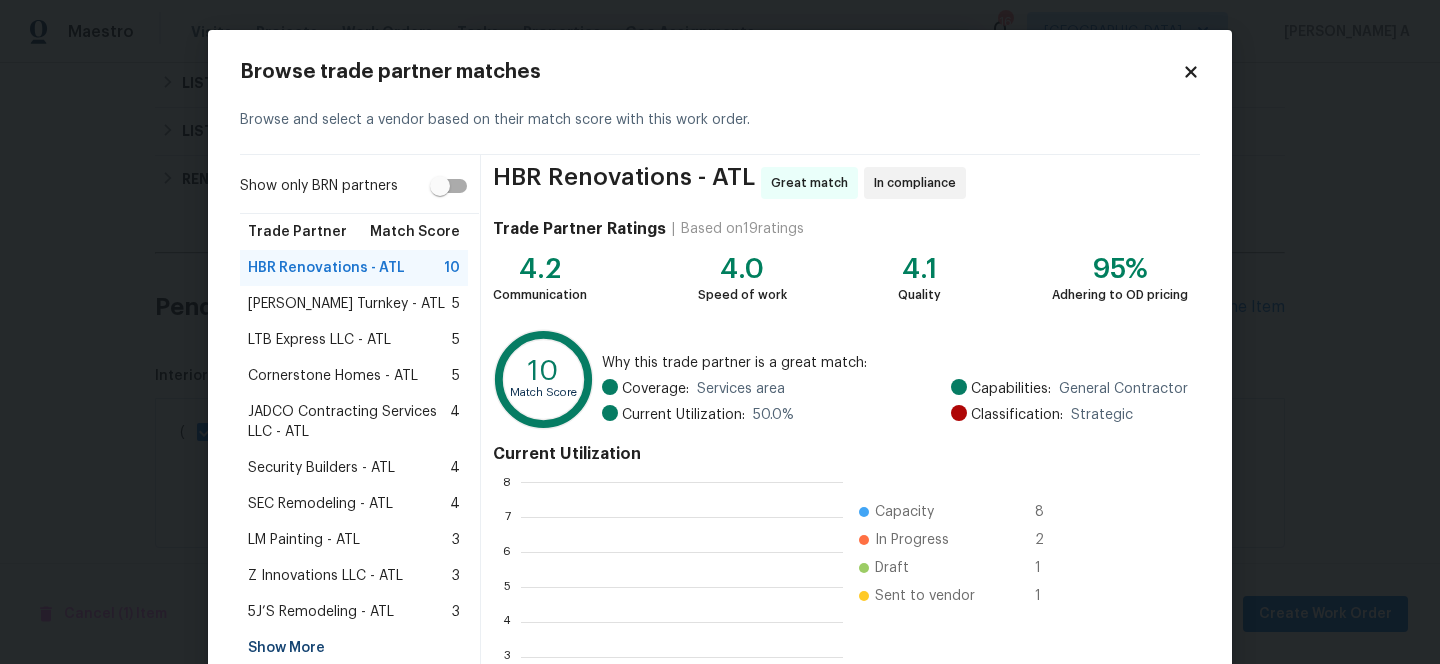 scroll, scrollTop: 2, scrollLeft: 2, axis: both 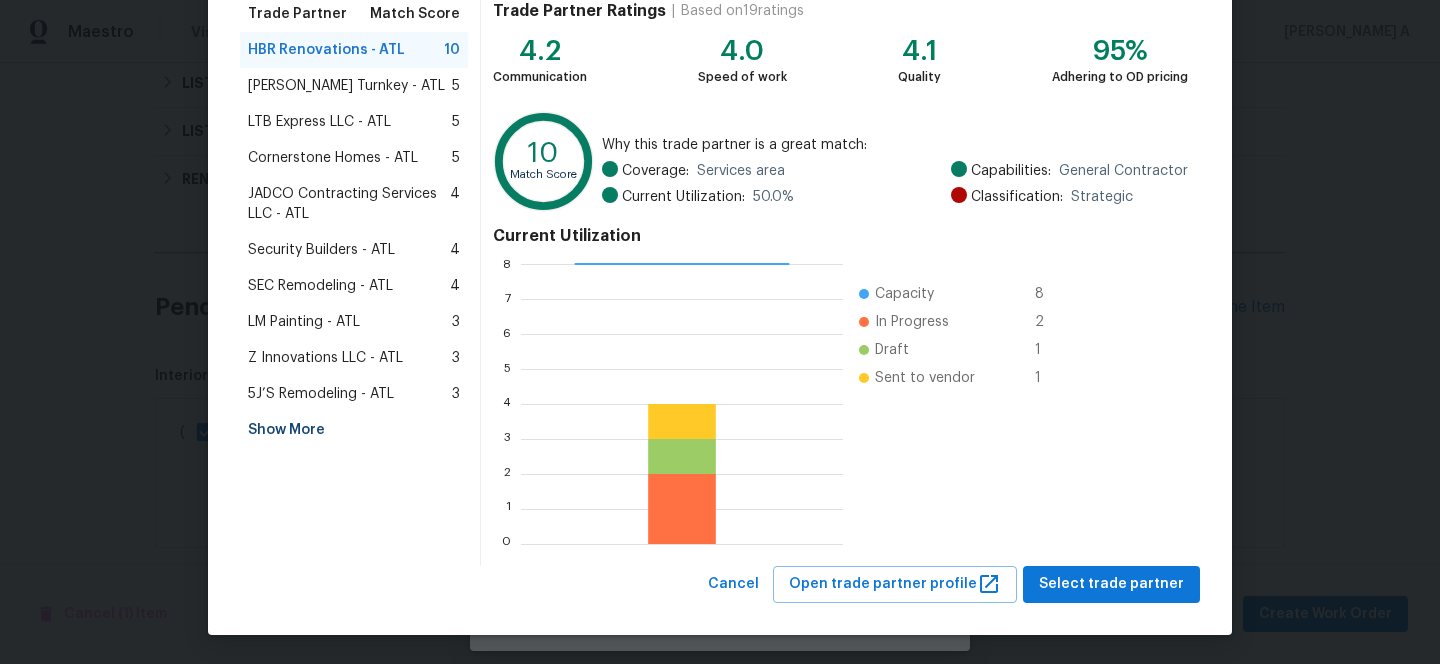 click on "Show More" at bounding box center (354, 430) 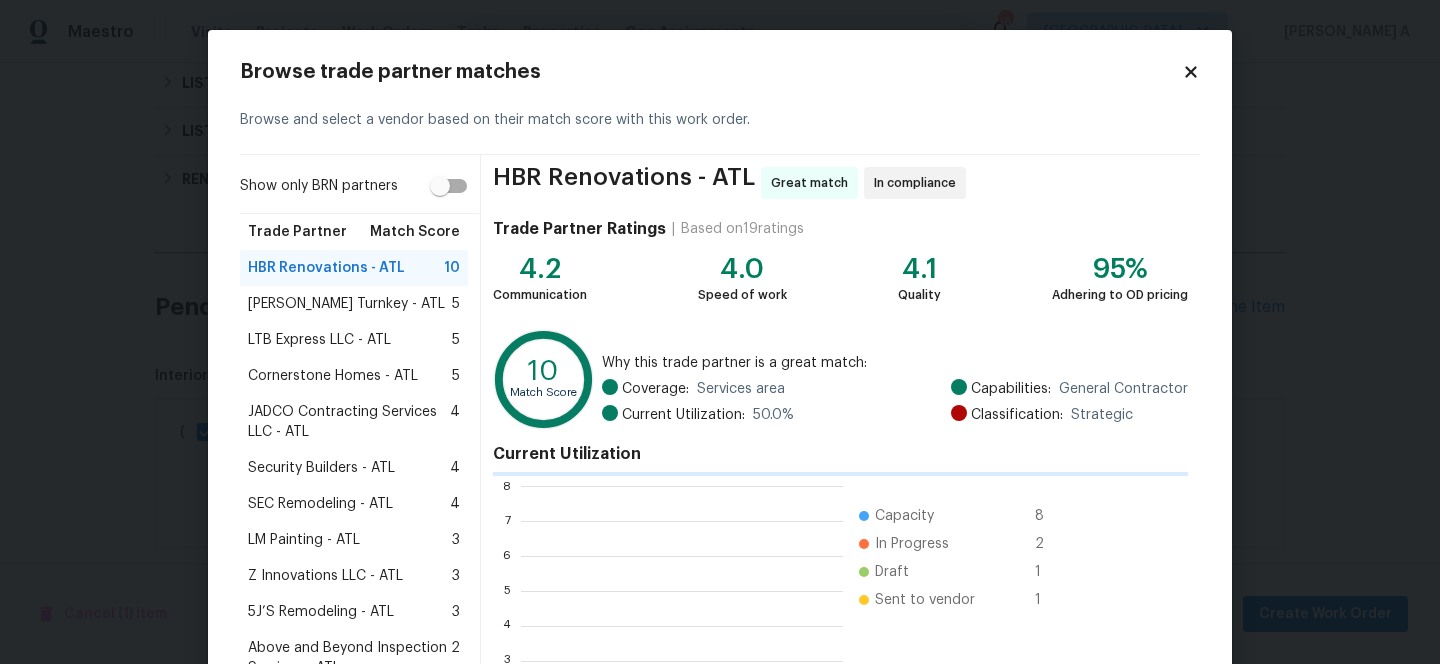 scroll, scrollTop: 2, scrollLeft: 2, axis: both 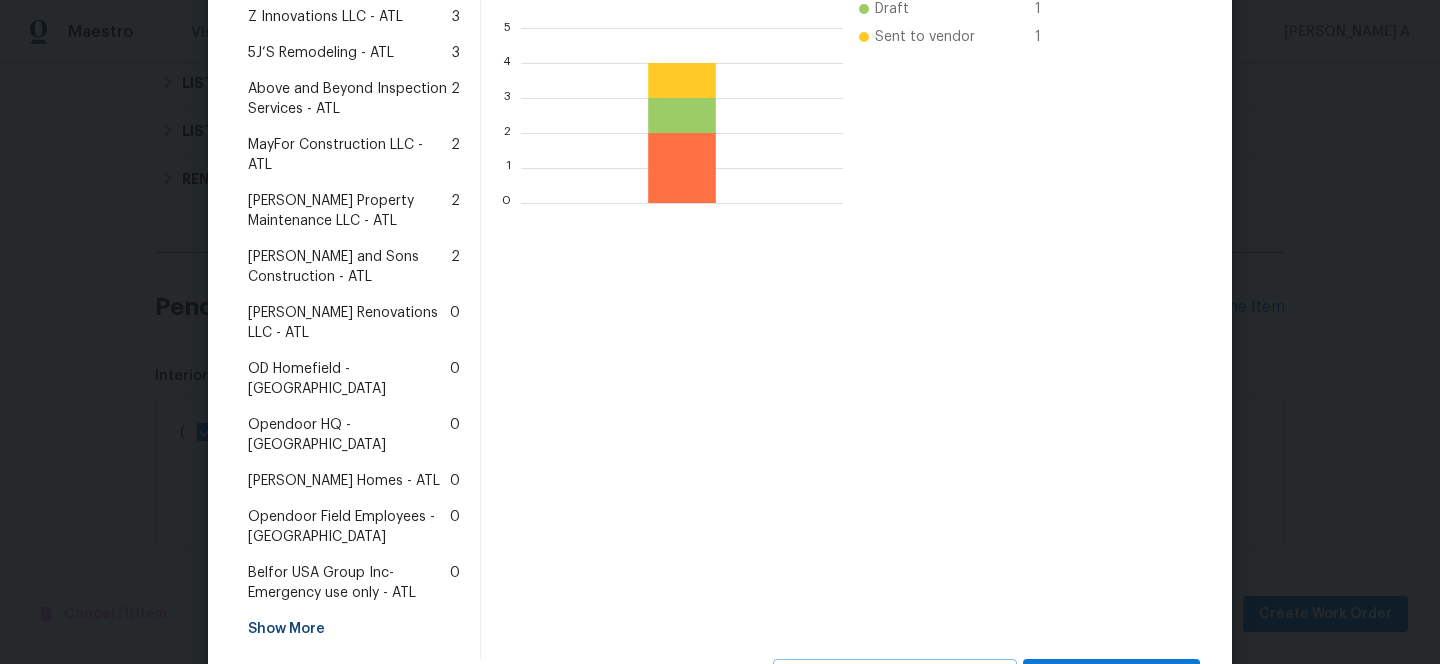 click on "Glen Property Maintenance LLC - ATL" at bounding box center [349, 211] 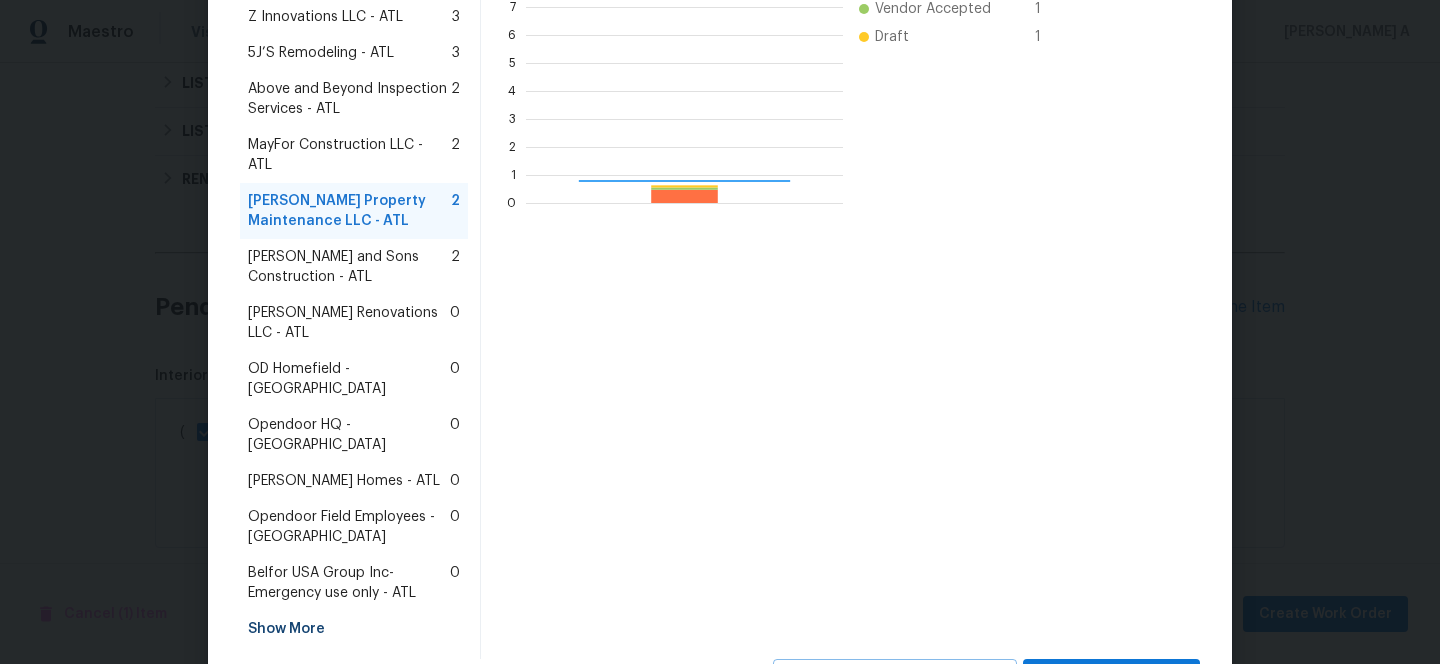 scroll, scrollTop: 2, scrollLeft: 2, axis: both 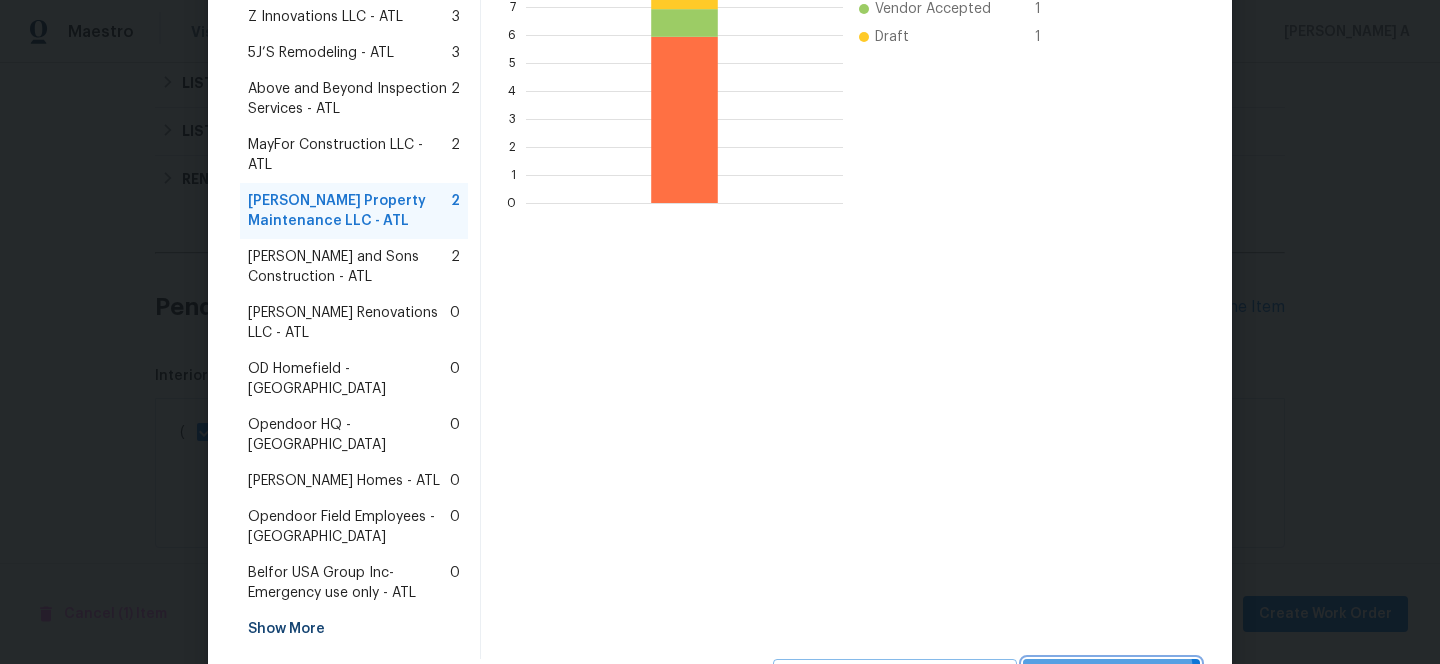 click on "Select trade partner" at bounding box center [1111, 677] 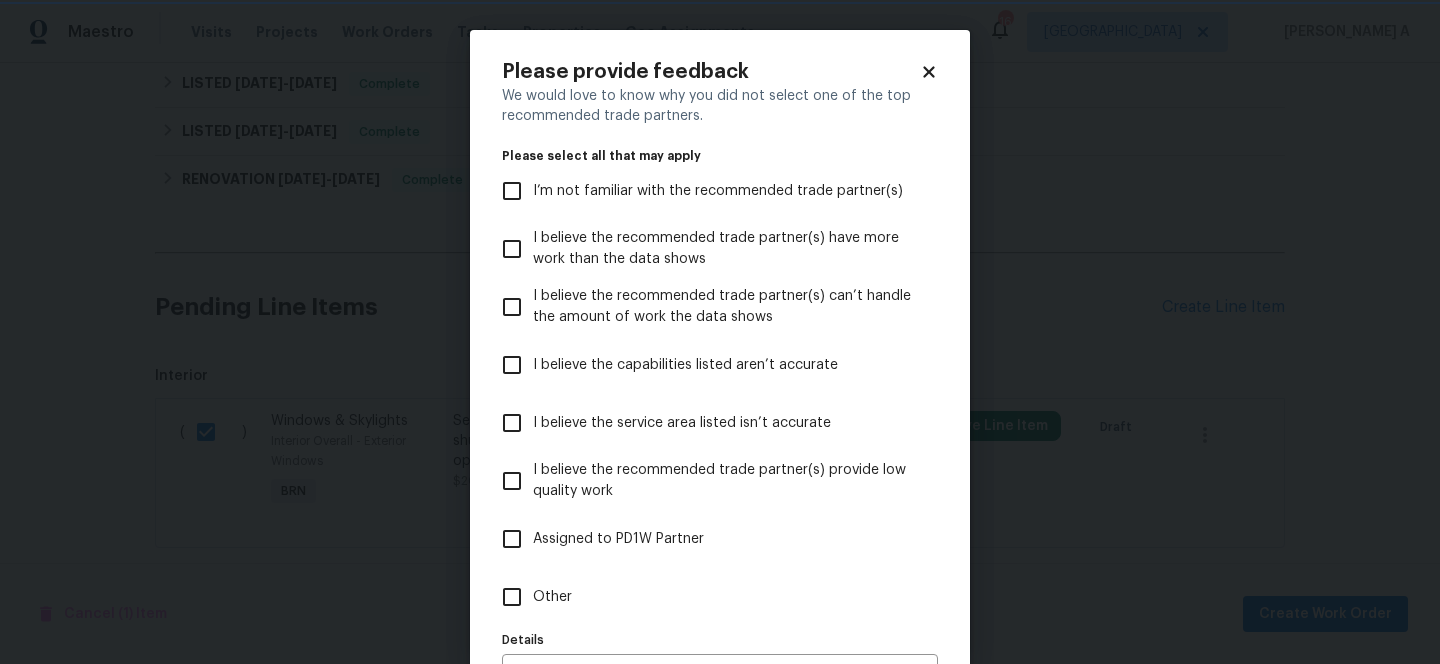 scroll, scrollTop: 0, scrollLeft: 0, axis: both 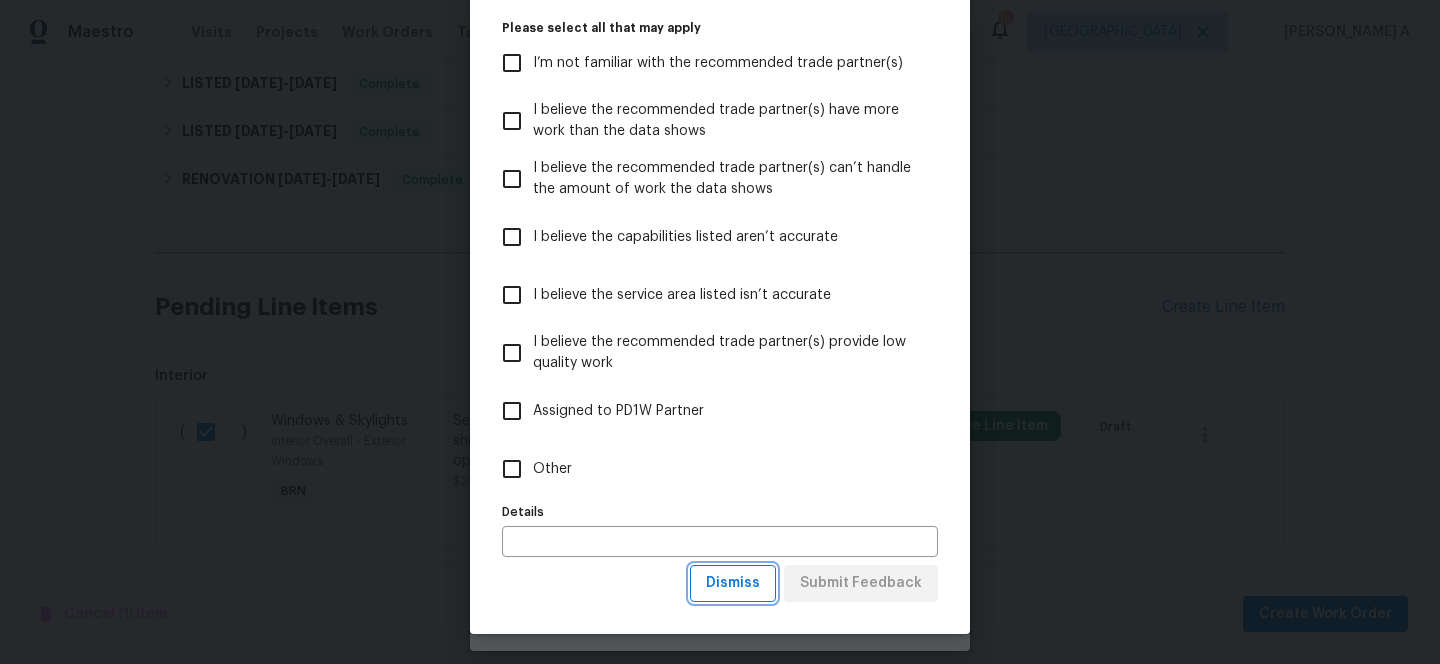click on "Dismiss" at bounding box center [733, 583] 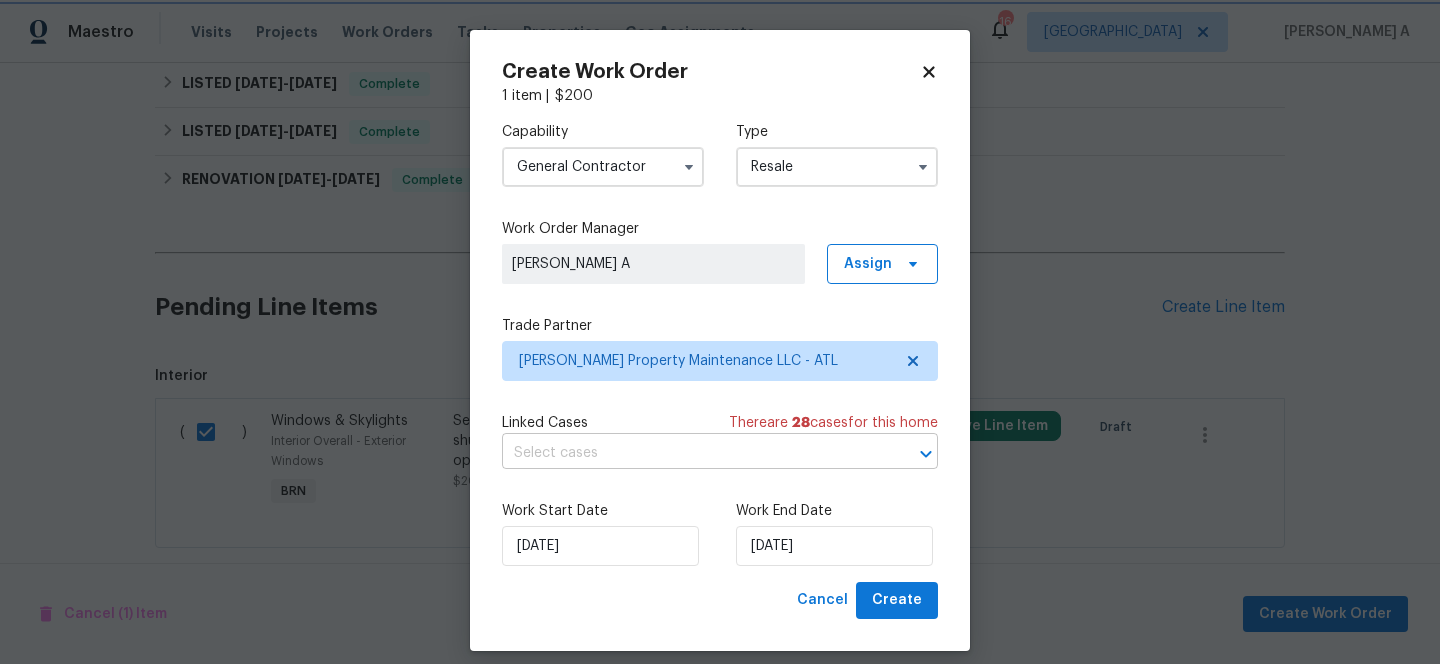 scroll, scrollTop: 0, scrollLeft: 0, axis: both 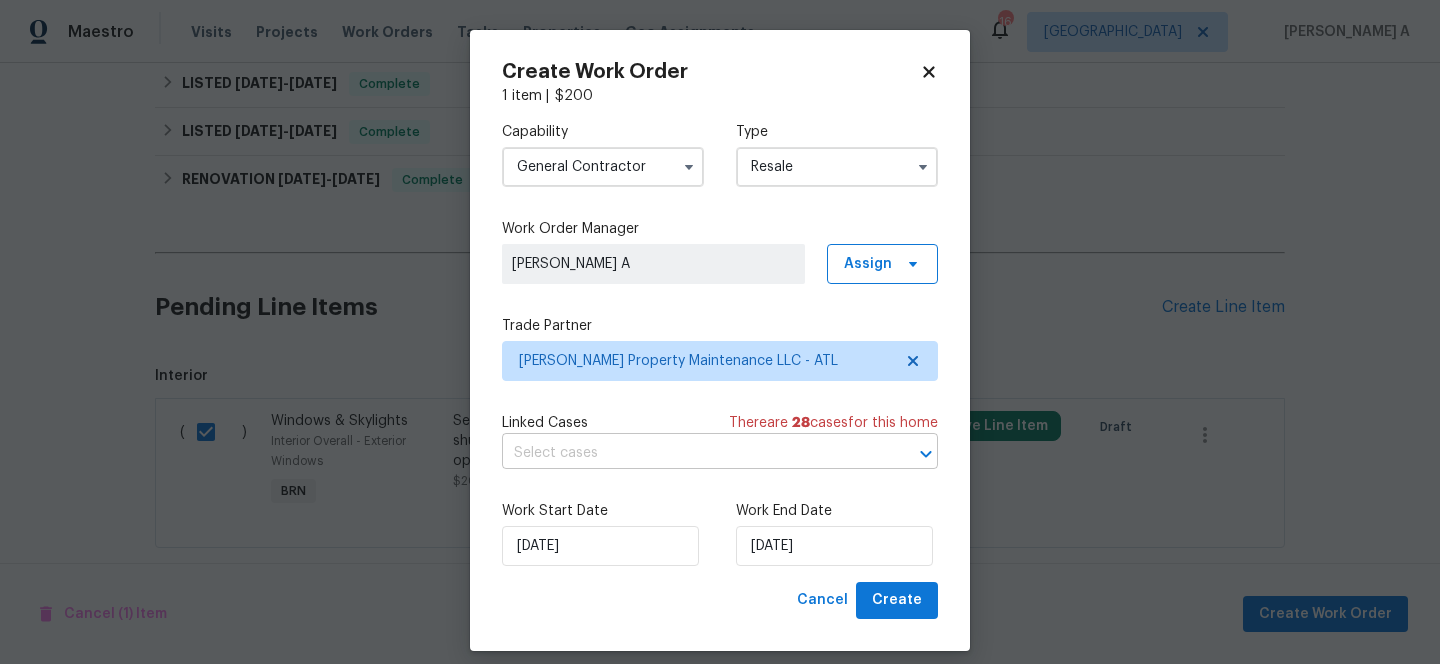 click at bounding box center [692, 453] 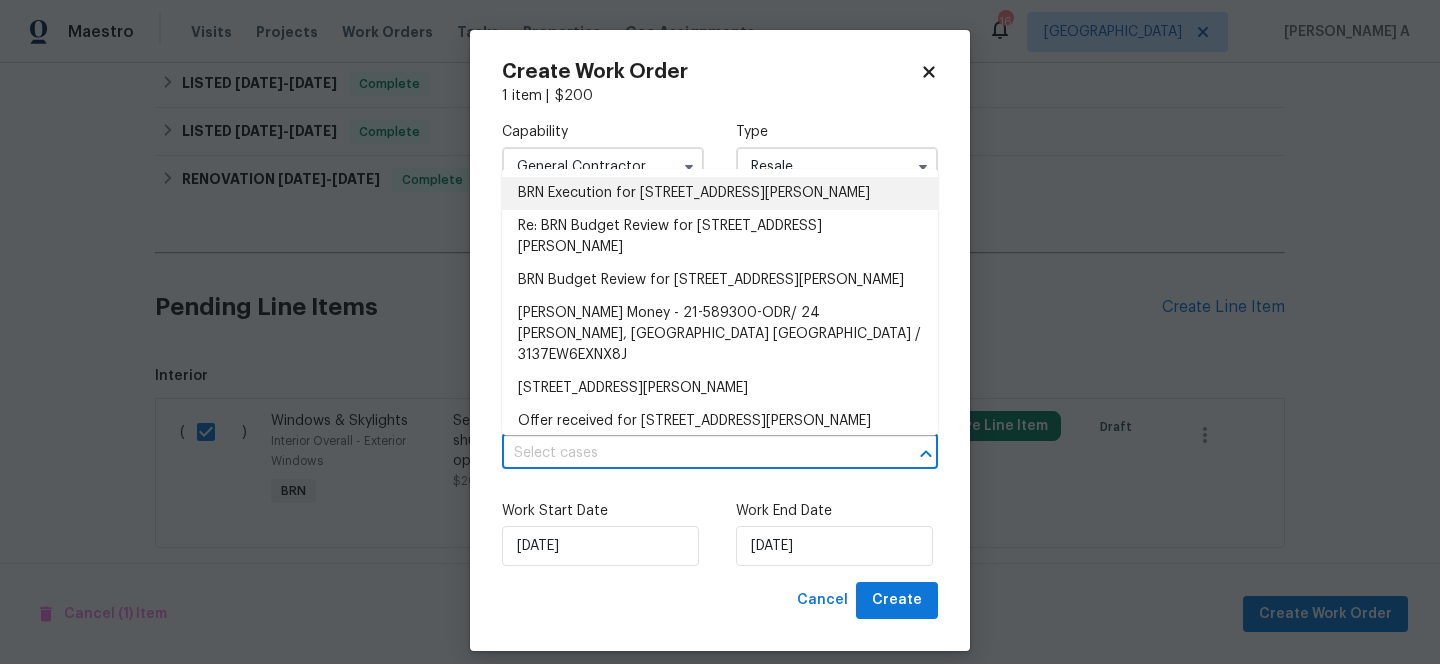 click on "BRN Execution for 24 Valerie Ln, Powder Springs, GA 30127" at bounding box center [720, 193] 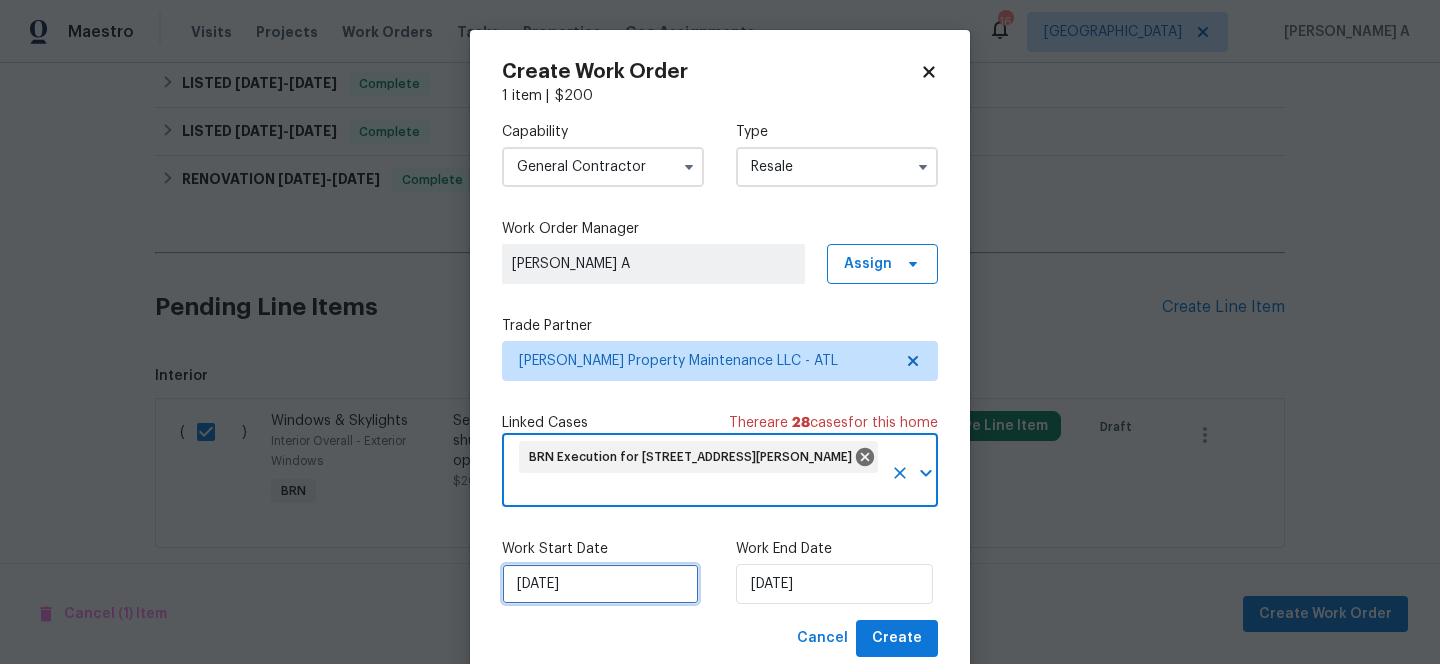 click on "[DATE]" at bounding box center (600, 584) 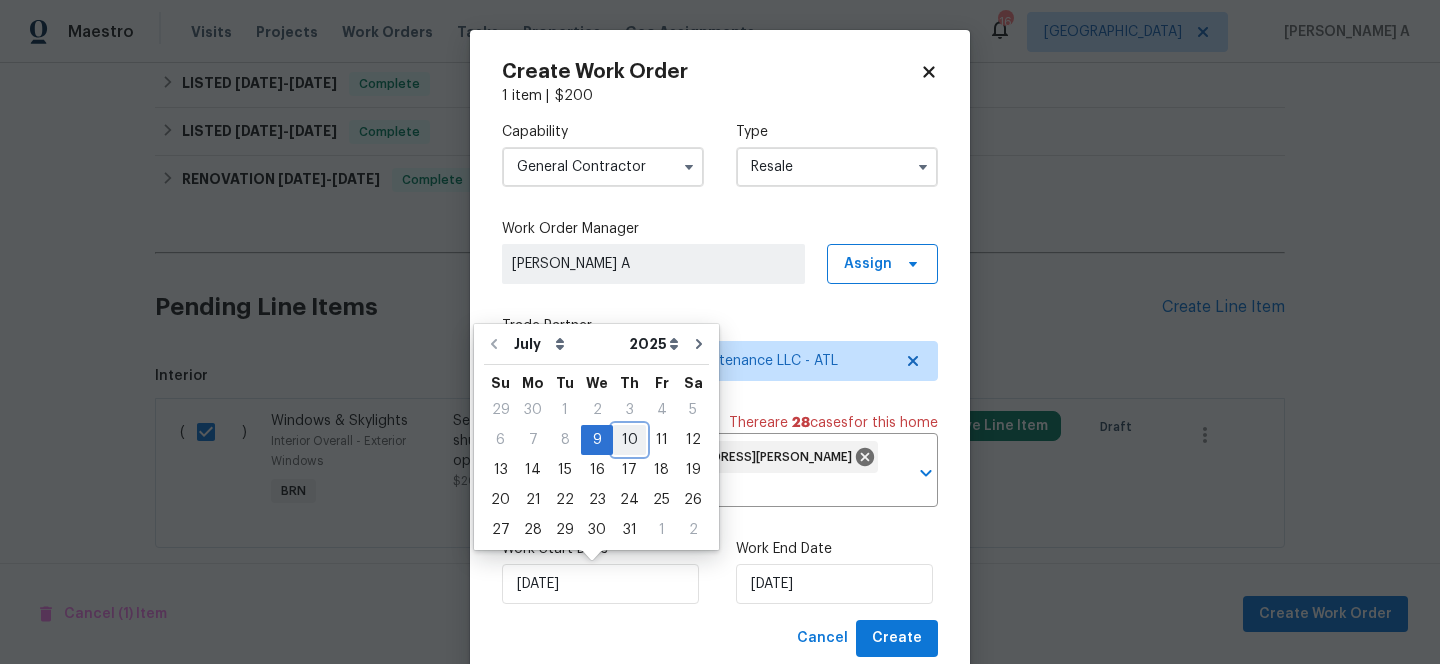click on "10" at bounding box center (629, 440) 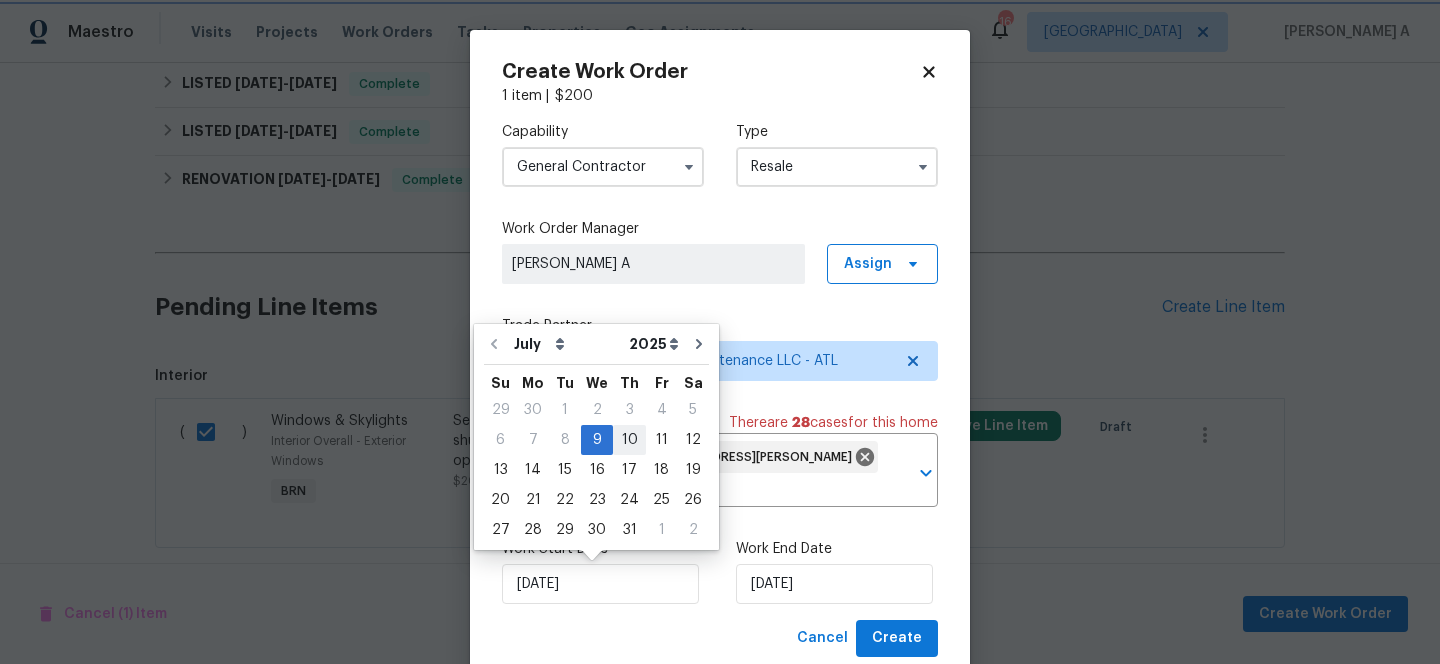 type on "7/10/2025" 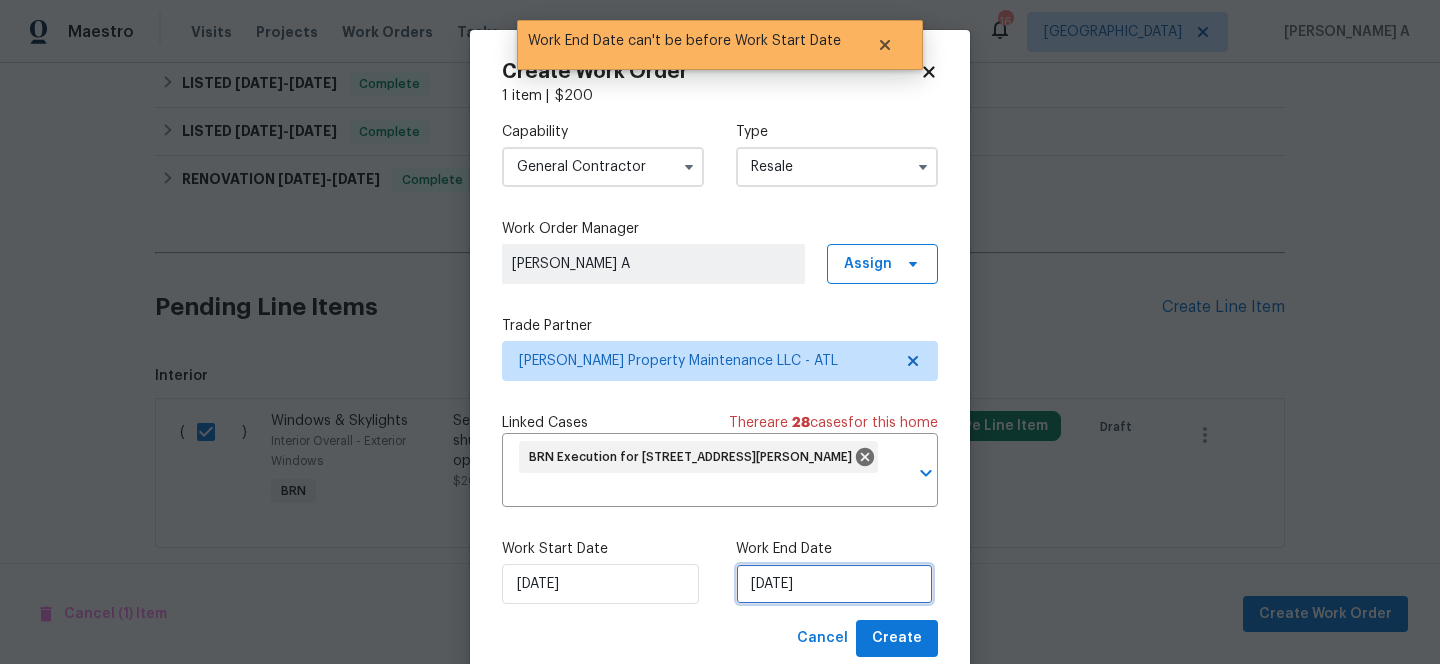 click on "7/10/2025" at bounding box center [834, 584] 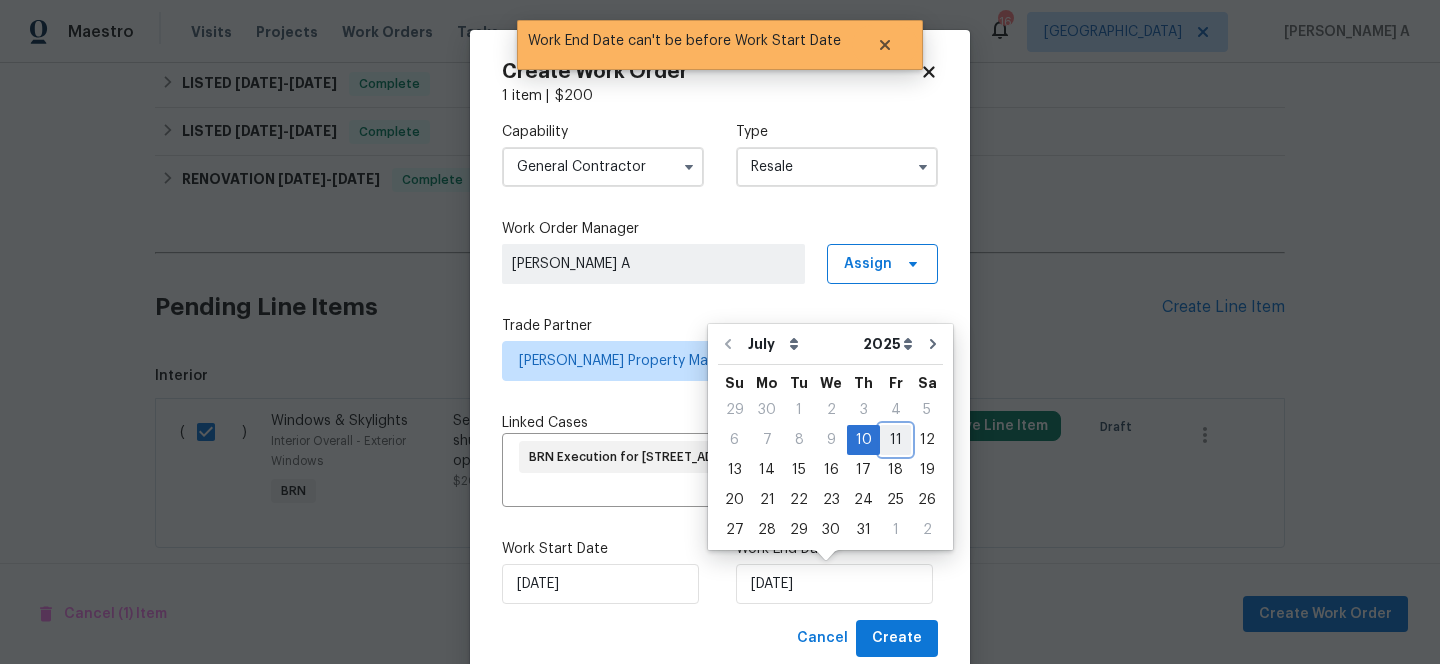 click on "11" at bounding box center [895, 440] 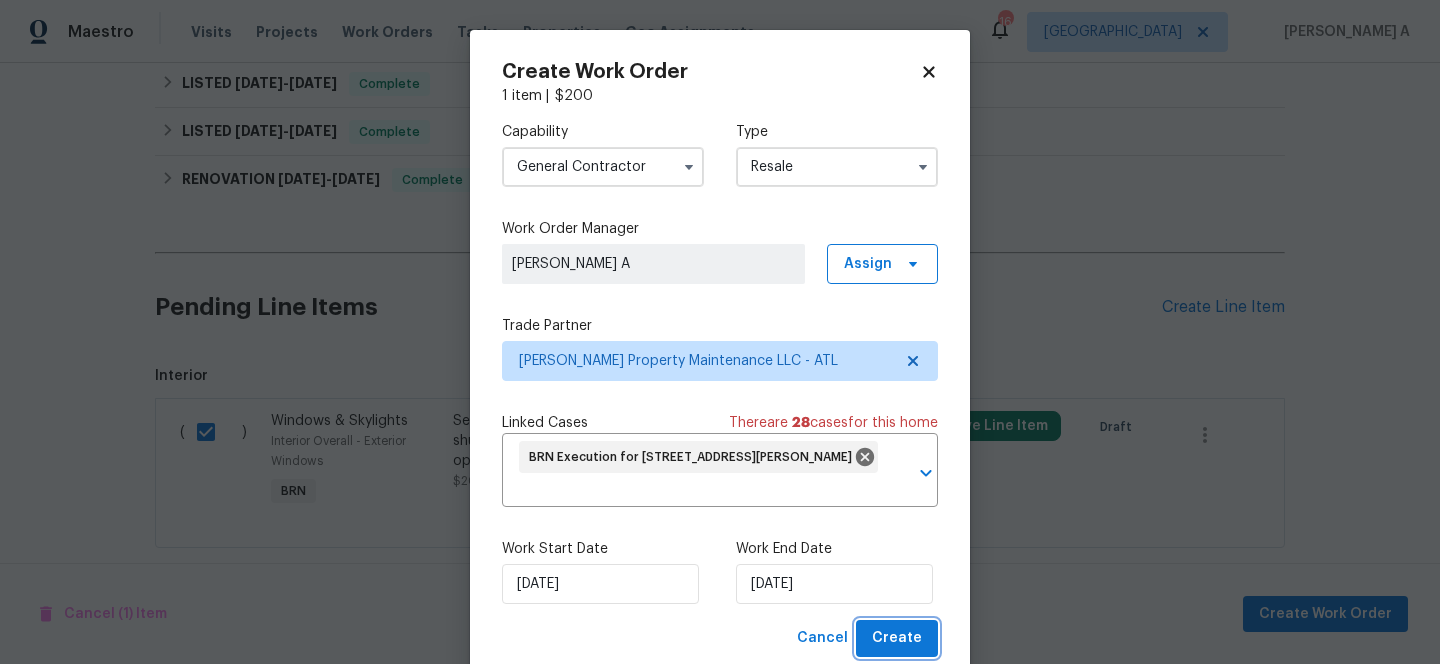 click on "Create" at bounding box center (897, 638) 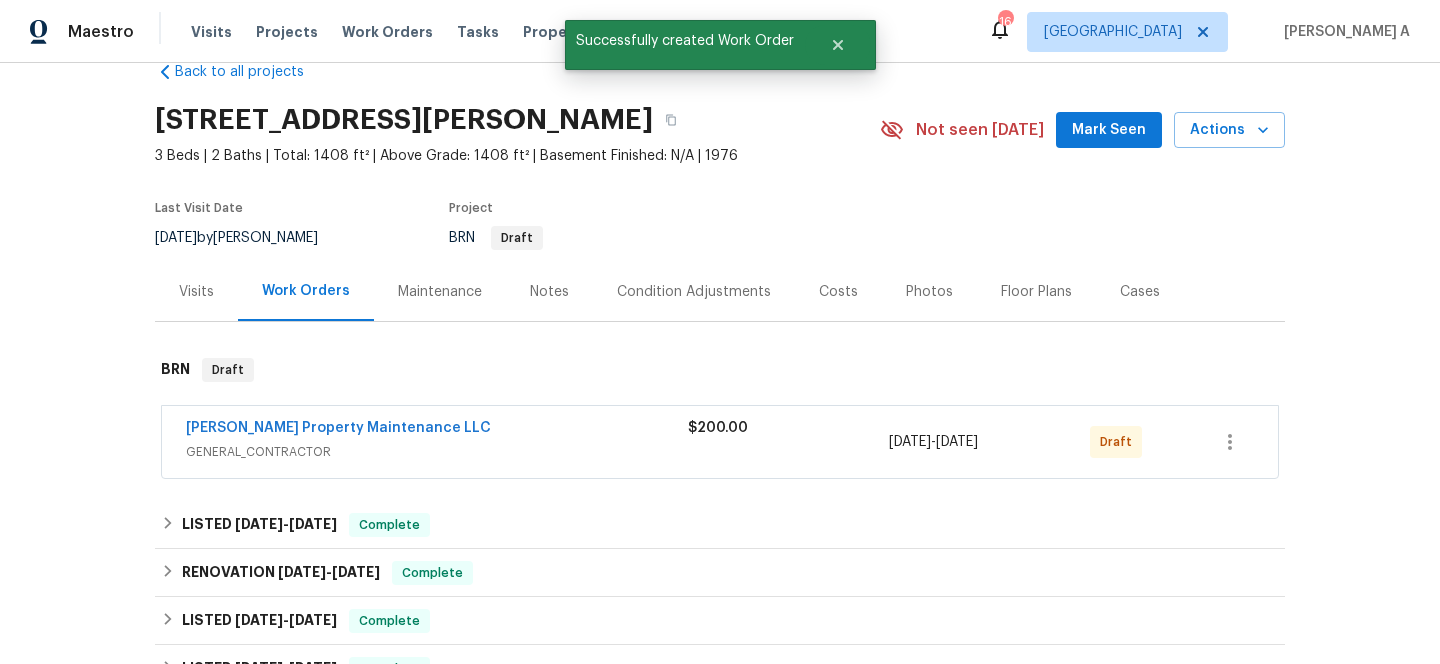 scroll, scrollTop: 24, scrollLeft: 0, axis: vertical 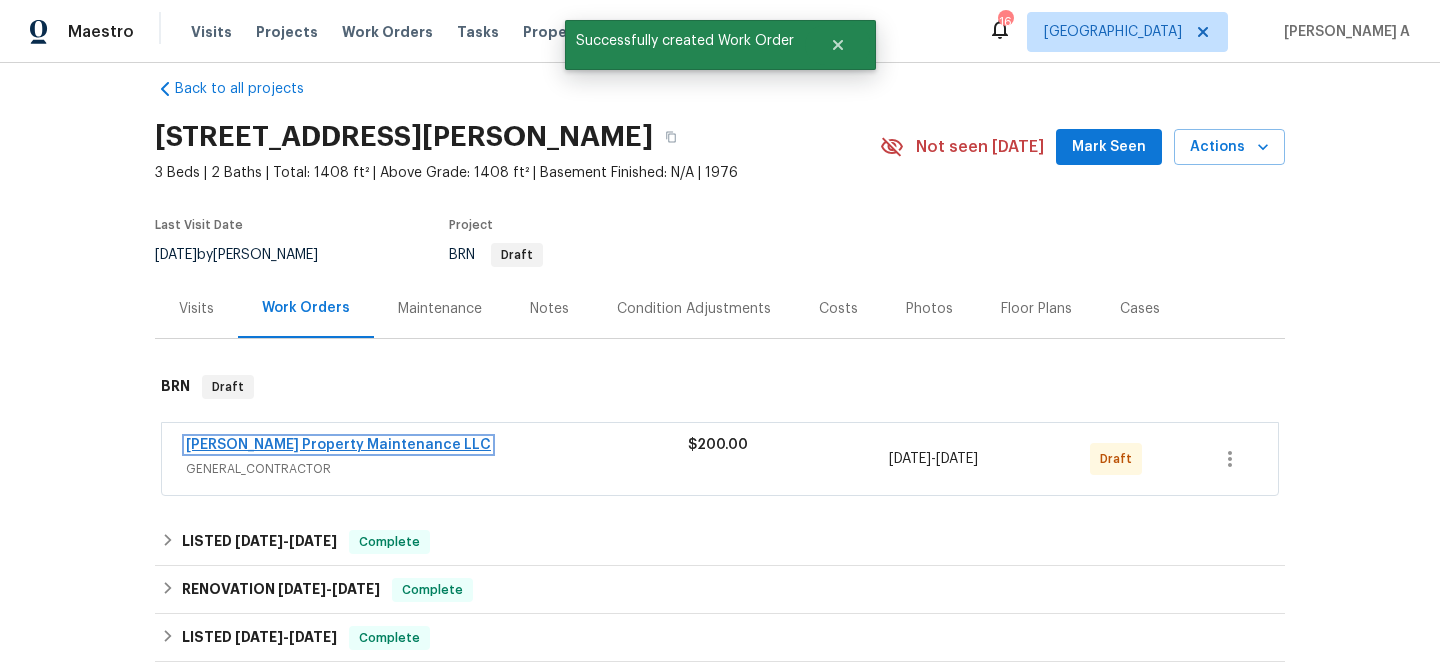 click on "Glen Property Maintenance LLC" at bounding box center [338, 445] 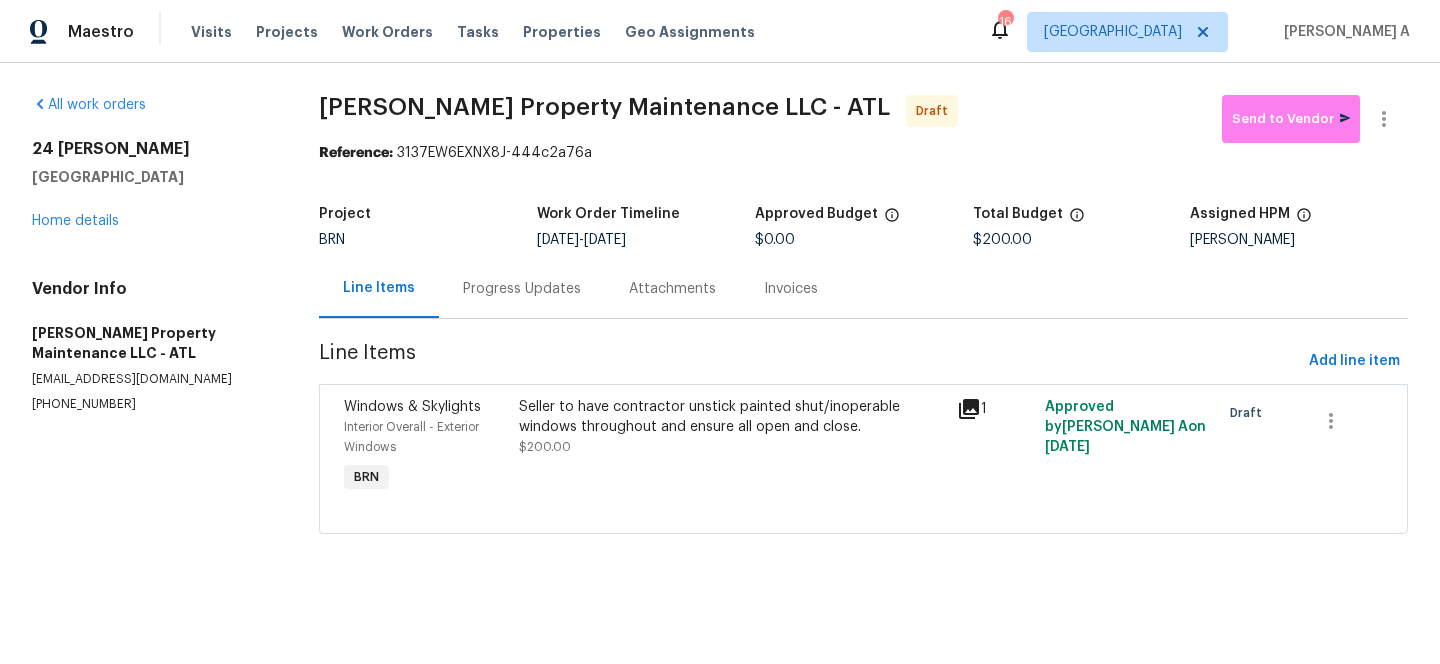 click on "Progress Updates" at bounding box center [522, 289] 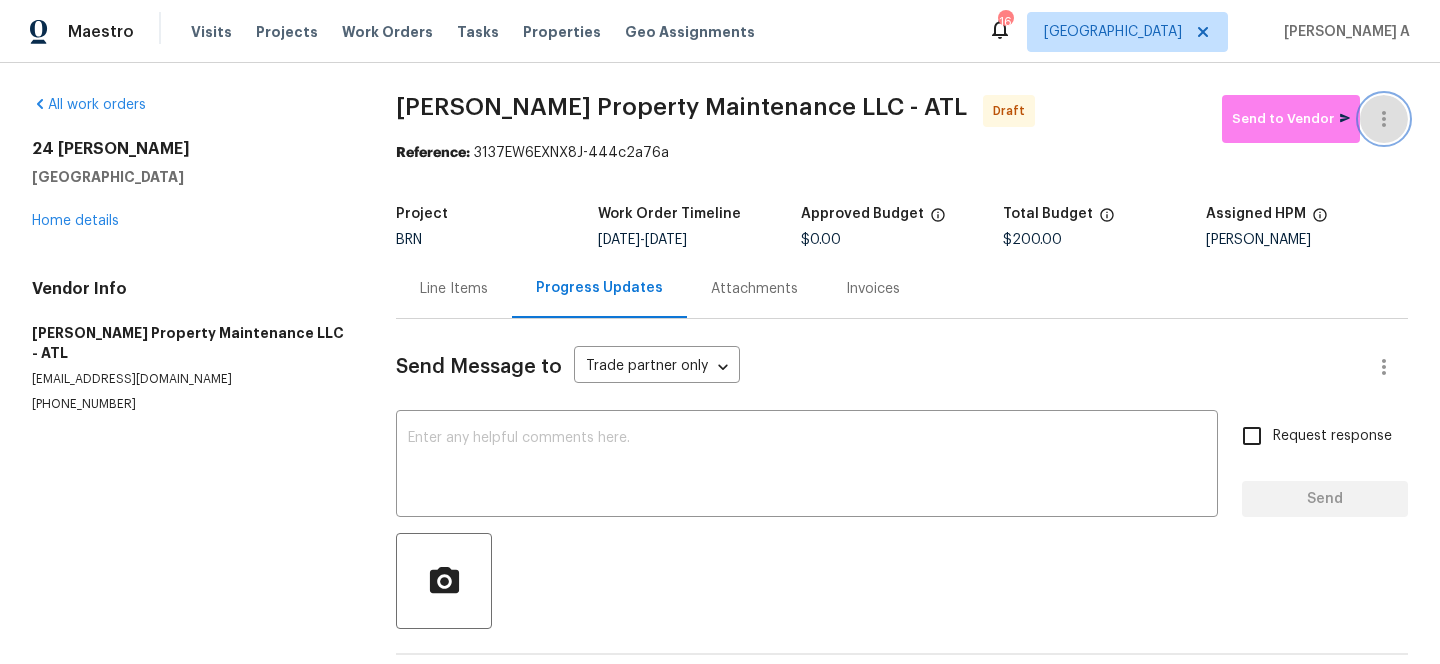 click at bounding box center (1384, 119) 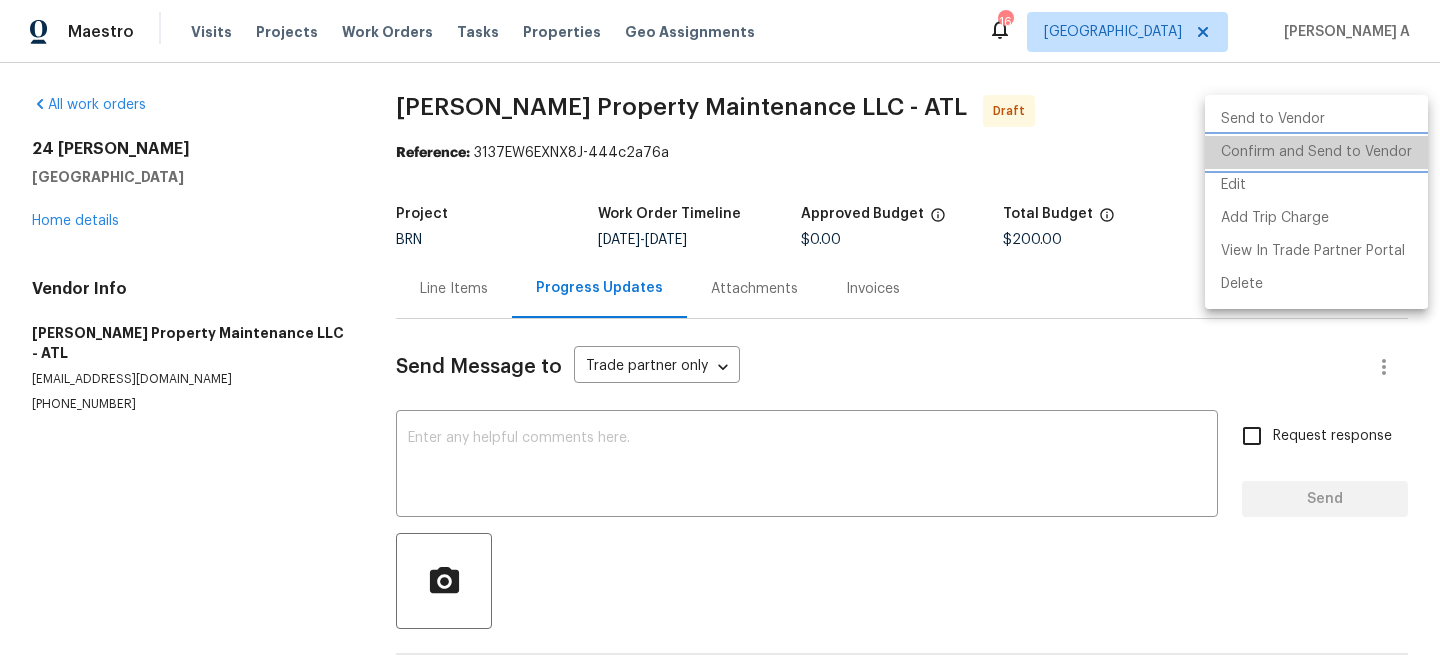 click on "Confirm and Send to Vendor" at bounding box center (1316, 152) 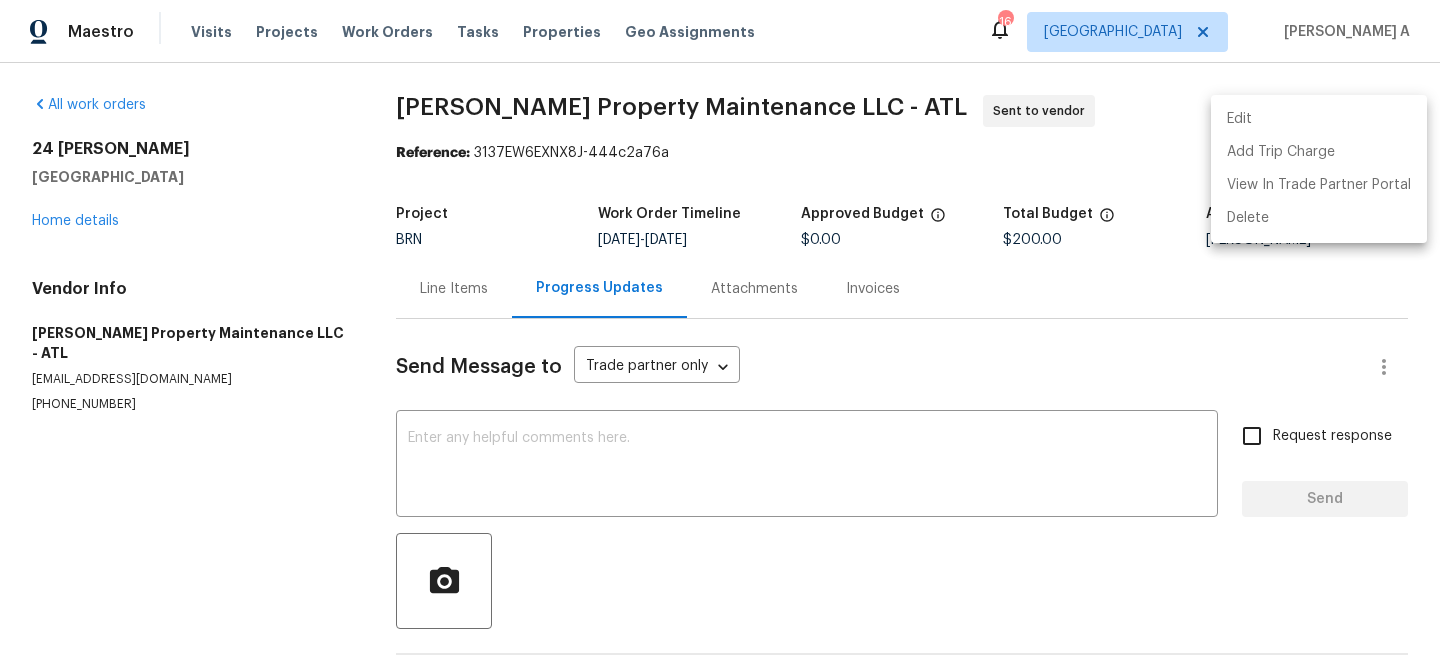 click at bounding box center [720, 332] 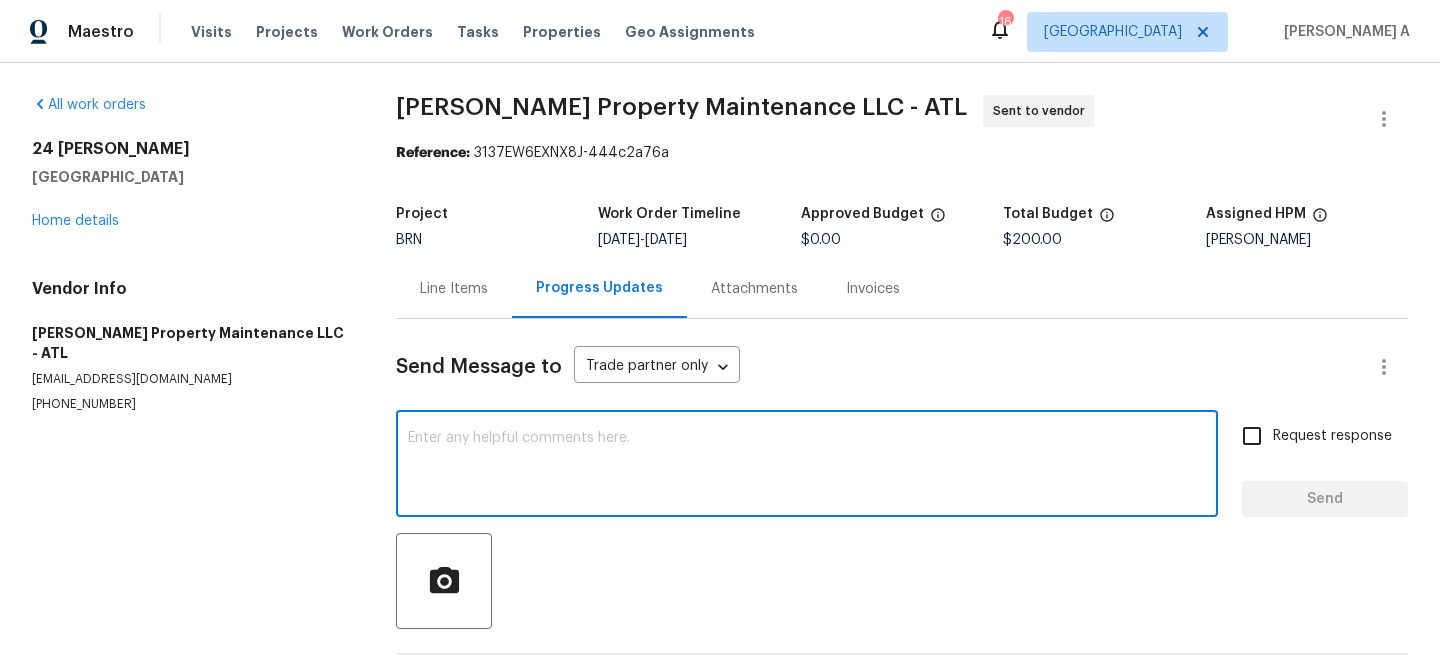click at bounding box center [807, 466] 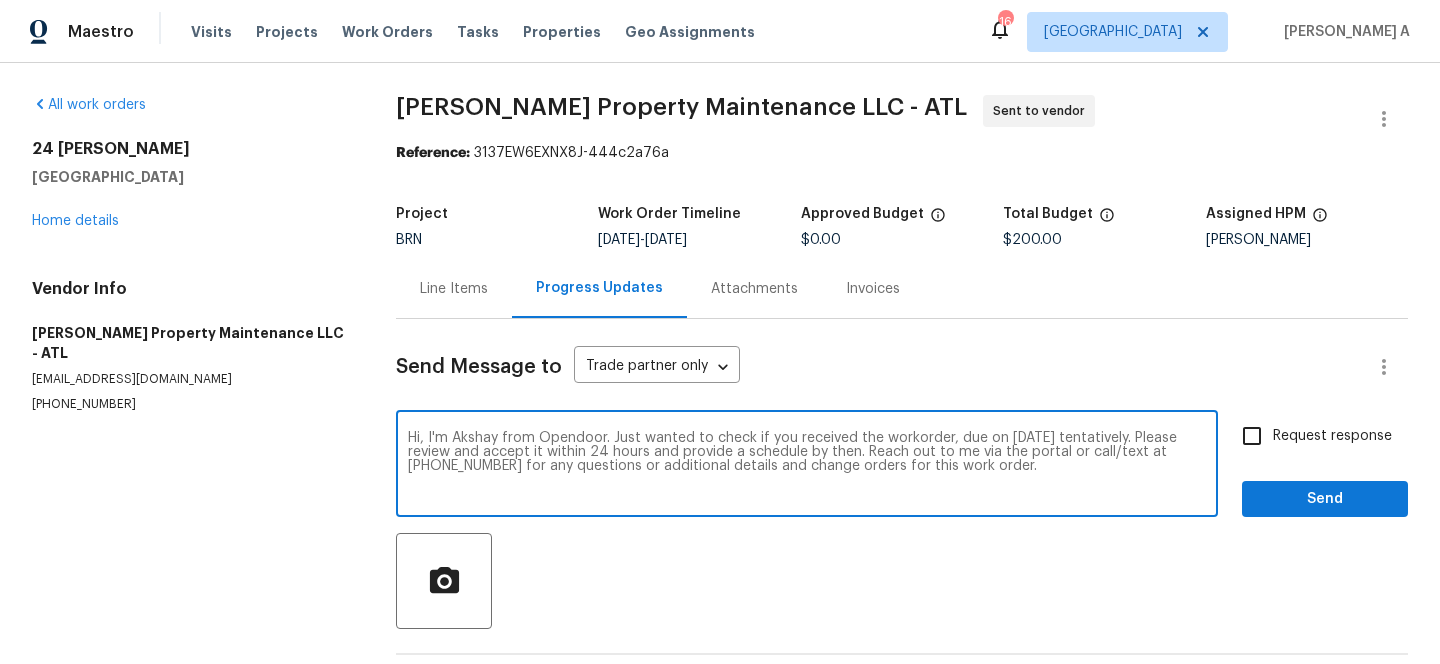 type on "Hi, I'm Akshay from Opendoor. Just wanted to check if you received the workorder, due on 07/11/2025 tentatively. Please review and accept it within 24 hours and provide a schedule by then. Reach out to me via the portal or call/text at 650-800-9524 for any questions or additional details and change orders for this work order." 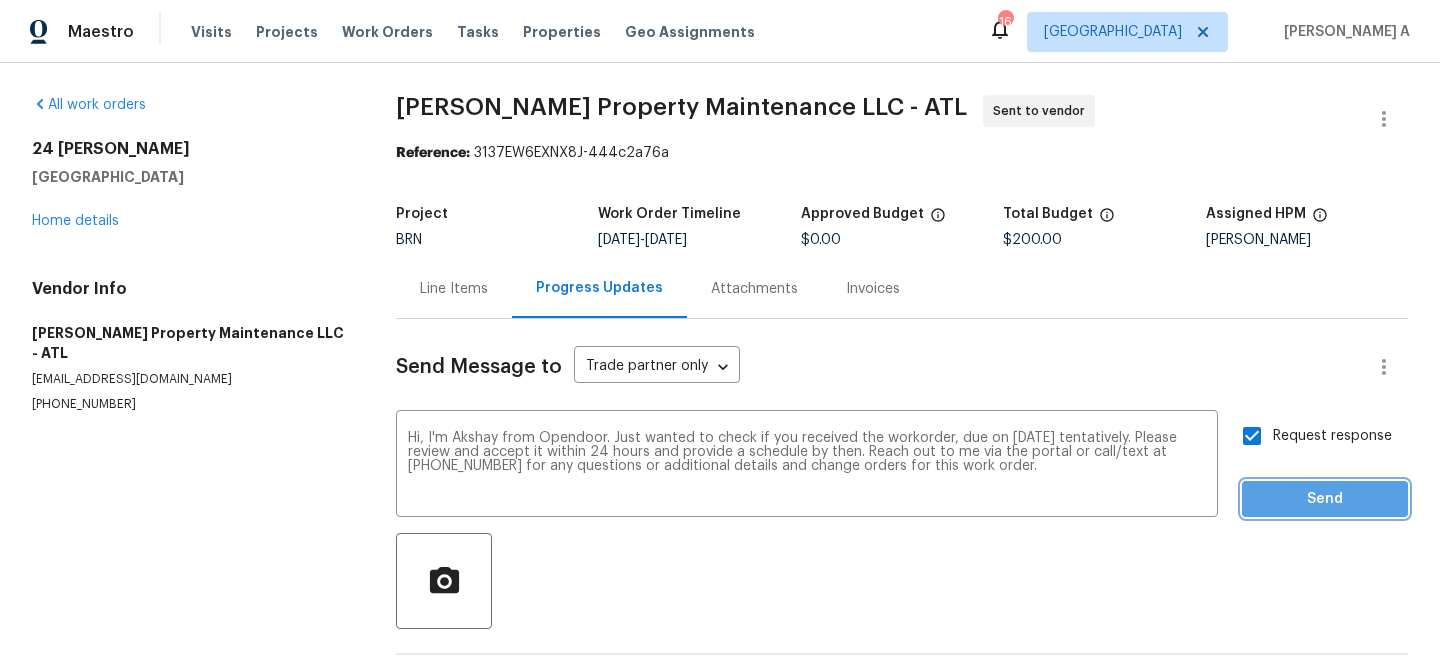 click on "Send" at bounding box center [1325, 499] 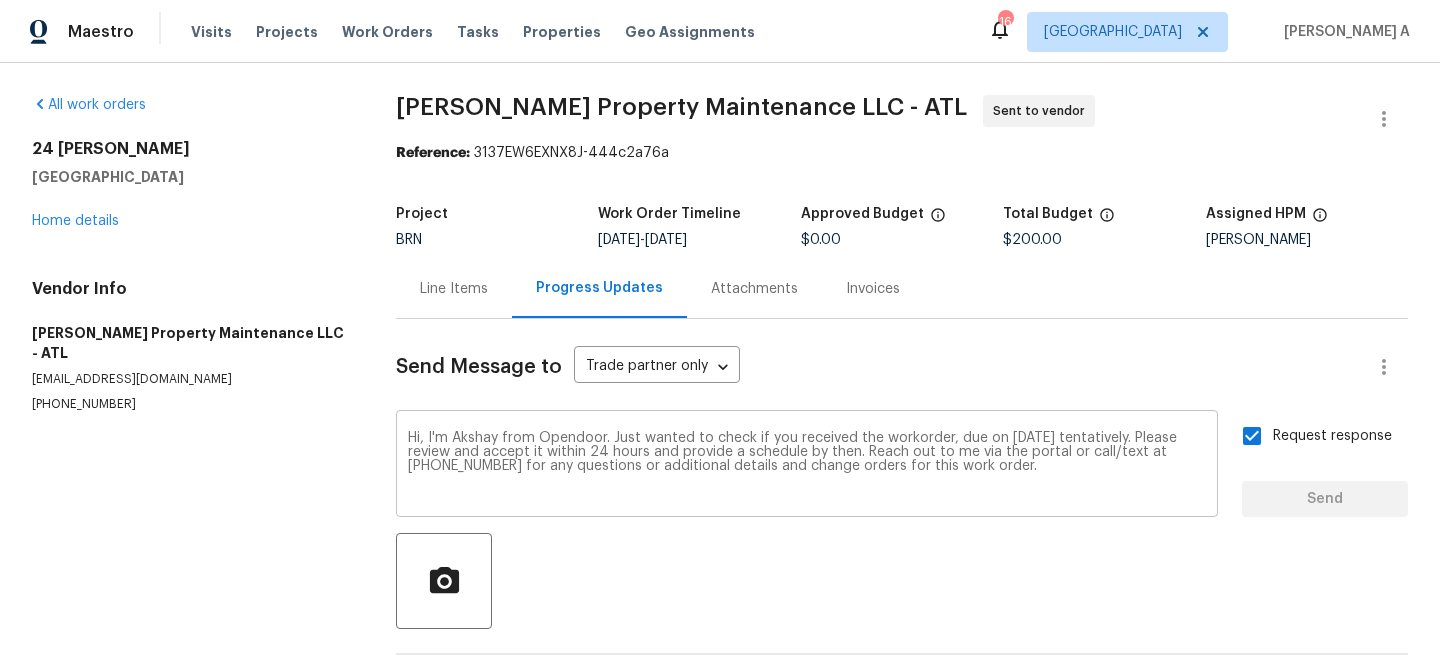 type 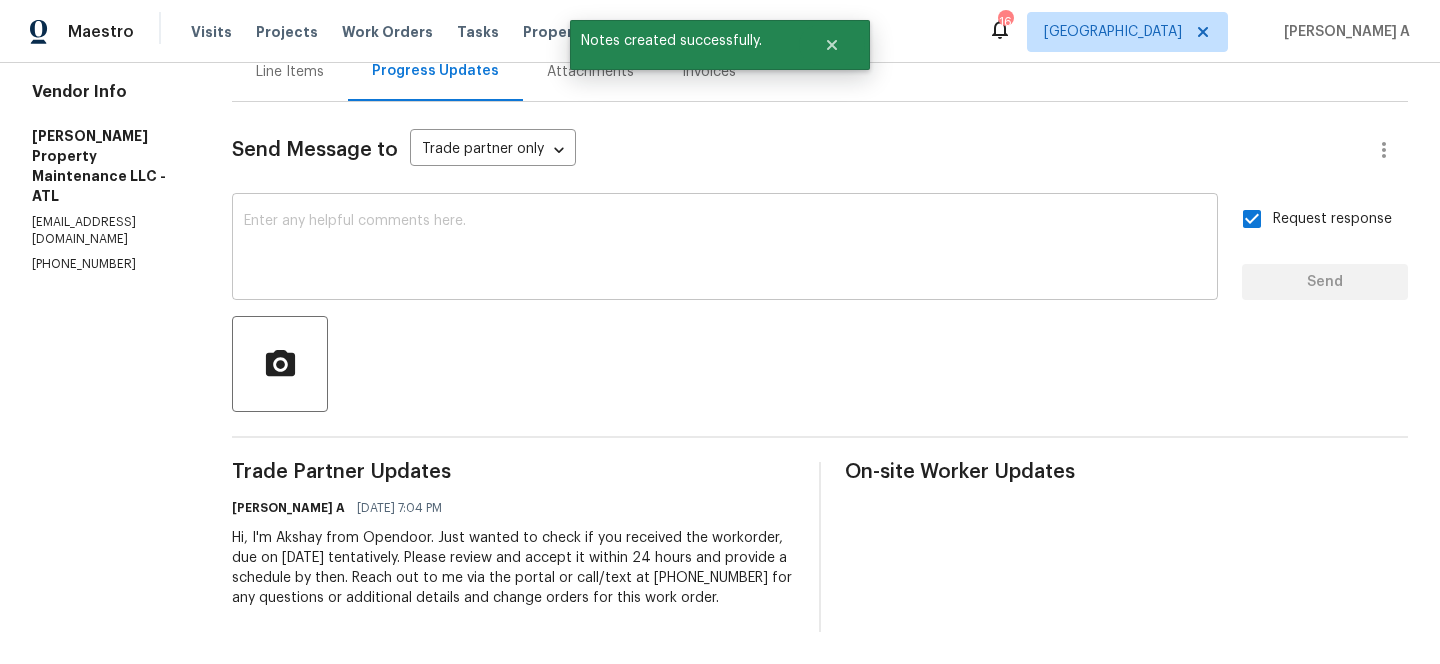 scroll, scrollTop: 0, scrollLeft: 0, axis: both 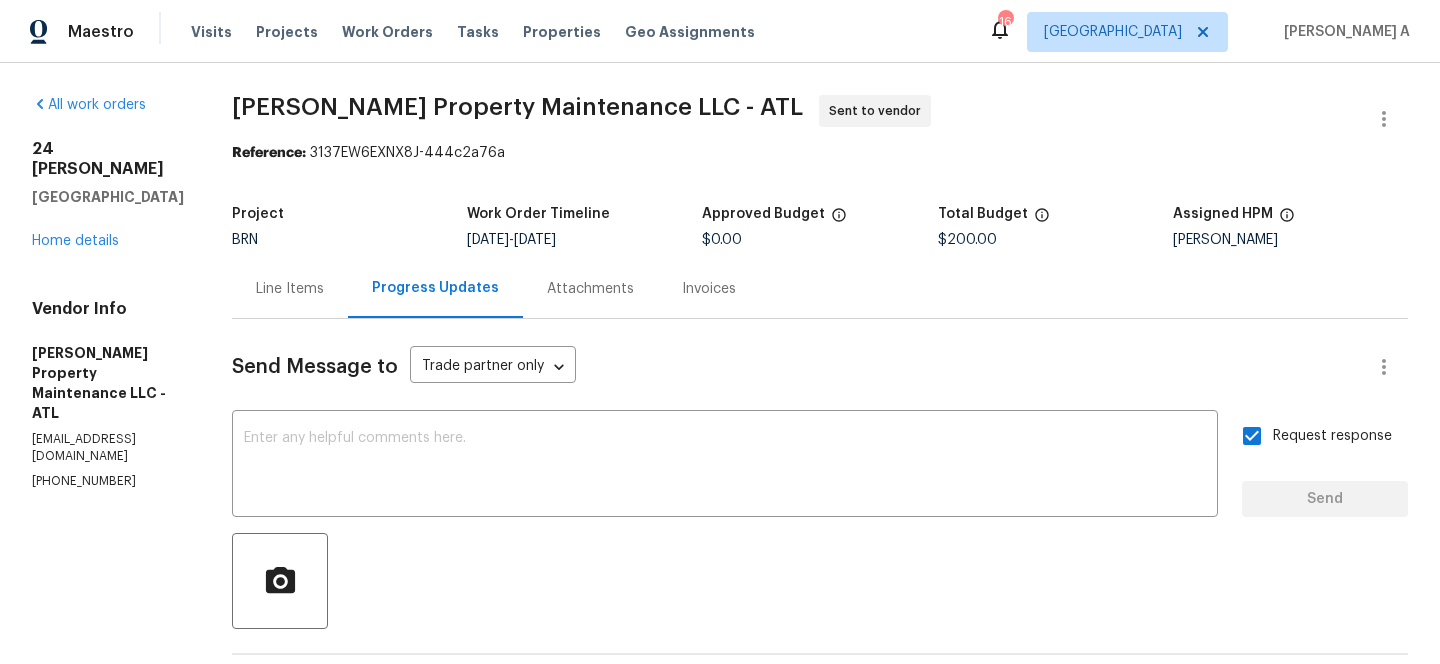 click on "Glen Property Maintenance LLC - ATL Sent to vendor Reference:   3137EW6EXNX8J-444c2a76a Project BRN   Work Order Timeline 7/10/2025  -  7/11/2025 Approved Budget $0.00 Total Budget $200.00 Assigned HPM Mirsad Srna Line Items Progress Updates Attachments Invoices Send Message to Trade partner only Trade partner only ​ x ​ Request response Send Trade Partner Updates Akshay Ajaya Kumar A 07/09/2025 7:04 PM Hi, I'm Akshay from Opendoor. Just wanted to check if you received the workorder, due on 07/11/2025 tentatively. Please review and accept it within 24 hours and provide a schedule by then. Reach out to me via the portal or call/text at 650-800-9524 for any questions or additional details and change orders for this work order. On-site Worker Updates" at bounding box center [820, 472] 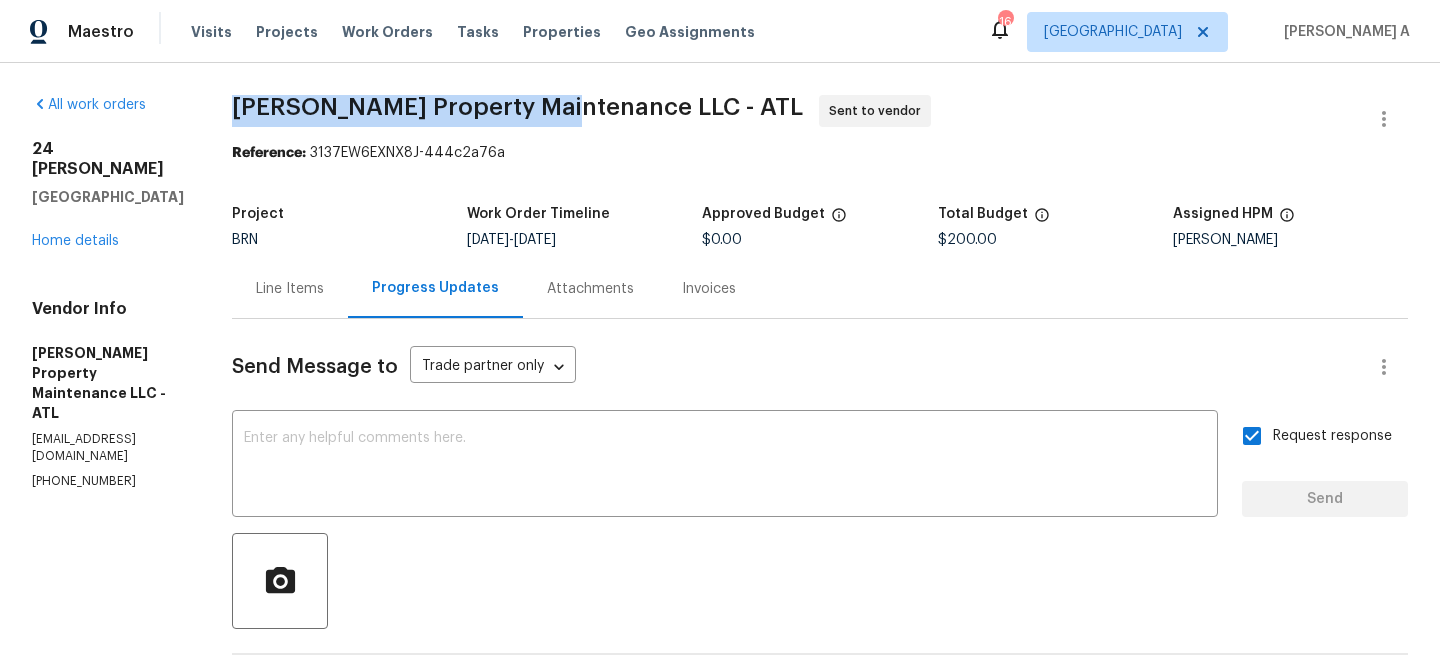 copy on "Glen Property Maintenance" 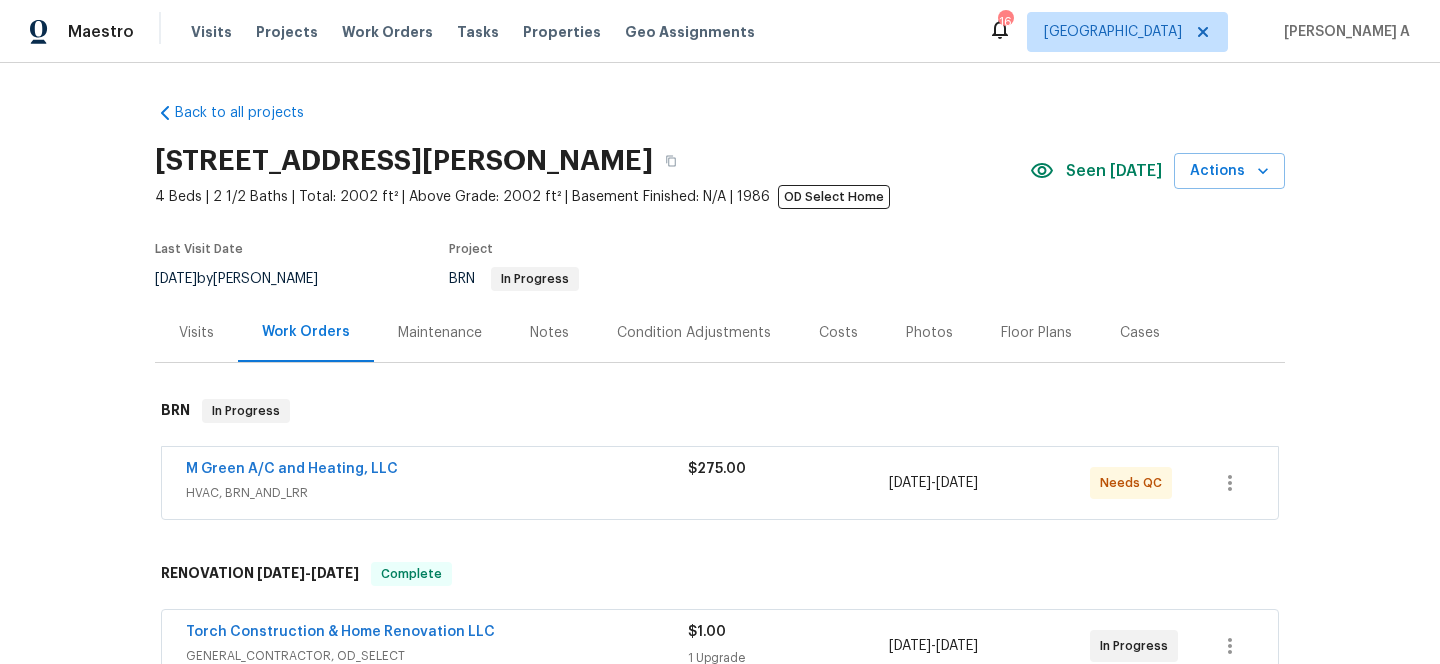 scroll, scrollTop: 0, scrollLeft: 0, axis: both 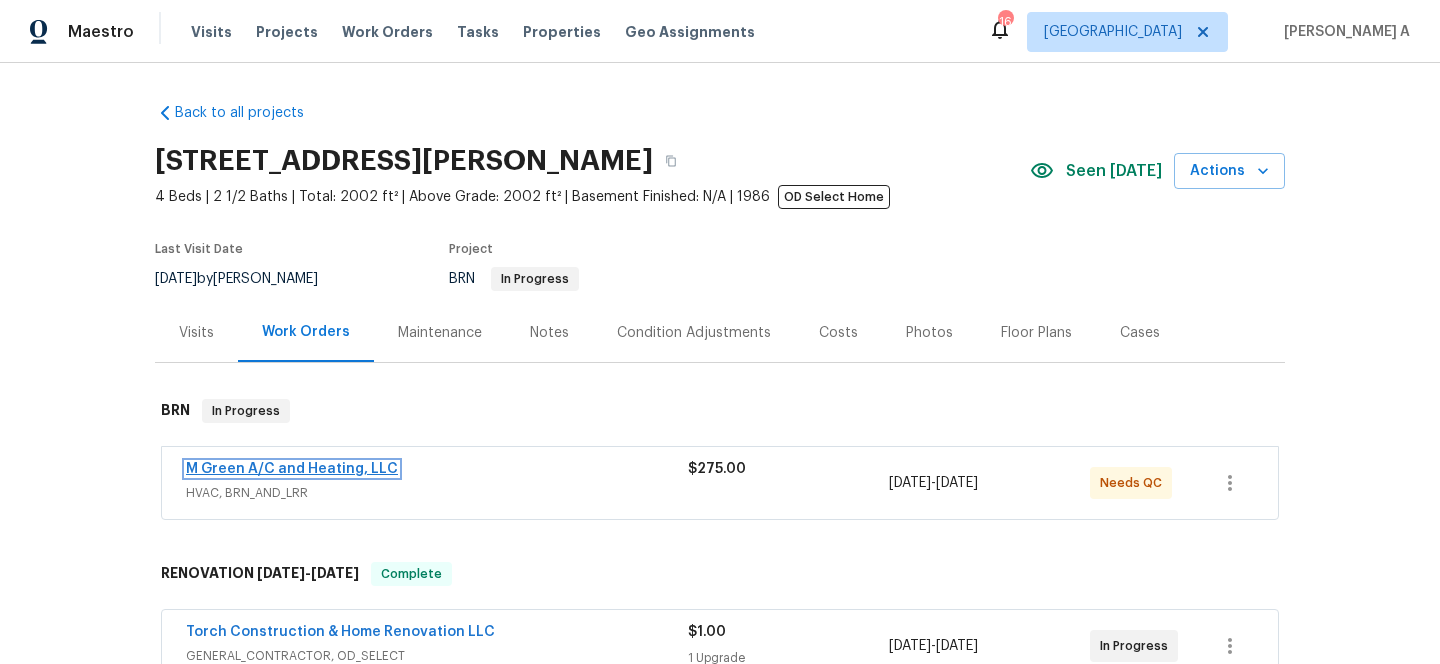 click on "M Green A/C and Heating, LLC" at bounding box center (292, 469) 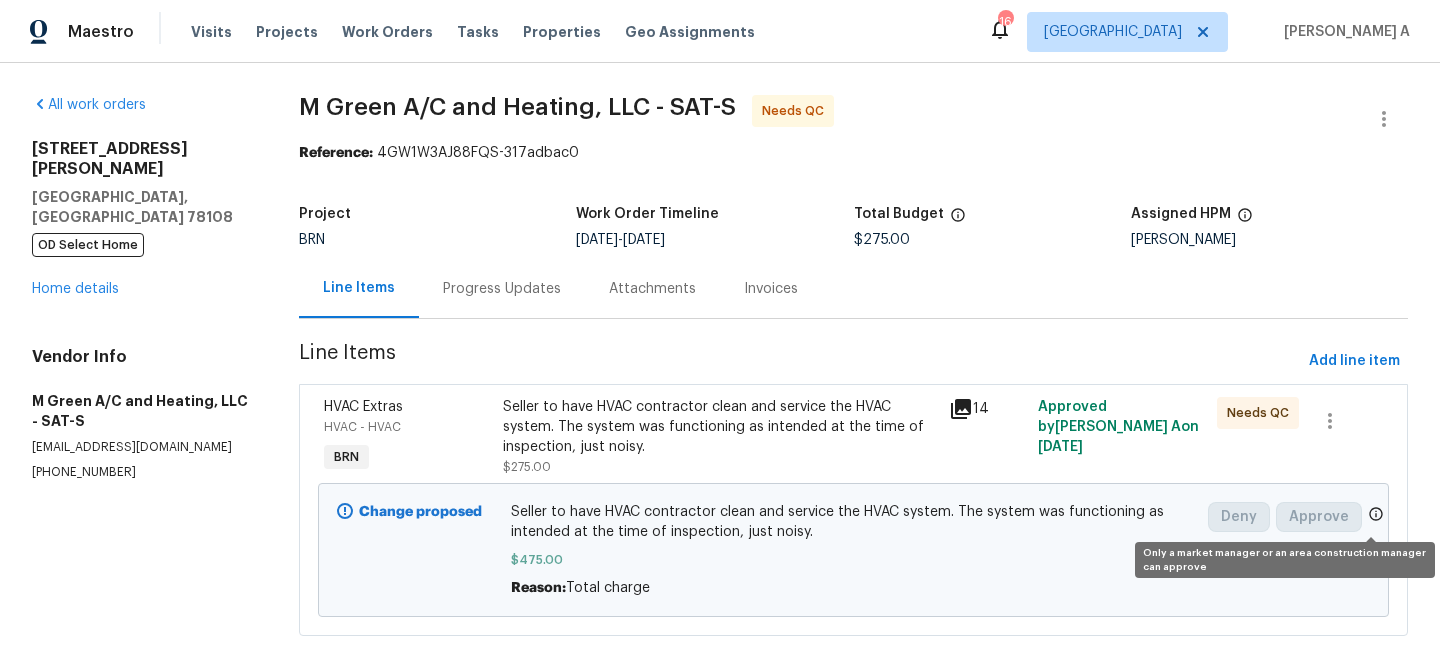 click 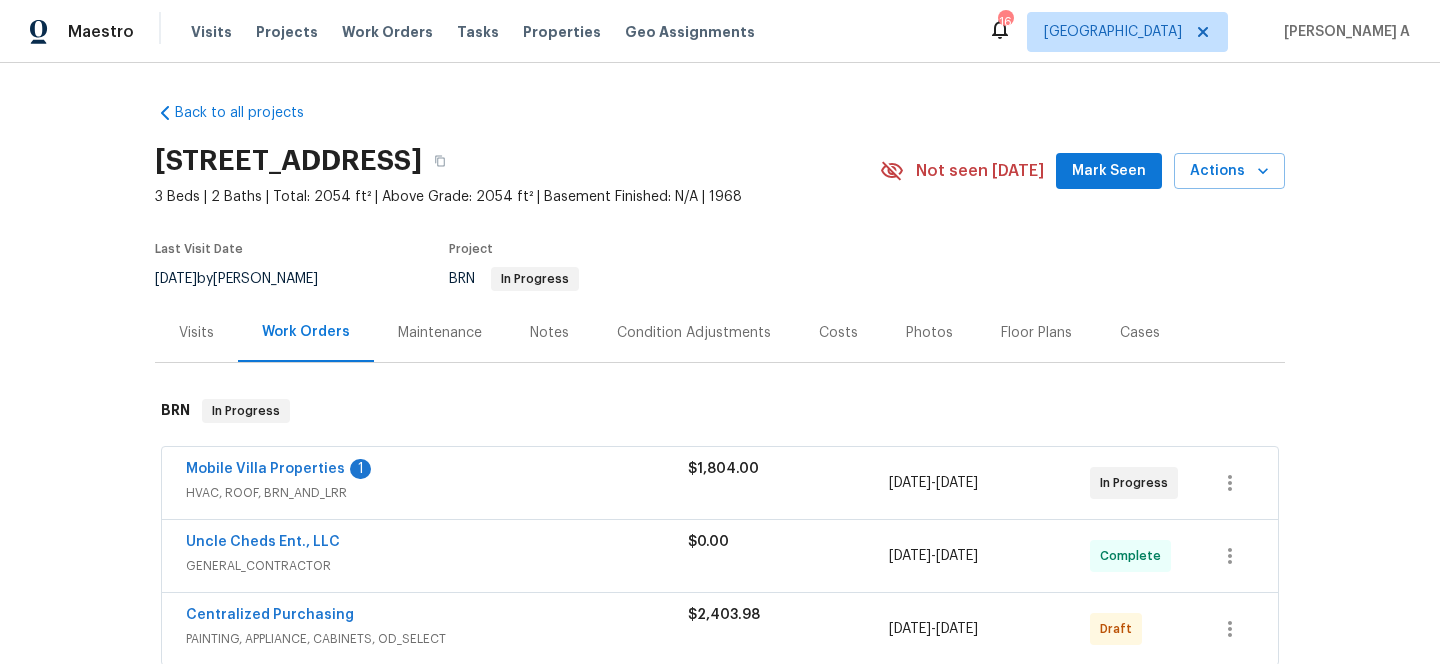 scroll, scrollTop: 0, scrollLeft: 0, axis: both 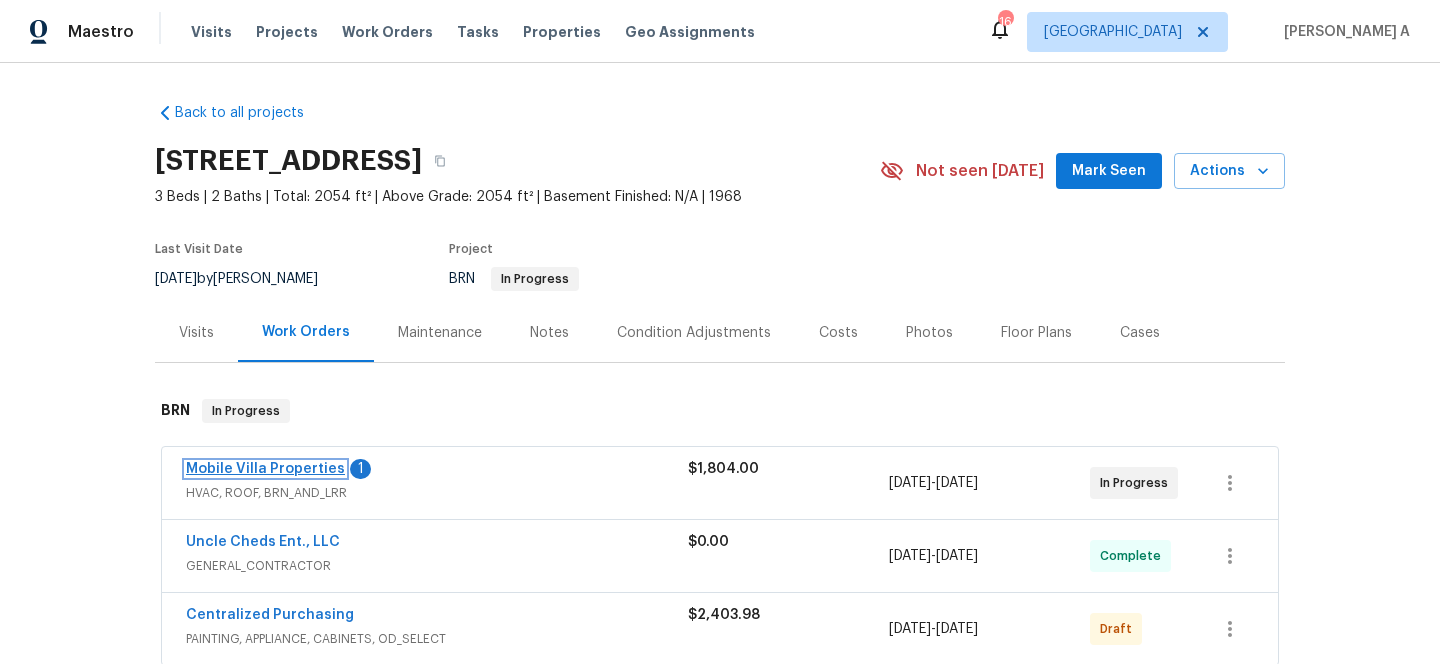 click on "Mobile Villa Properties" at bounding box center (265, 469) 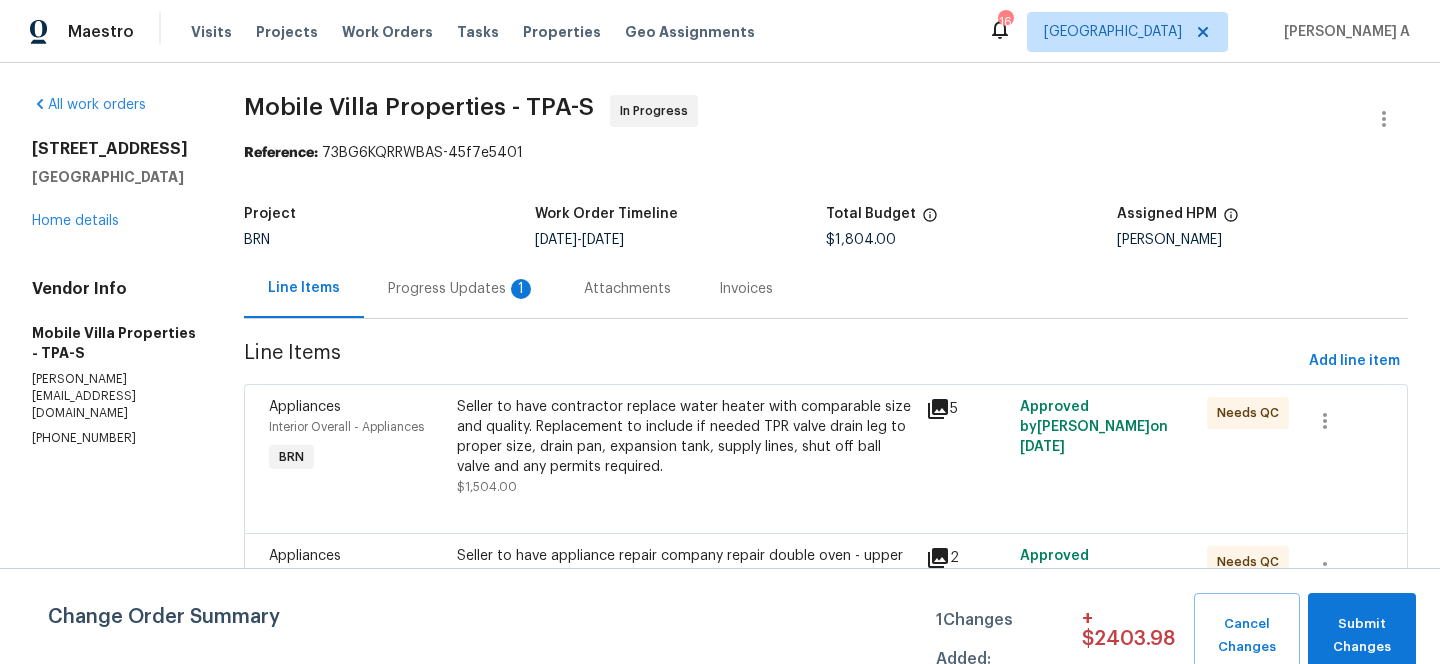 click on "Progress Updates 1" at bounding box center [462, 289] 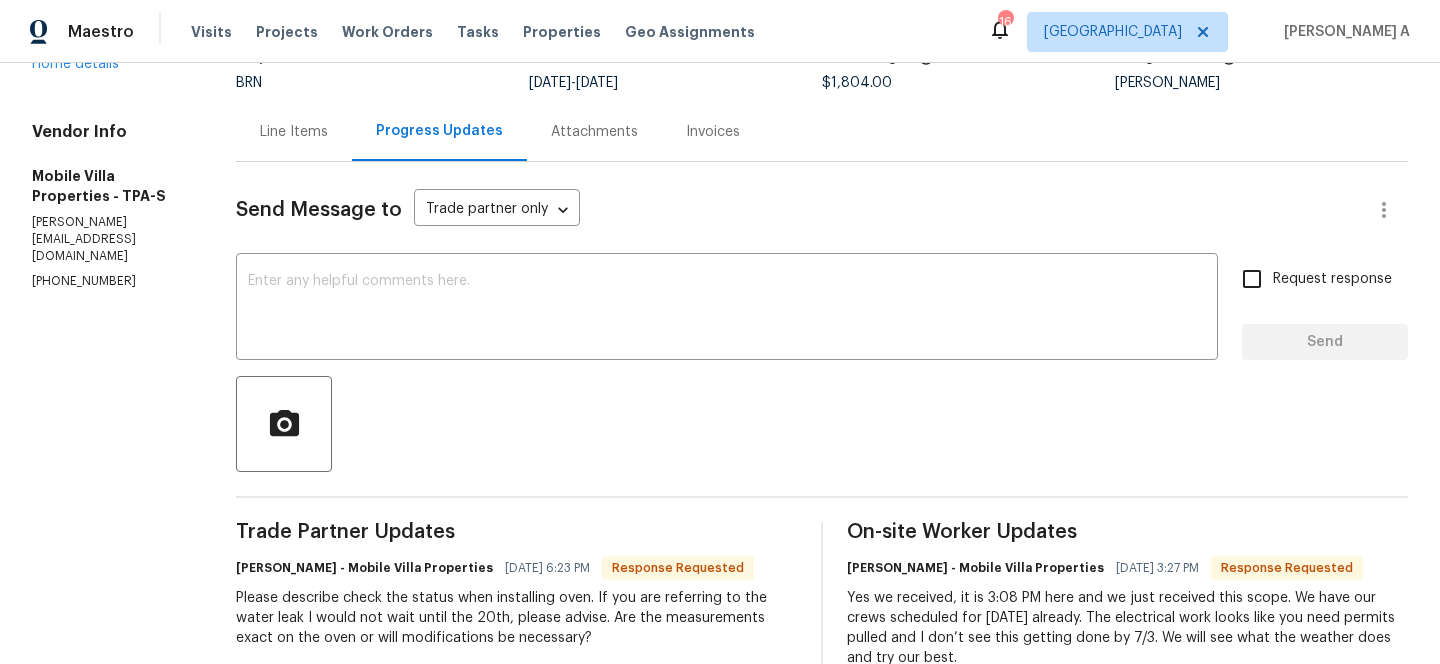 scroll, scrollTop: 104, scrollLeft: 0, axis: vertical 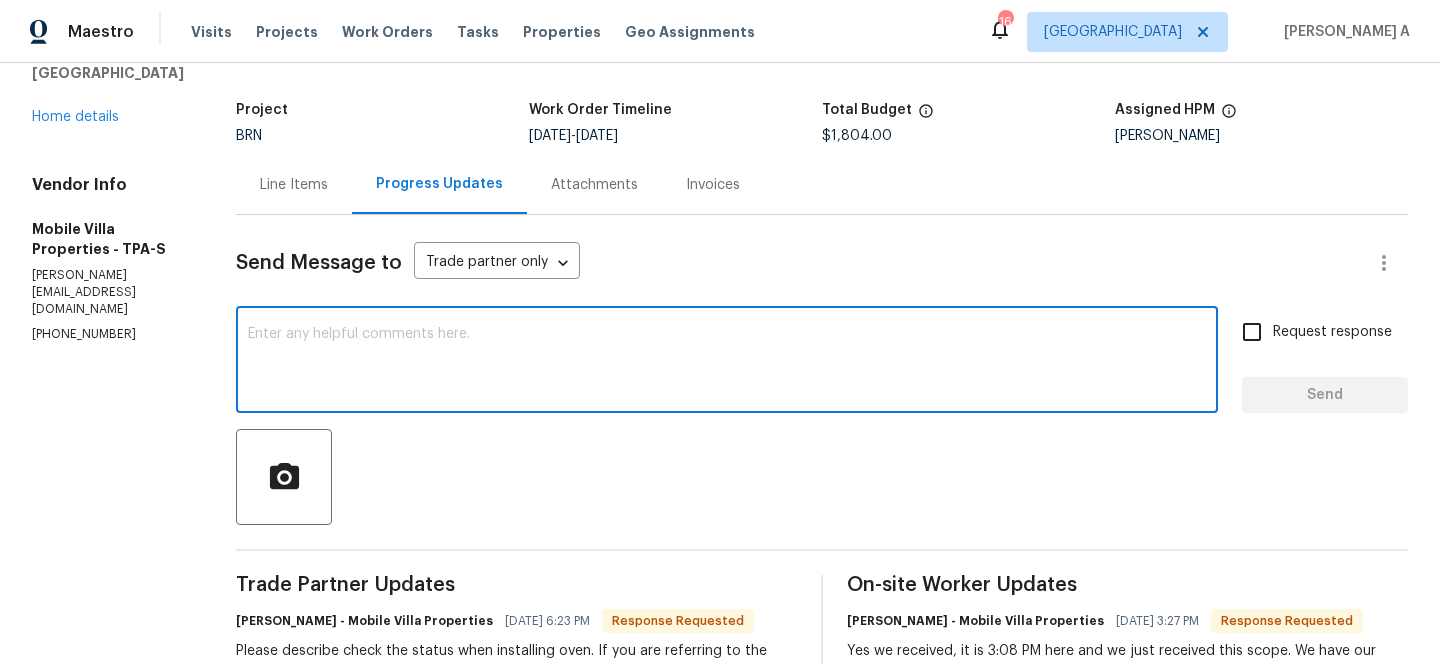 click at bounding box center [727, 362] 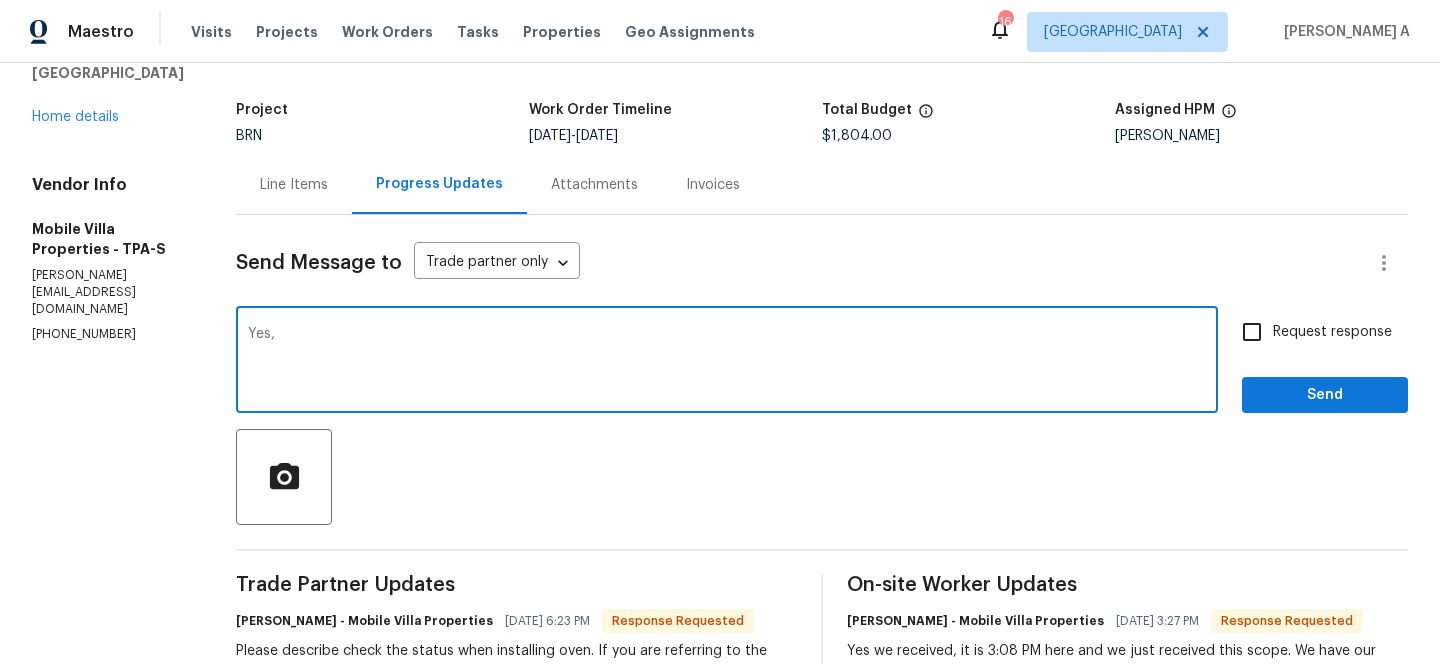 type on "Yes," 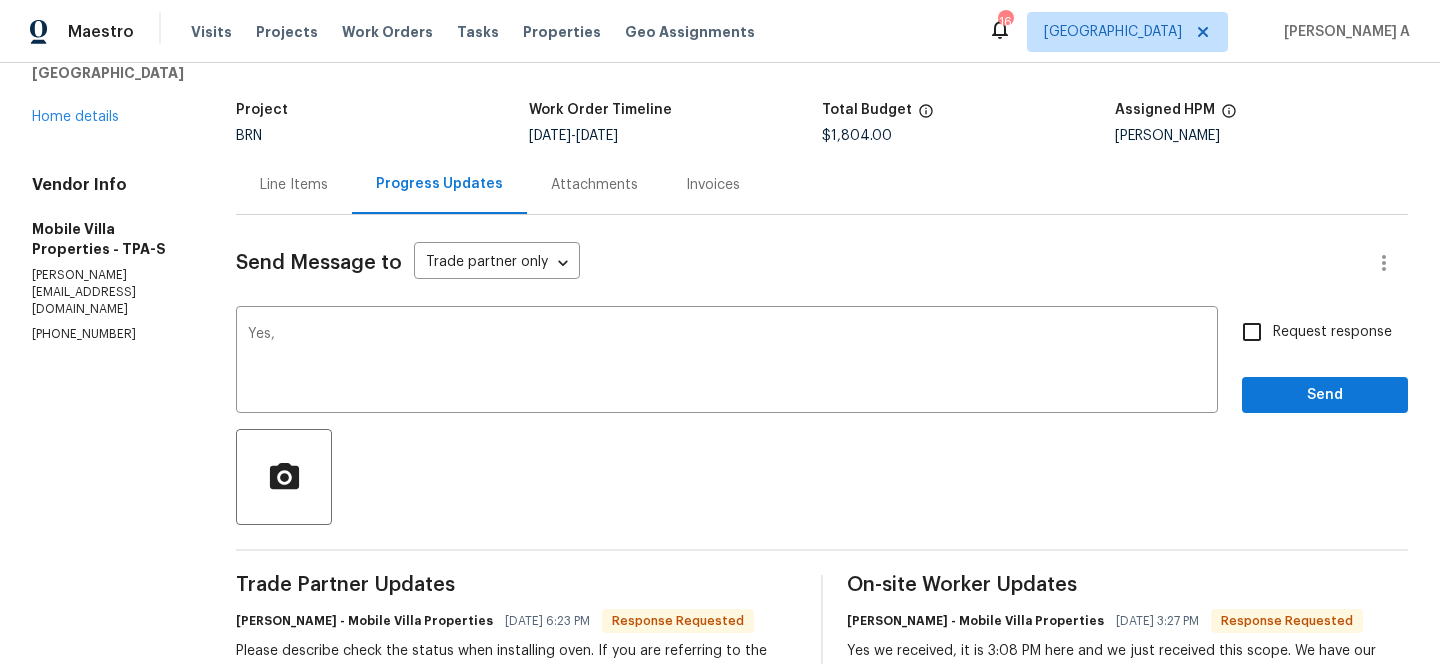 click on "Line Items" at bounding box center (294, 185) 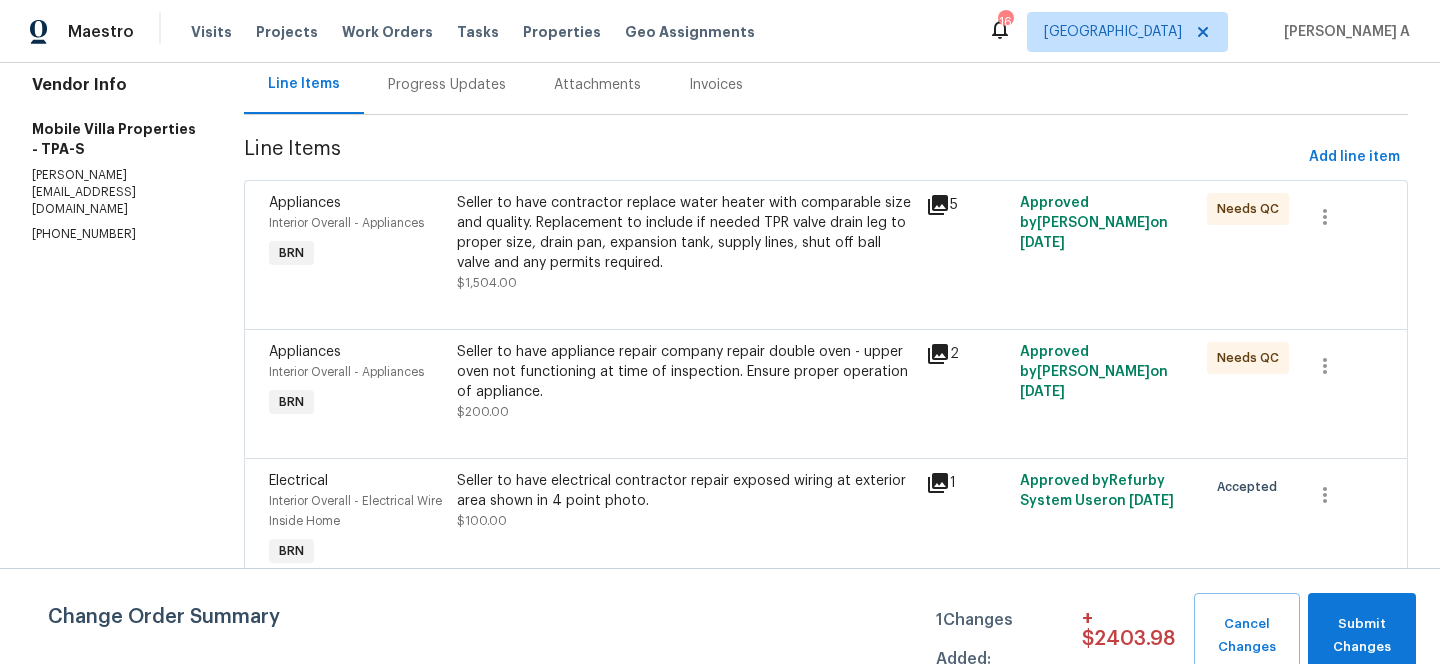 scroll, scrollTop: 206, scrollLeft: 0, axis: vertical 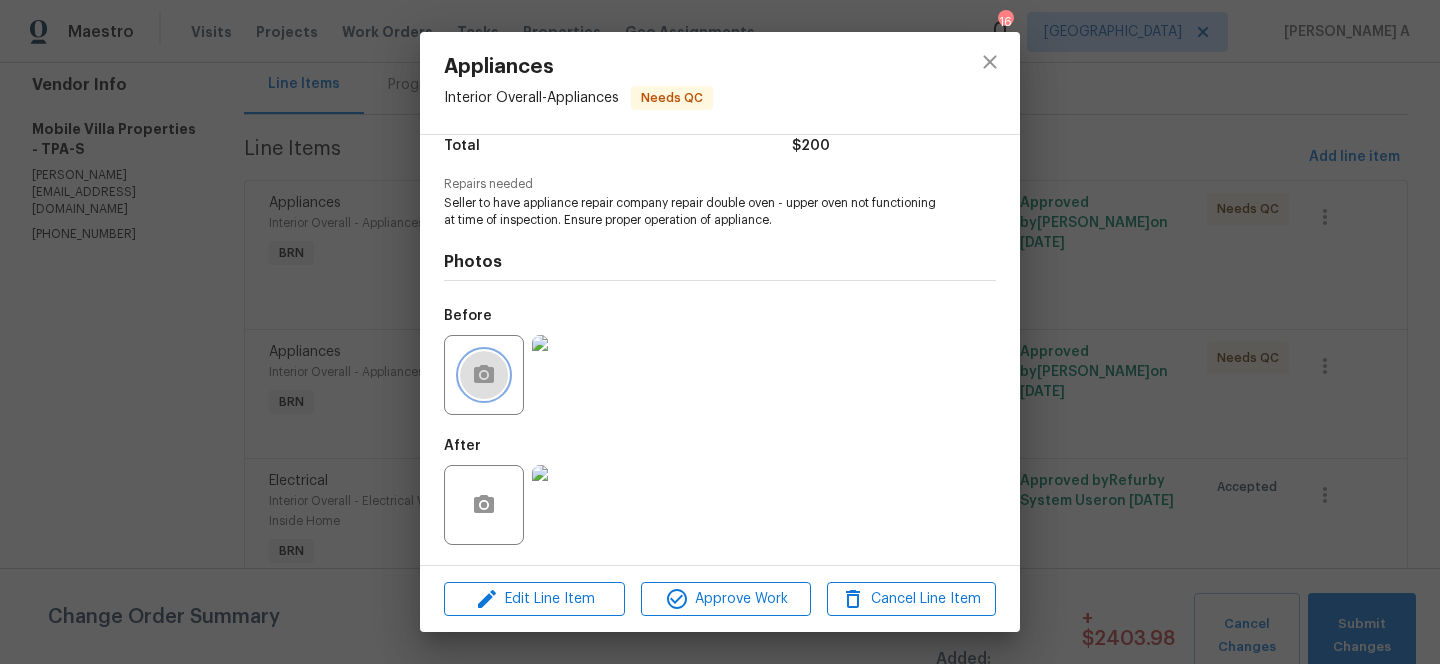 click 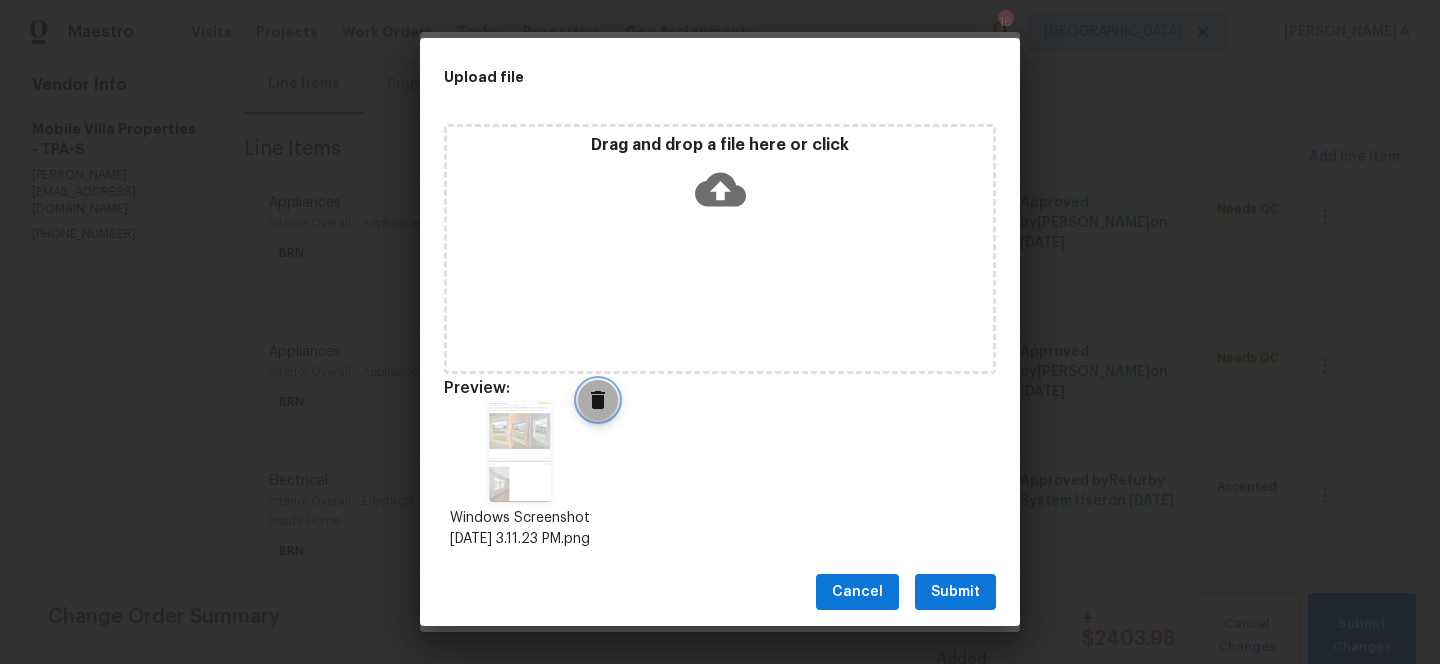 click 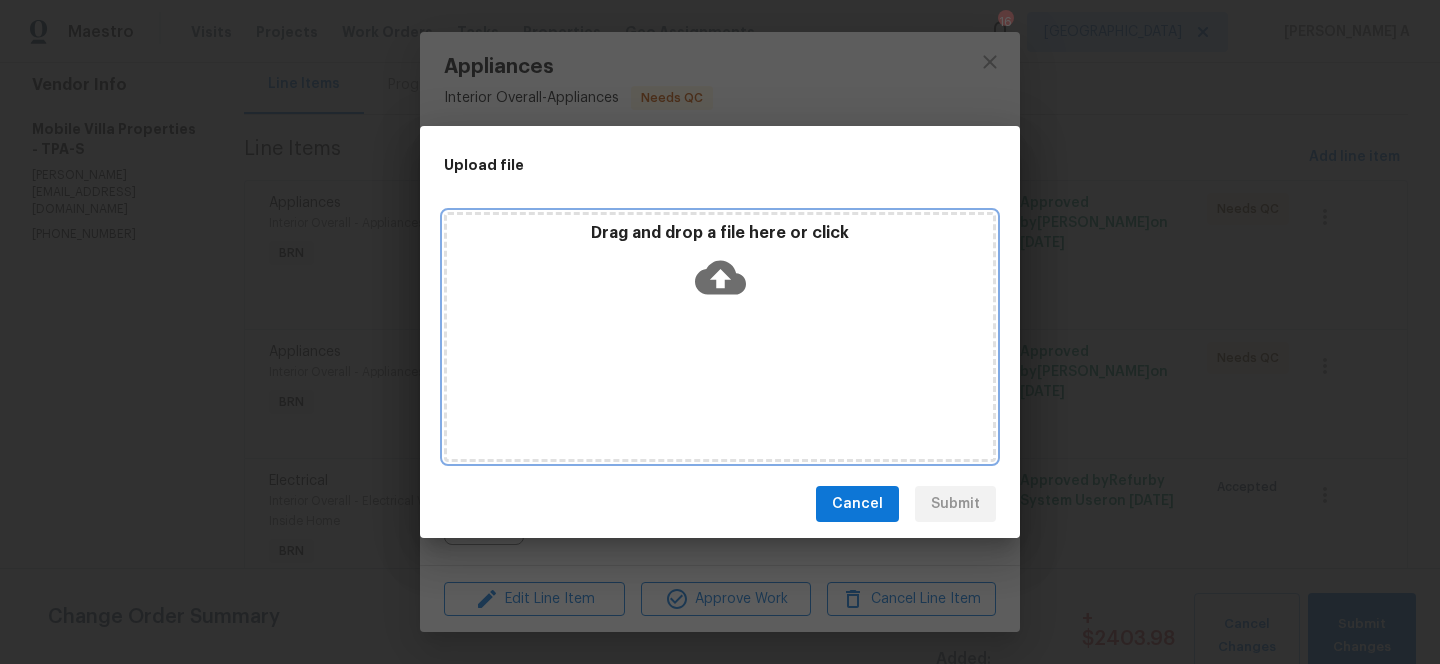 click 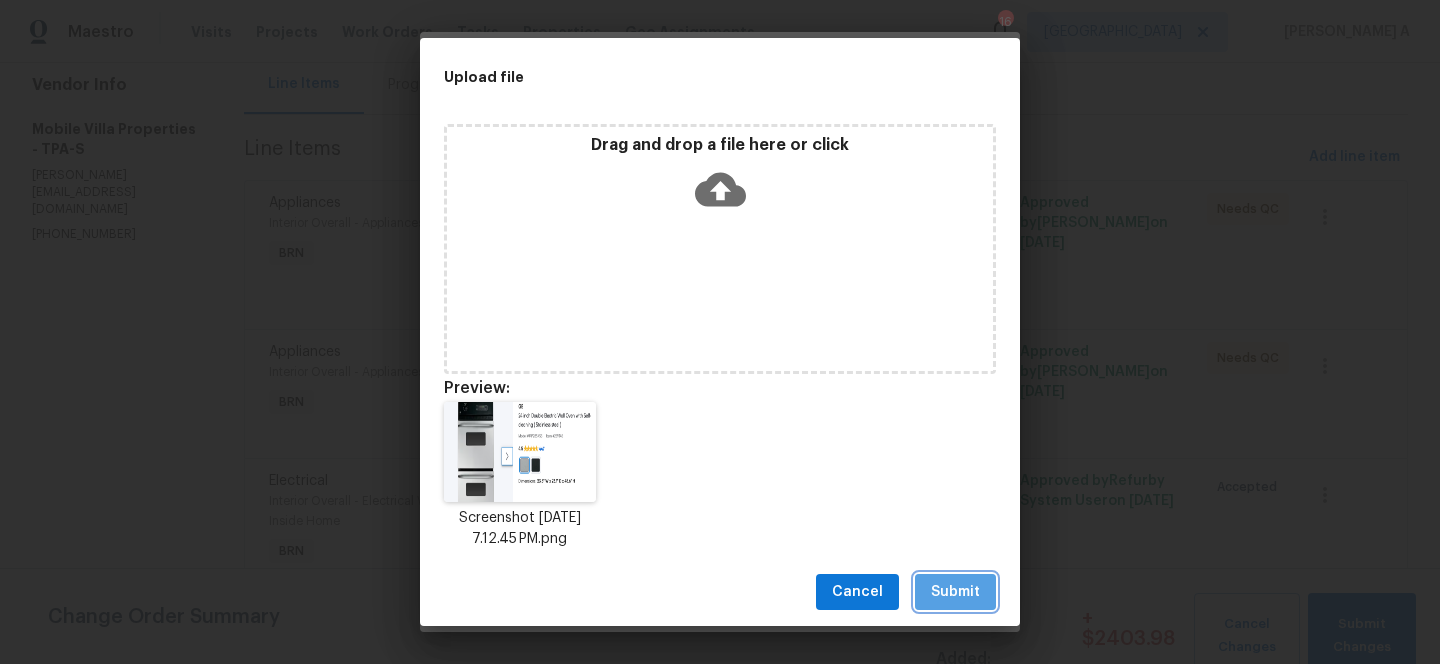 click on "Submit" at bounding box center [955, 592] 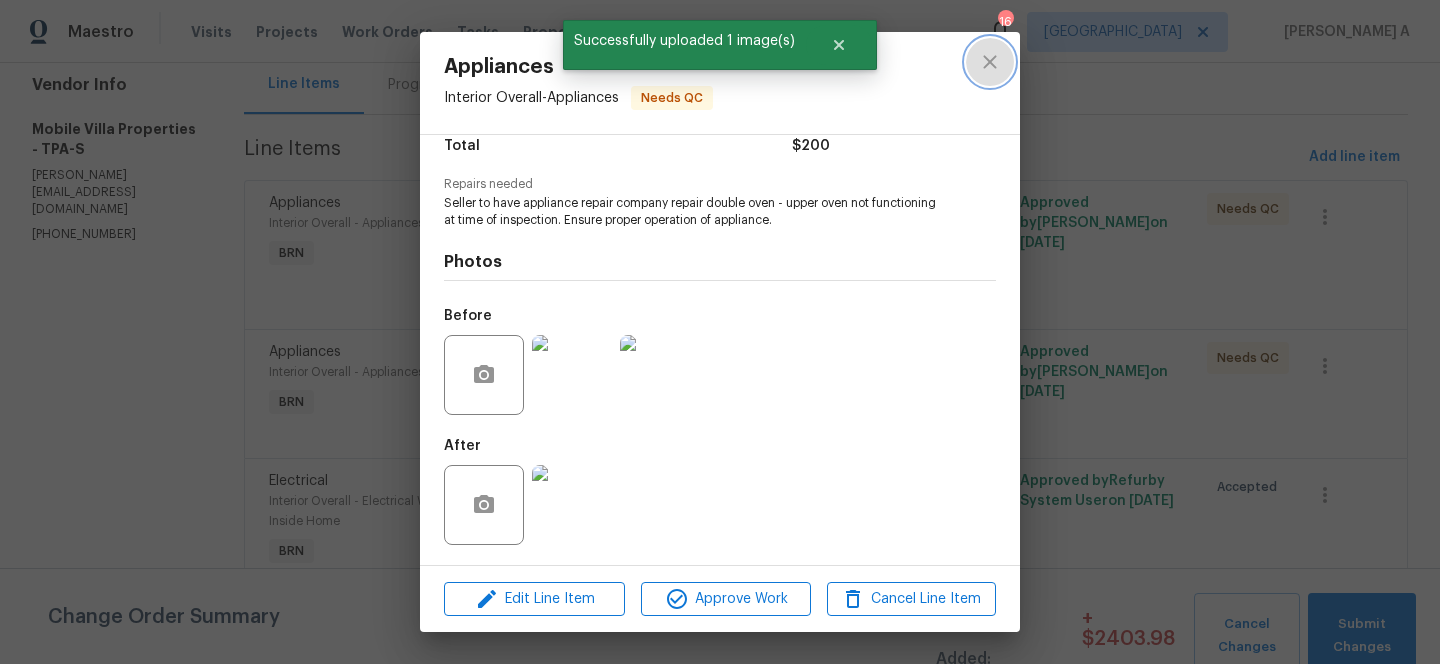 click 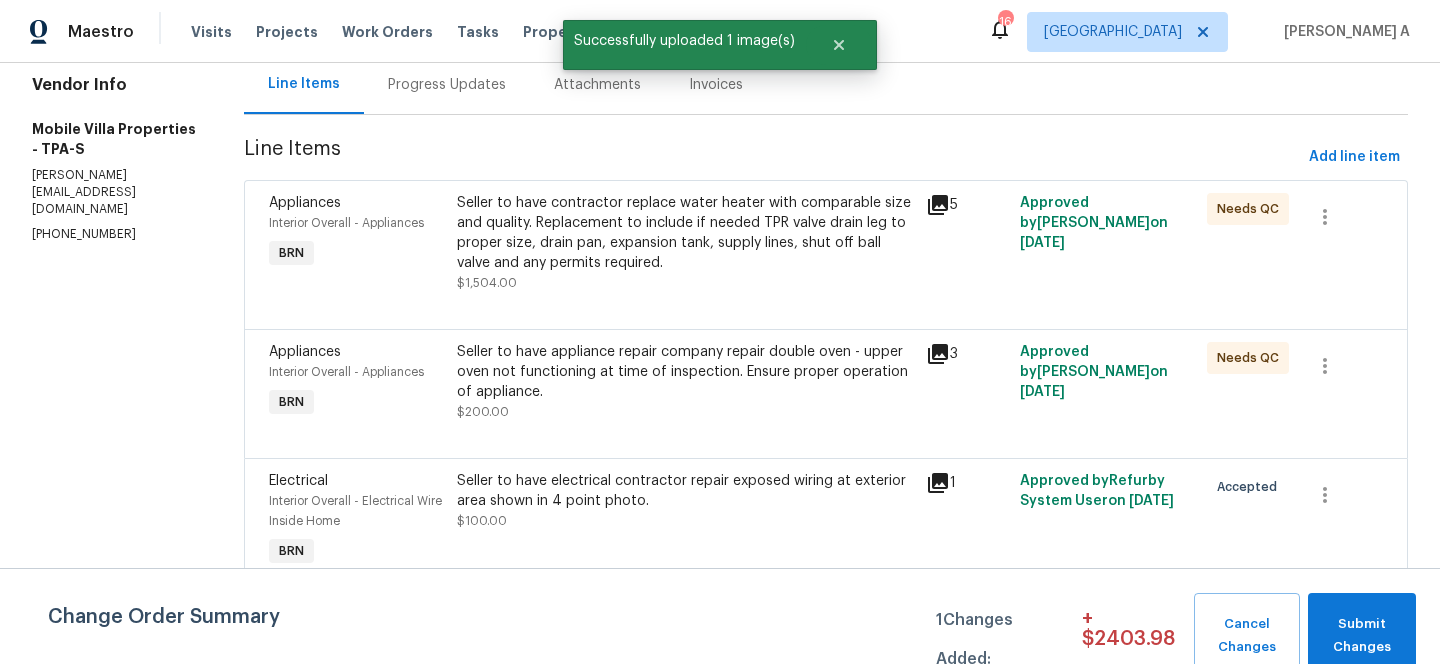 click on "Progress Updates" at bounding box center (447, 84) 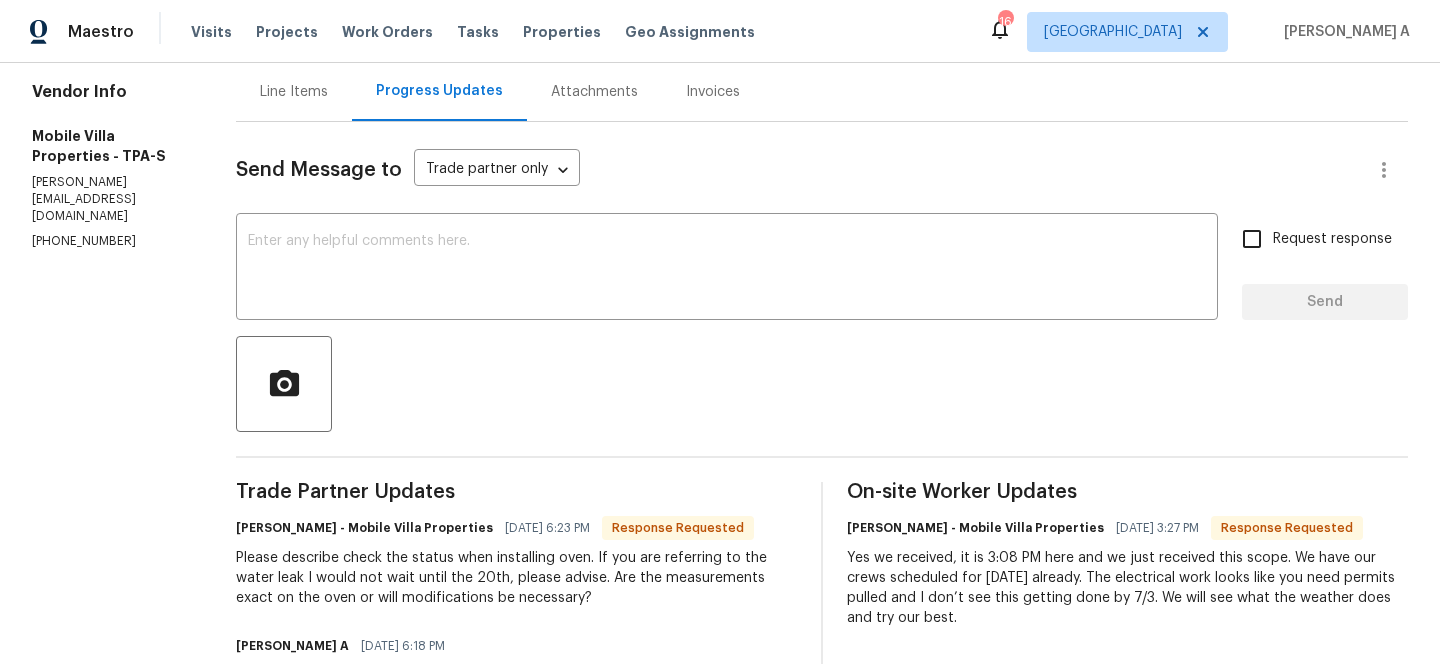 scroll, scrollTop: 184, scrollLeft: 0, axis: vertical 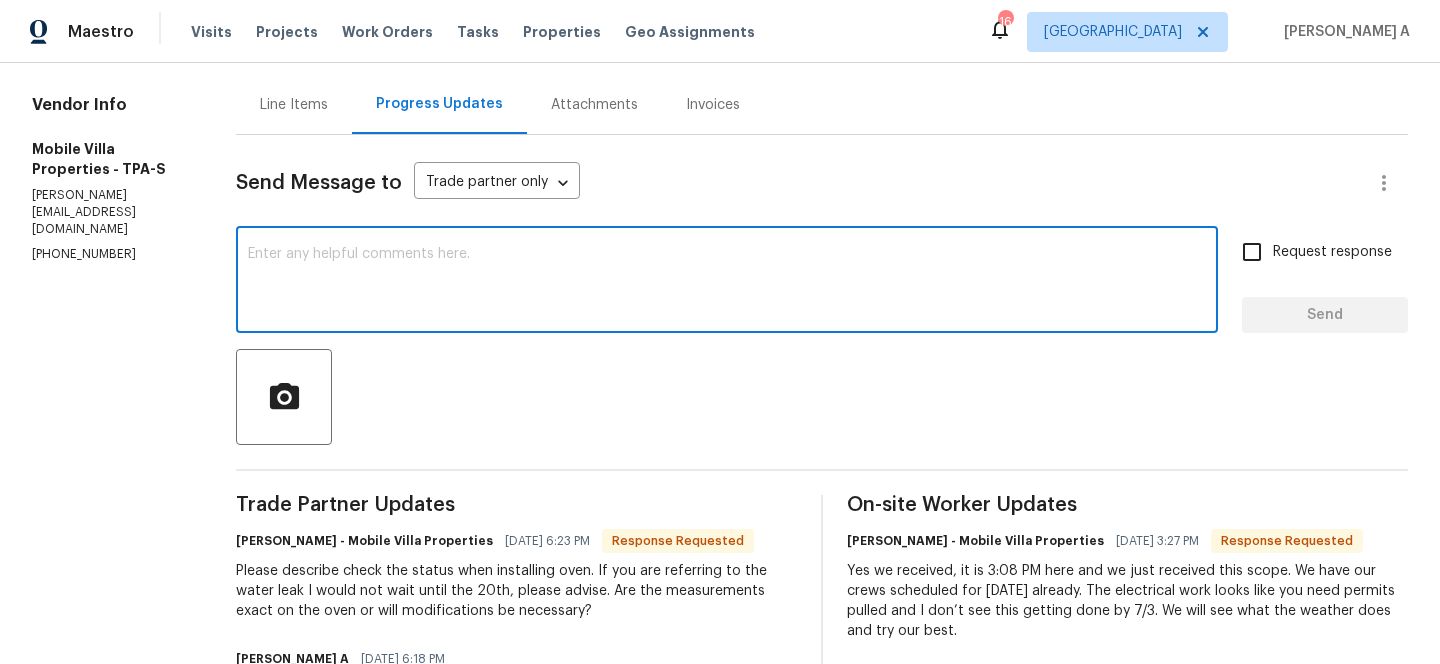click at bounding box center (727, 282) 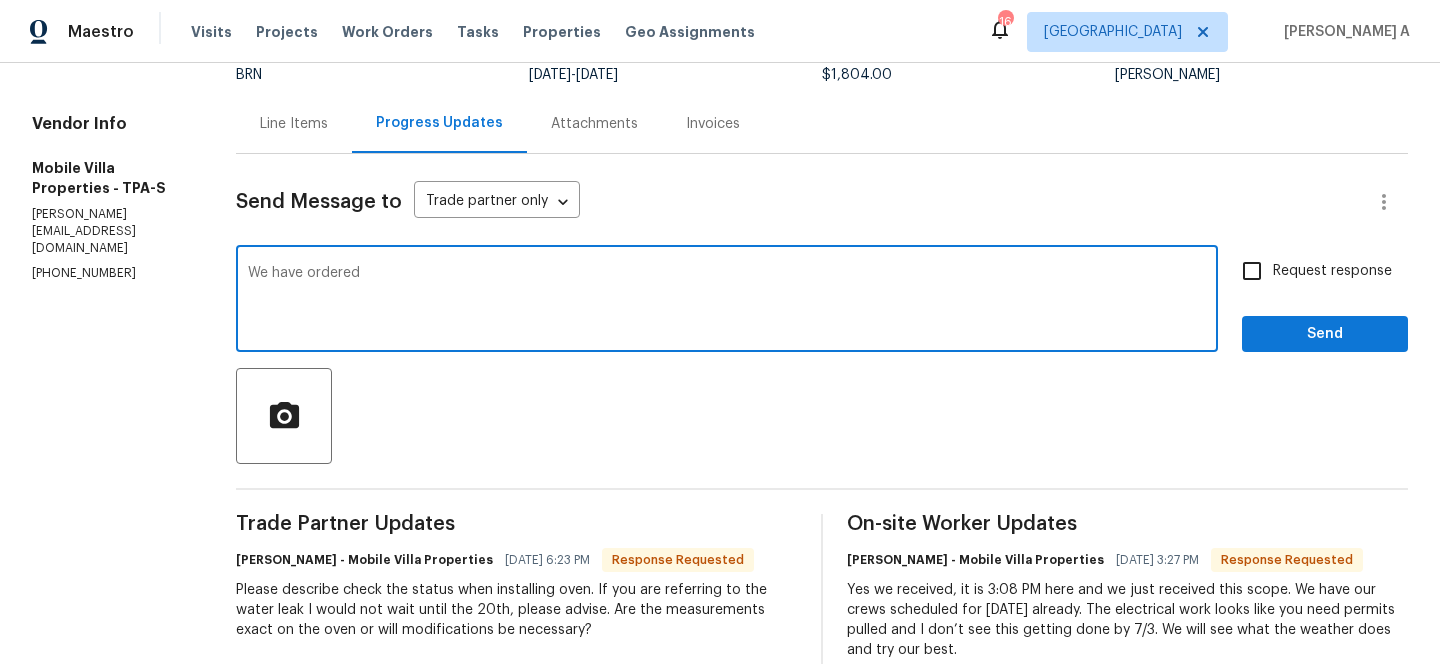 scroll, scrollTop: 65, scrollLeft: 0, axis: vertical 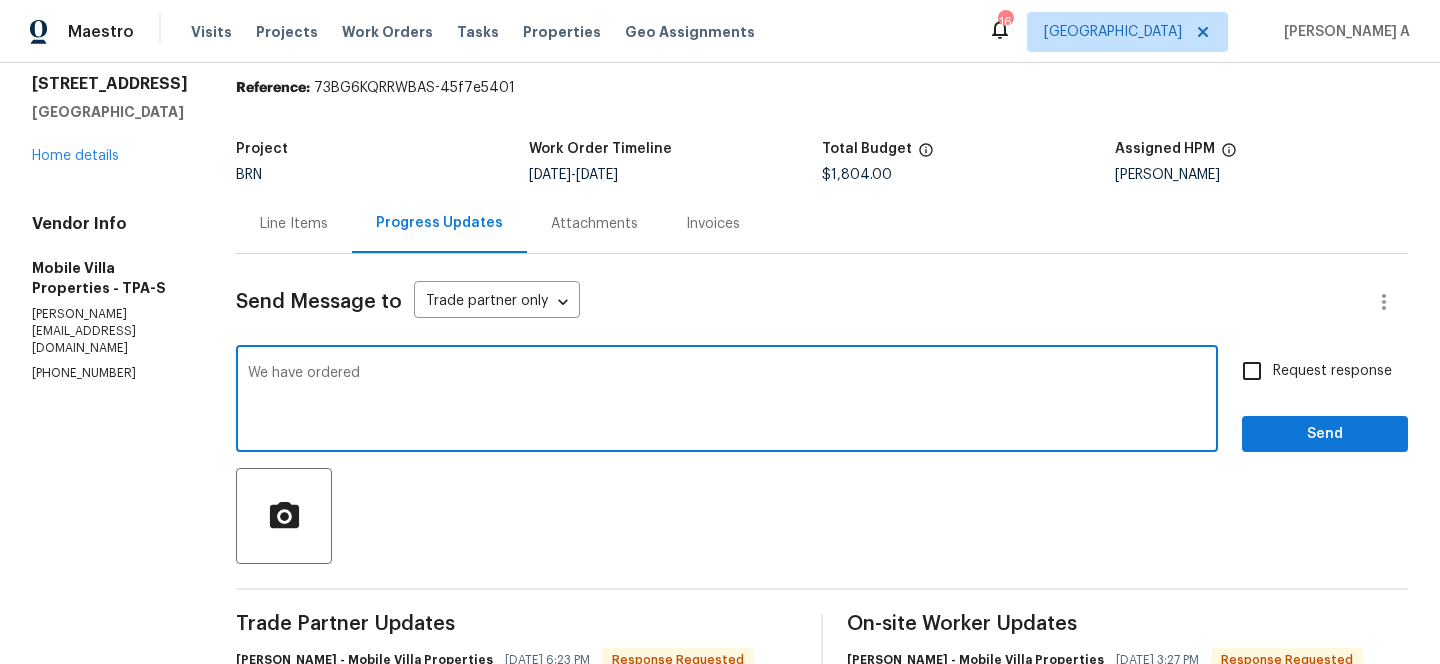 paste on "closest to these dimensions" 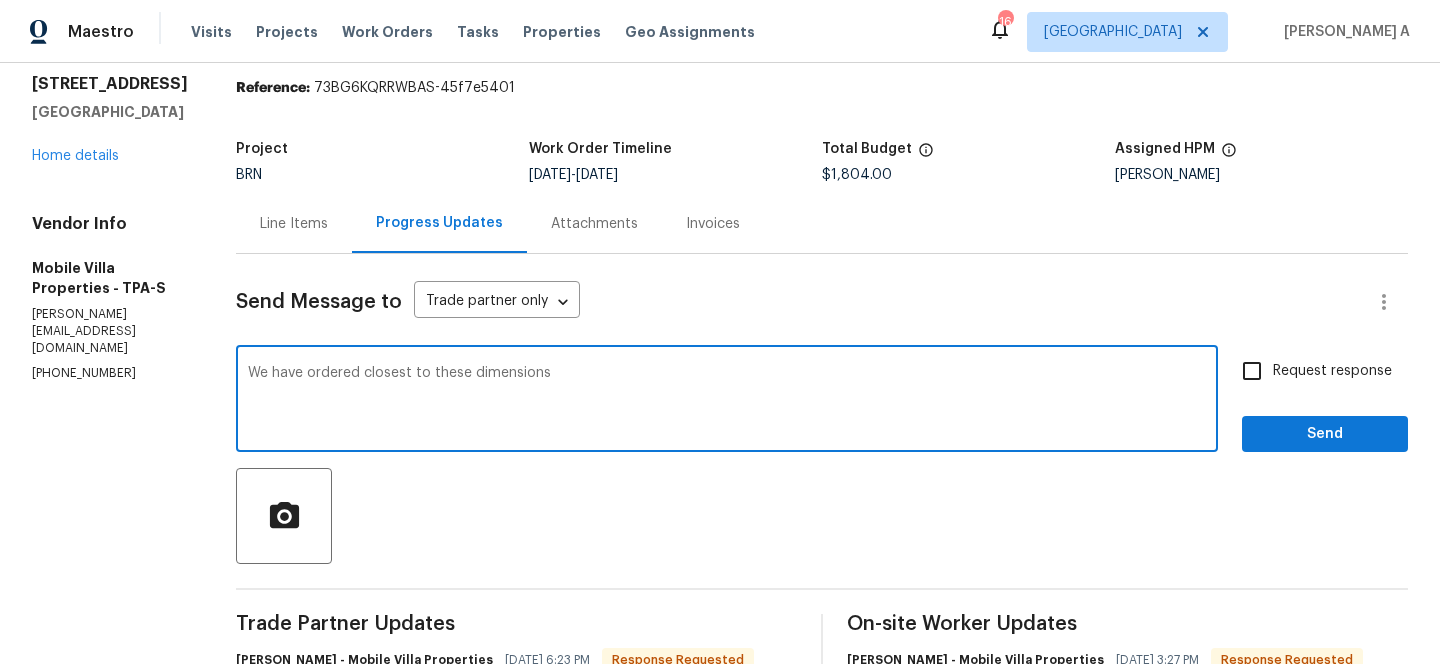 click on "We have ordered closest to these dimensions" at bounding box center (727, 401) 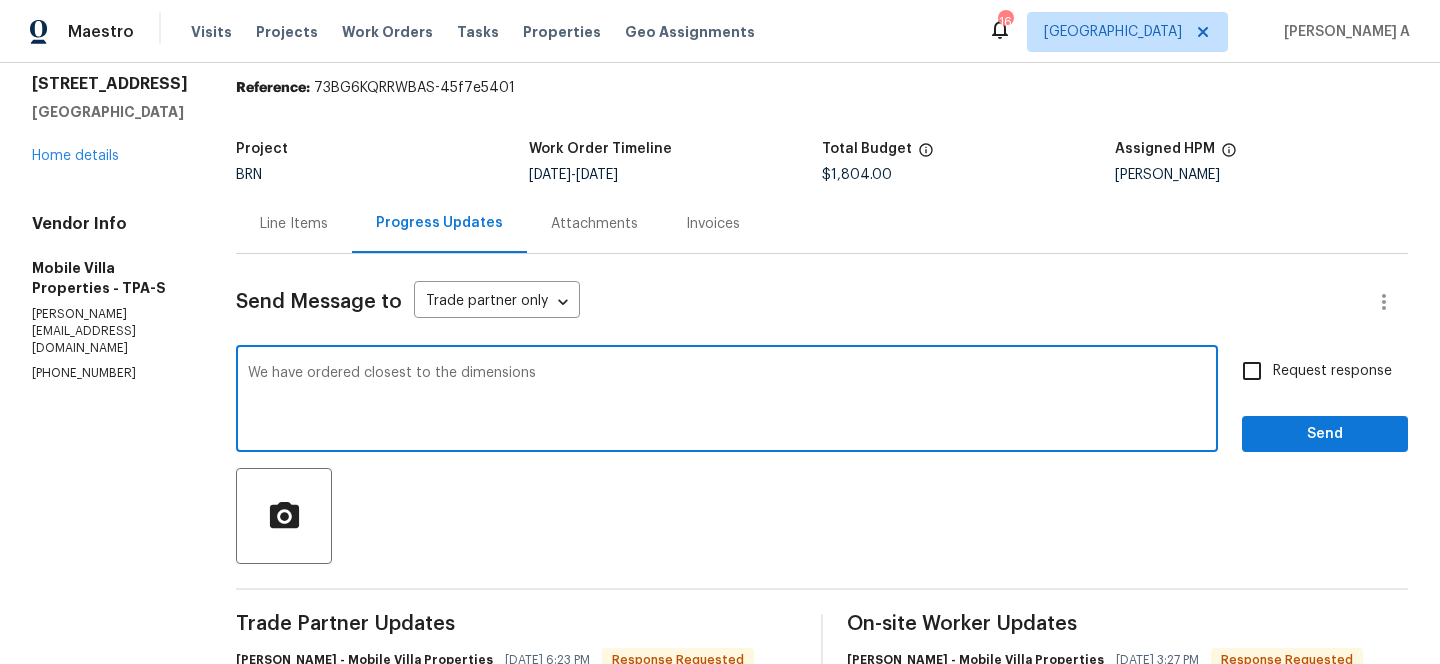 click on "dimensions ." at bounding box center (0, 0) 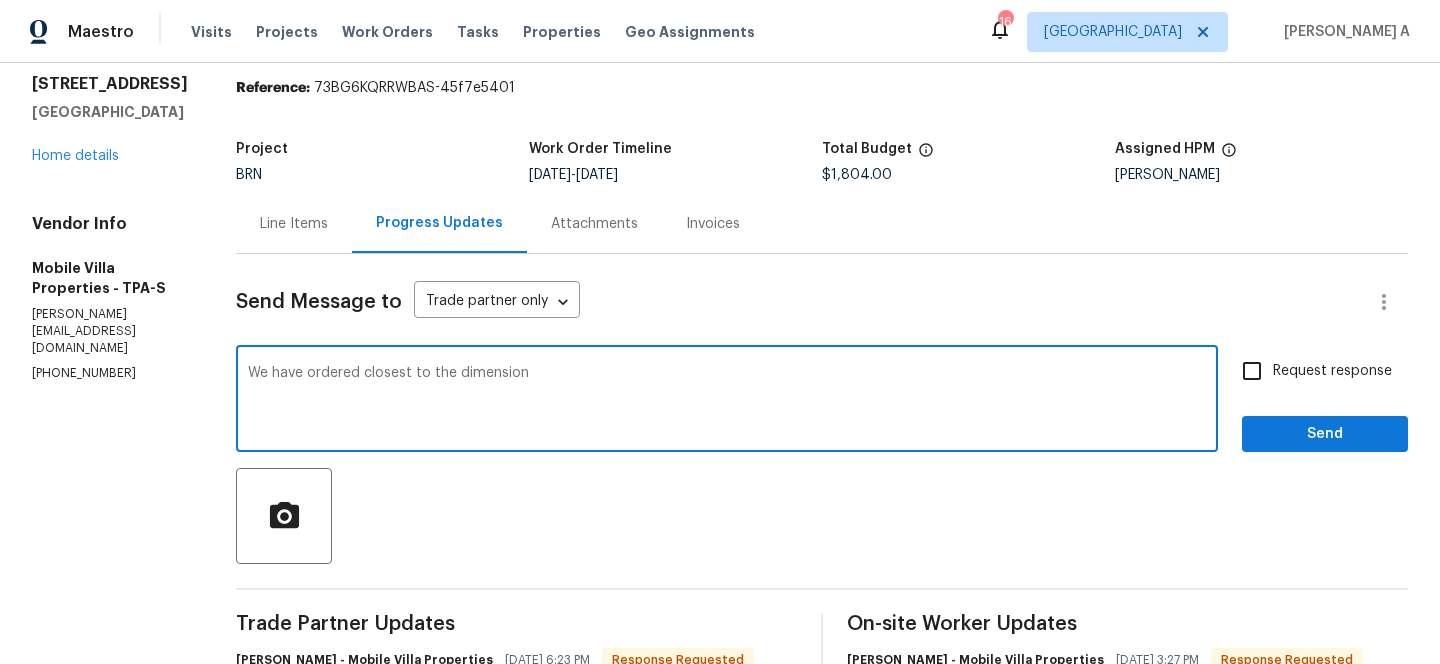 click on "We have ordered closest to the dimension" at bounding box center [727, 401] 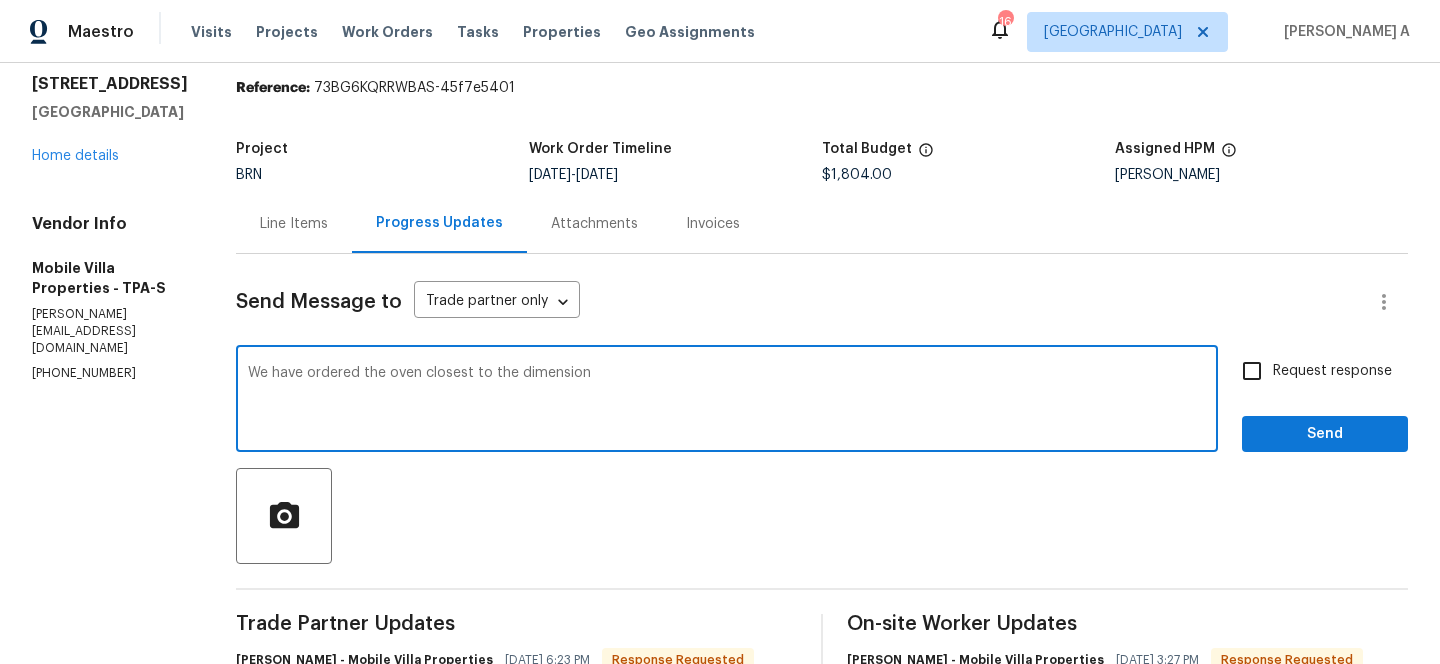 click on "Add Punctuation" at bounding box center [0, 0] 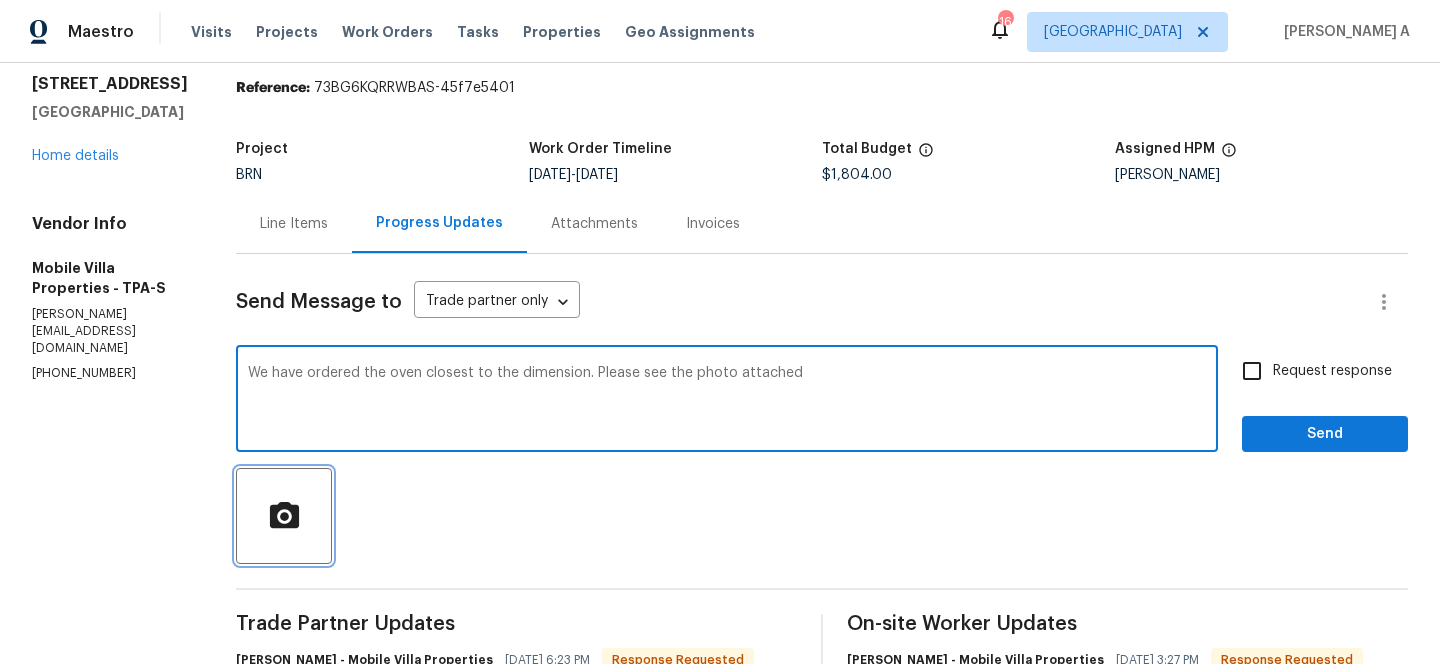 click 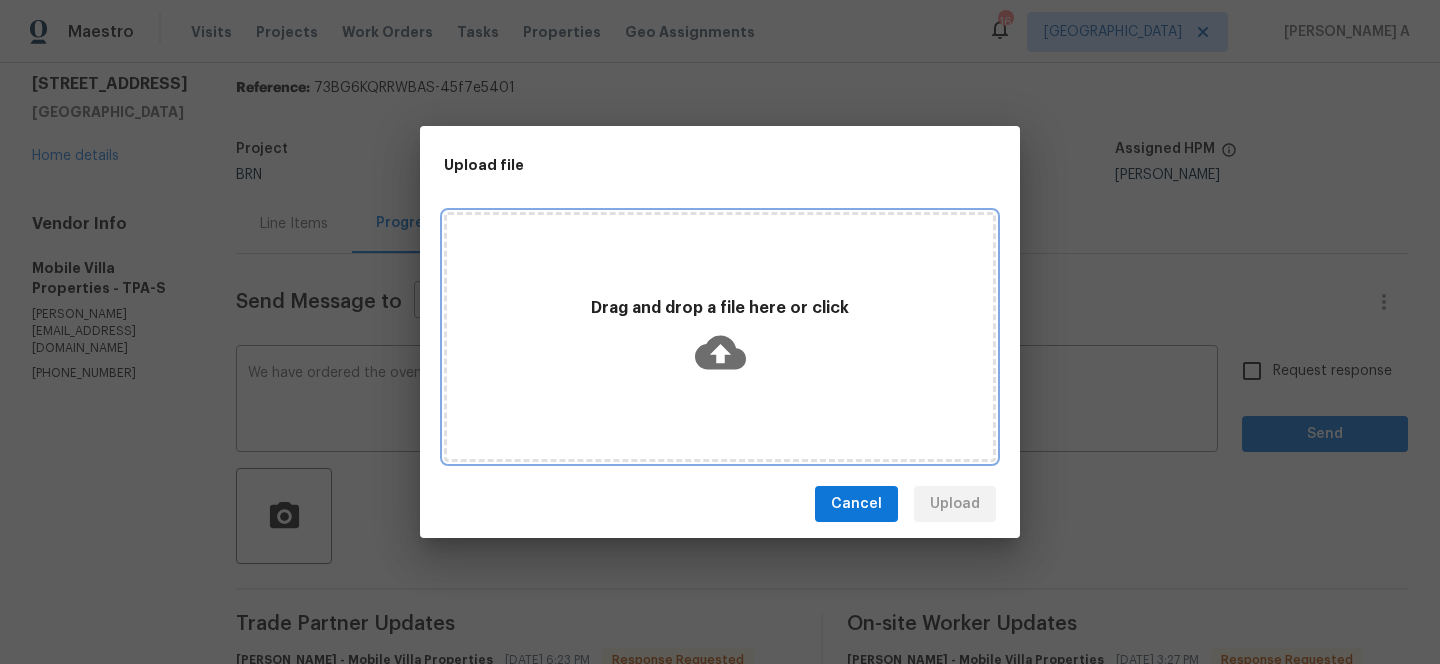 click 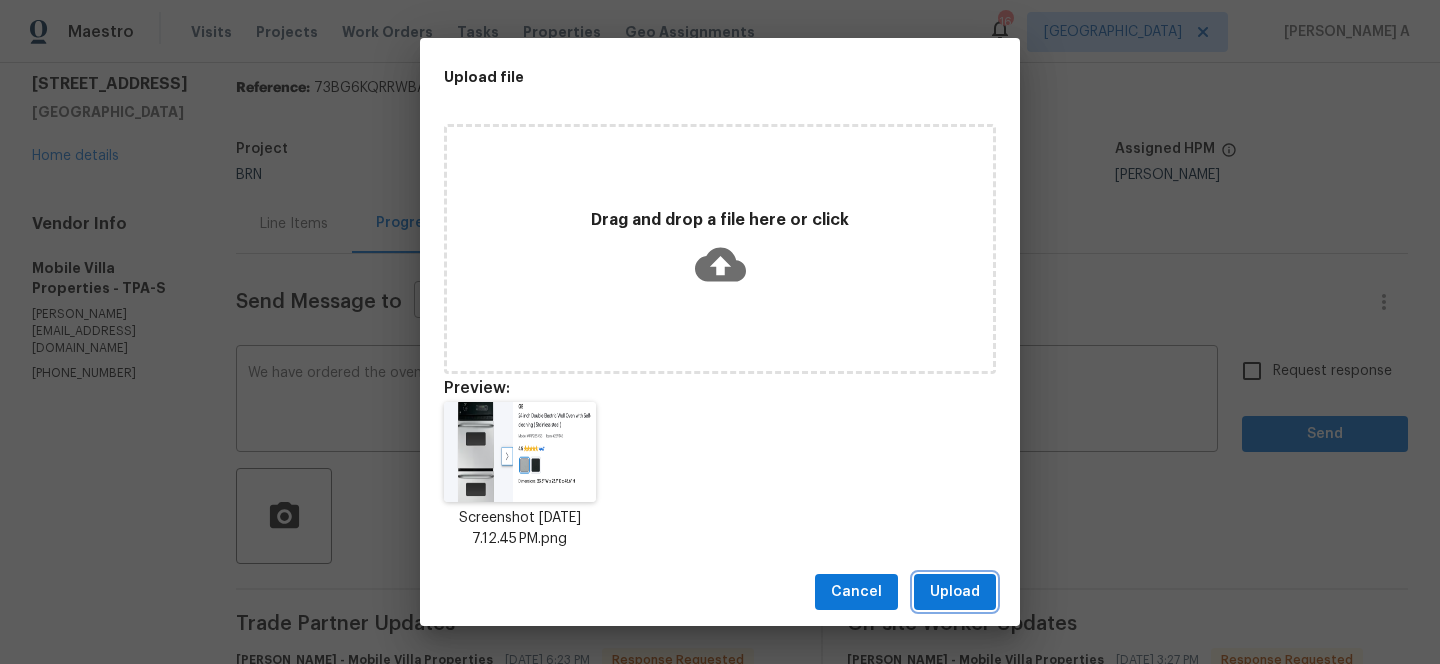 click on "Upload" at bounding box center (955, 592) 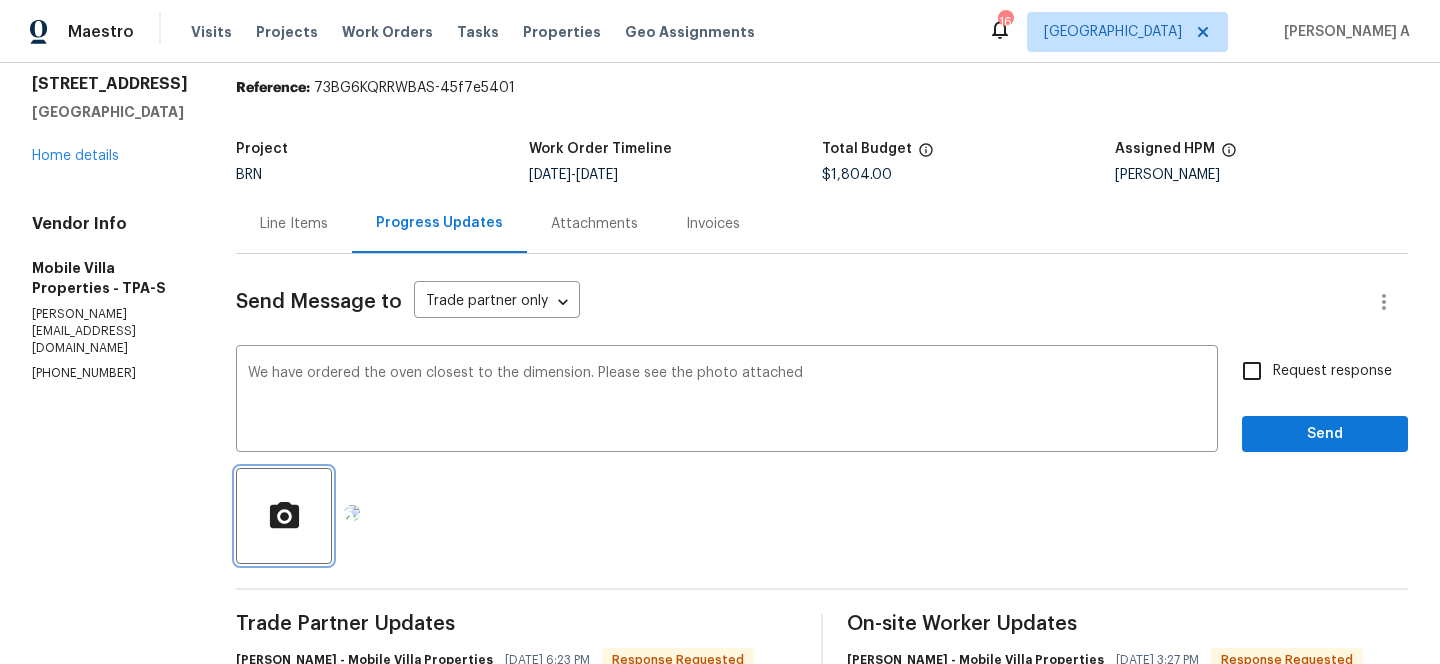 click on "Replace with" at bounding box center (0, 0) 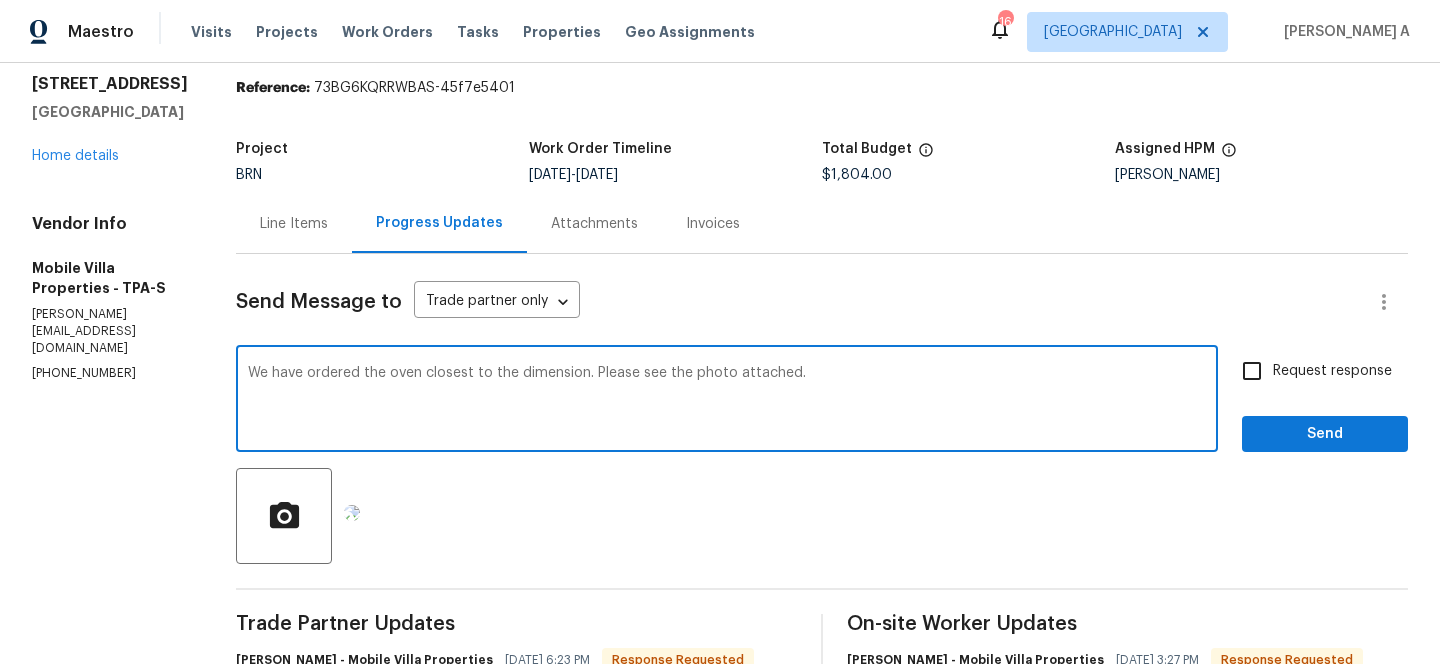 type on "We have ordered the oven closest to the dimension. Please see the photo attached." 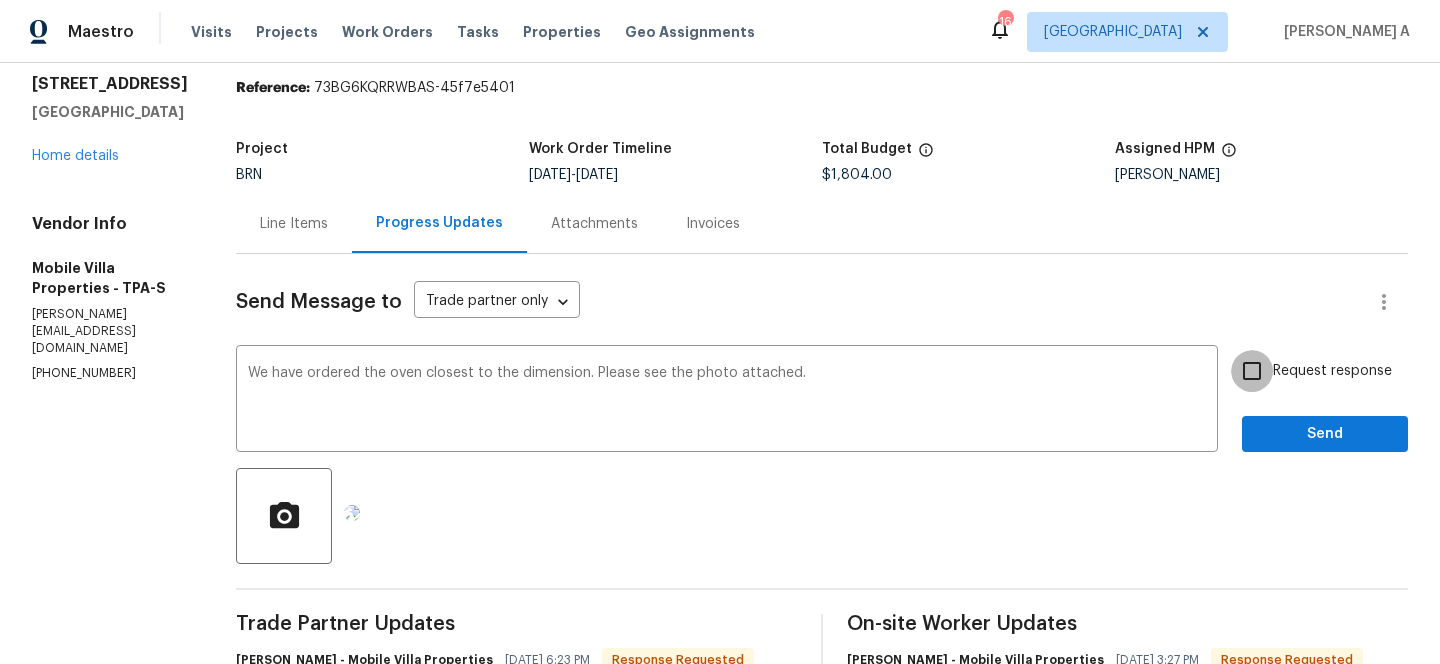 click on "Request response" at bounding box center [1252, 371] 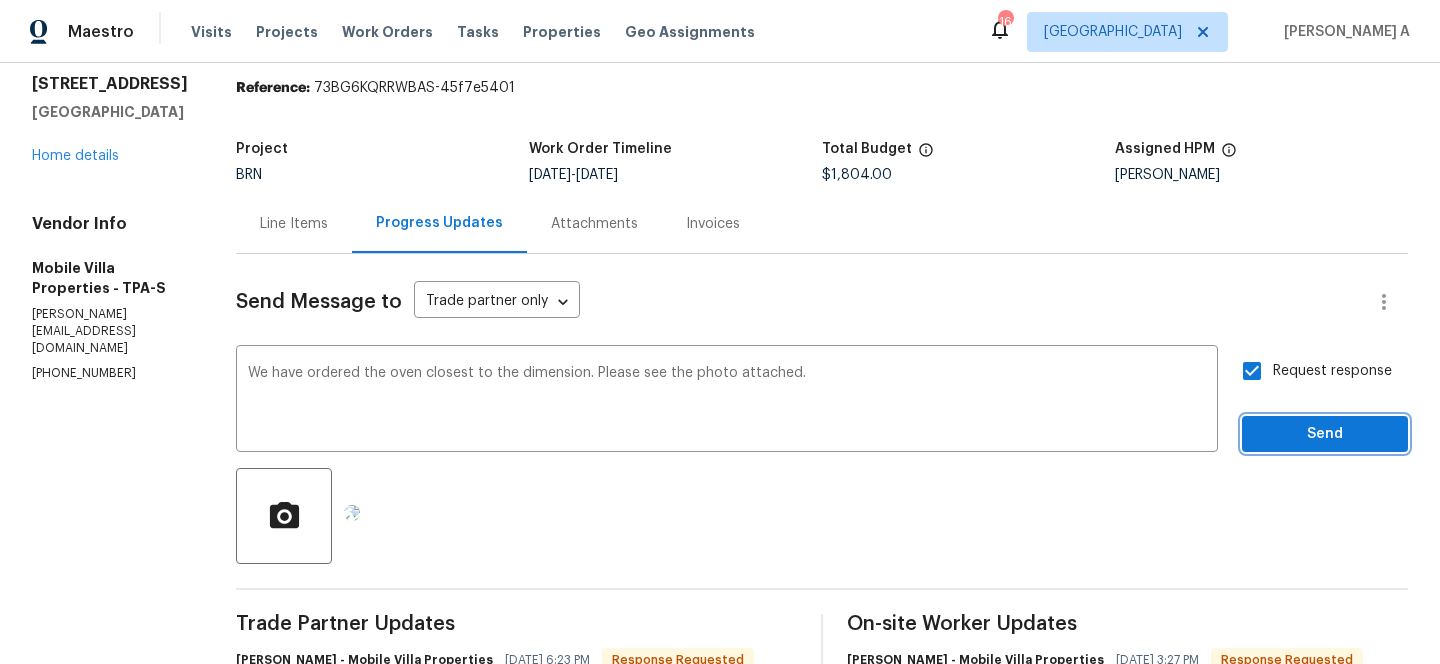click on "Send" at bounding box center (1325, 434) 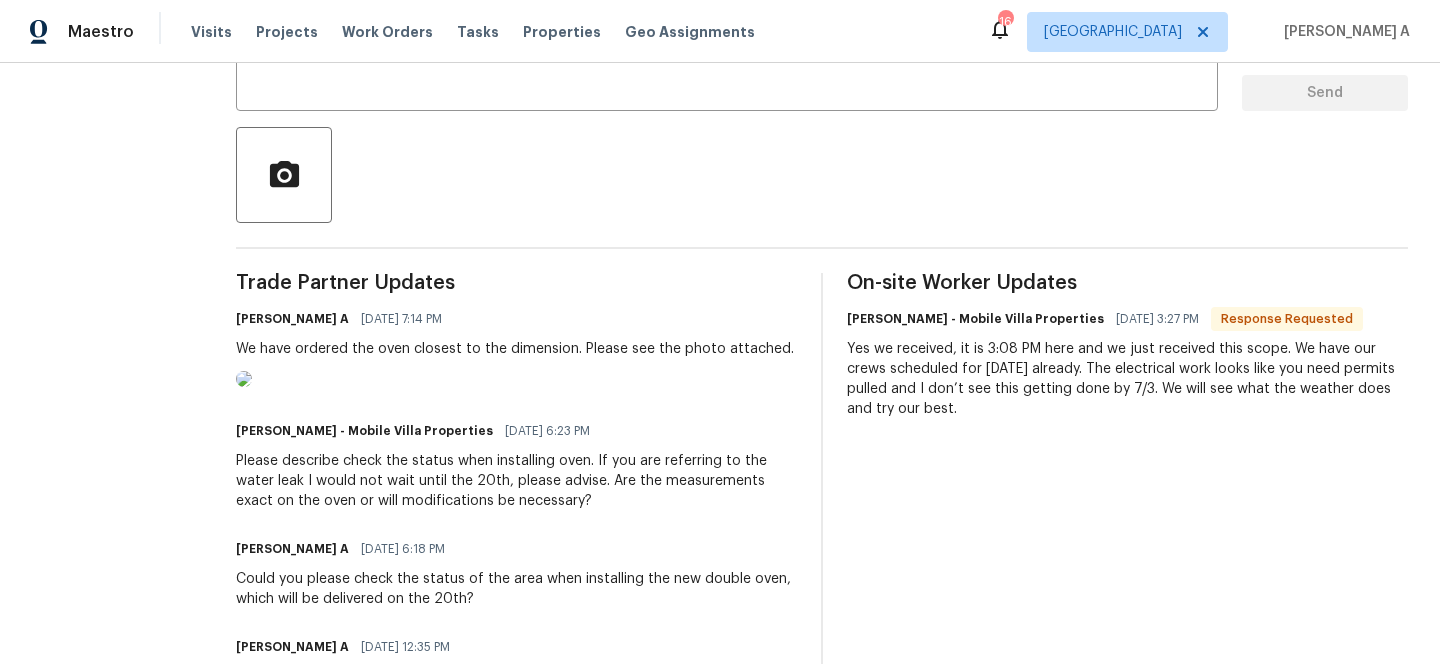 scroll, scrollTop: 174, scrollLeft: 0, axis: vertical 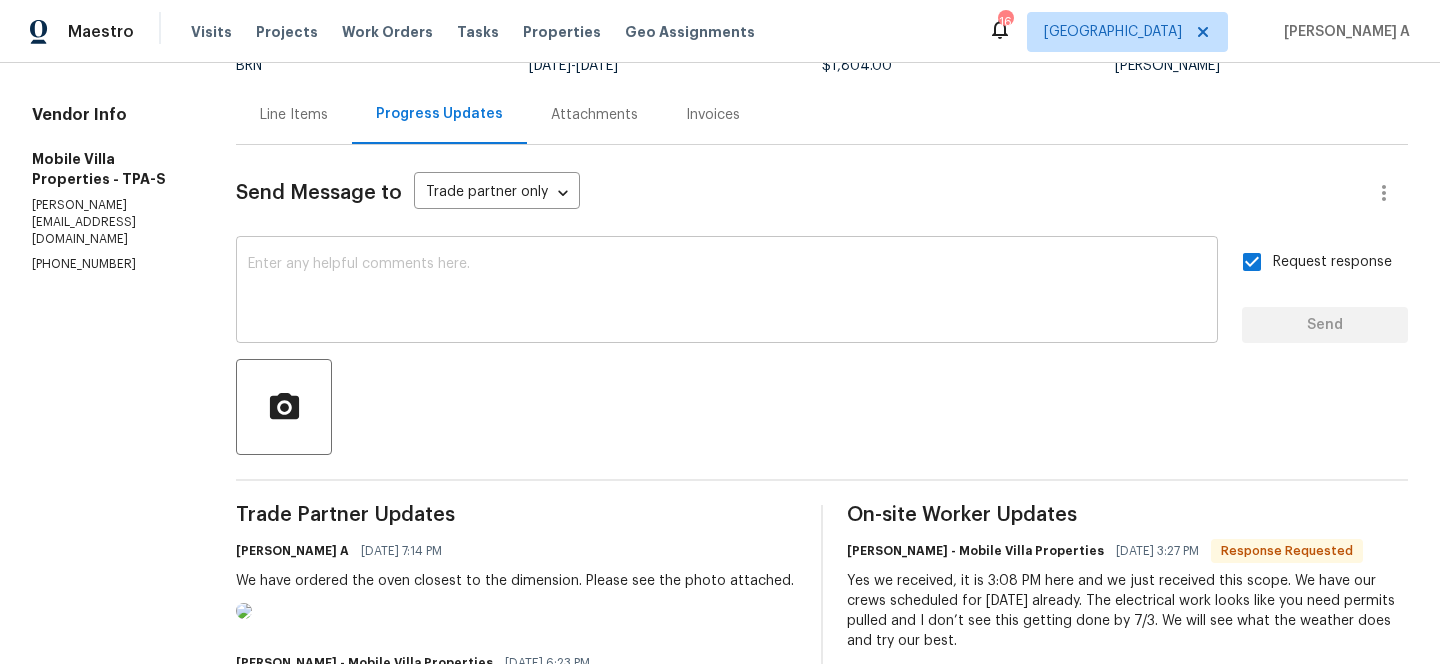 click at bounding box center [727, 292] 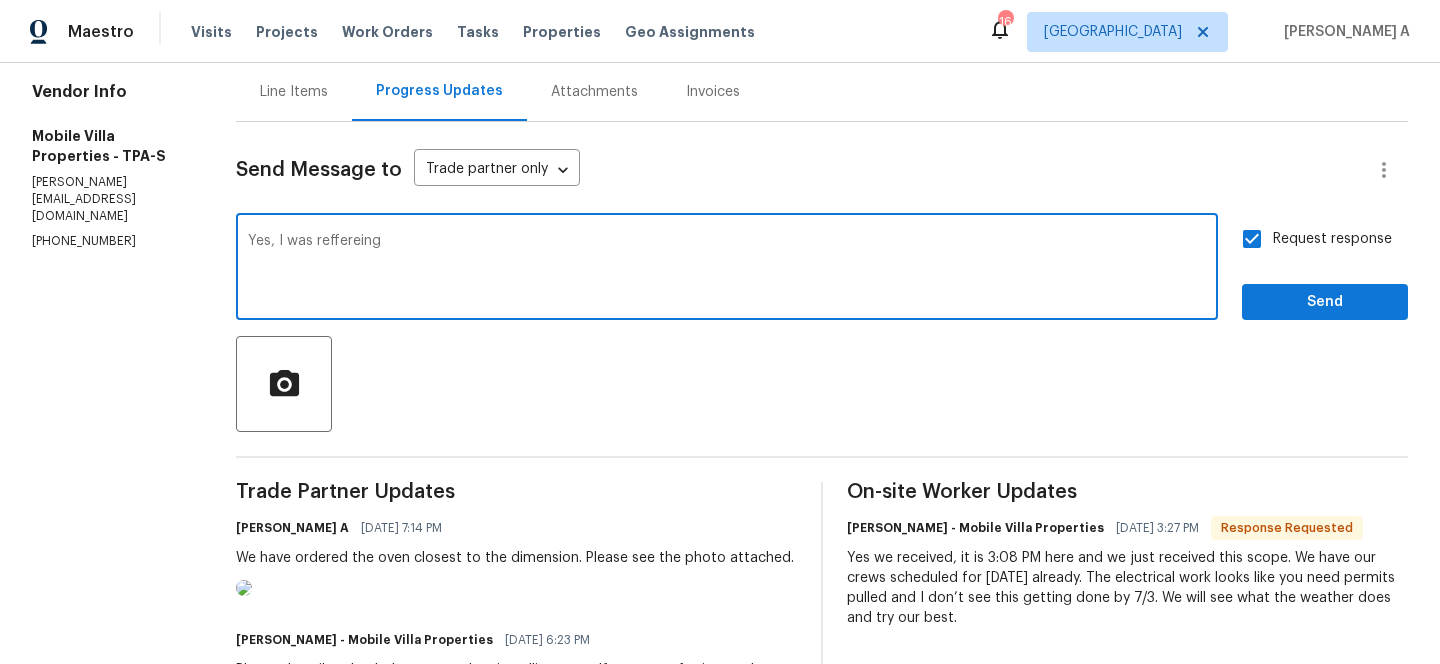 scroll, scrollTop: 86, scrollLeft: 0, axis: vertical 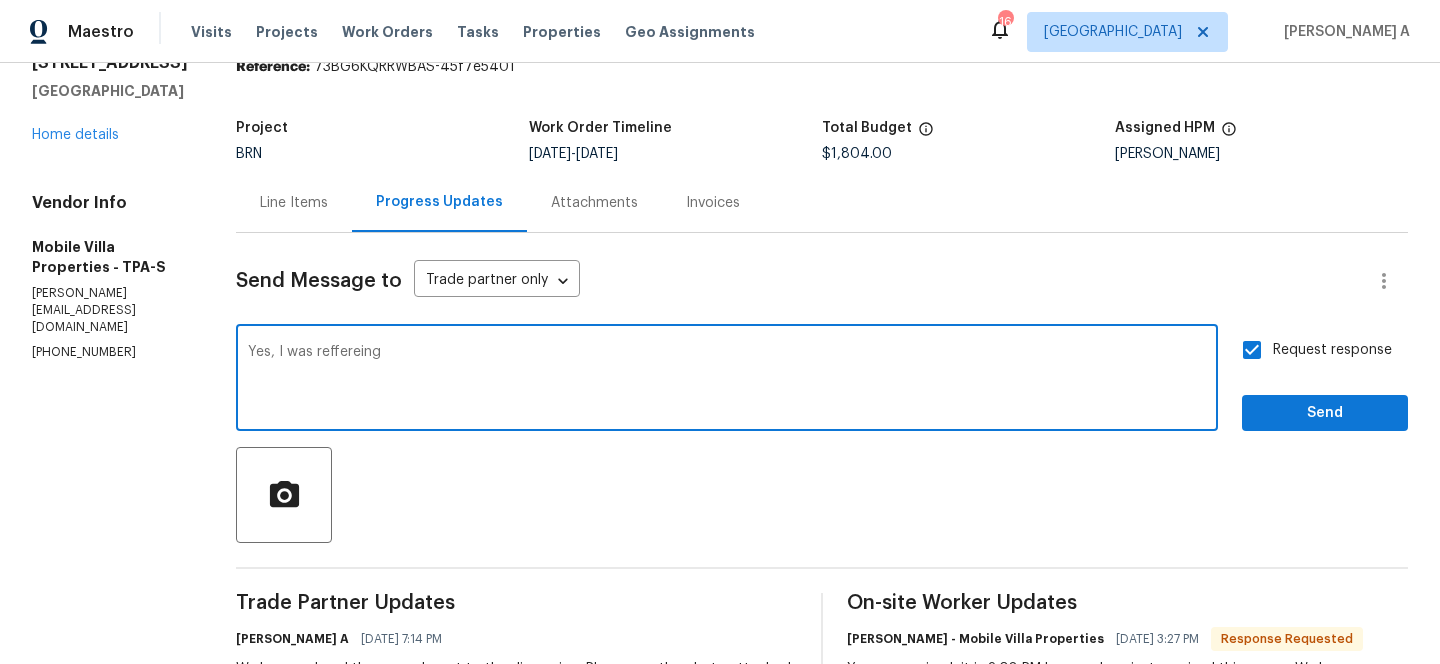 click on "Correct the spelling error" at bounding box center [0, 0] 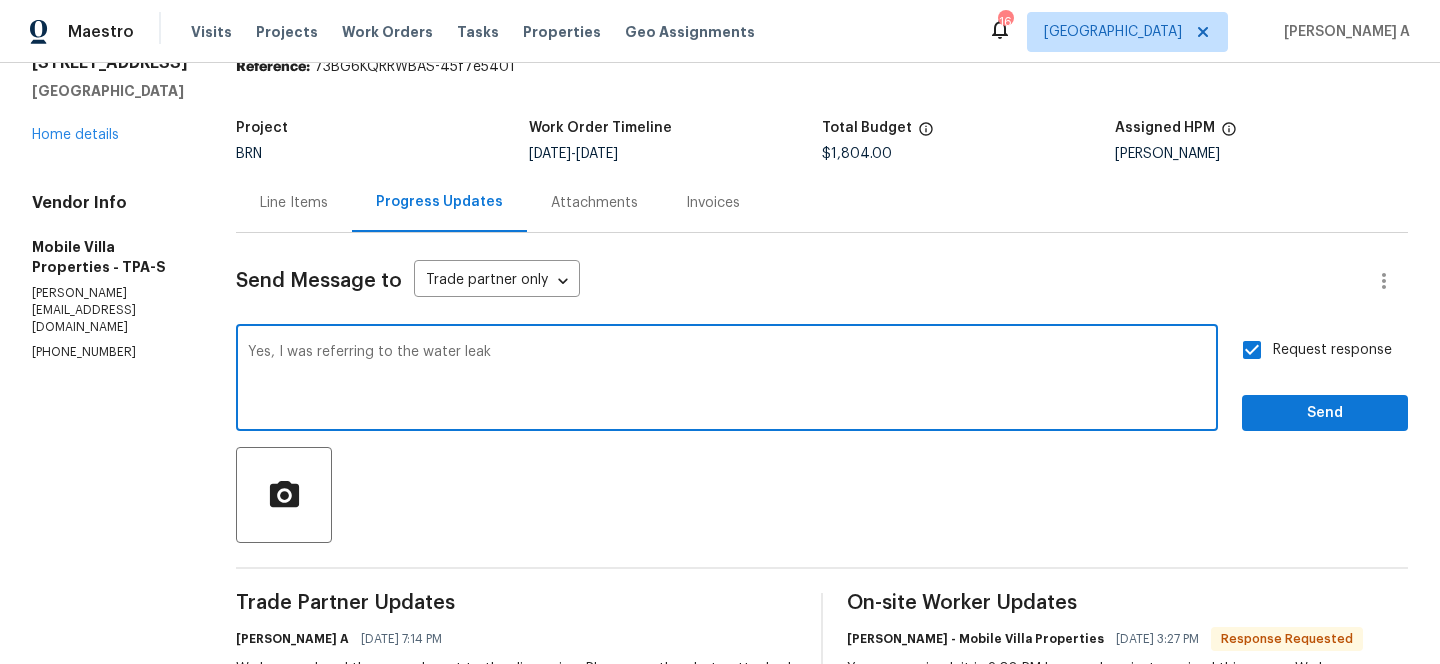 type on "Yes, I was referring to the water leak" 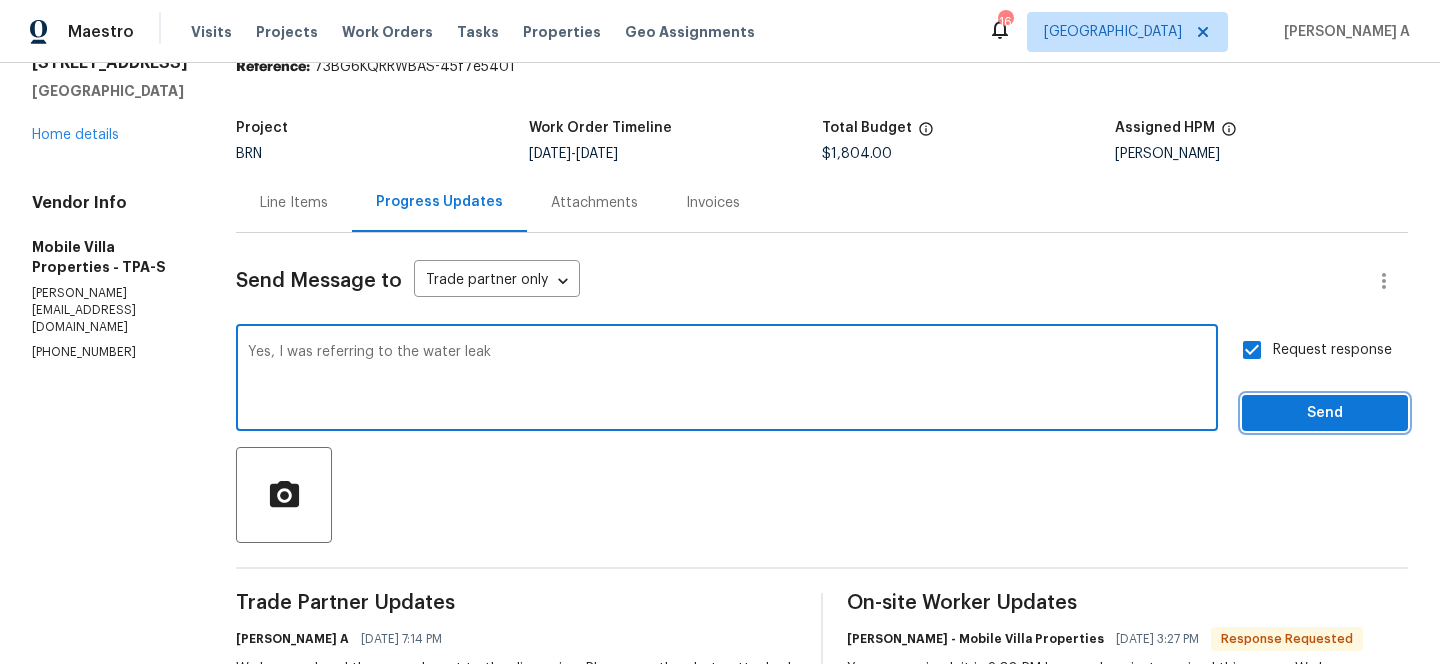 click on "Send" at bounding box center [1325, 413] 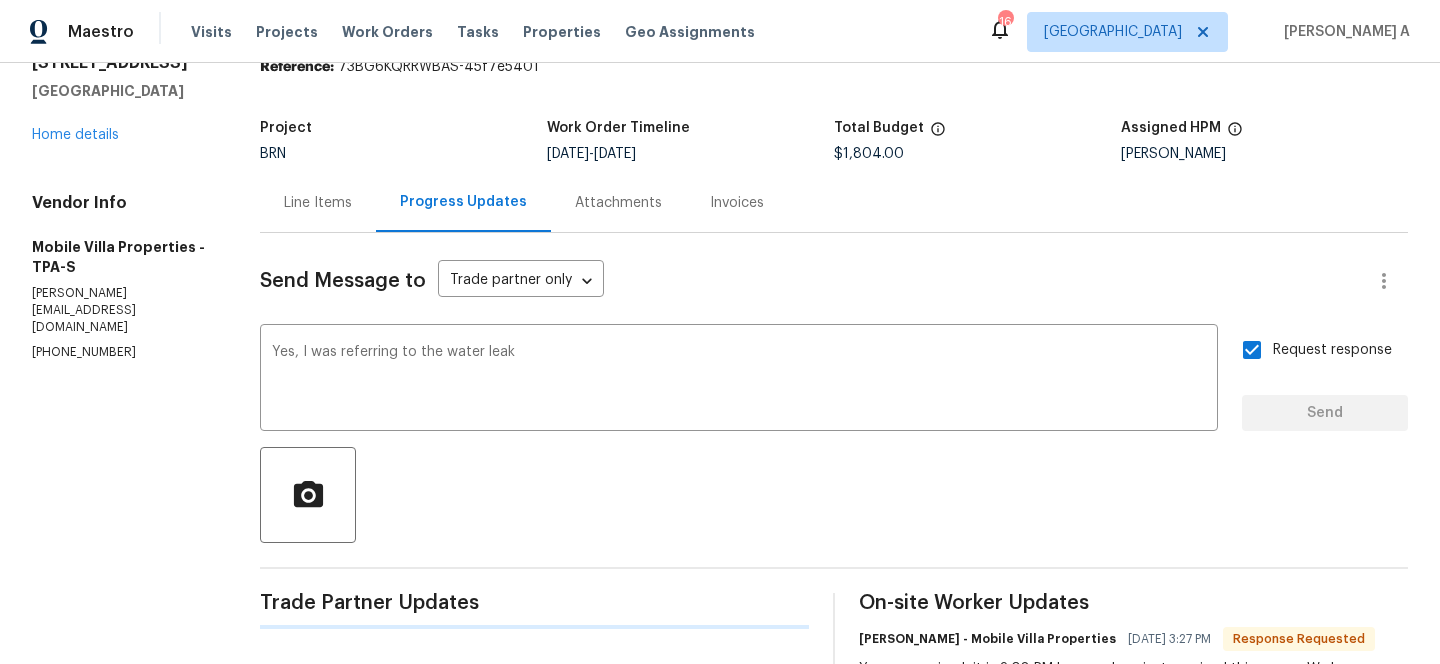 scroll, scrollTop: 66, scrollLeft: 0, axis: vertical 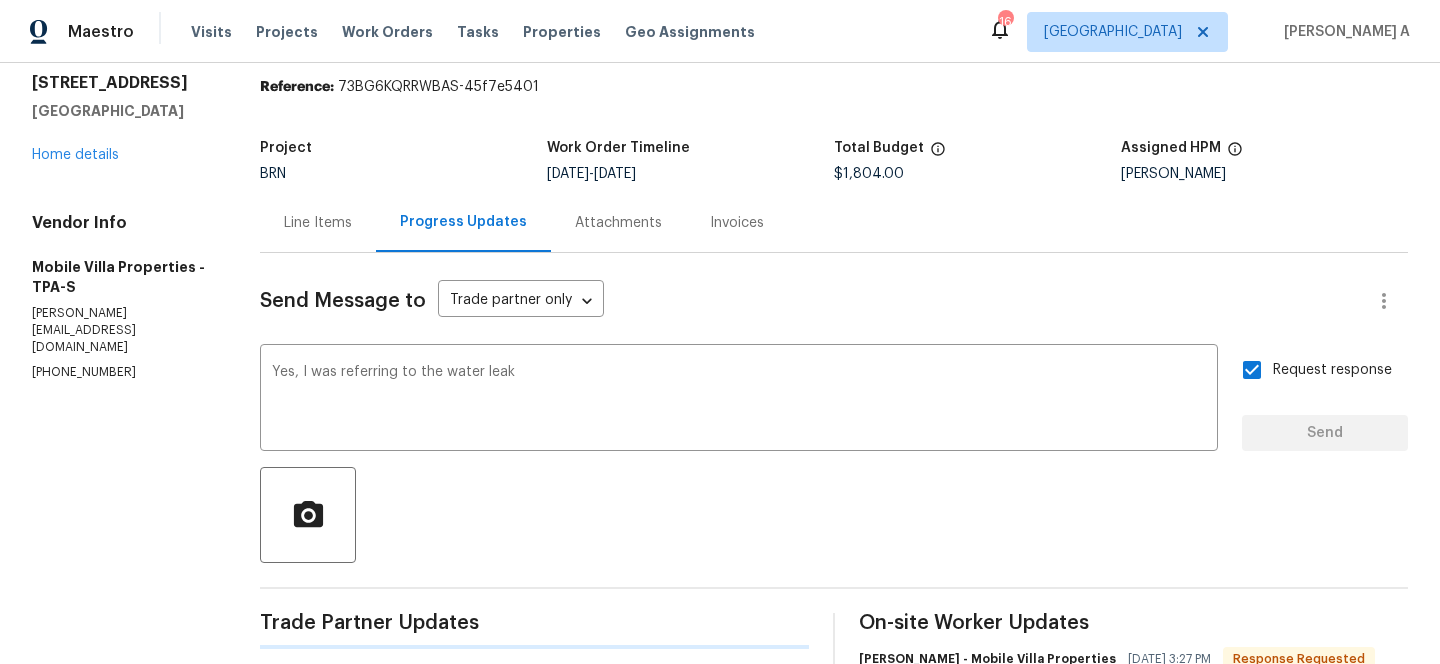 type 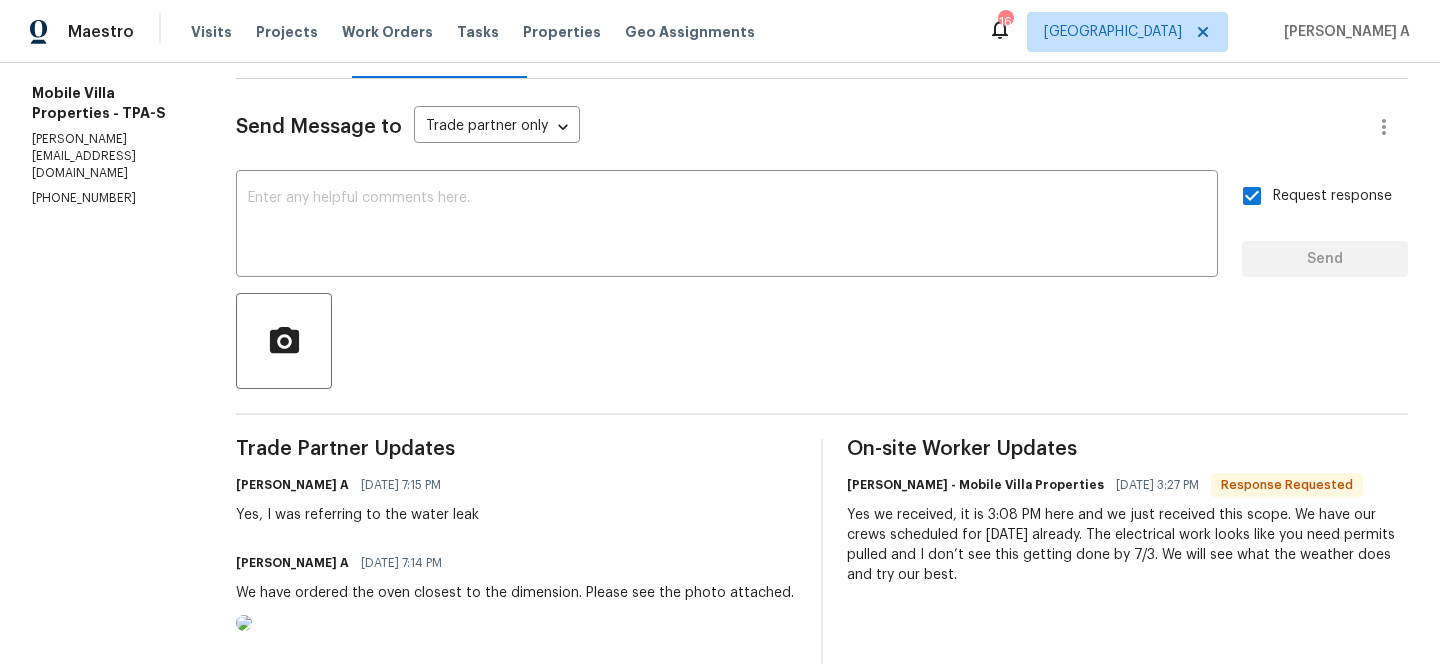 scroll, scrollTop: 0, scrollLeft: 0, axis: both 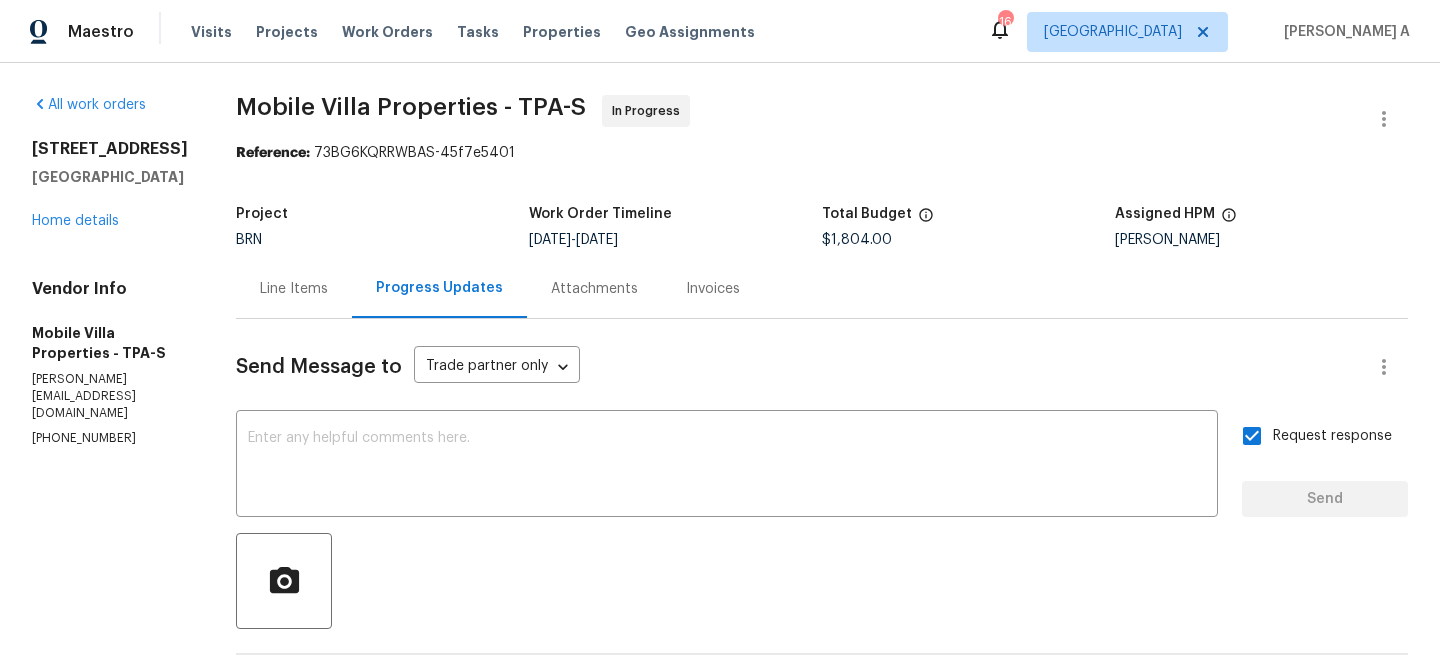 click on "Line Items" at bounding box center [294, 288] 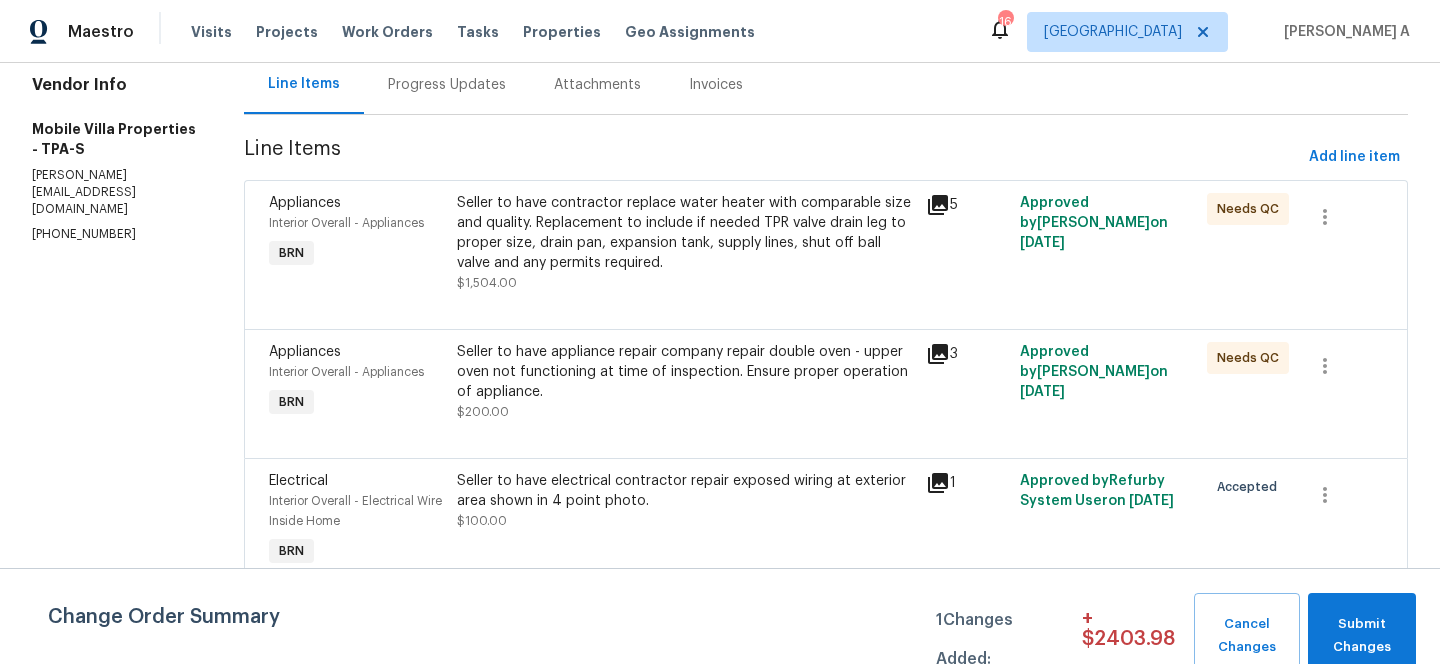 scroll, scrollTop: 0, scrollLeft: 0, axis: both 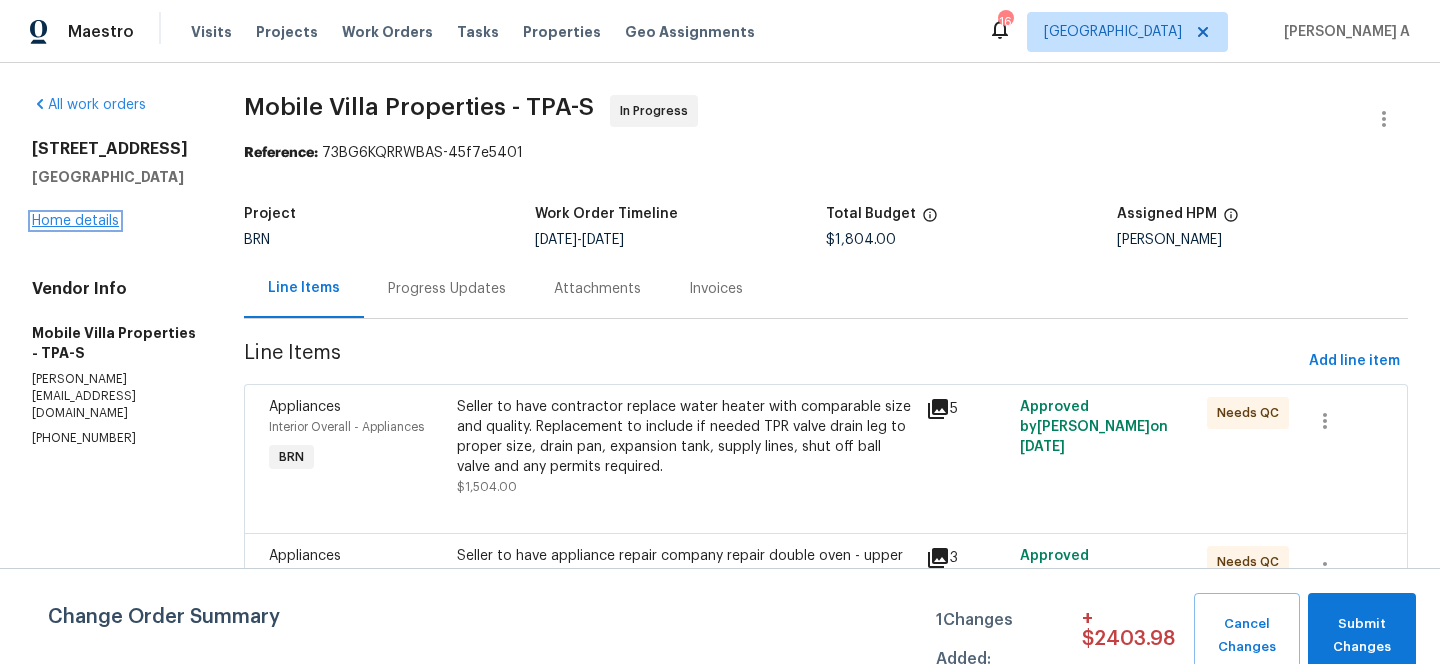 click on "Home details" at bounding box center (75, 221) 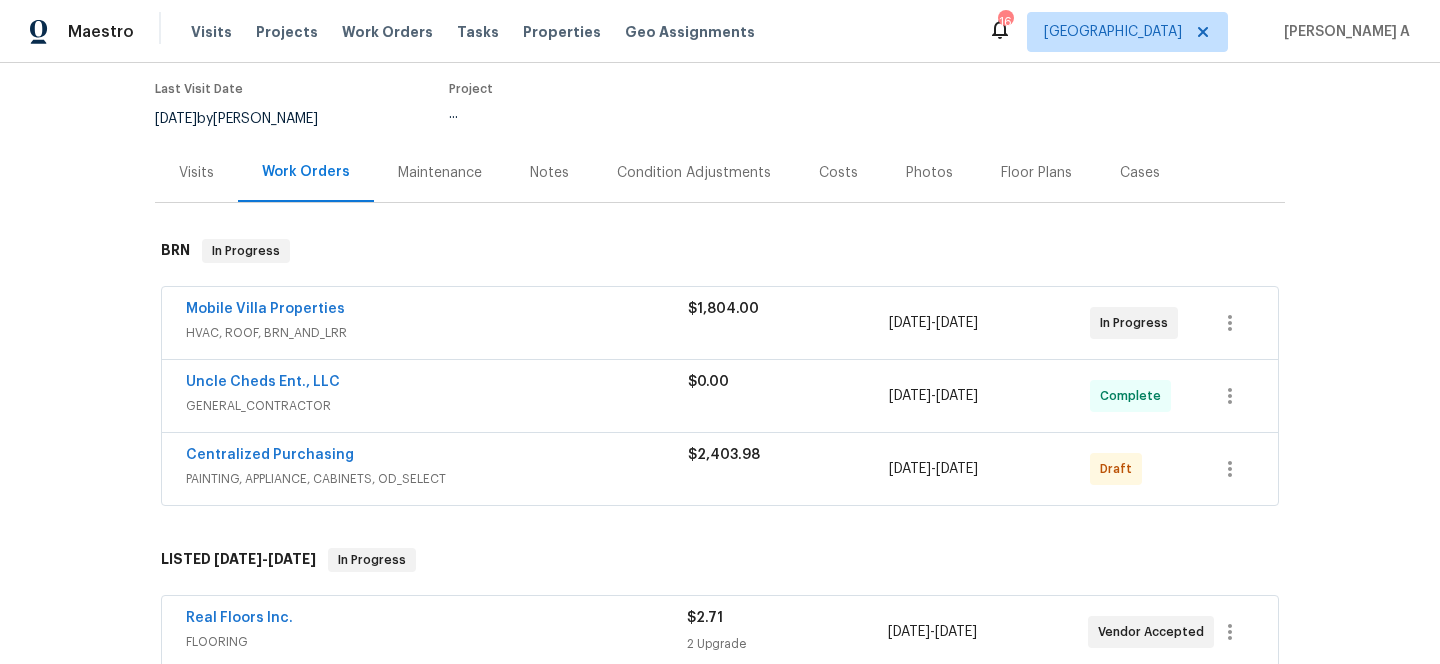 scroll, scrollTop: 0, scrollLeft: 0, axis: both 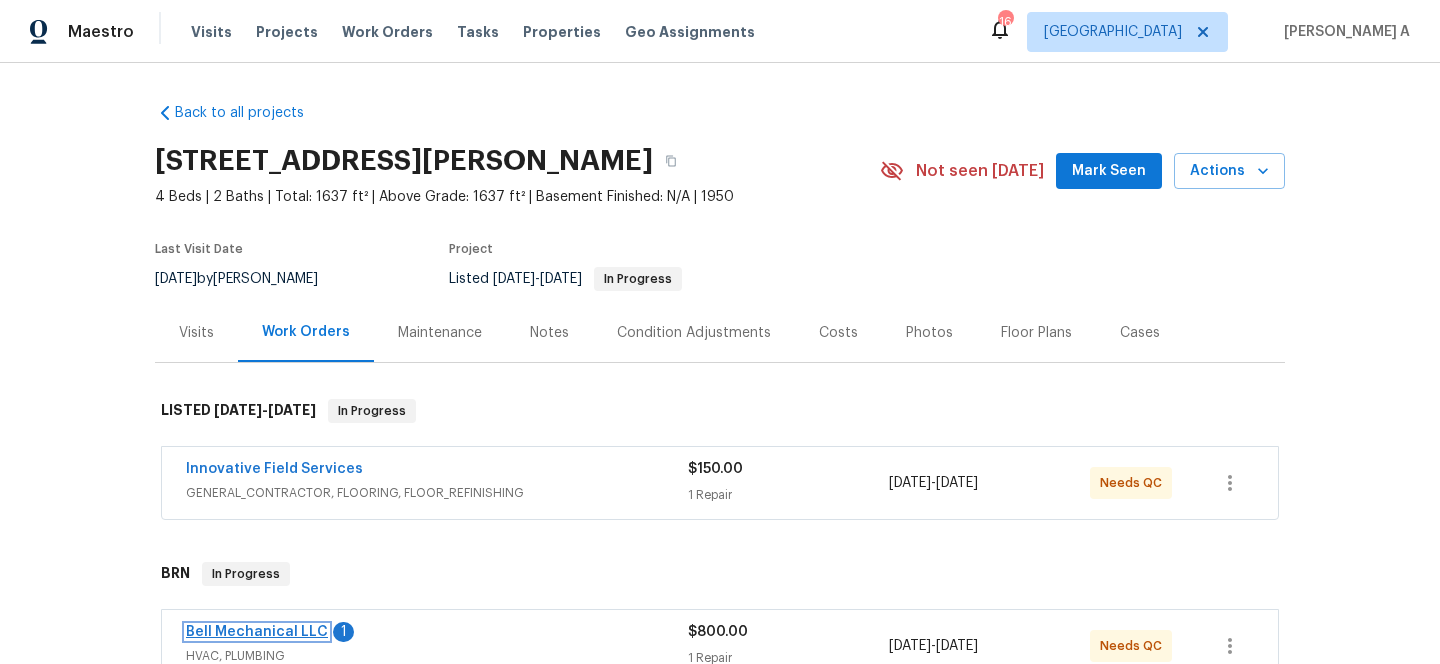 click on "Bell Mechanical LLC" at bounding box center (257, 632) 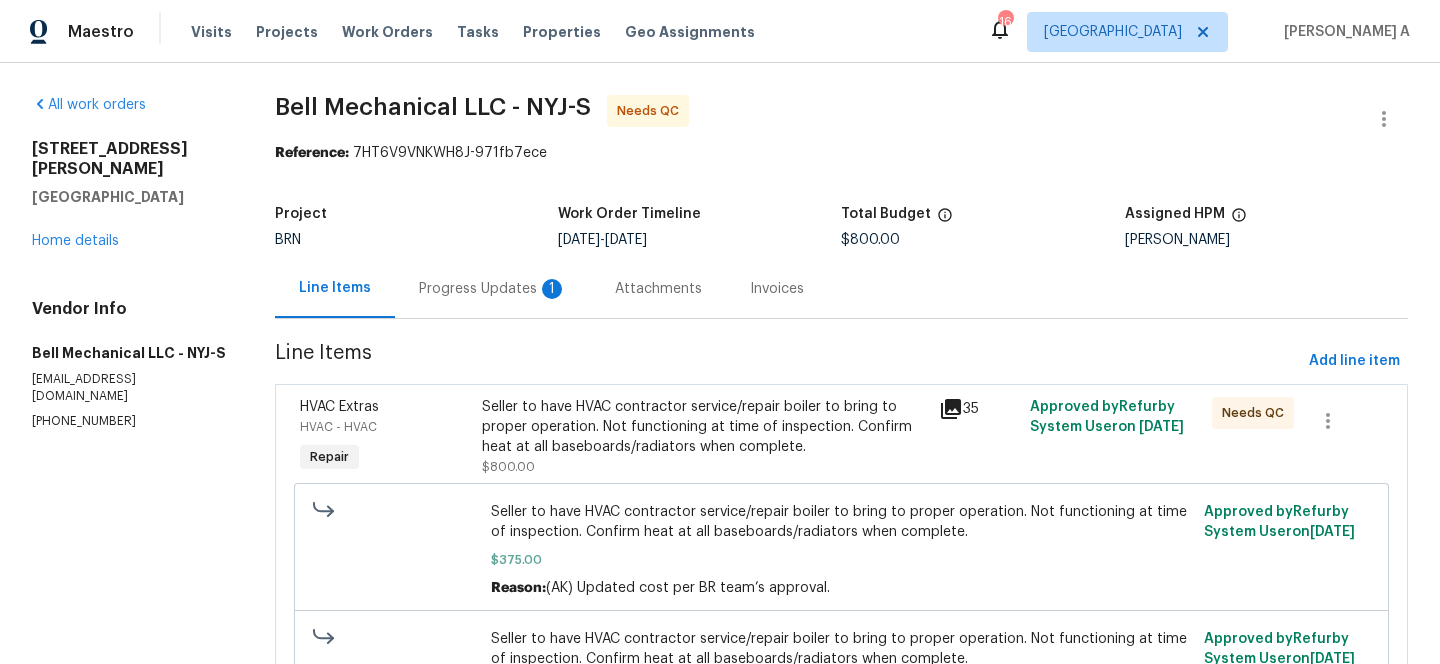 click on "Progress Updates 1" at bounding box center (493, 289) 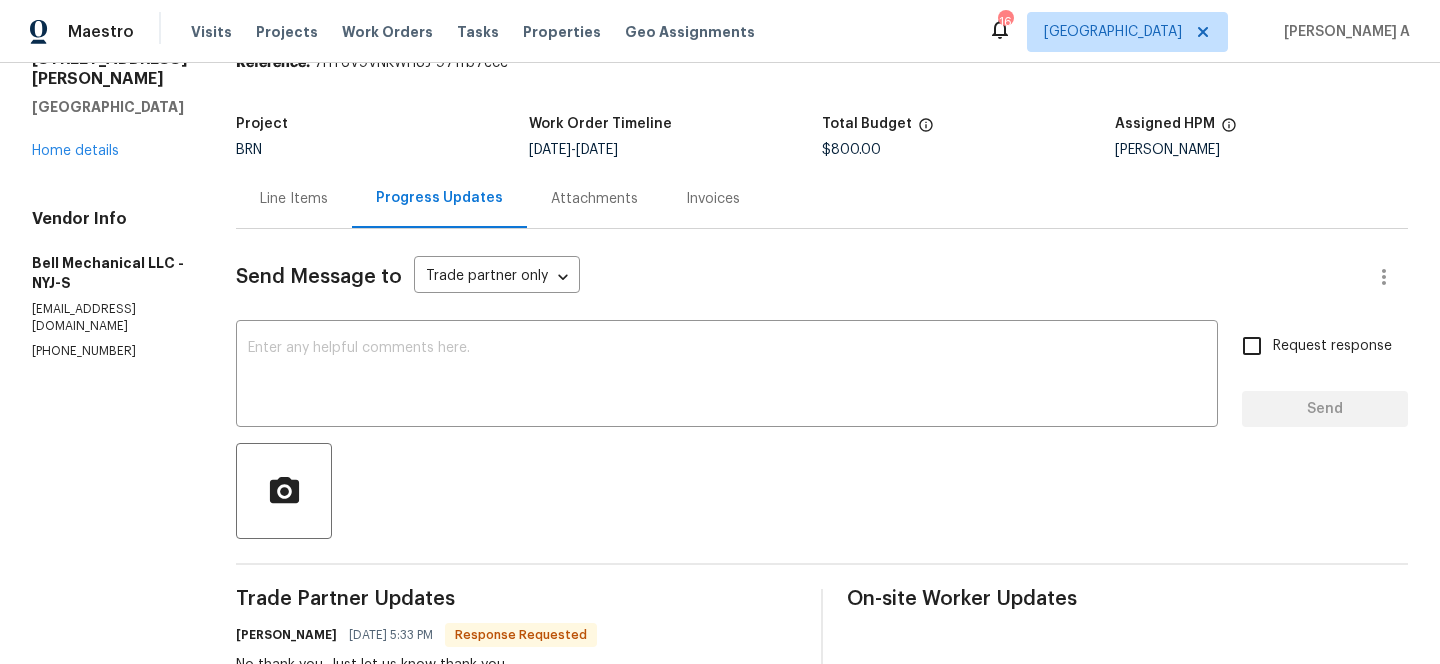 scroll, scrollTop: 57, scrollLeft: 0, axis: vertical 